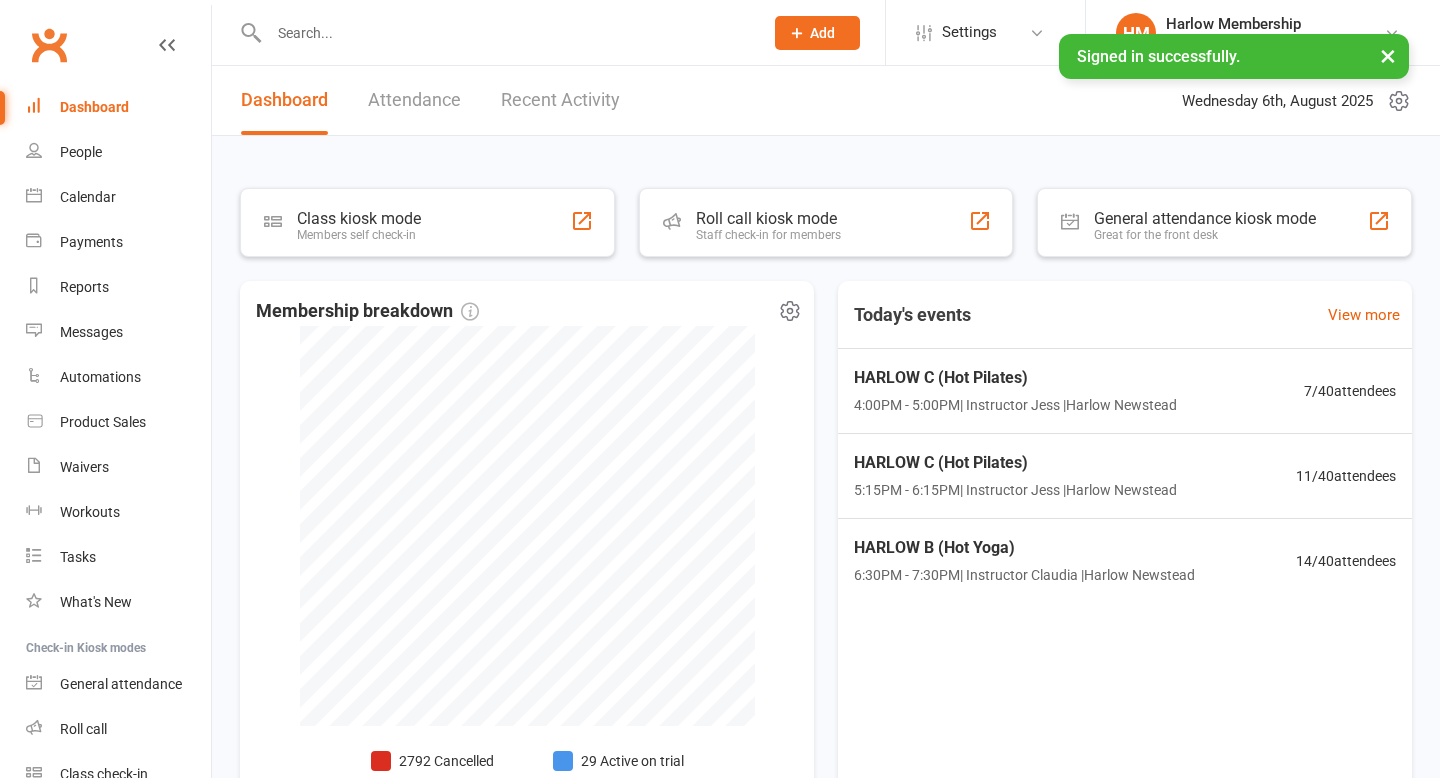 scroll, scrollTop: 0, scrollLeft: 0, axis: both 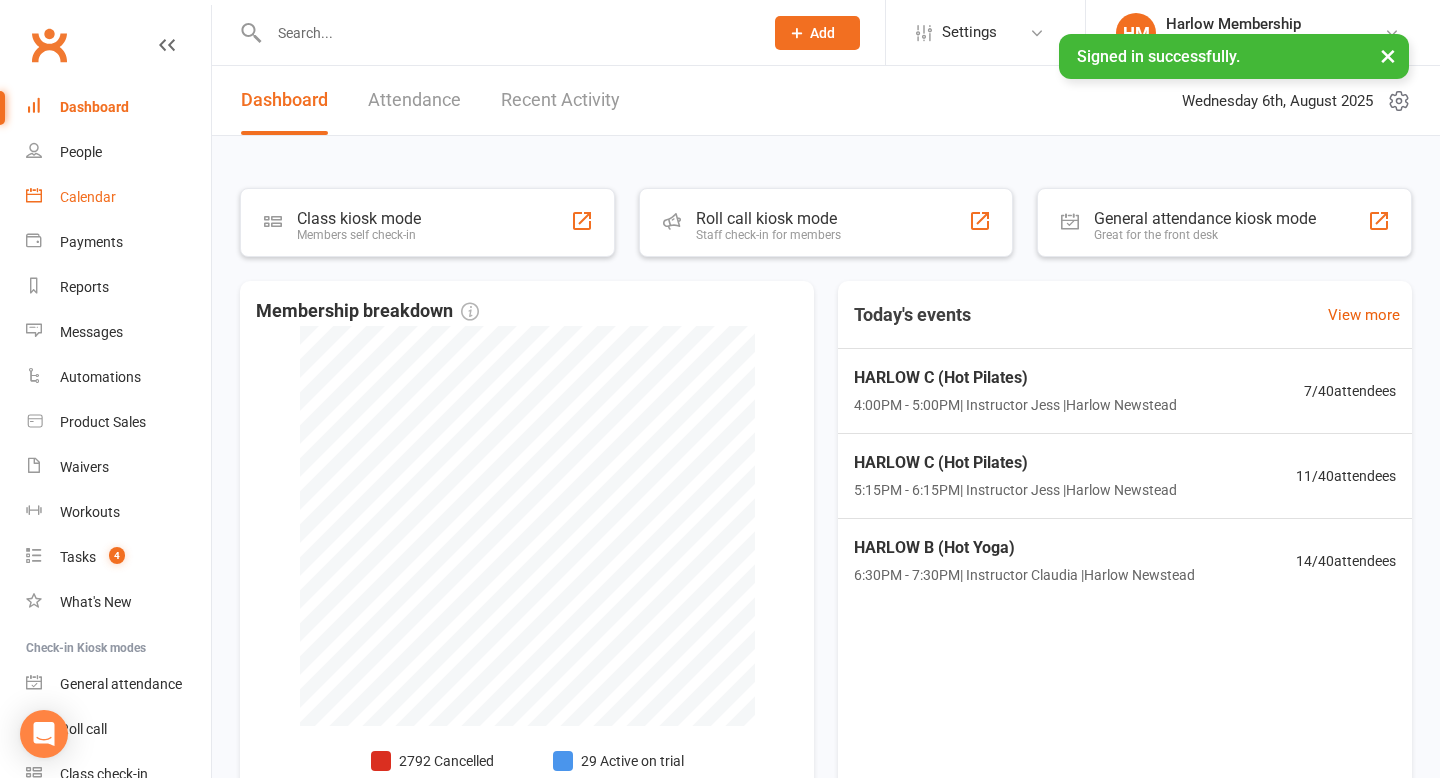click on "Calendar" at bounding box center [88, 197] 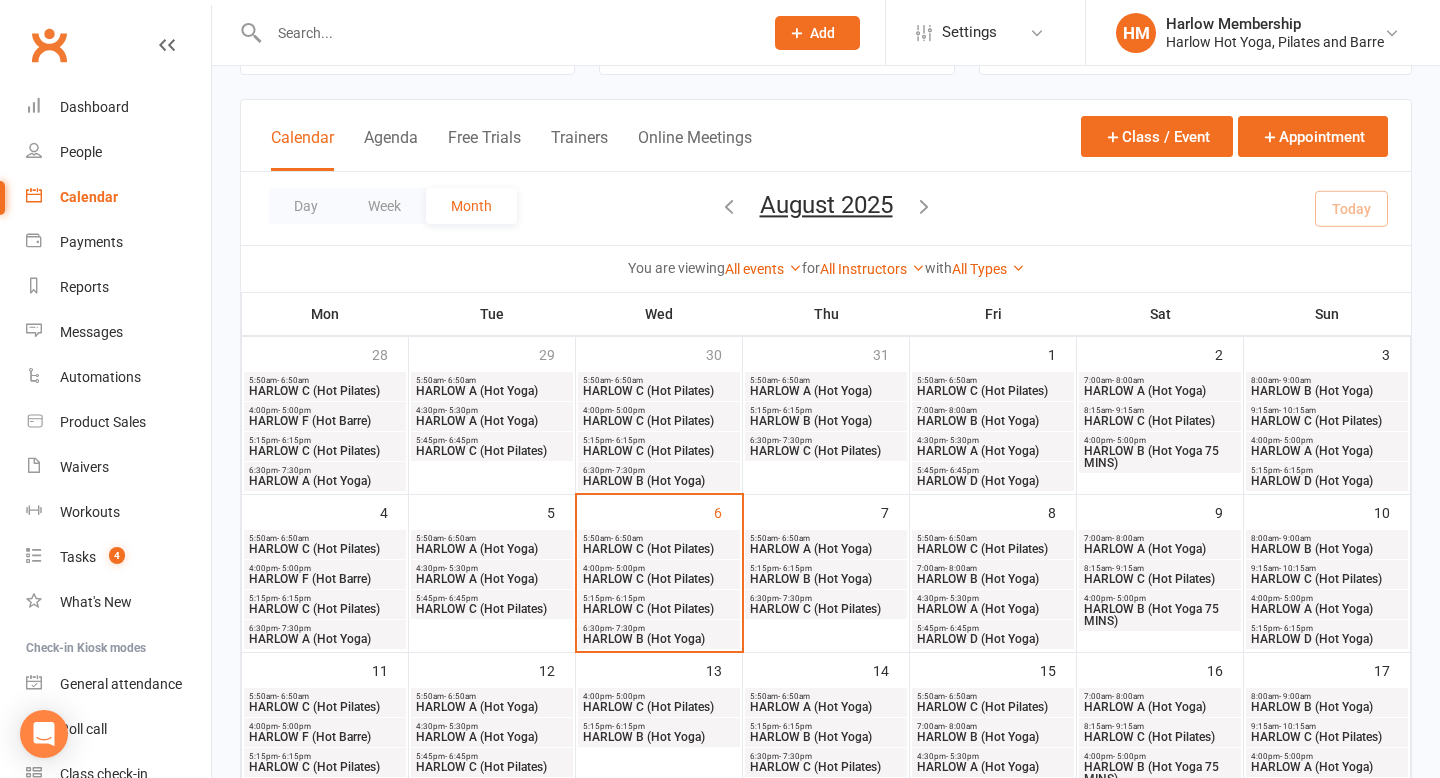 scroll, scrollTop: 94, scrollLeft: 0, axis: vertical 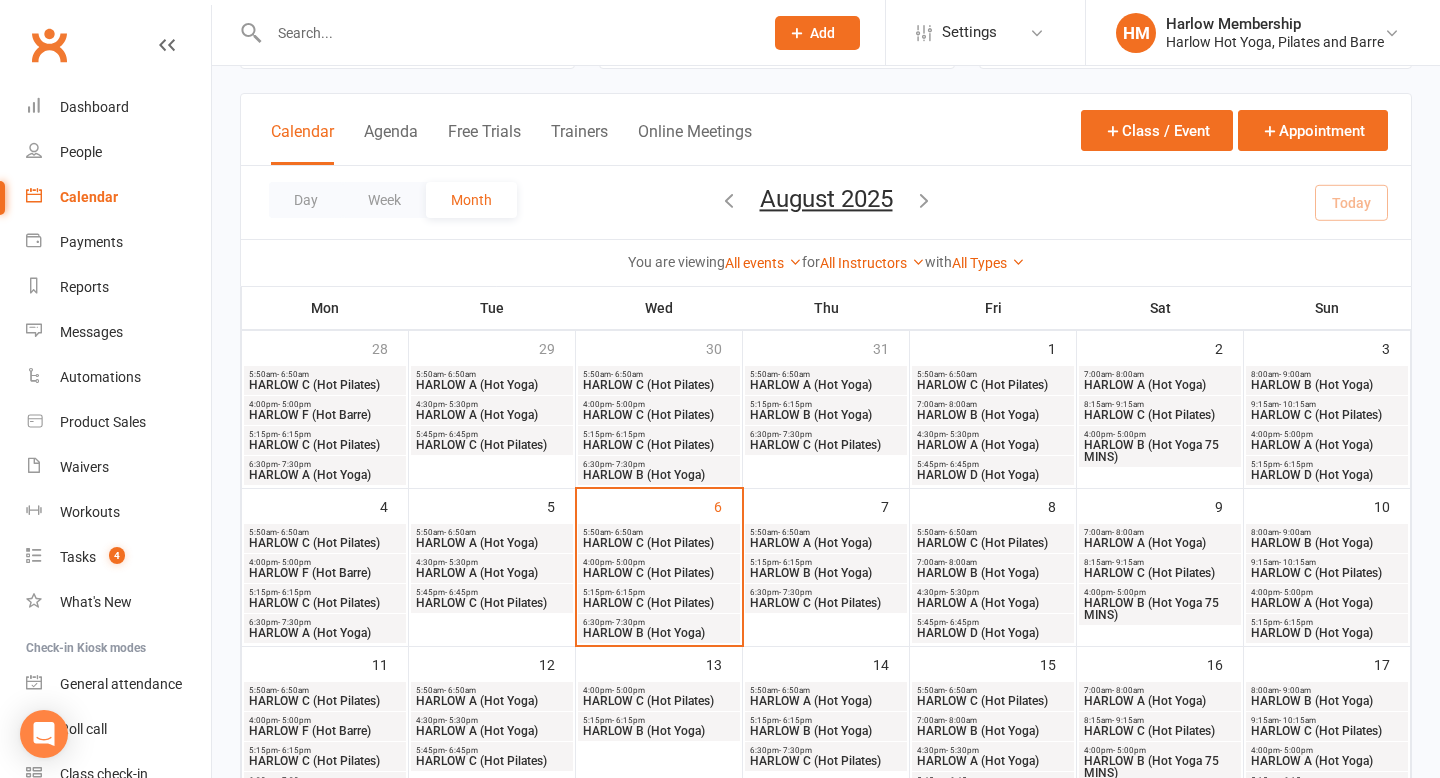 click on "HARLOW C (Hot Pilates)" at bounding box center (993, 543) 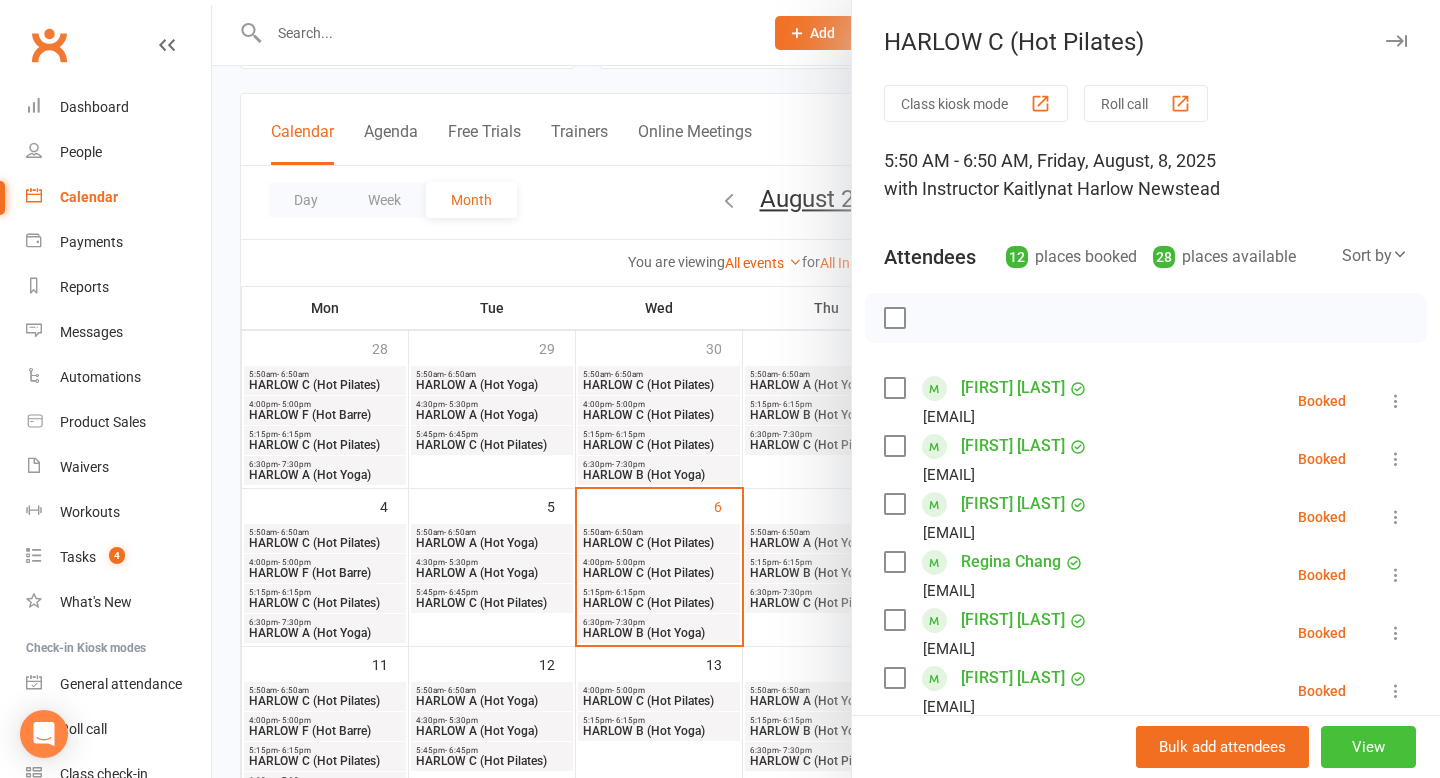 click on "View" at bounding box center (1368, 747) 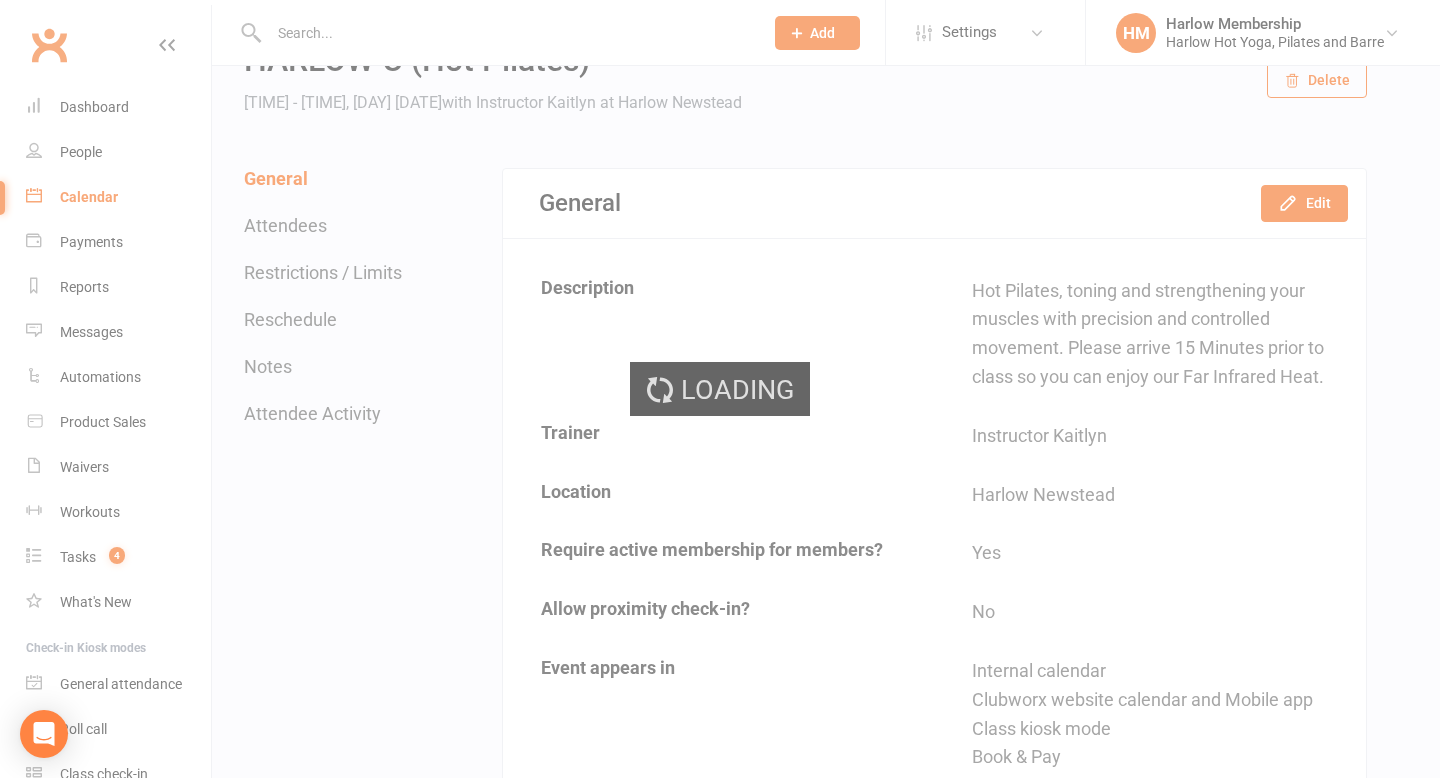 scroll, scrollTop: 0, scrollLeft: 0, axis: both 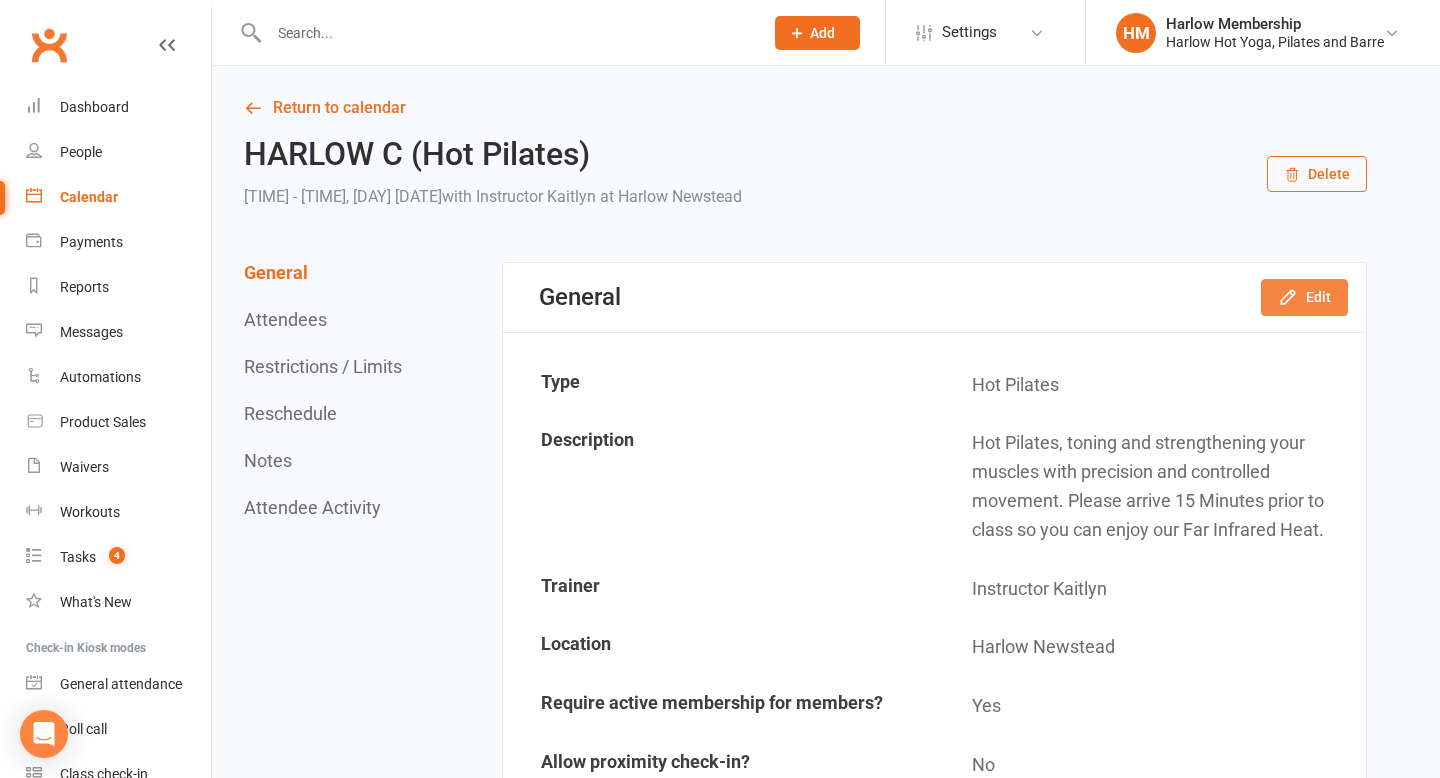 click on "Edit" at bounding box center (1304, 297) 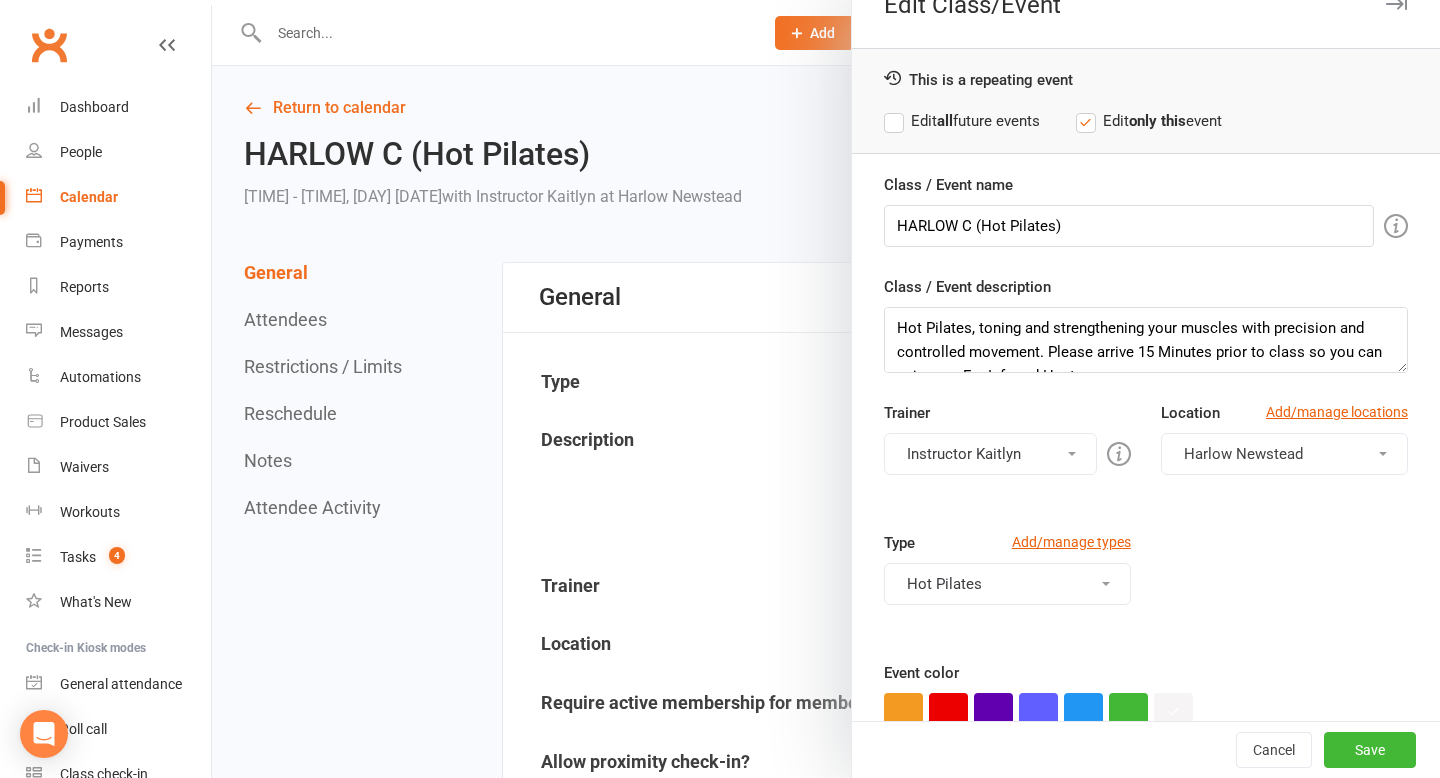 click on "Instructor Kaitlyn" at bounding box center [990, 454] 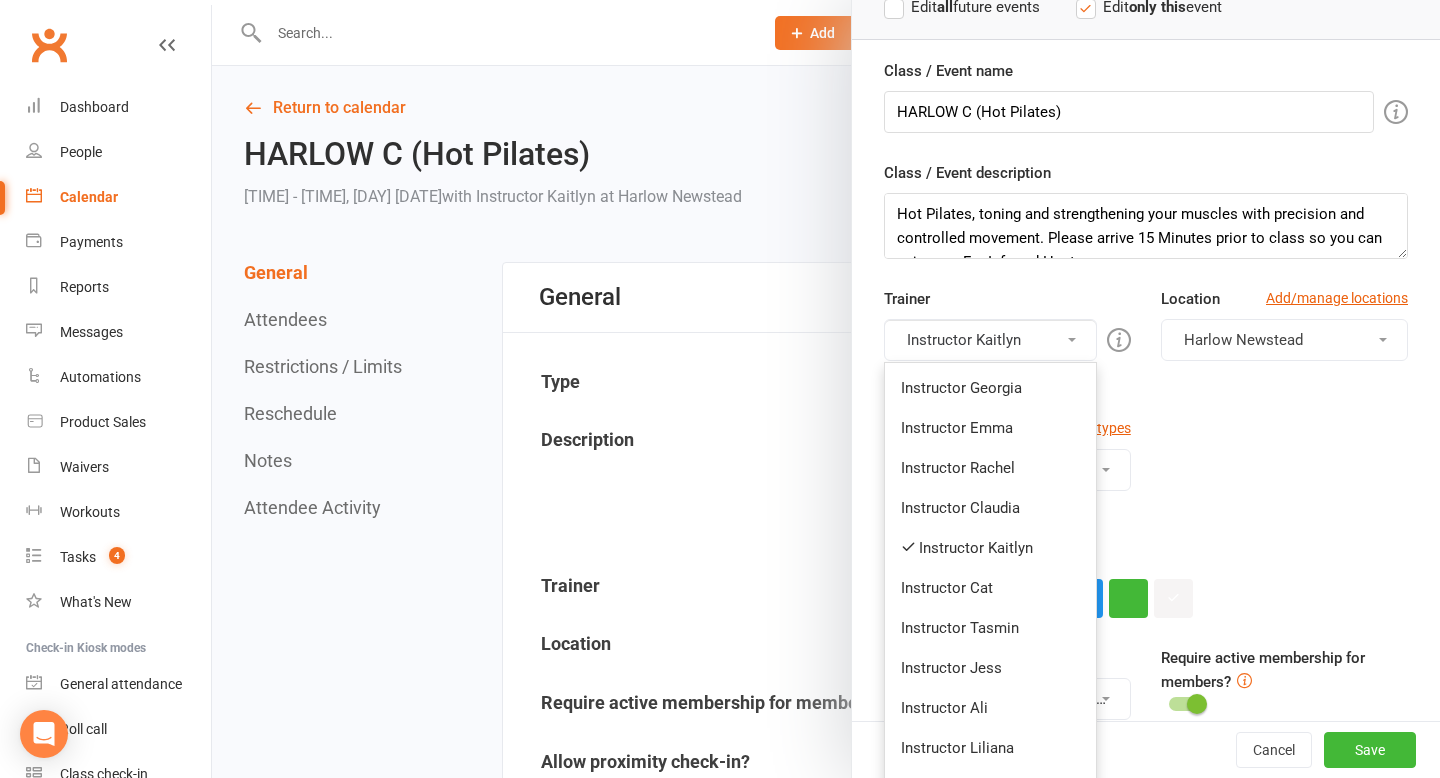 scroll, scrollTop: 180, scrollLeft: 0, axis: vertical 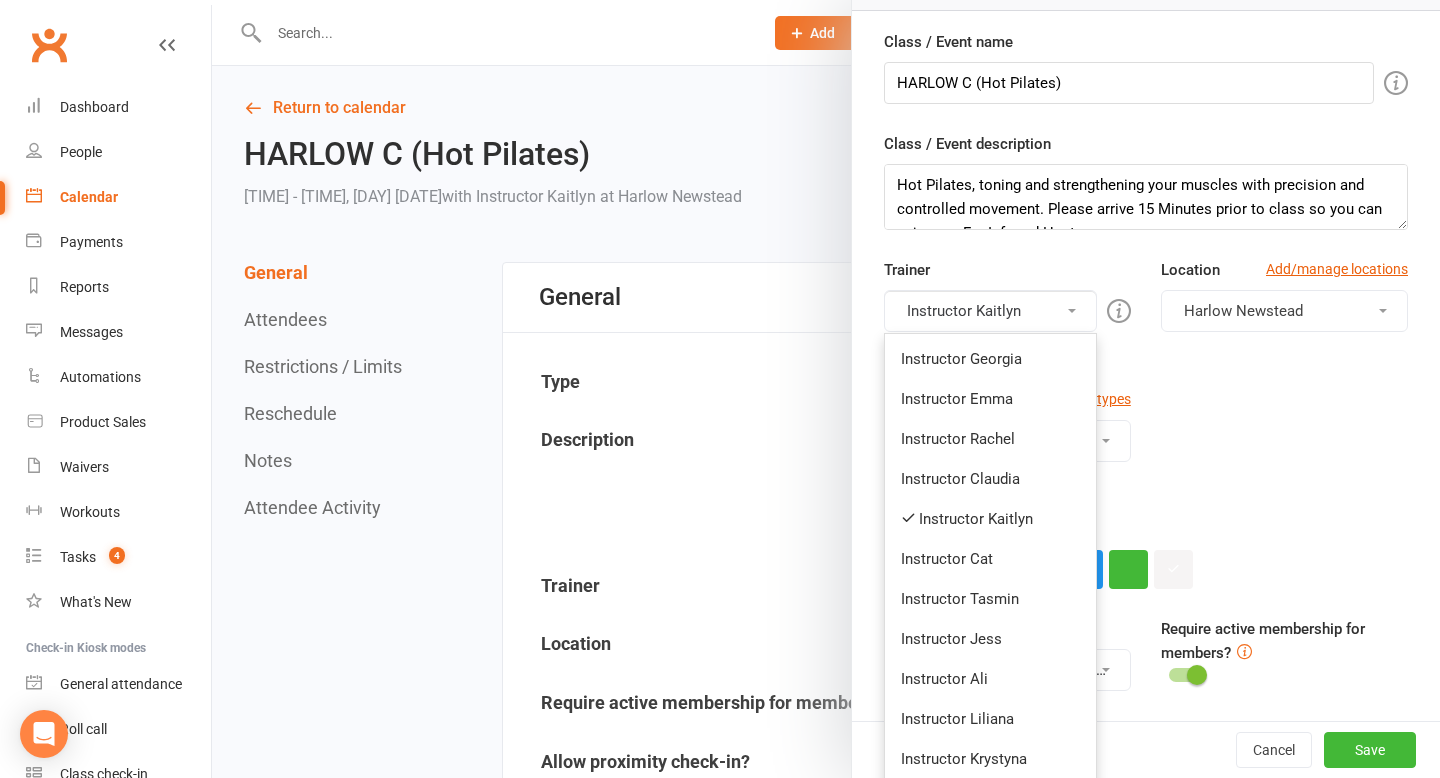 click on "Instructor Jess" at bounding box center (990, 639) 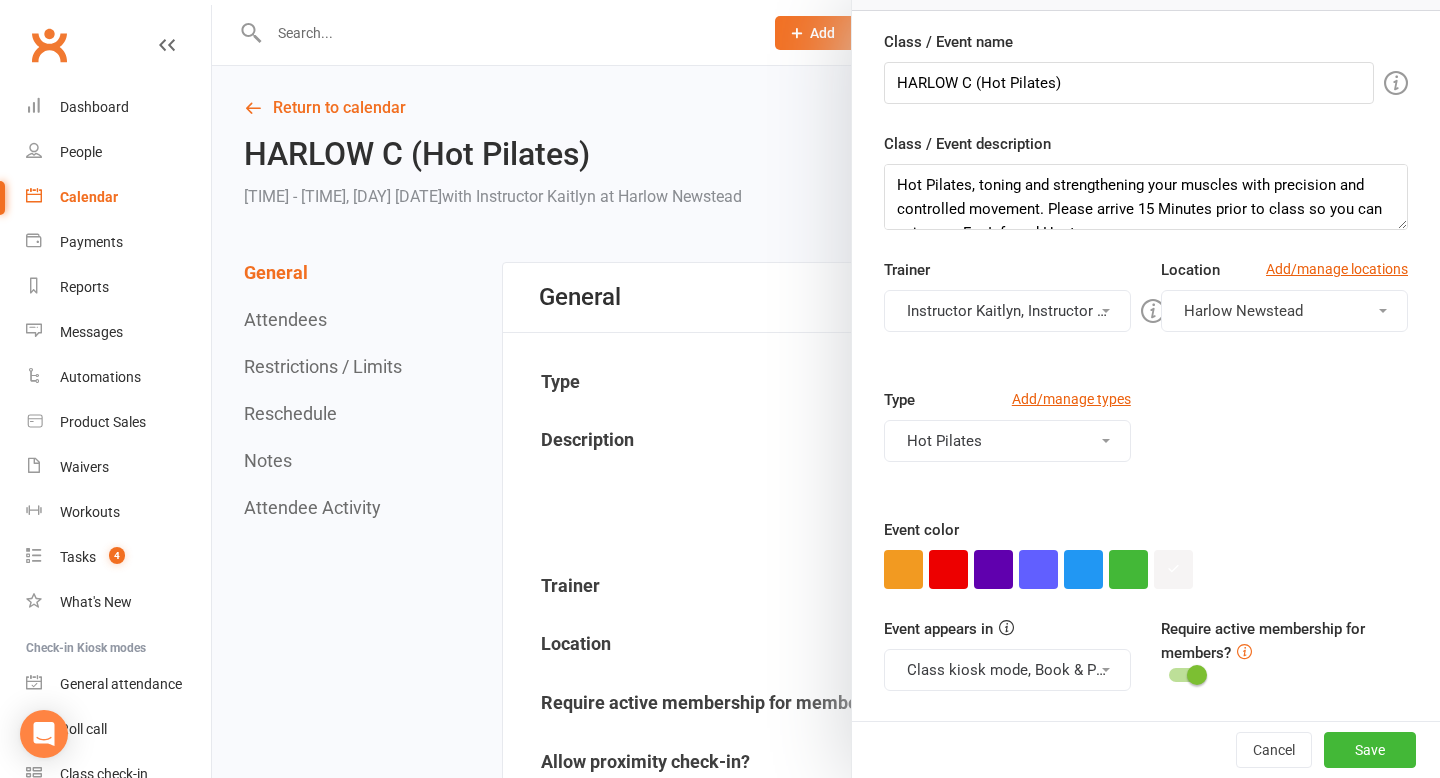 click on "Instructor Kaitlyn, Instructor Jess" at bounding box center [1007, 311] 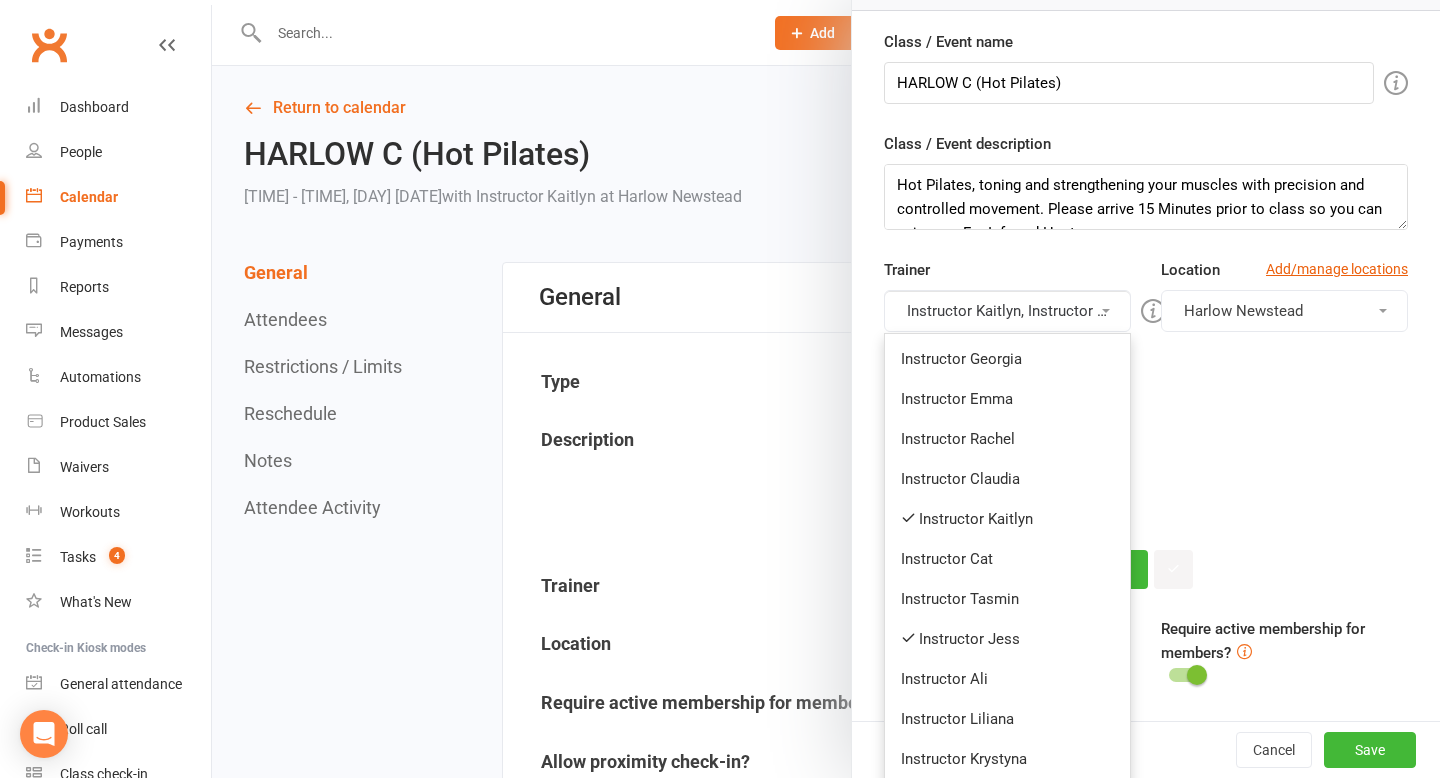 click on "Instructor Kaitlyn" at bounding box center [1007, 519] 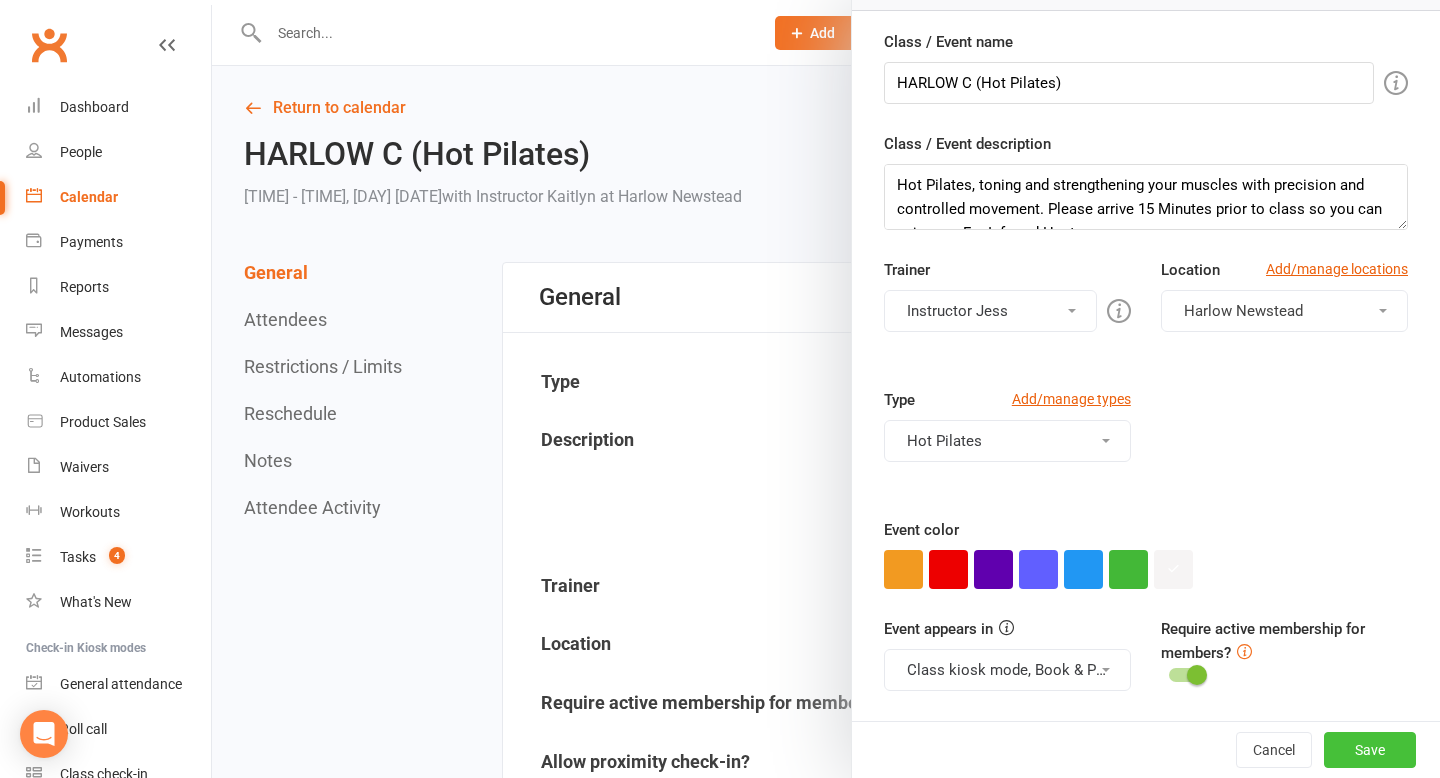 click on "Save" at bounding box center [1370, 750] 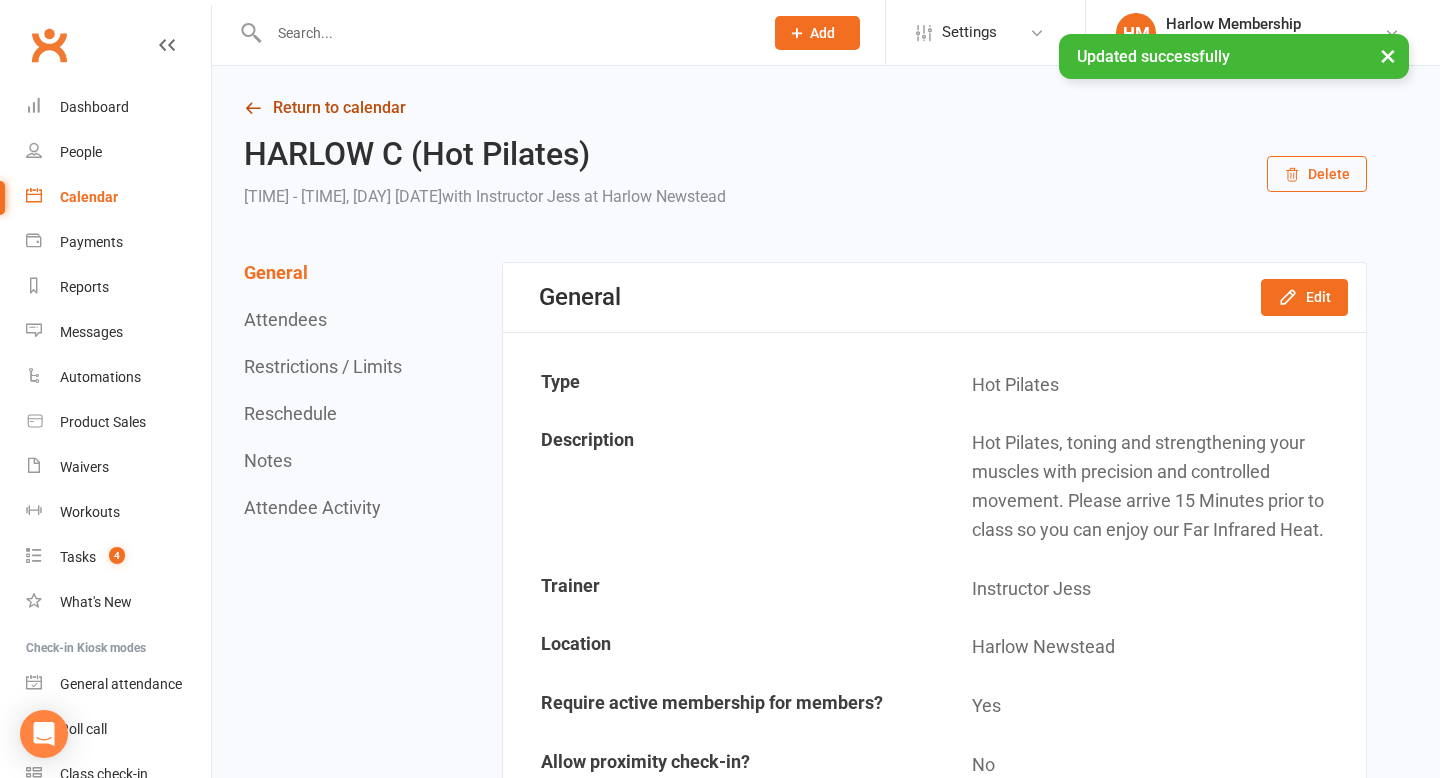 click on "Return to calendar" at bounding box center (805, 108) 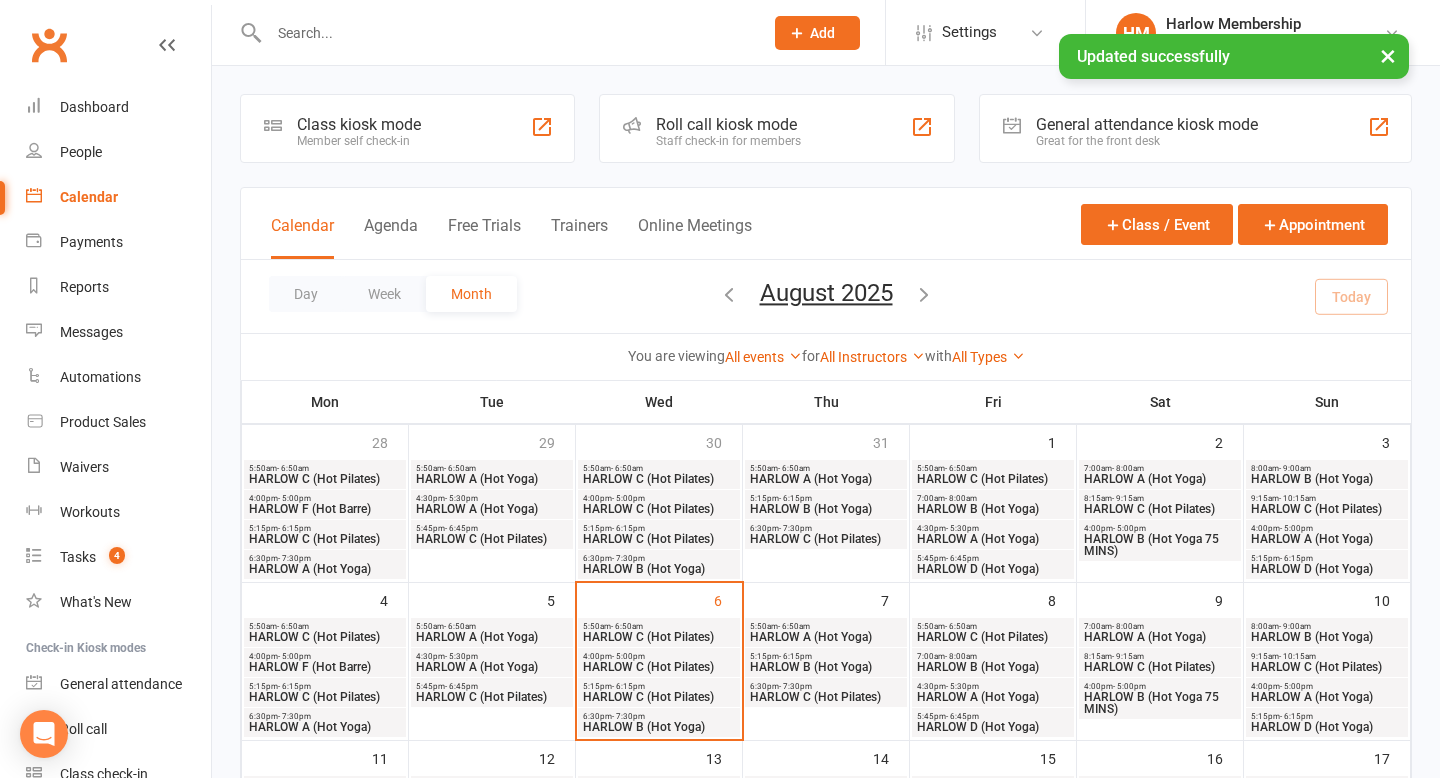 click on "HARLOW B (Hot Yoga)" at bounding box center (993, 667) 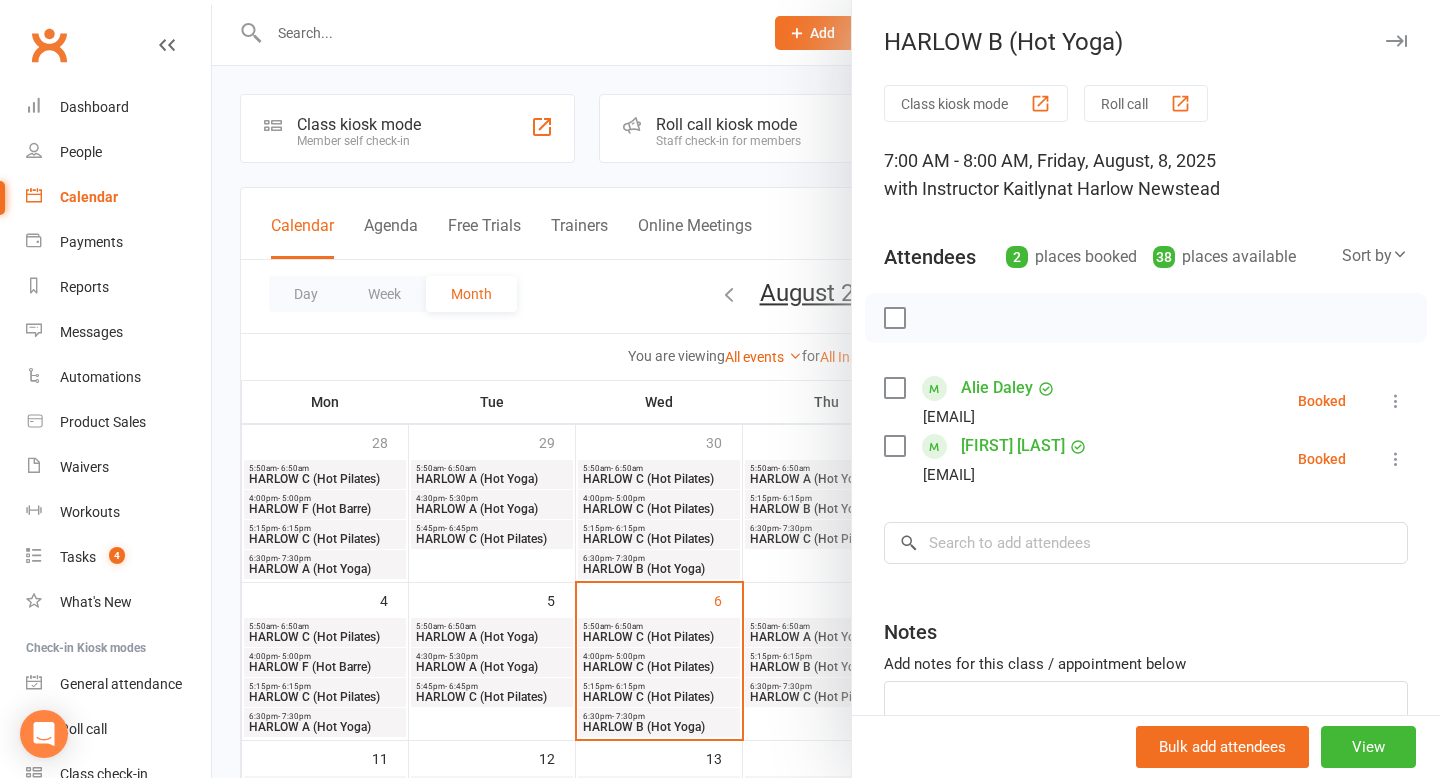 scroll, scrollTop: 24, scrollLeft: 0, axis: vertical 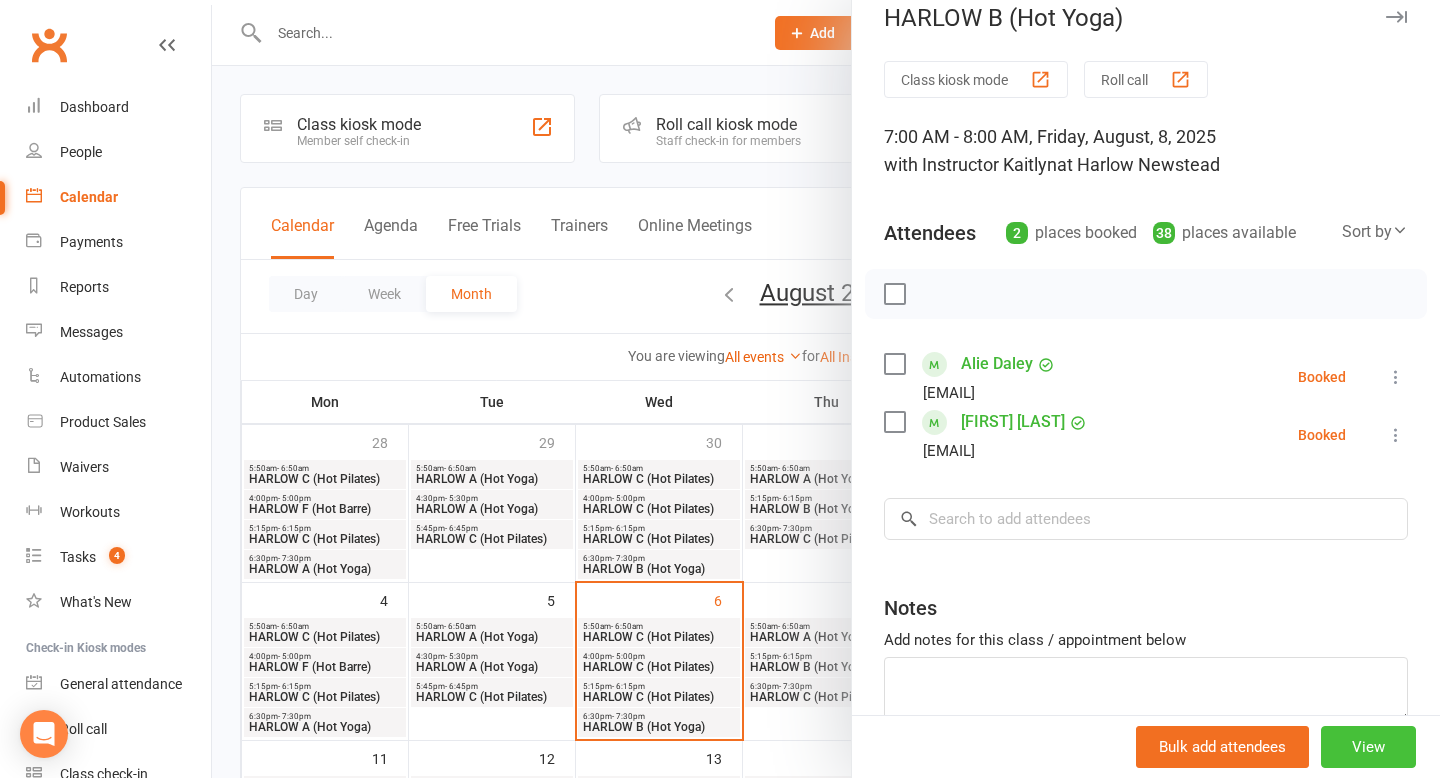 click on "View" at bounding box center [1368, 747] 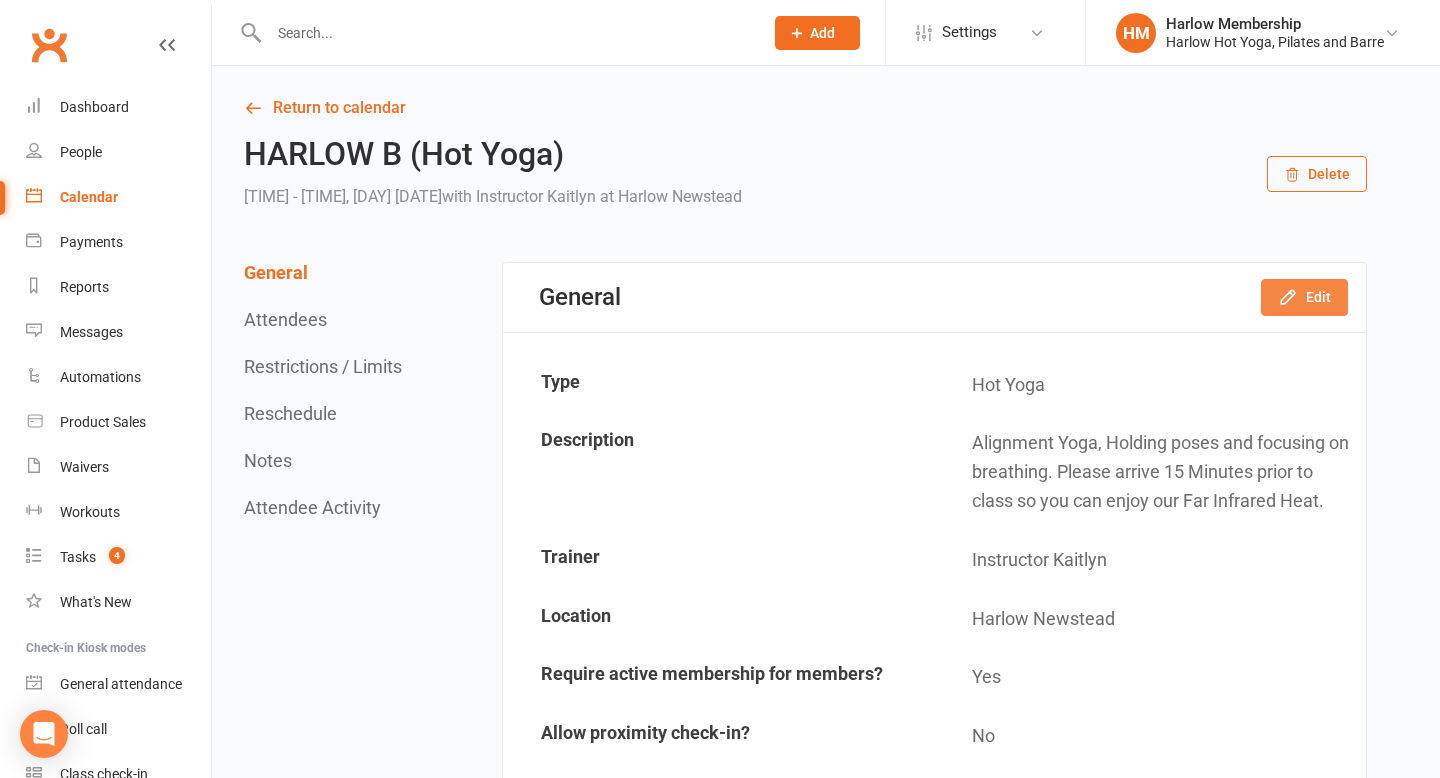 click on "Edit" at bounding box center [1304, 297] 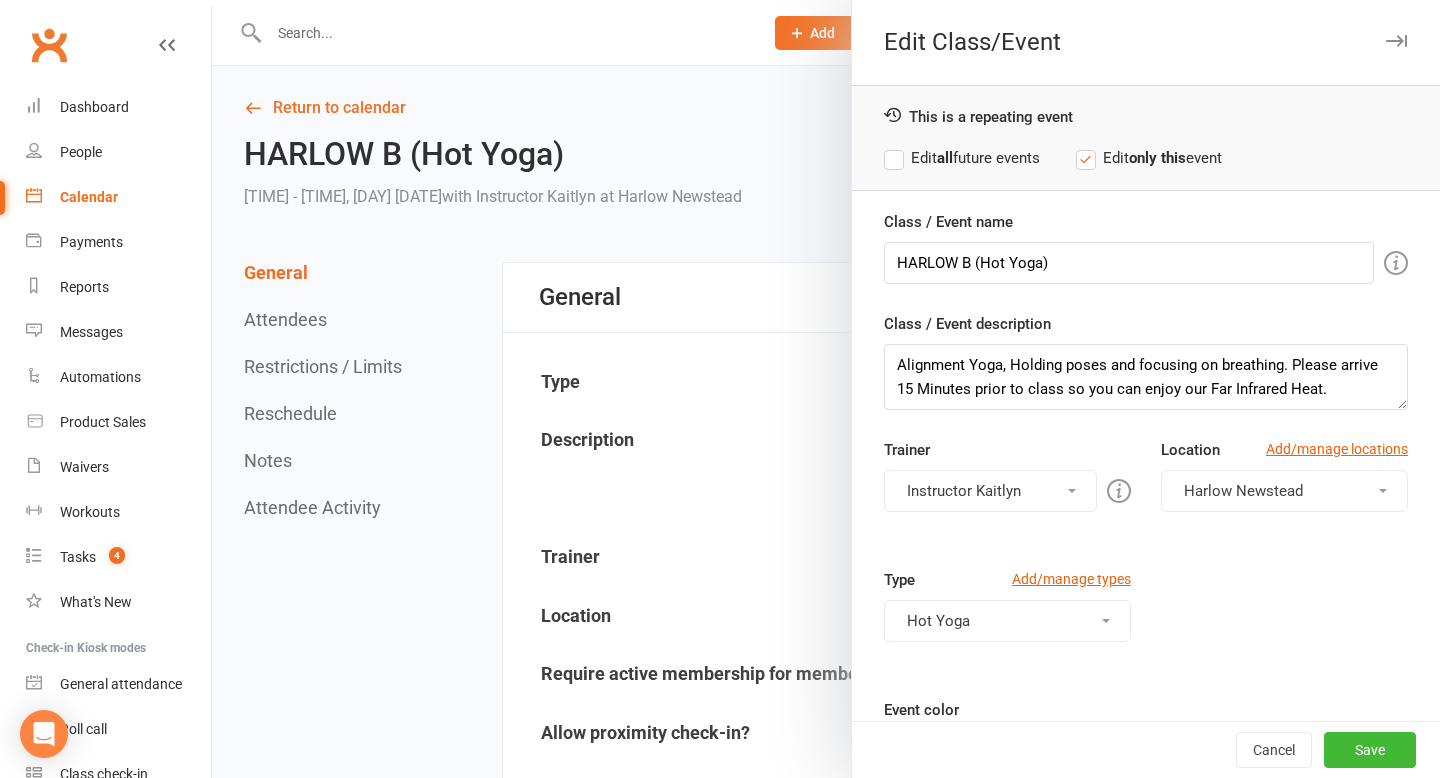 scroll, scrollTop: 27, scrollLeft: 0, axis: vertical 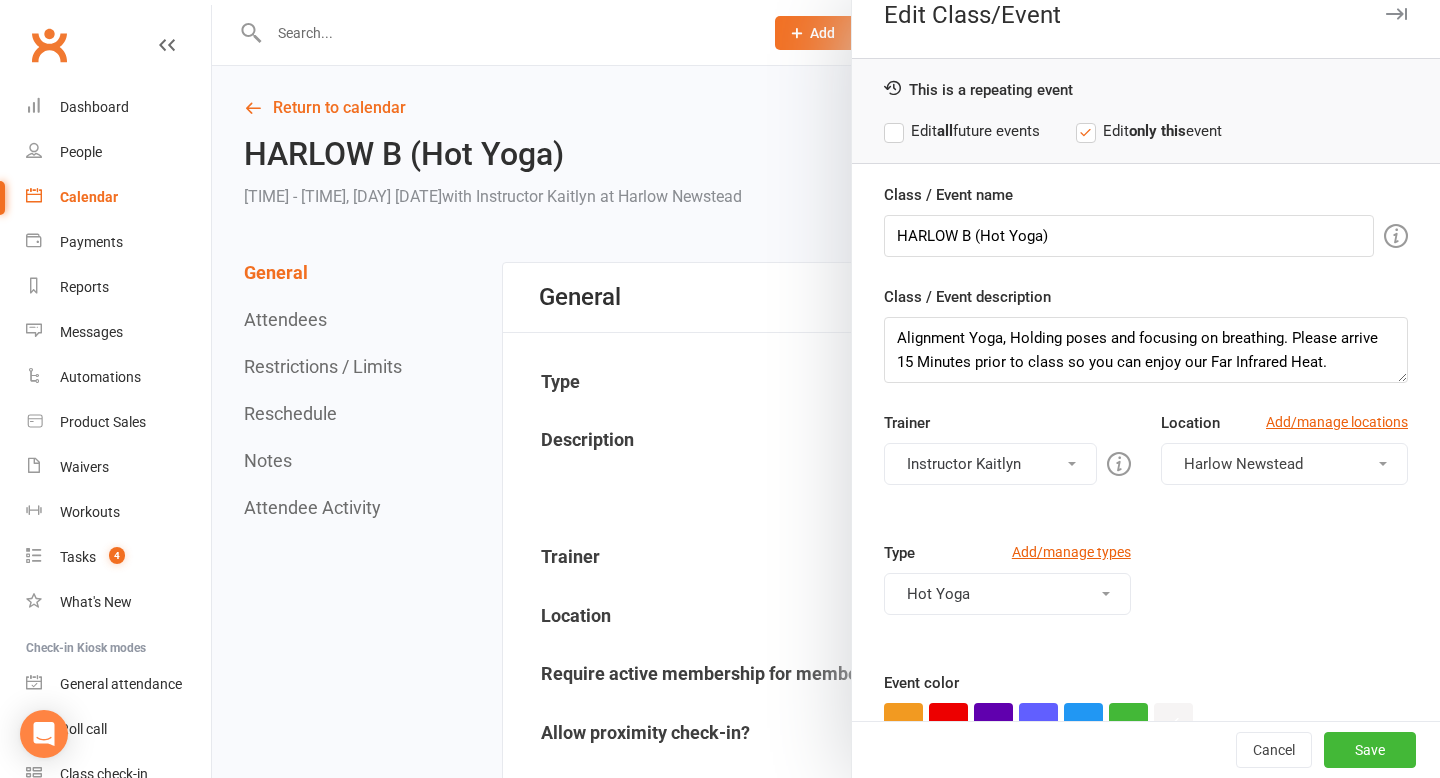click on "Instructor Kaitlyn" at bounding box center (990, 464) 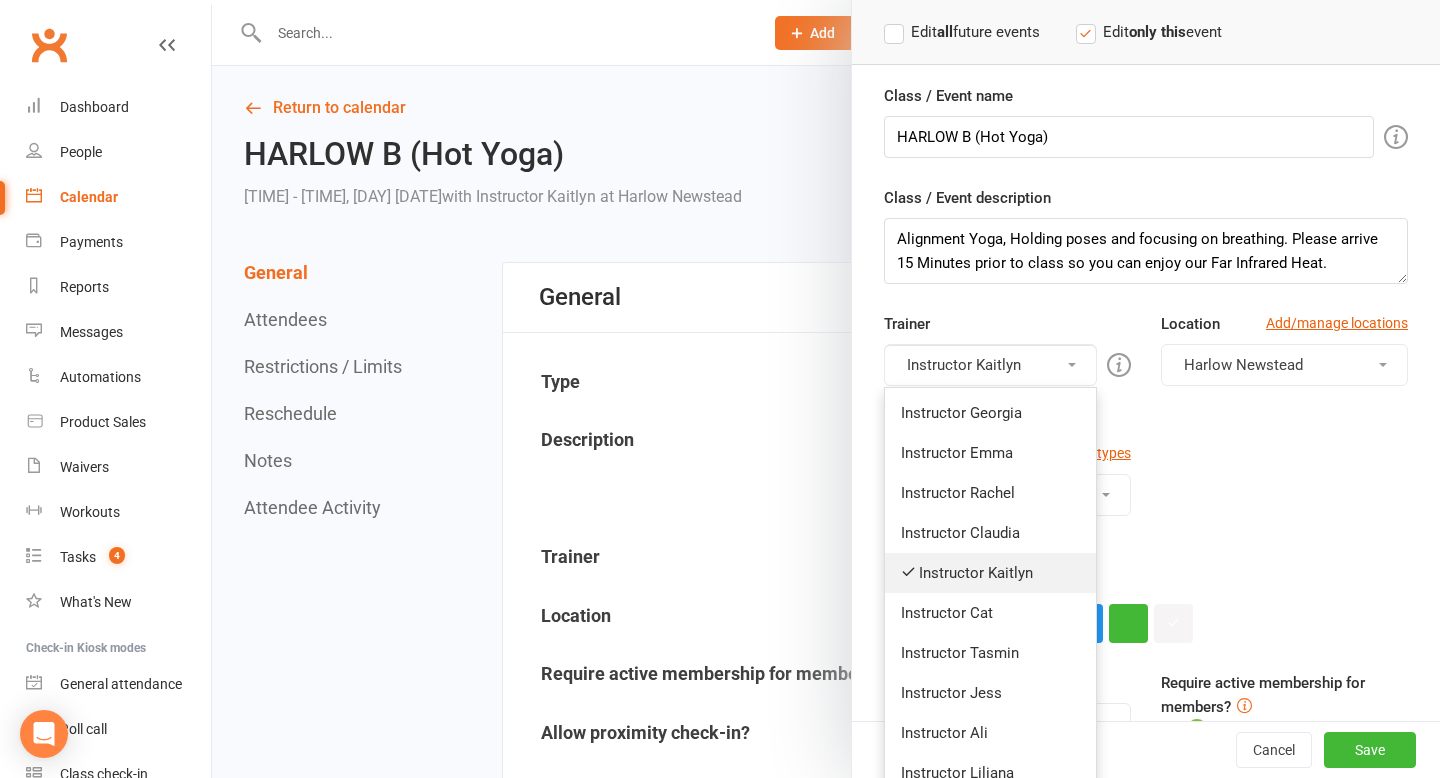 scroll, scrollTop: 133, scrollLeft: 0, axis: vertical 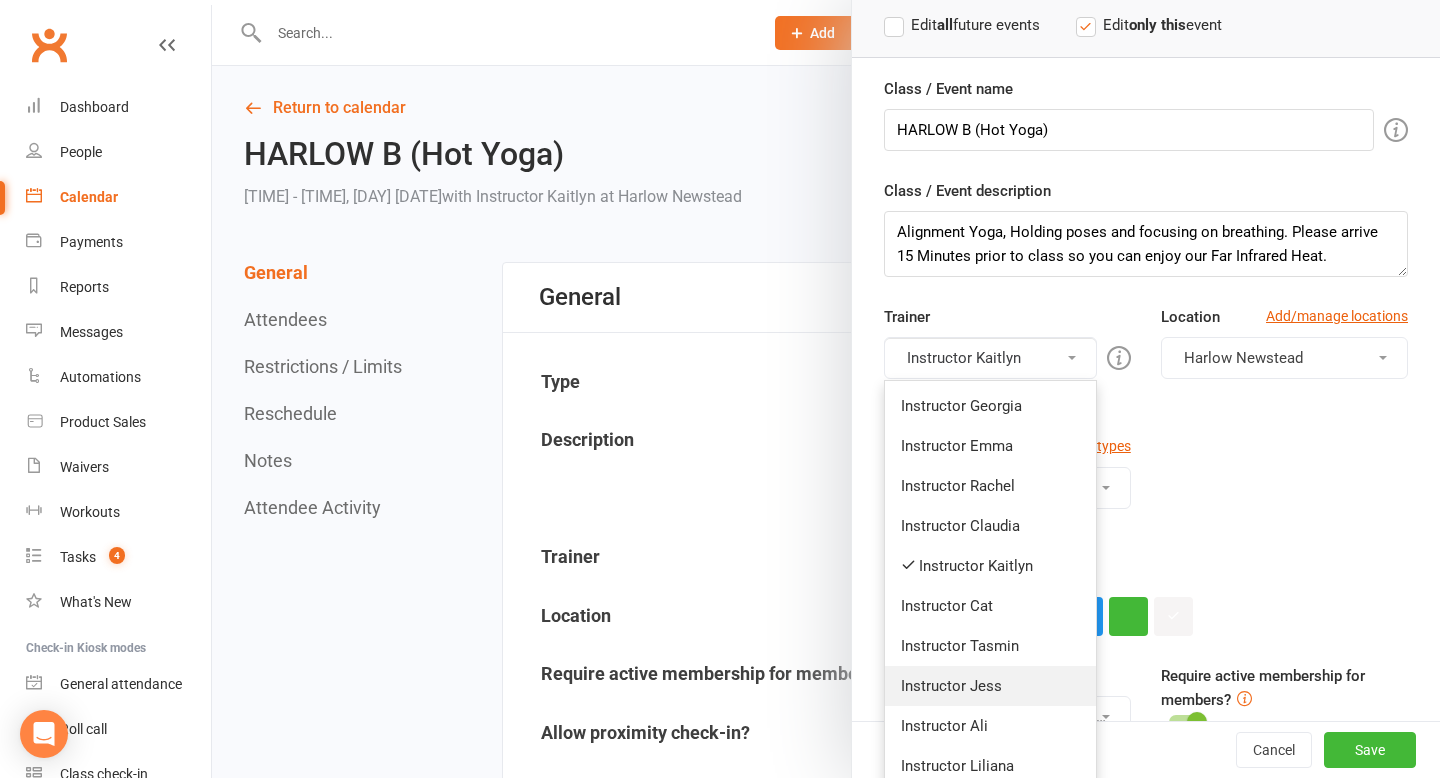 click on "Instructor Jess" at bounding box center [990, 686] 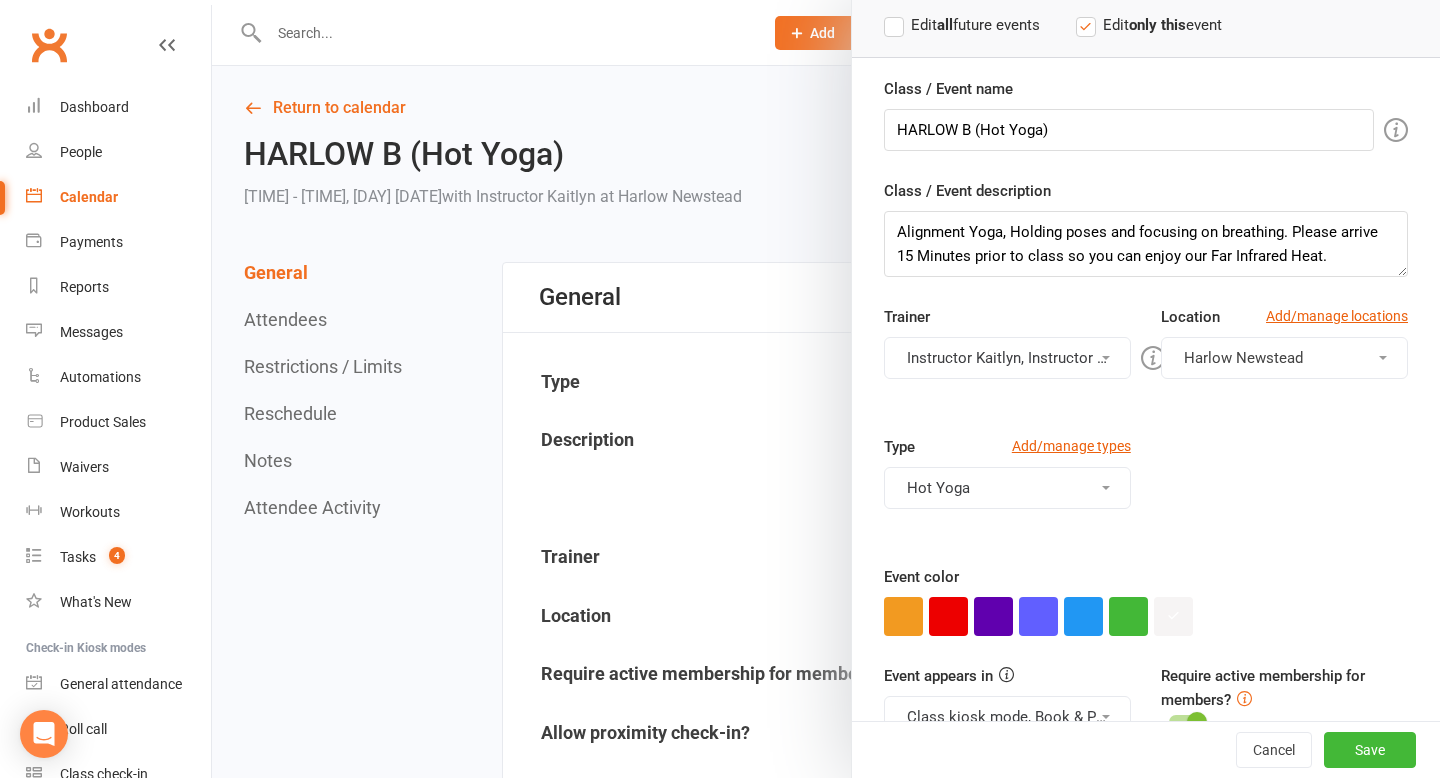 click on "Instructor Kaitlyn, Instructor Jess" at bounding box center [1007, 358] 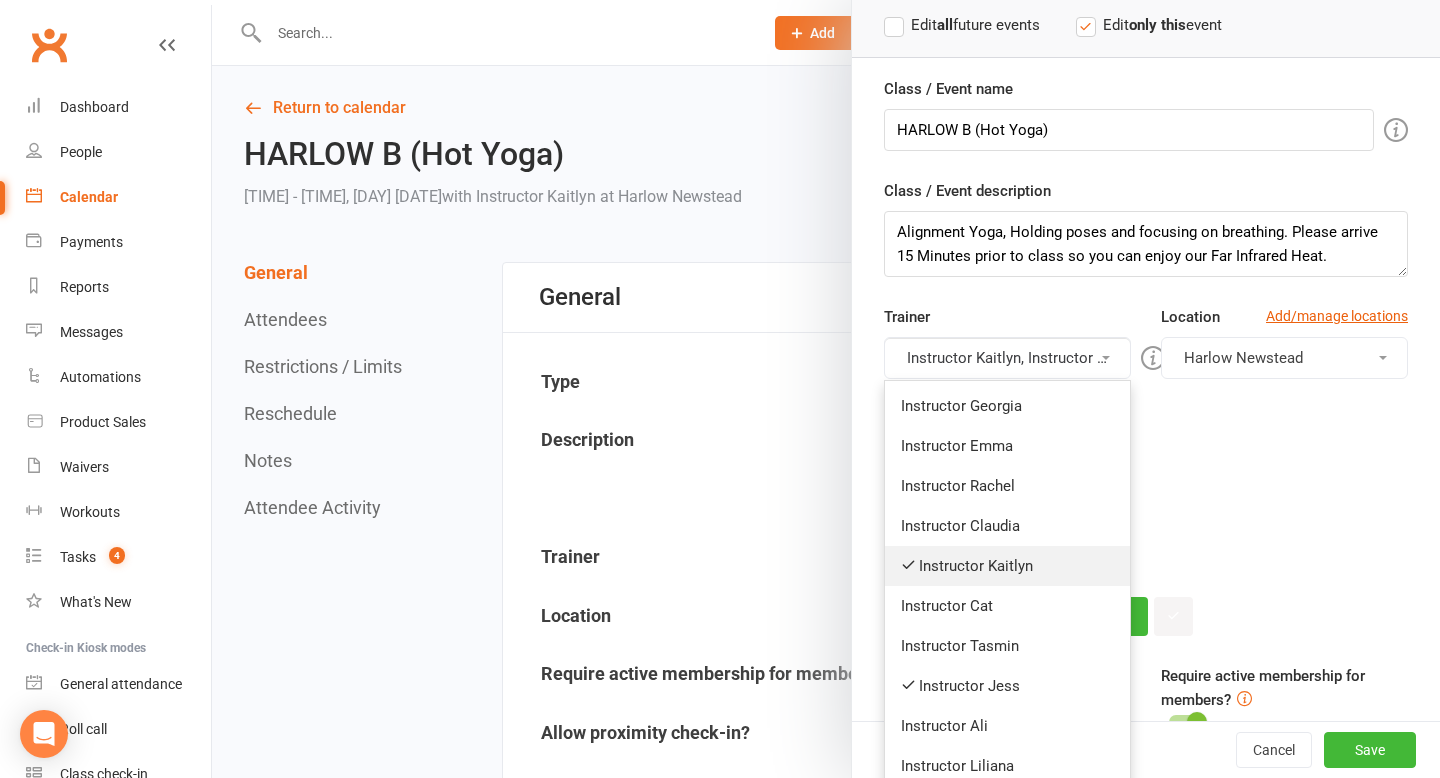 click on "Instructor Kaitlyn" at bounding box center [1007, 566] 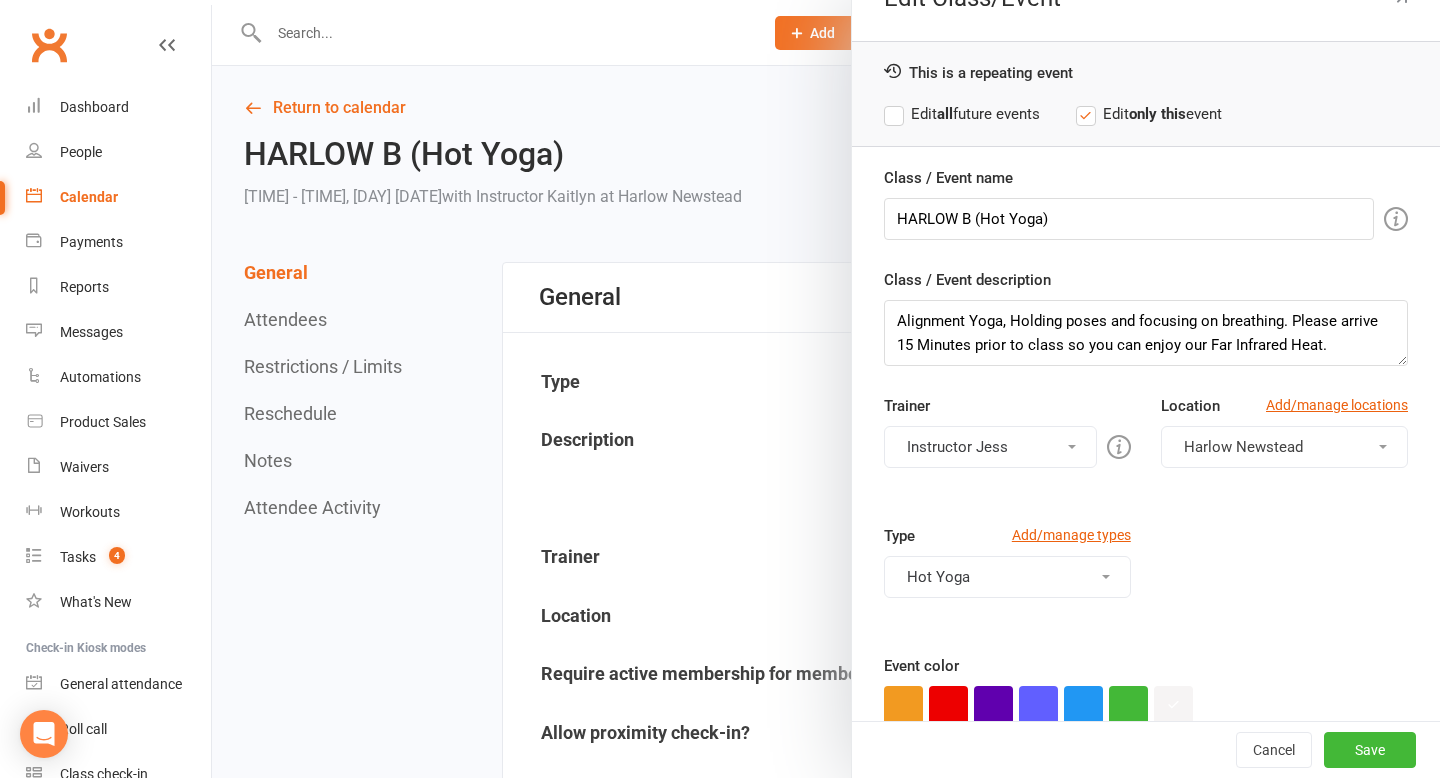 scroll, scrollTop: 17, scrollLeft: 0, axis: vertical 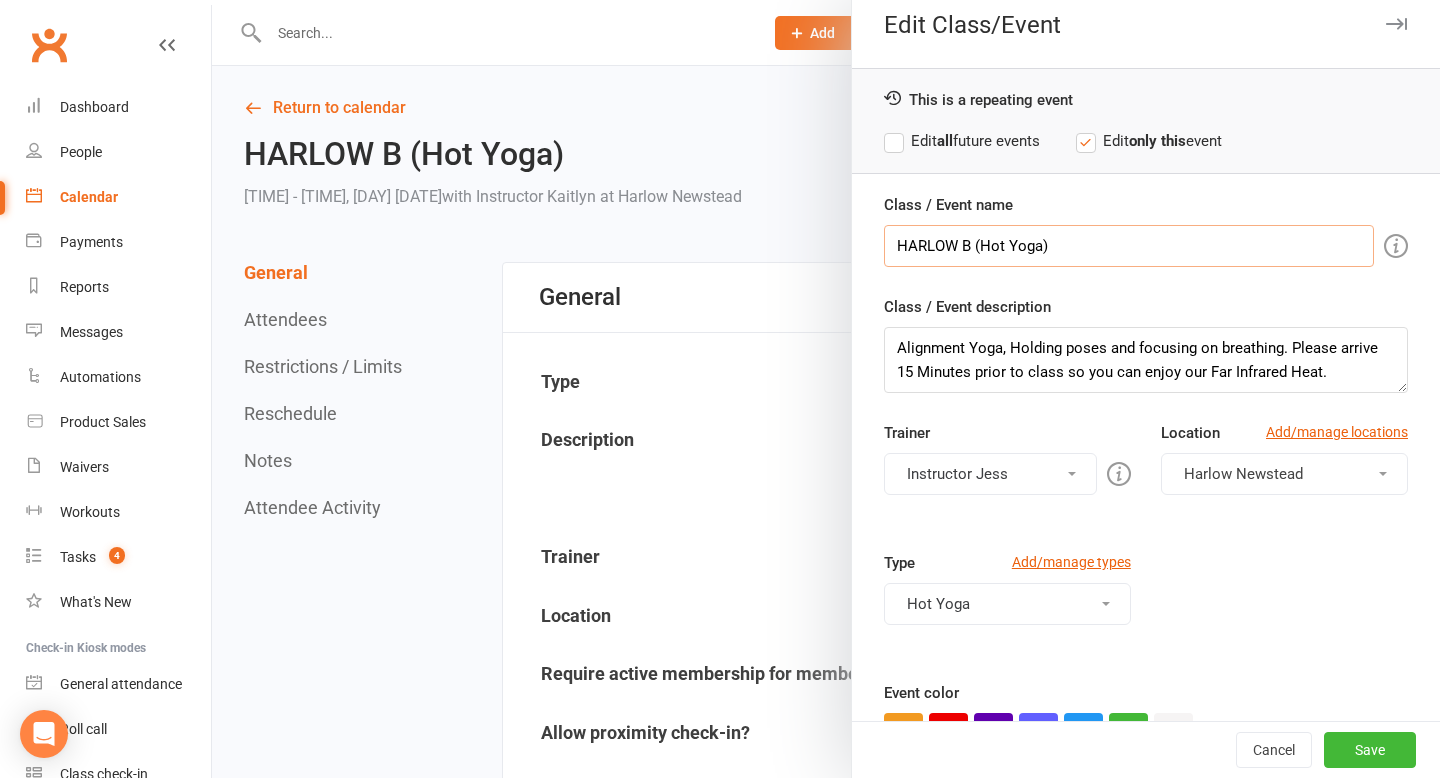 click on "HARLOW B (Hot Yoga)" at bounding box center (1129, 246) 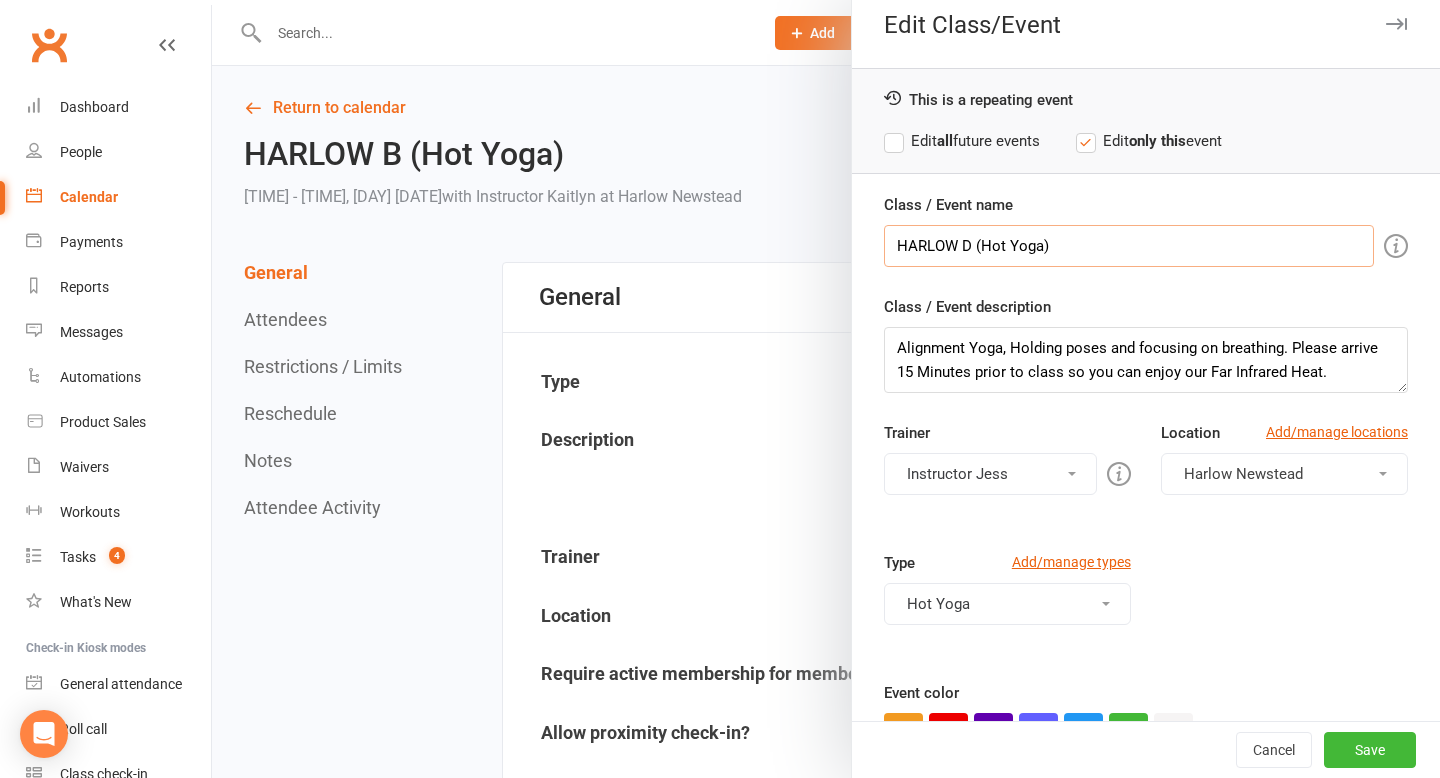 type on "HARLOW D (Hot Yoga)" 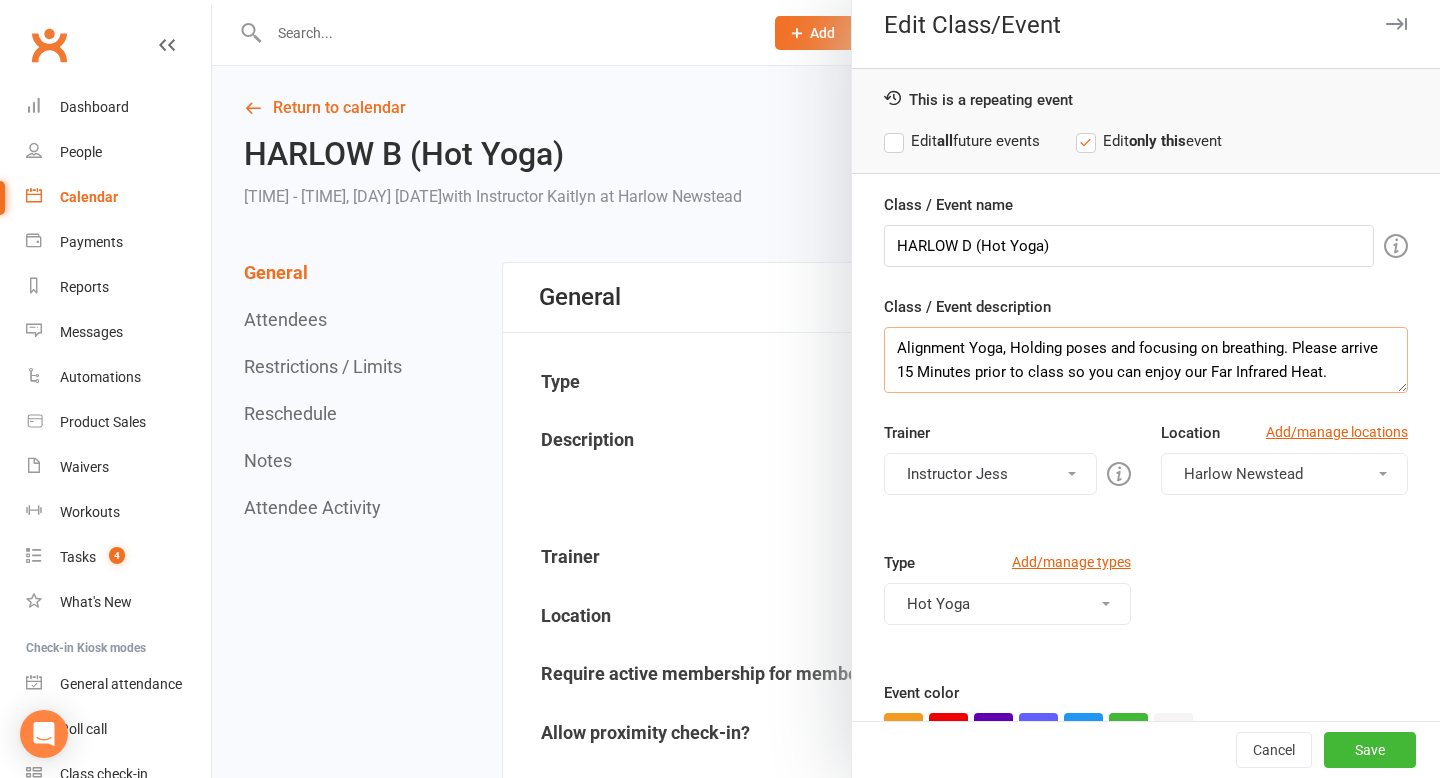 drag, startPoint x: 900, startPoint y: 343, endPoint x: 1235, endPoint y: 429, distance: 345.8627 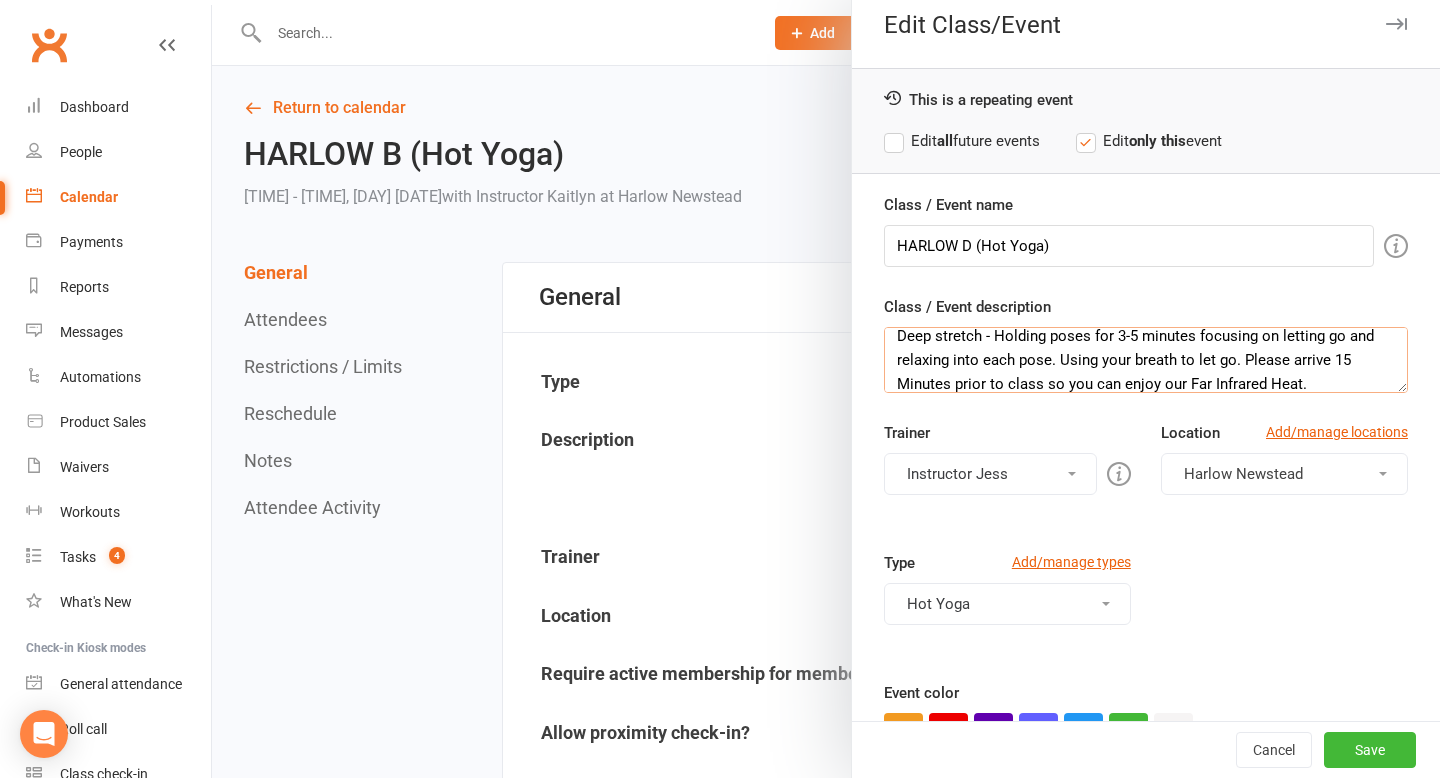 scroll, scrollTop: 24, scrollLeft: 0, axis: vertical 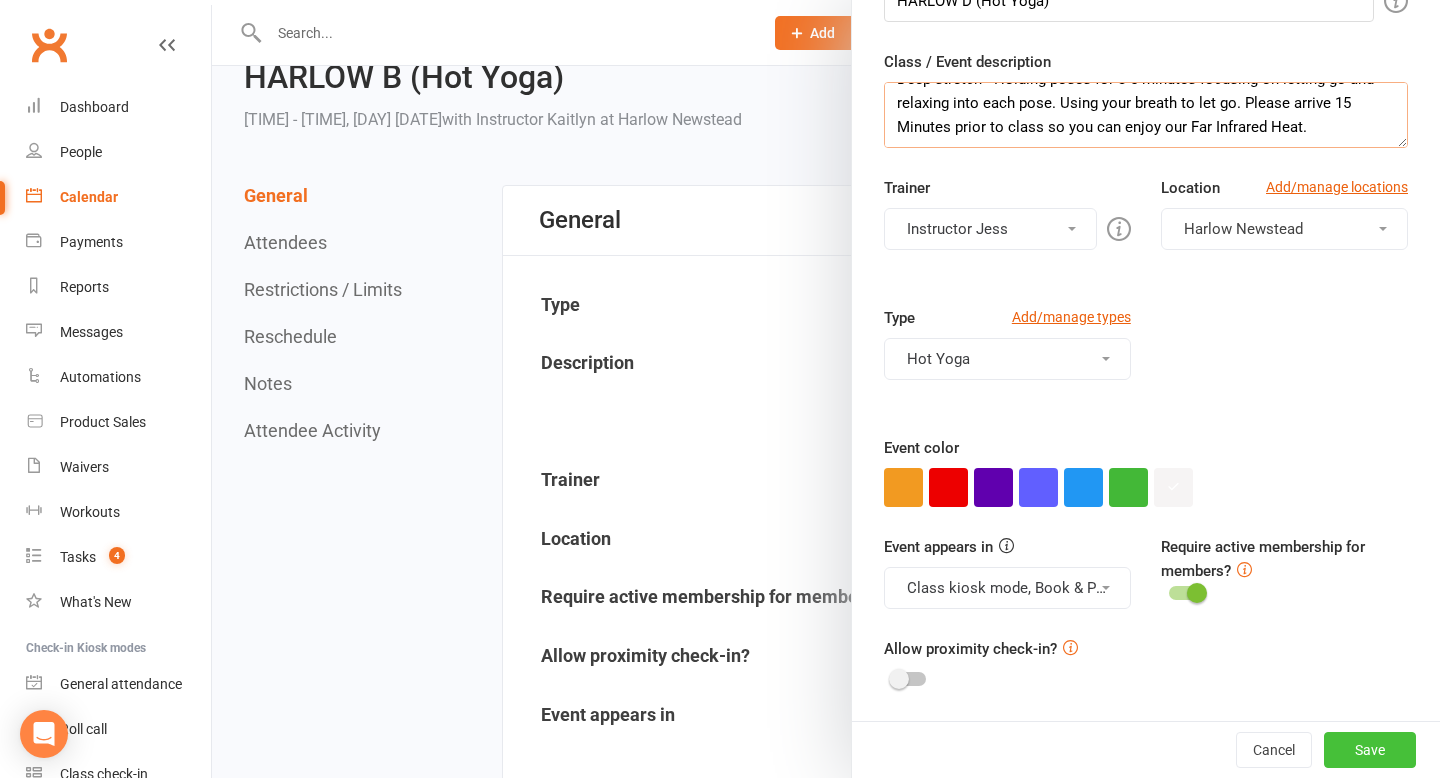 type on "Deep stretch - Holding poses for 3-5 minutes focusing on letting go and relaxing into each pose. Using your breath to let go. Please arrive 15 Minutes prior to class so you can enjoy our Far Infrared Heat." 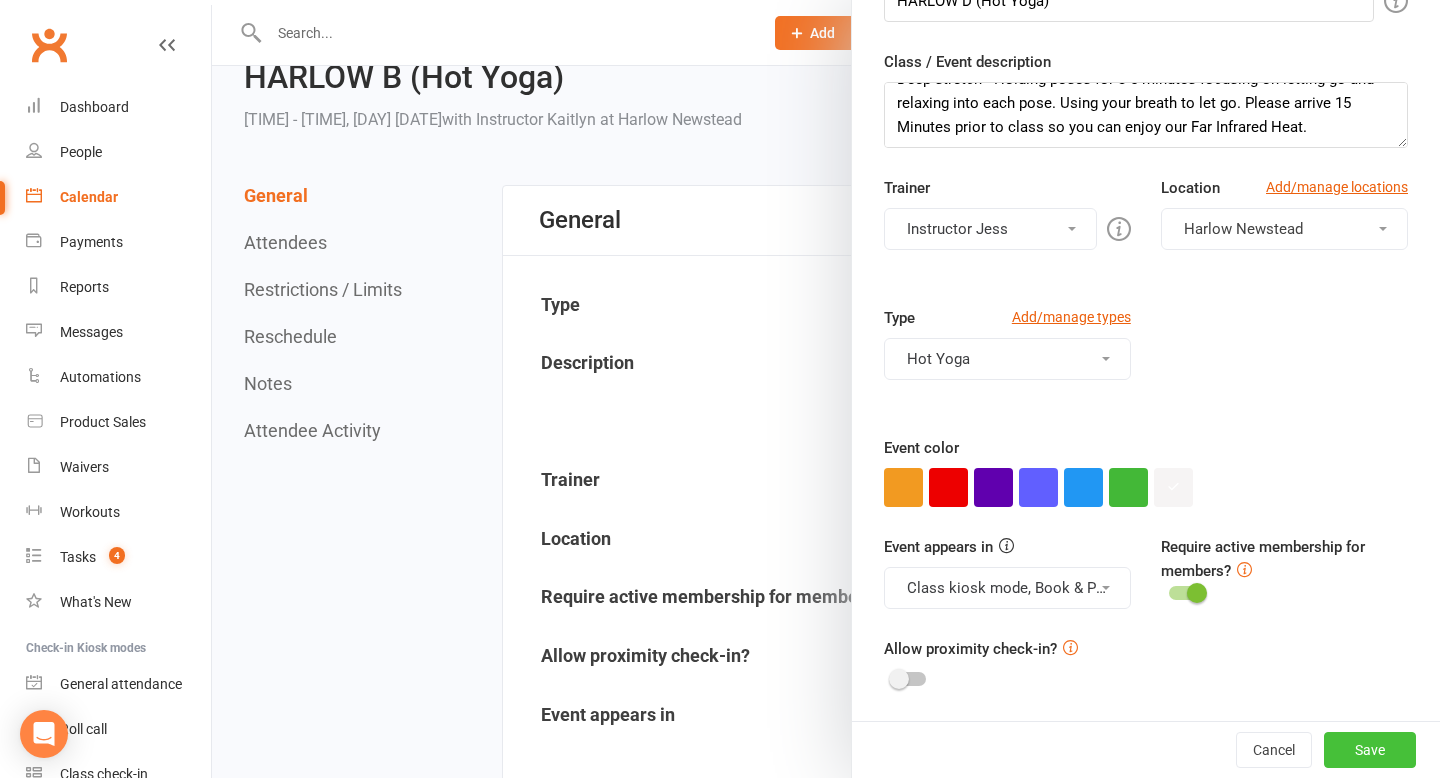 click on "Save" at bounding box center (1370, 750) 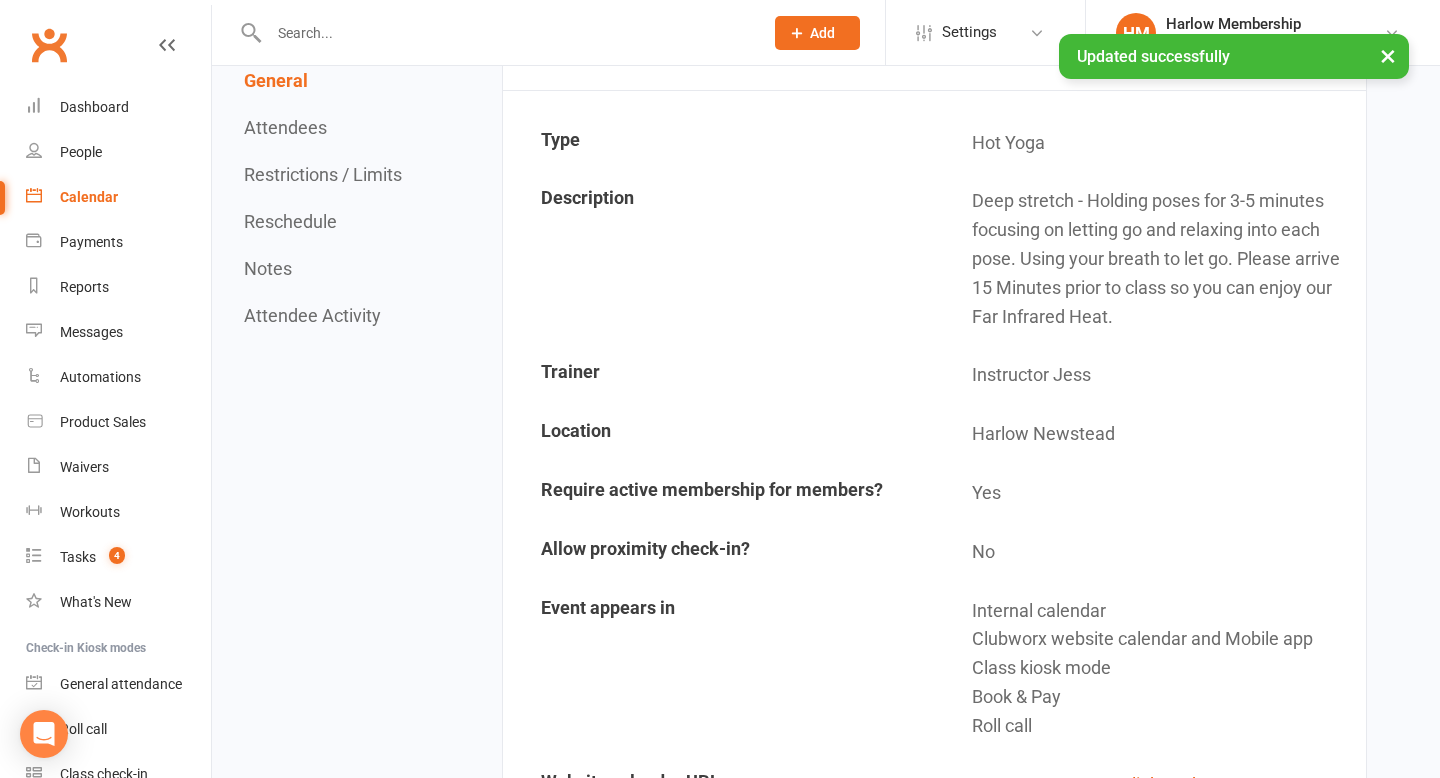 scroll, scrollTop: 0, scrollLeft: 0, axis: both 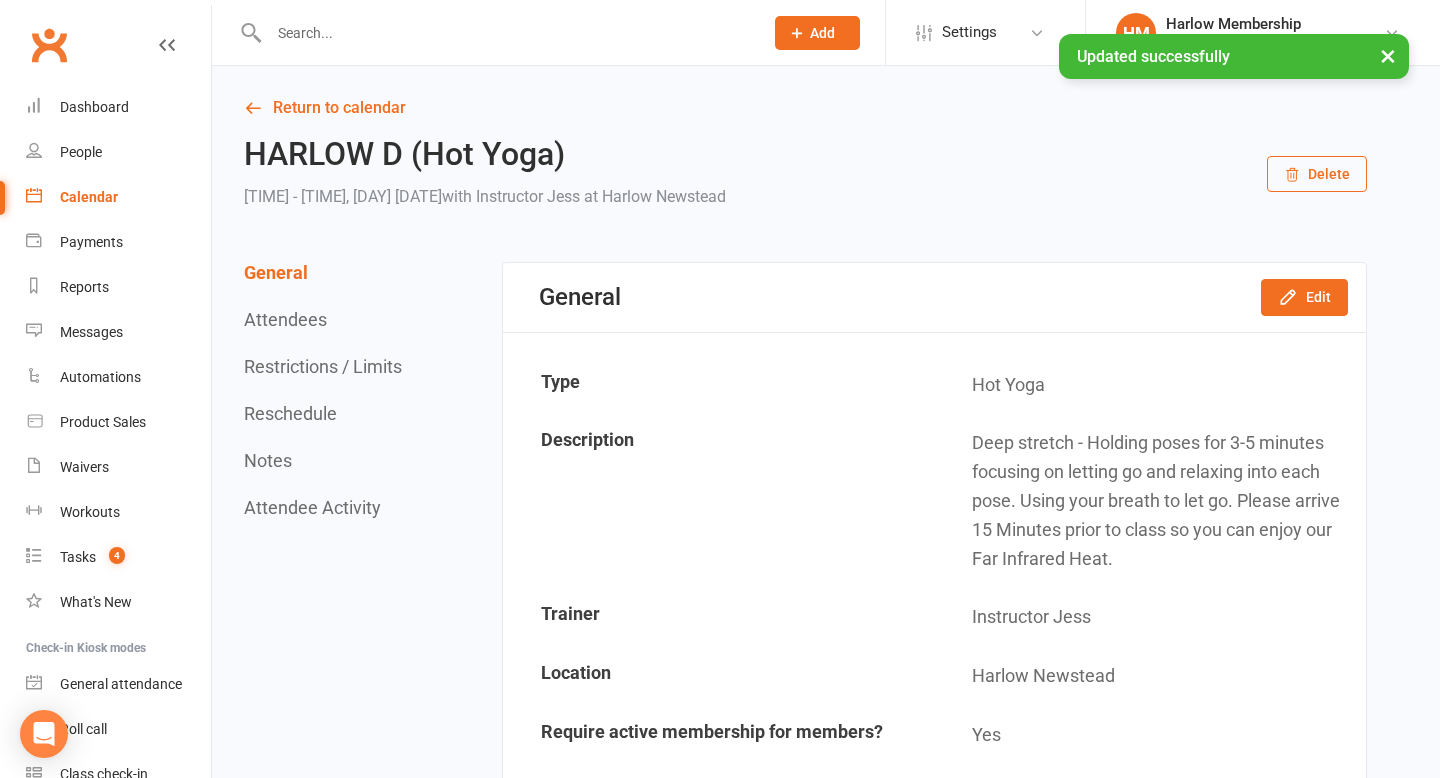 click on "Calendar" at bounding box center (89, 197) 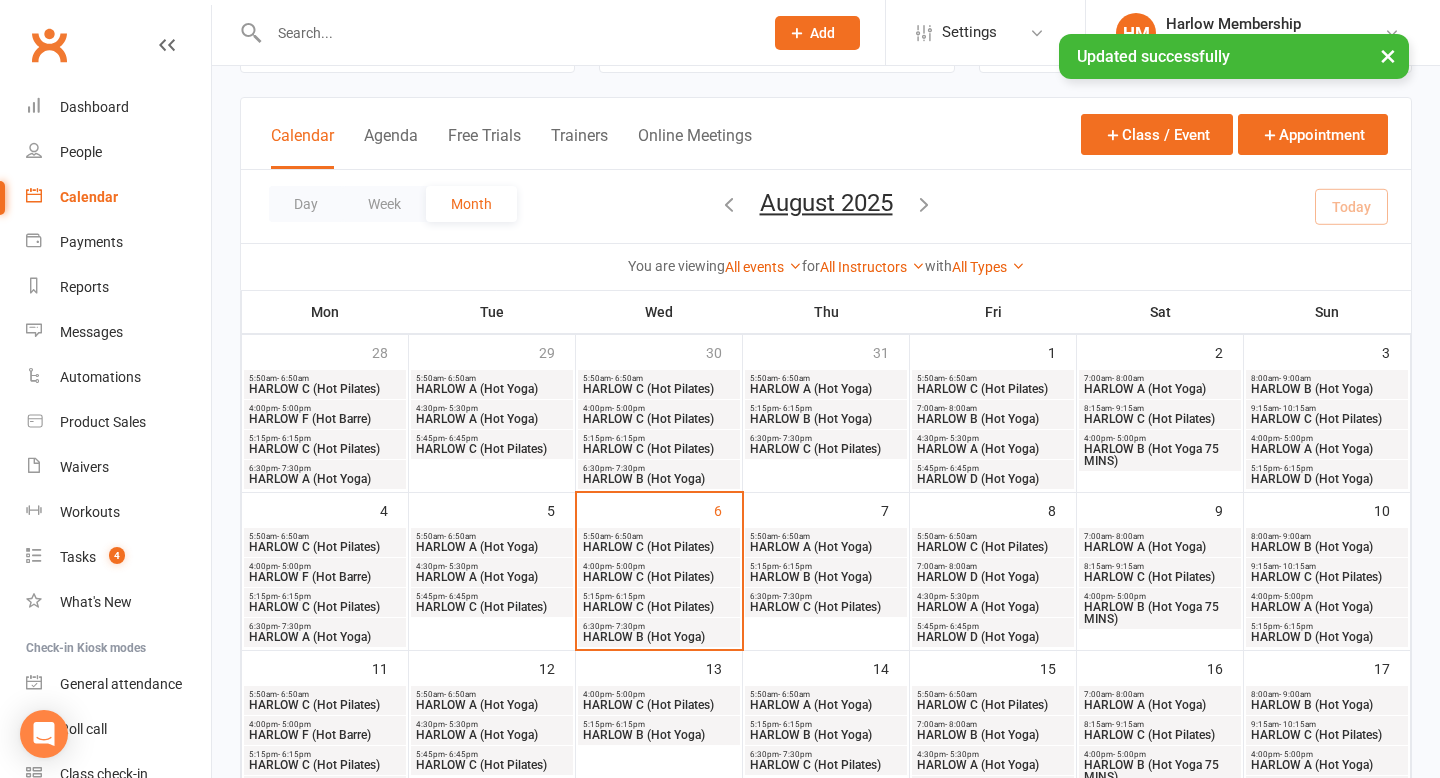scroll, scrollTop: 94, scrollLeft: 0, axis: vertical 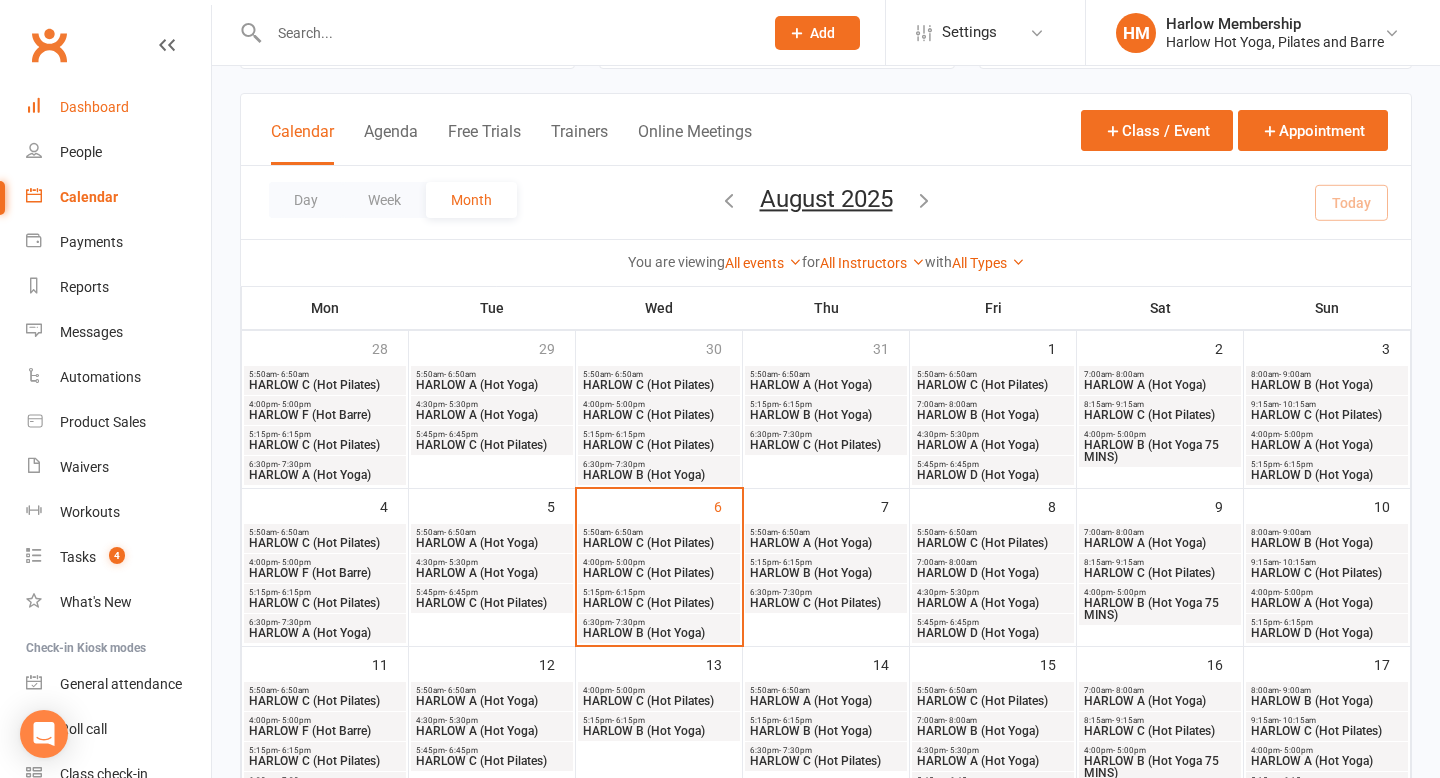 click on "Dashboard" at bounding box center (94, 107) 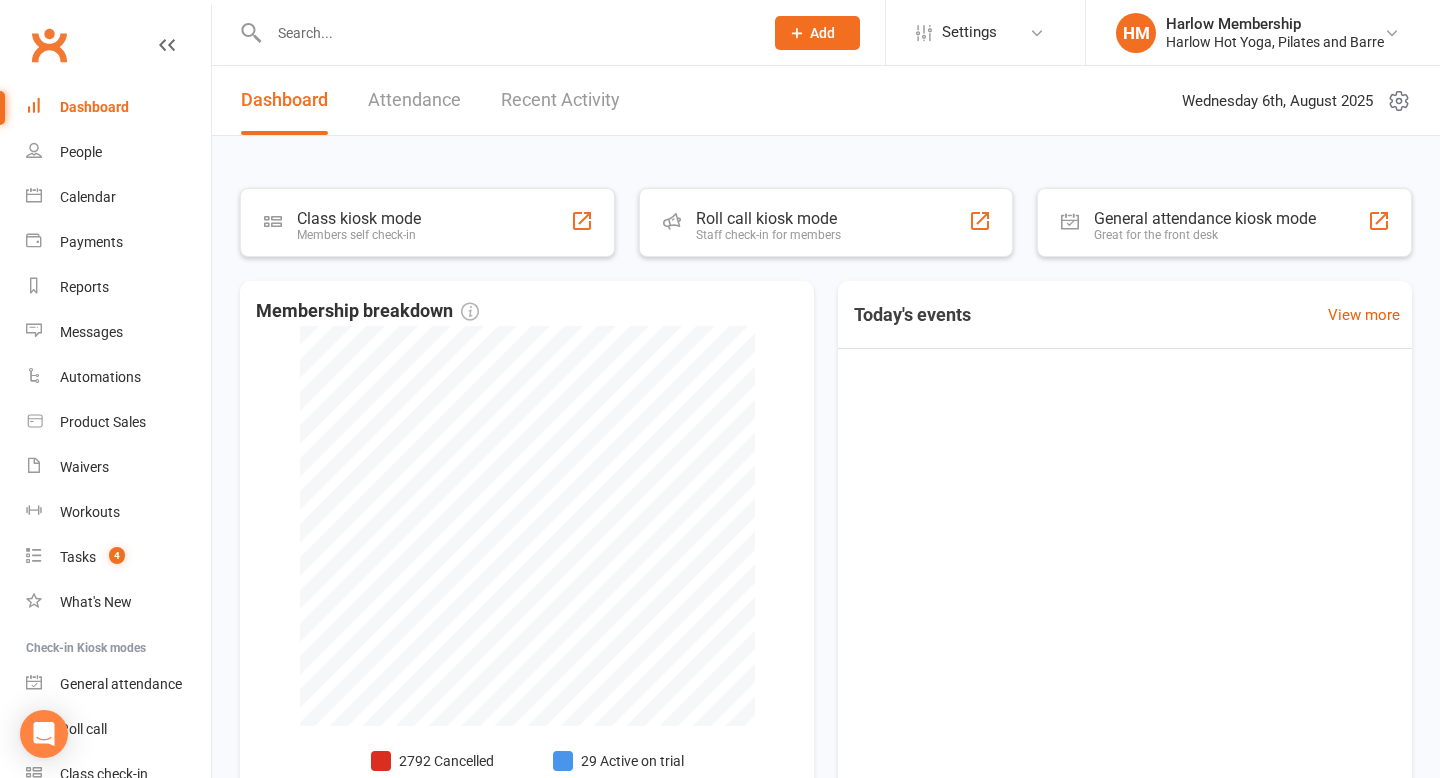 scroll, scrollTop: 0, scrollLeft: 0, axis: both 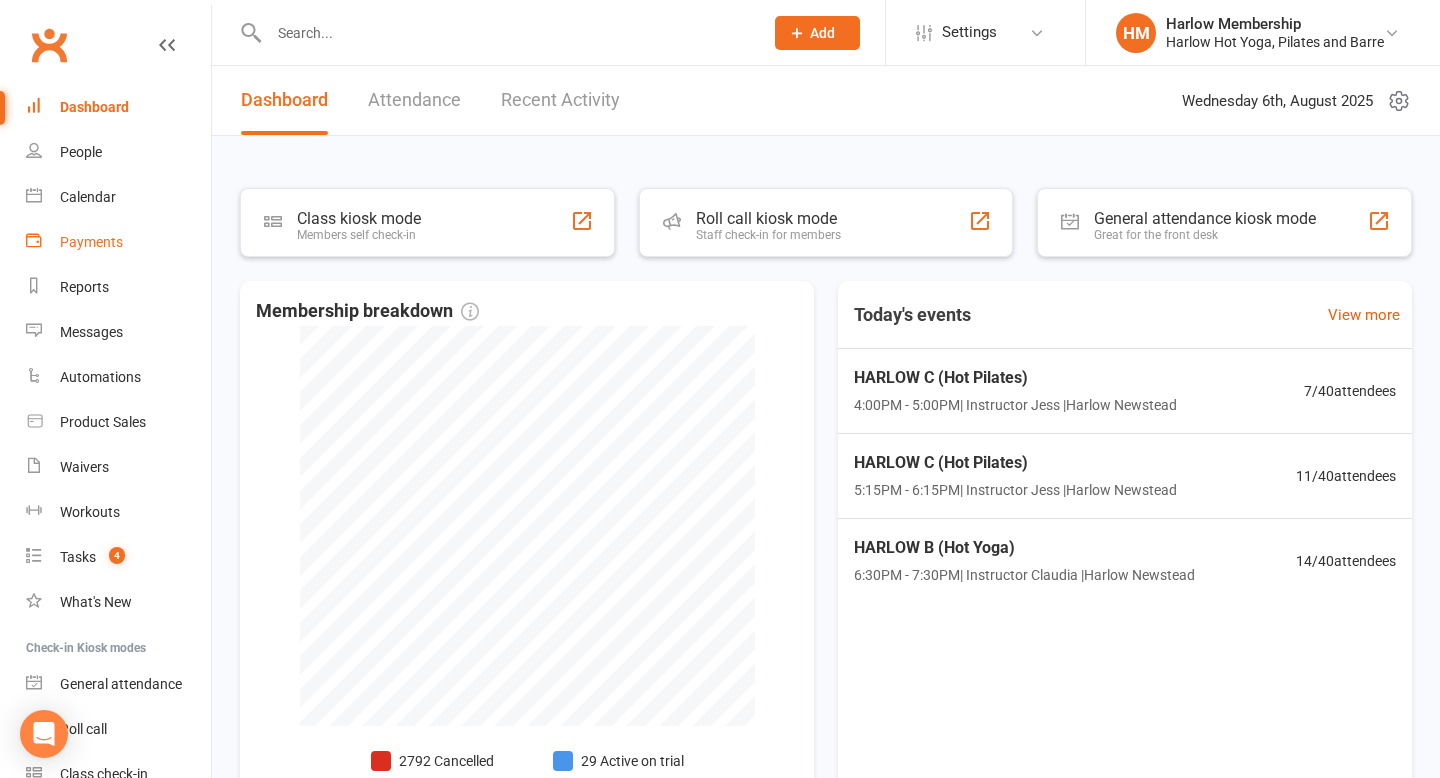 click on "Payments" at bounding box center (91, 242) 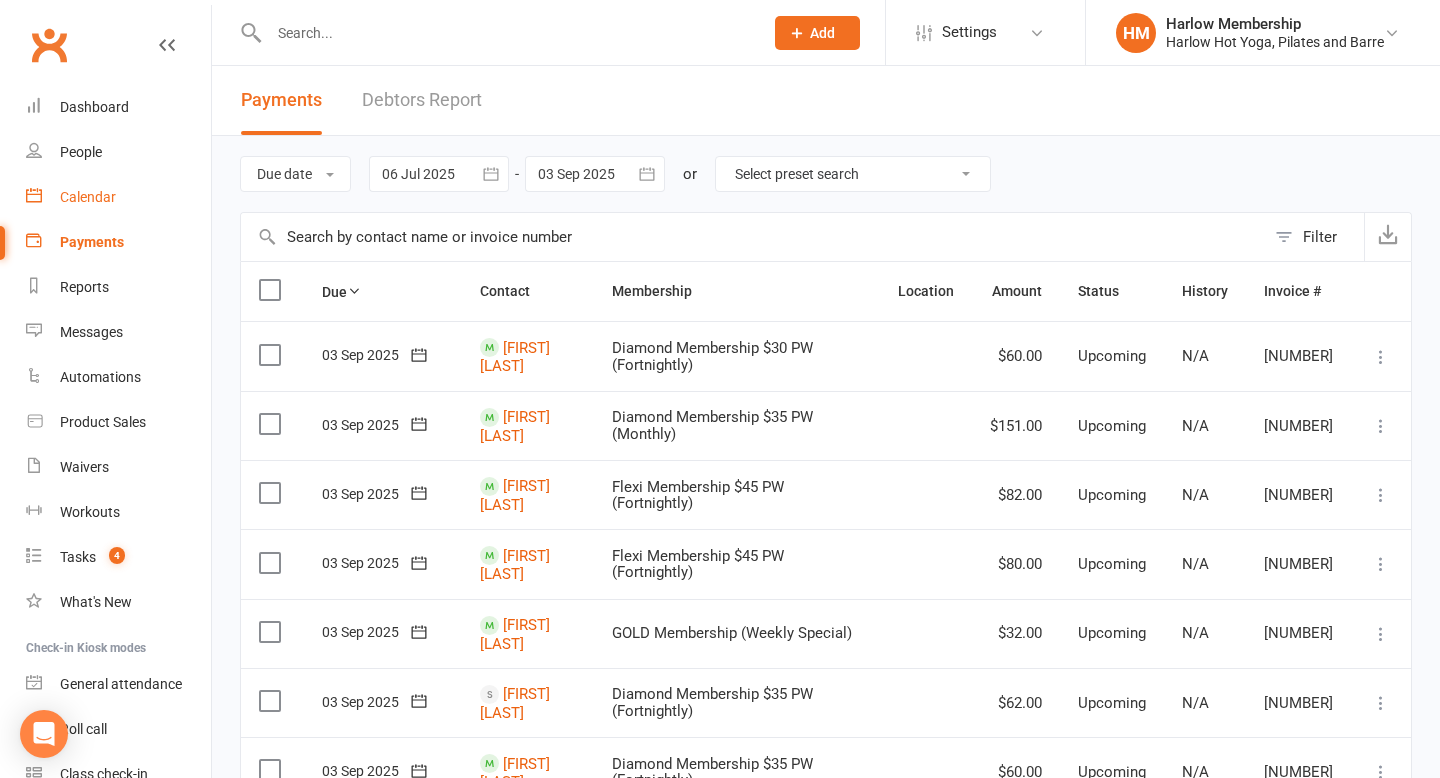 click on "Calendar" at bounding box center [118, 197] 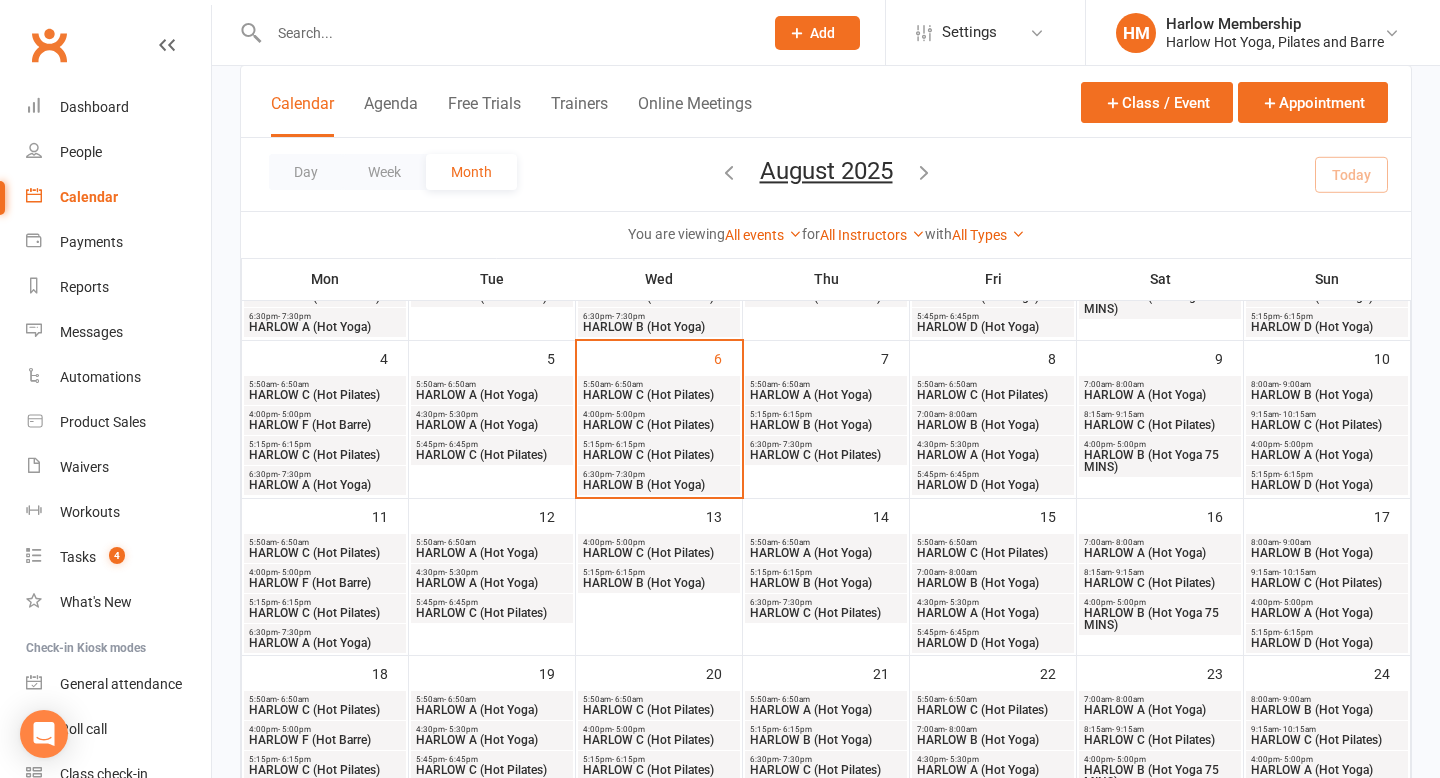 scroll, scrollTop: 262, scrollLeft: 0, axis: vertical 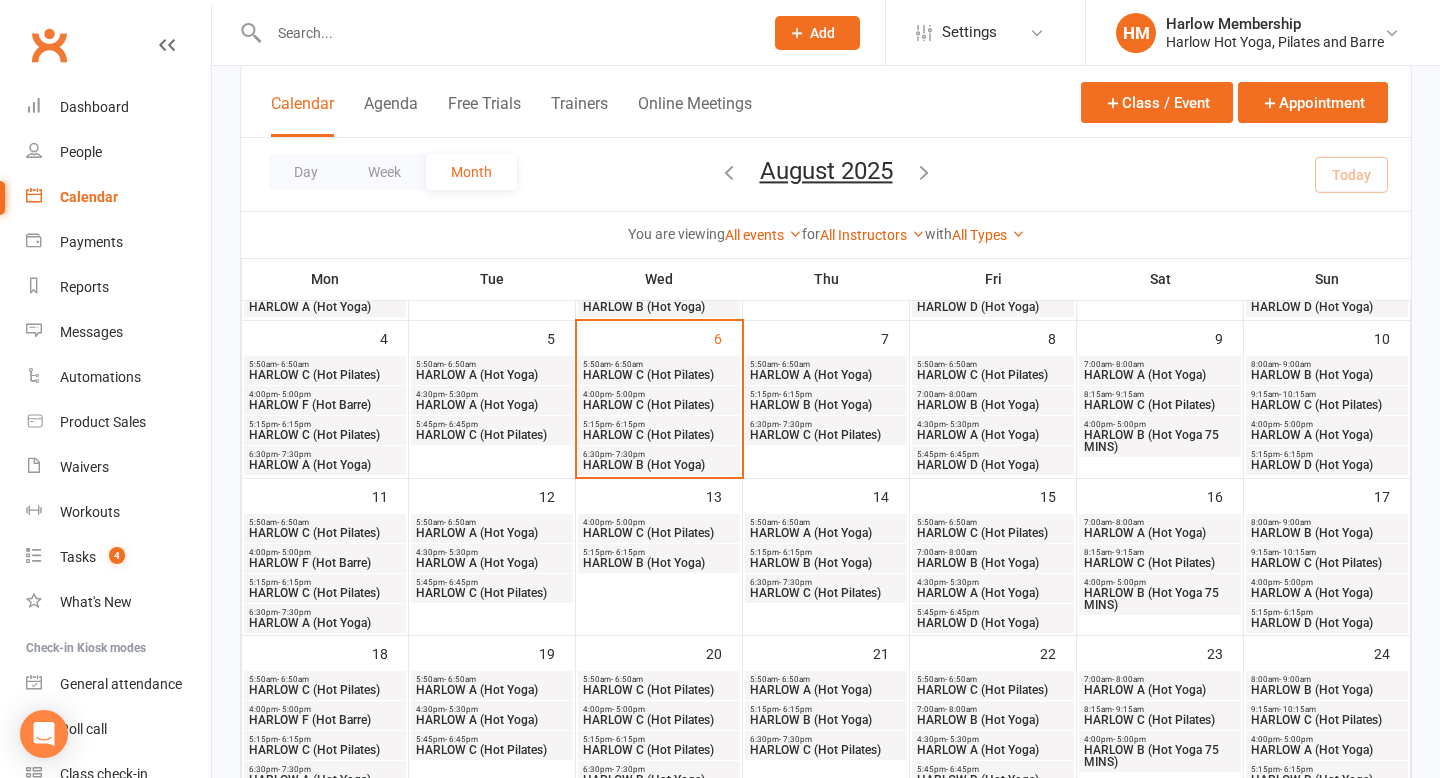 click on "HARLOW D (Hot Yoga)" at bounding box center (993, 465) 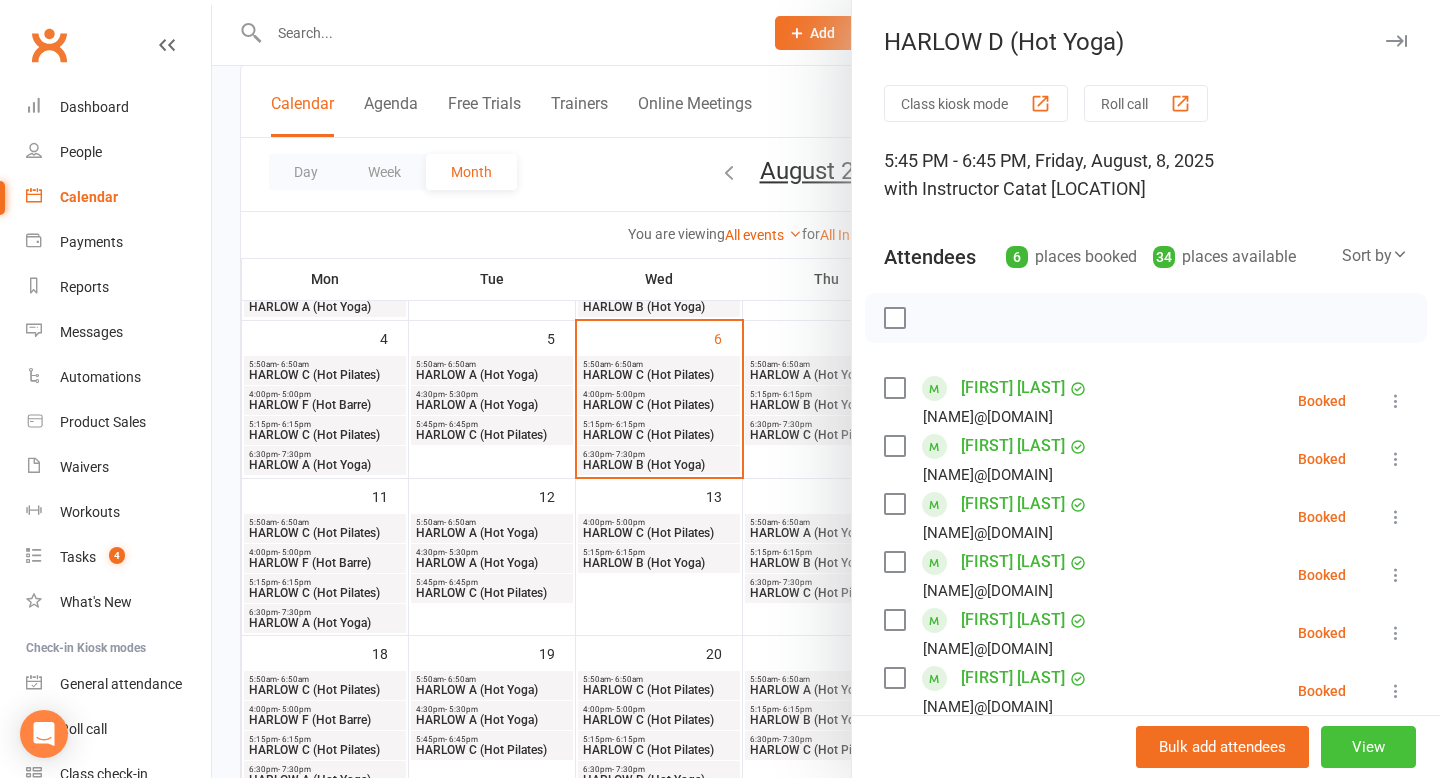 click on "View" at bounding box center (1368, 747) 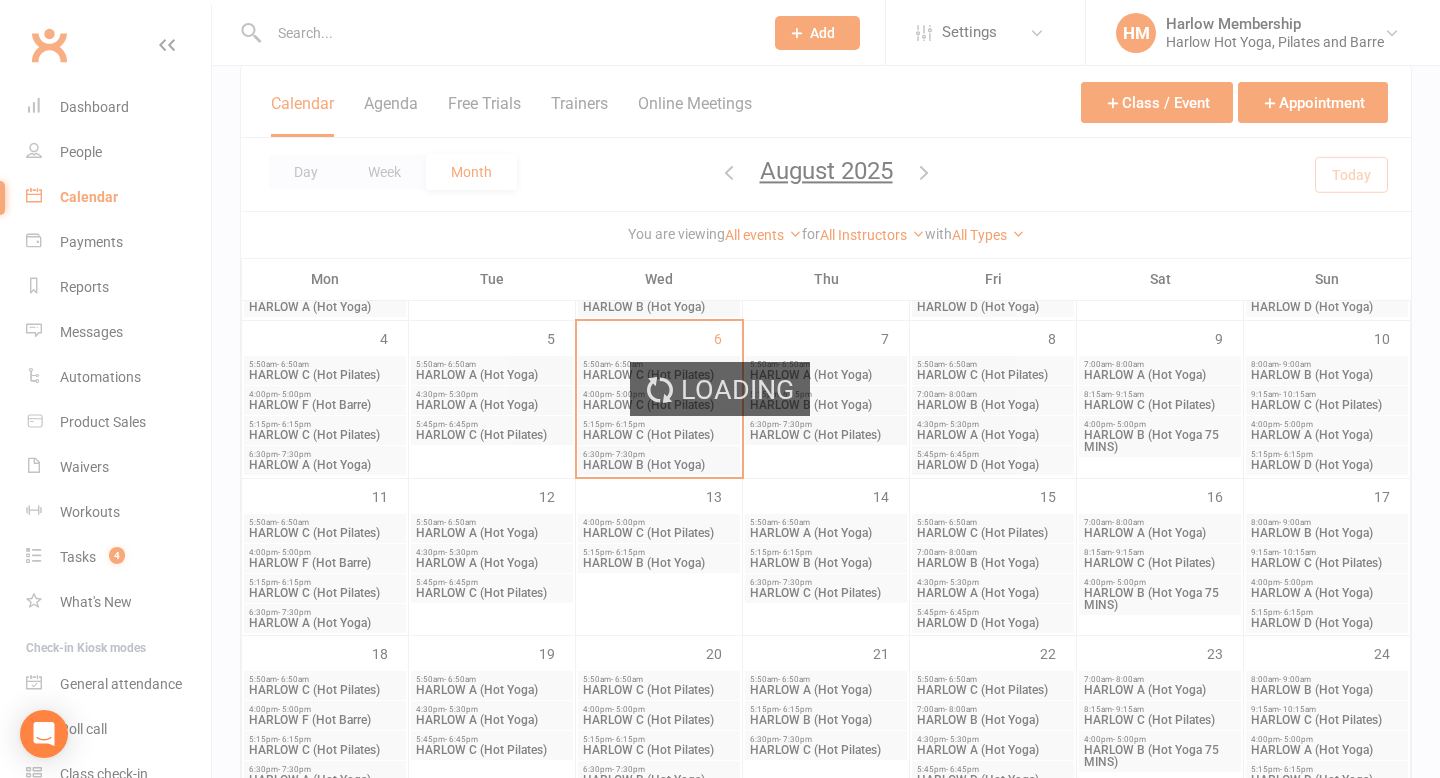 scroll, scrollTop: 0, scrollLeft: 0, axis: both 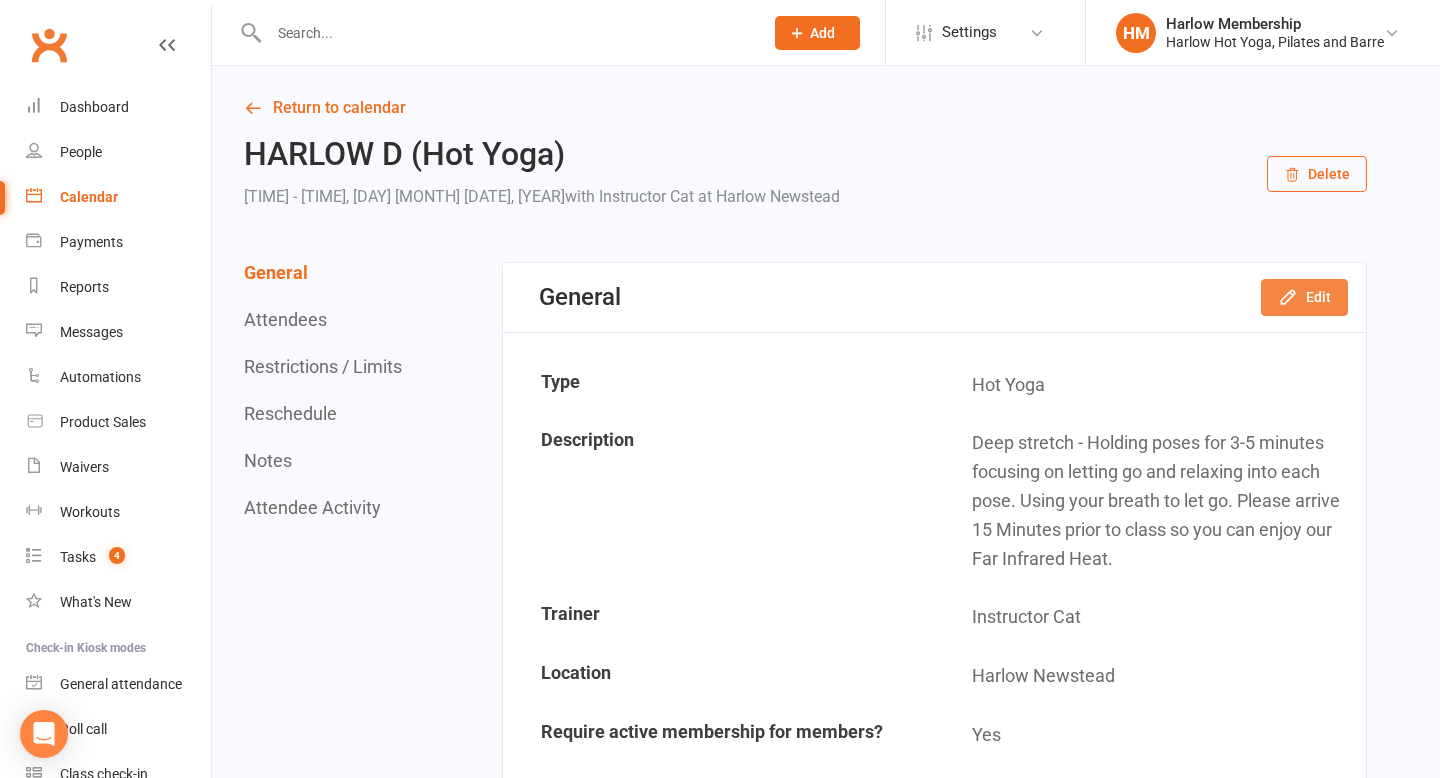 click on "Edit" at bounding box center (1304, 297) 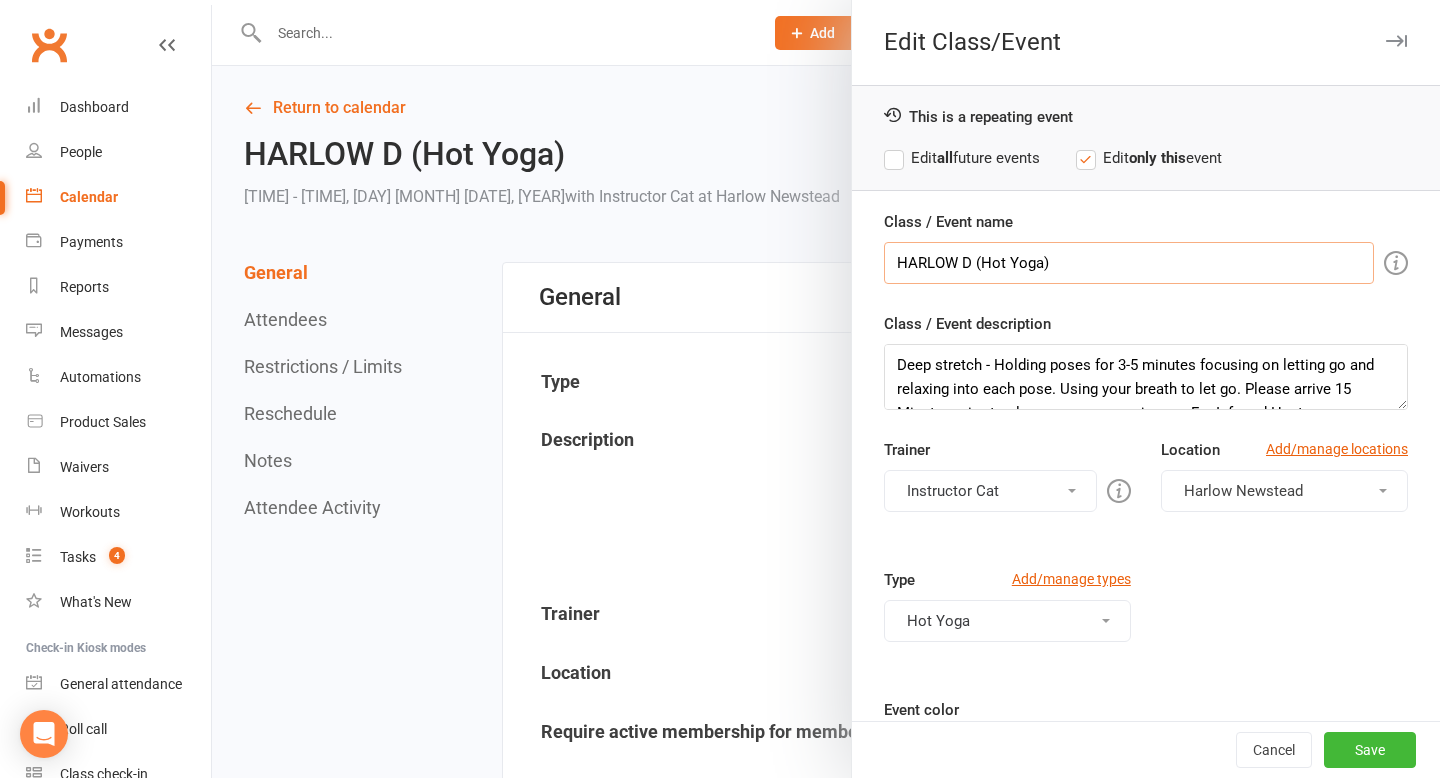 click on "HARLOW D (Hot Yoga)" at bounding box center [1129, 263] 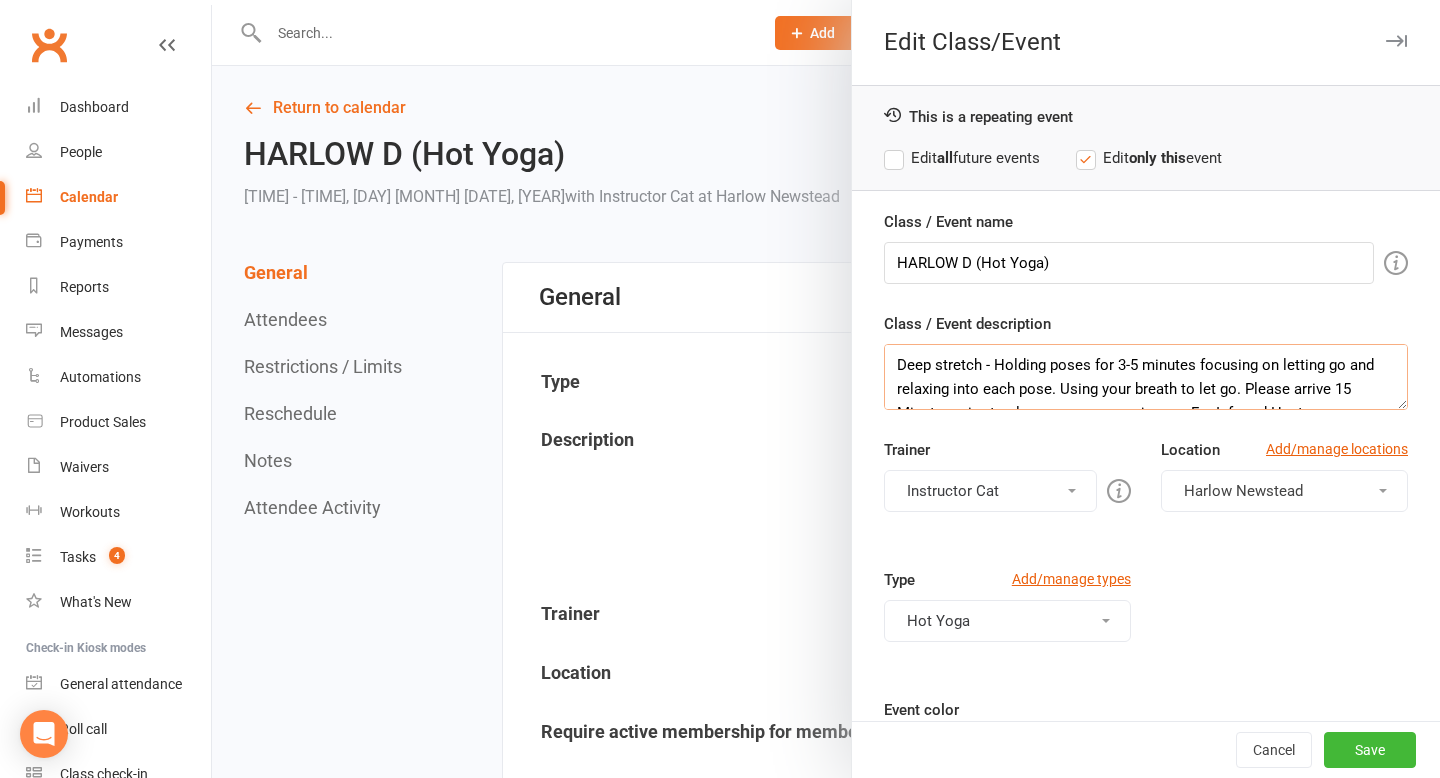 scroll, scrollTop: 24, scrollLeft: 0, axis: vertical 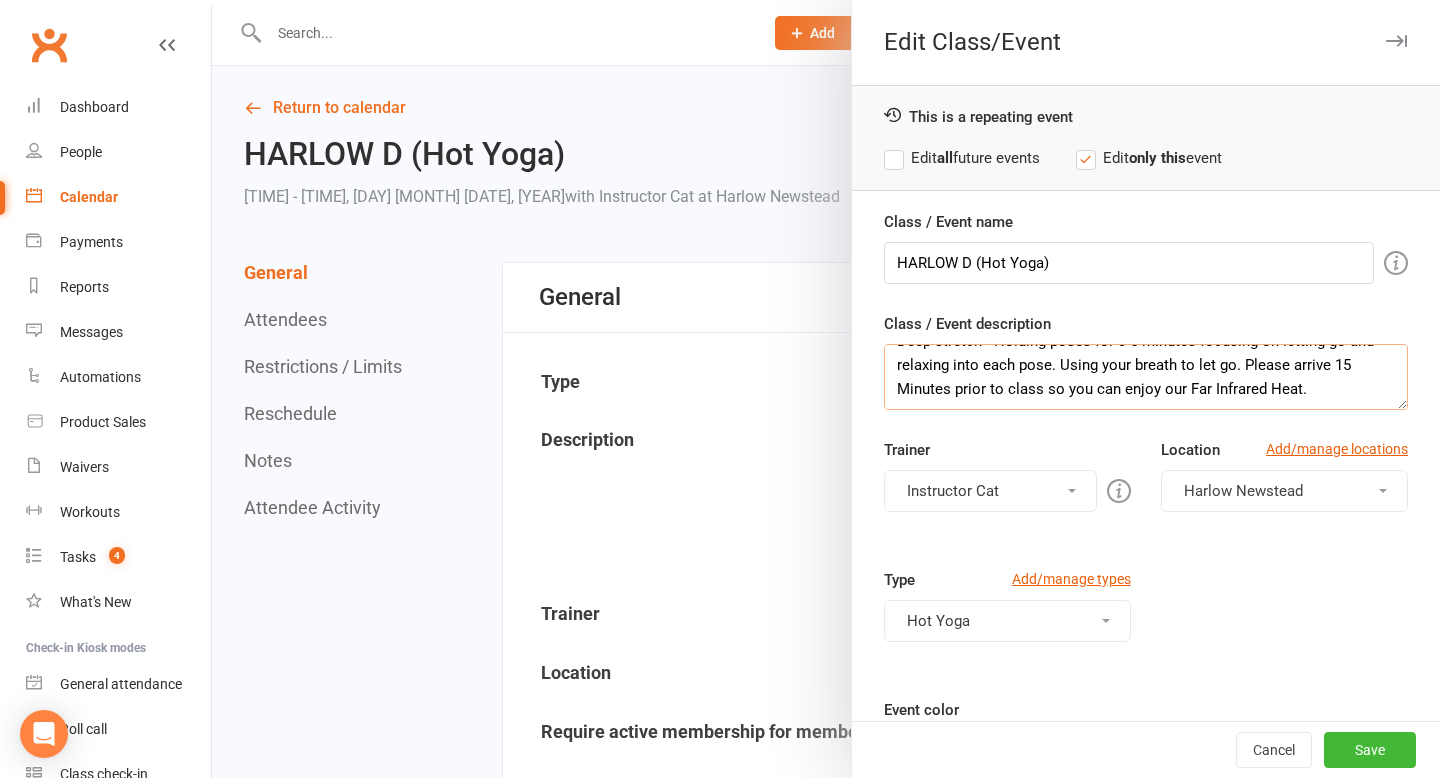 drag, startPoint x: 894, startPoint y: 354, endPoint x: 1053, endPoint y: 486, distance: 206.65189 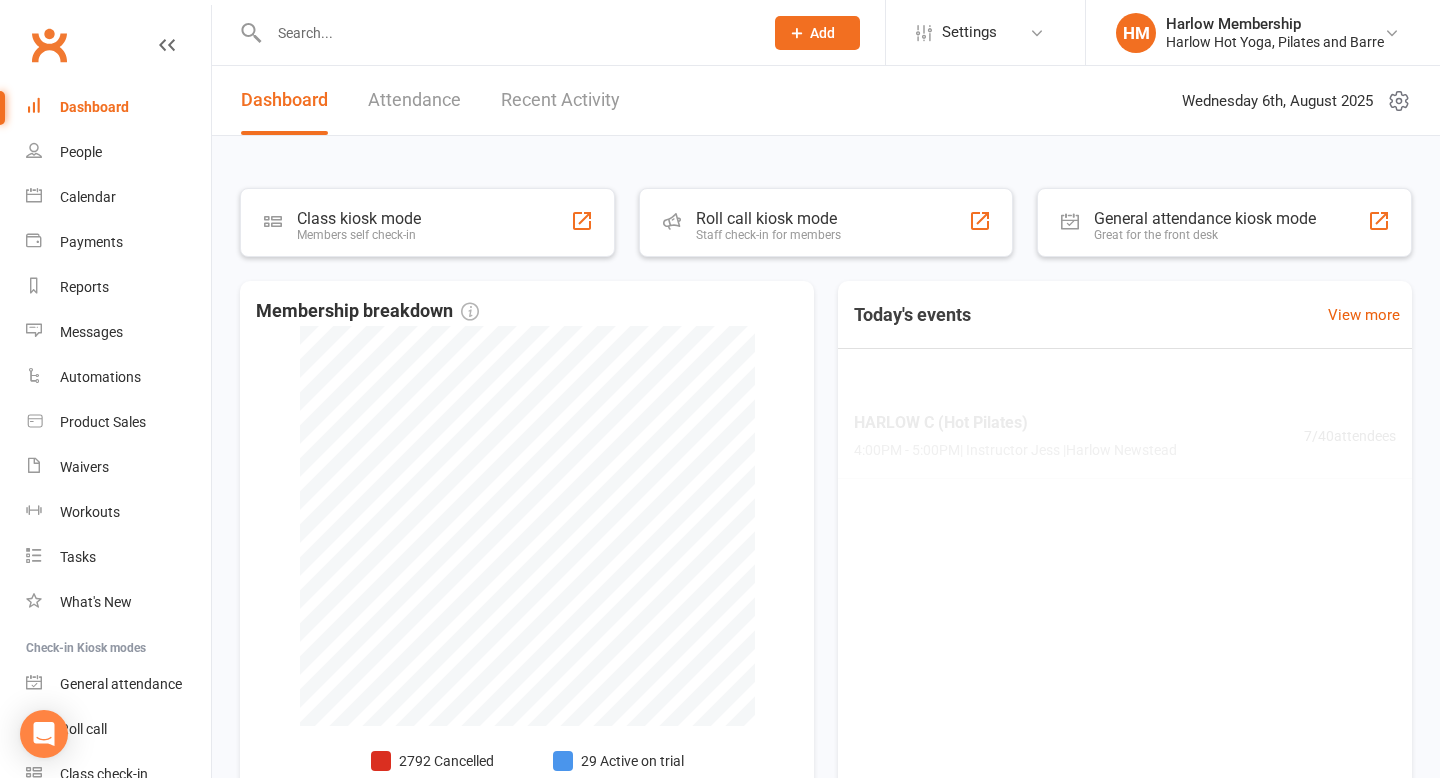 scroll, scrollTop: 0, scrollLeft: 0, axis: both 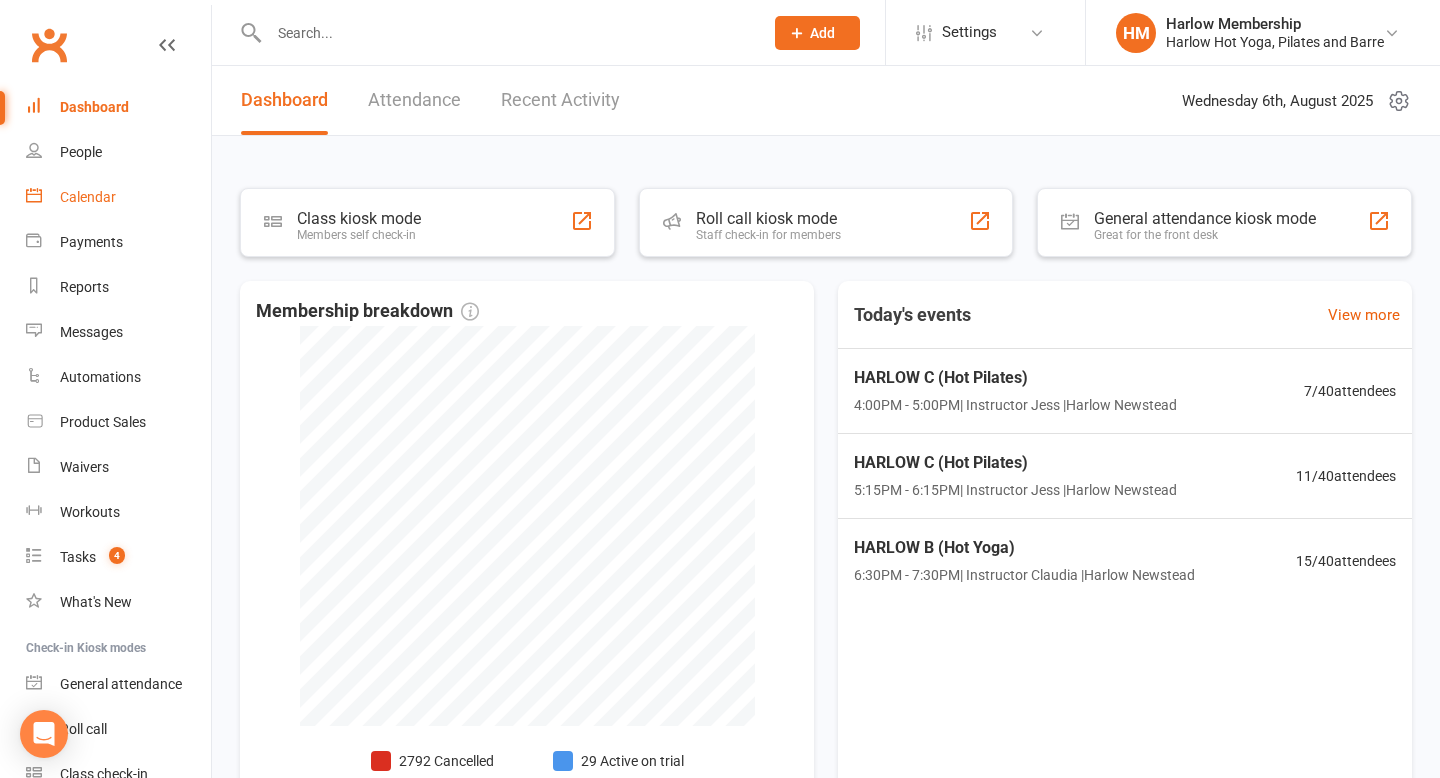 click on "Calendar" at bounding box center [118, 197] 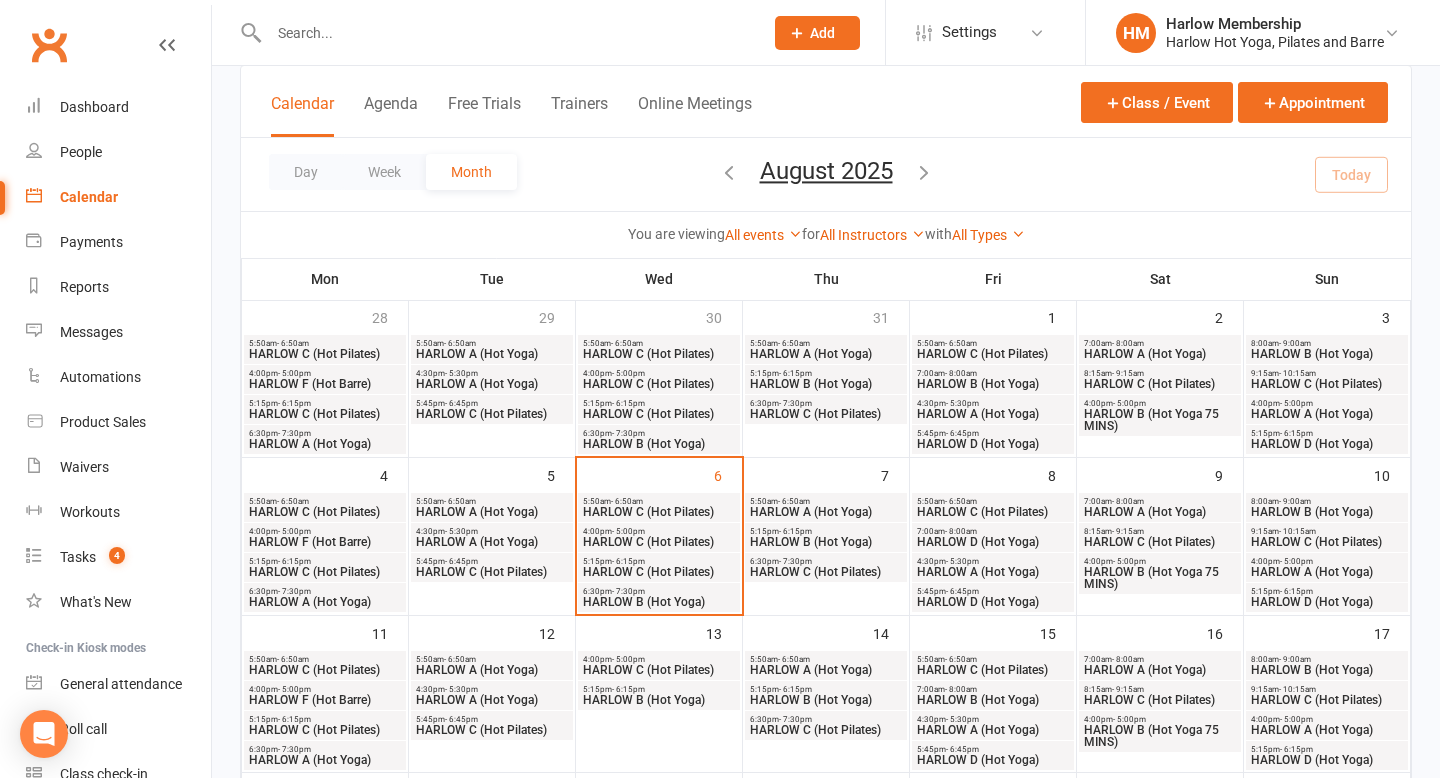 scroll, scrollTop: 147, scrollLeft: 0, axis: vertical 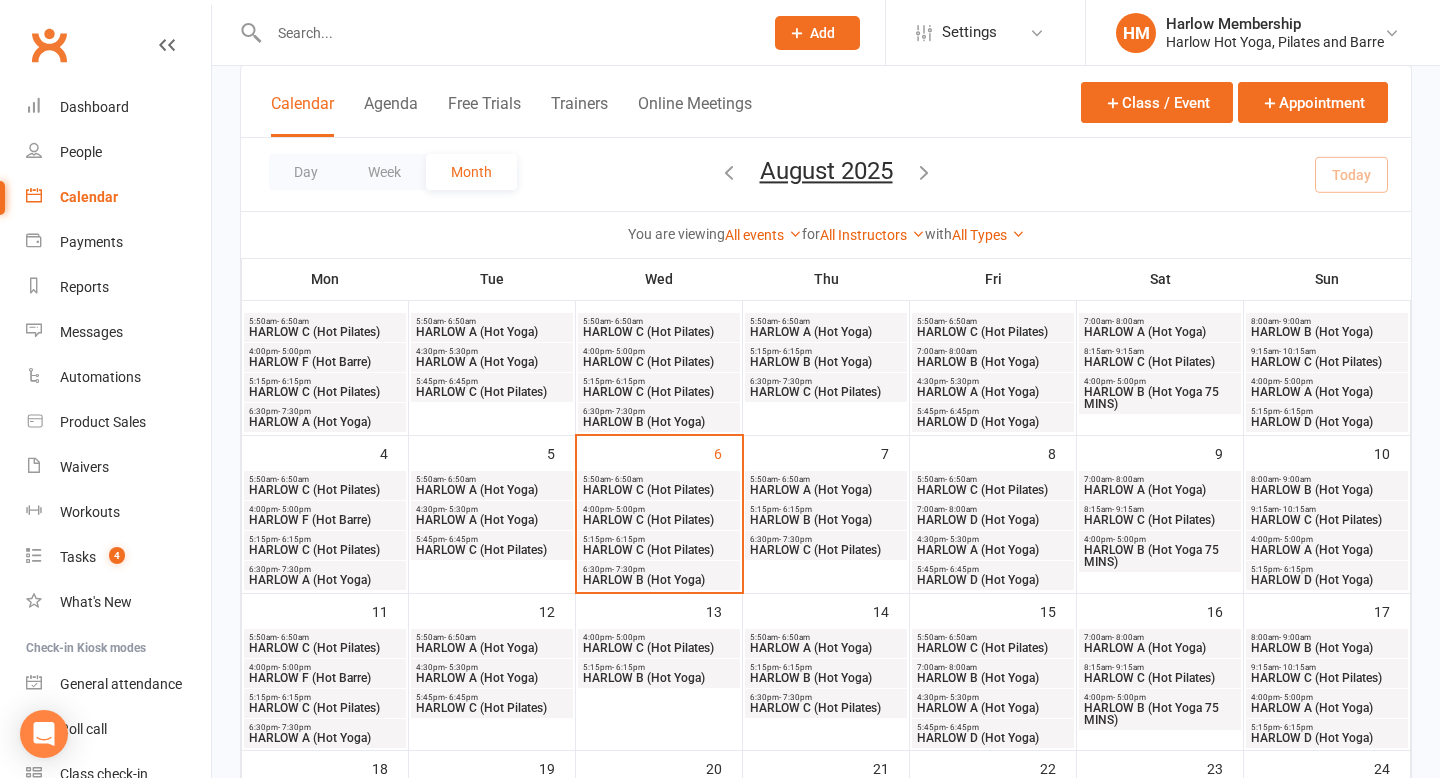 click on "HARLOW A (Hot Yoga)" at bounding box center [826, 490] 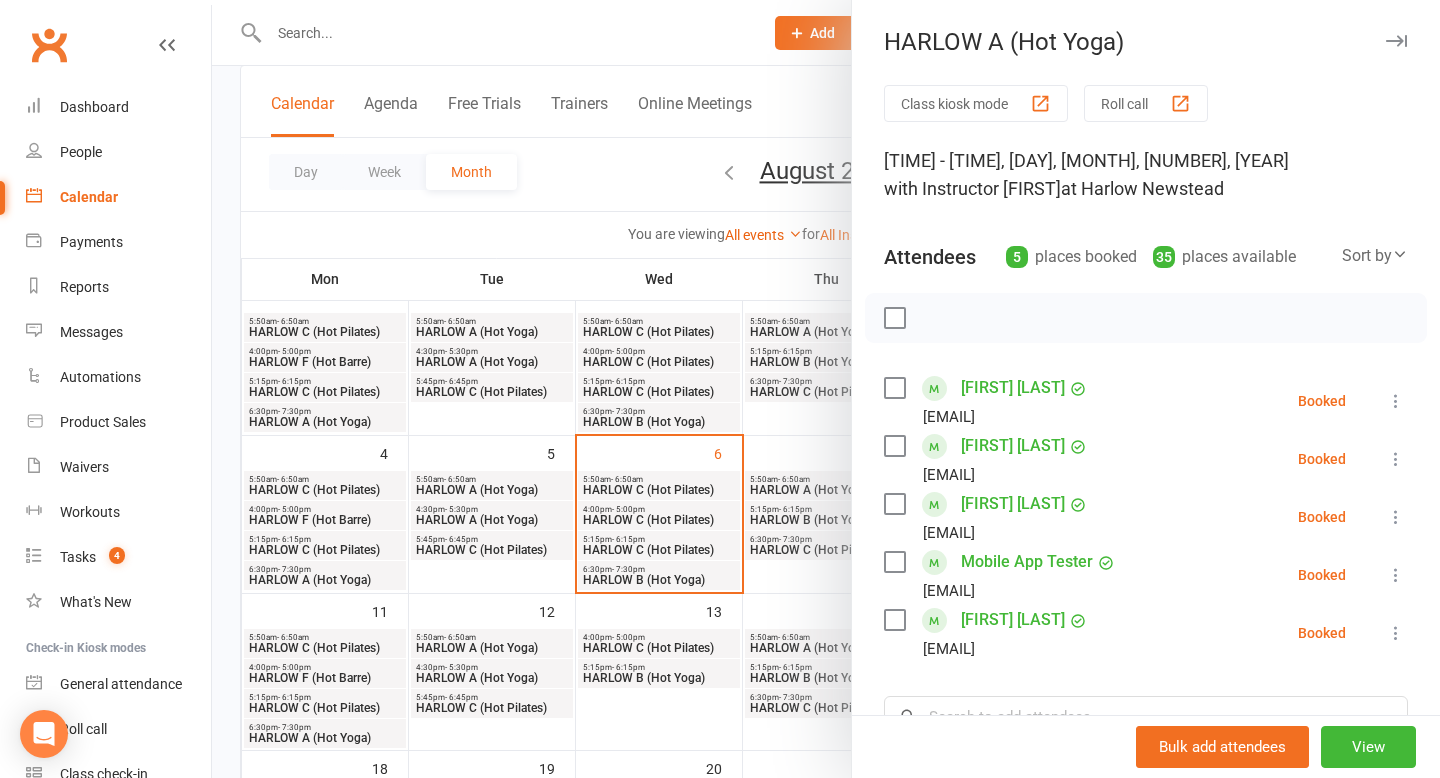 click at bounding box center [826, 389] 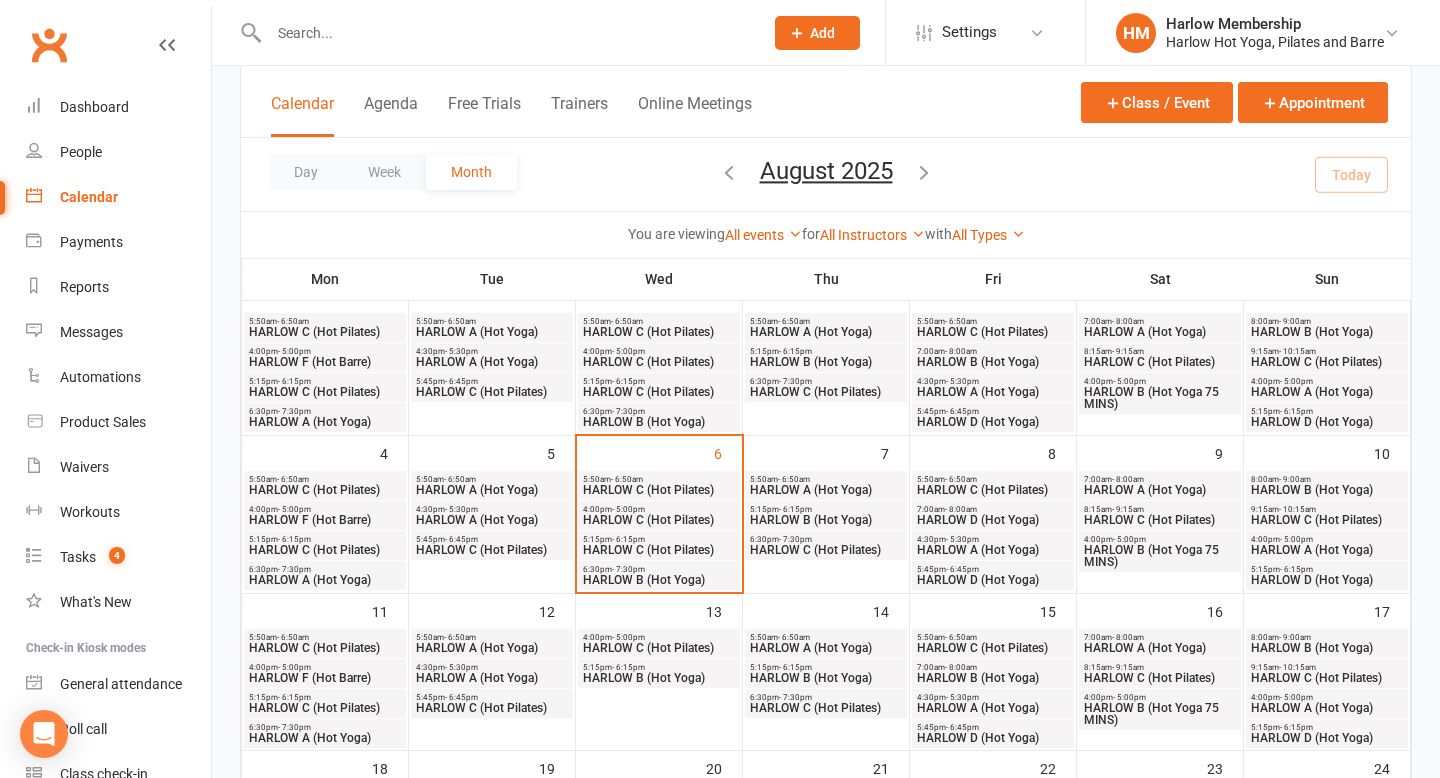 click on "HARLOW B (Hot Yoga)" at bounding box center (826, 520) 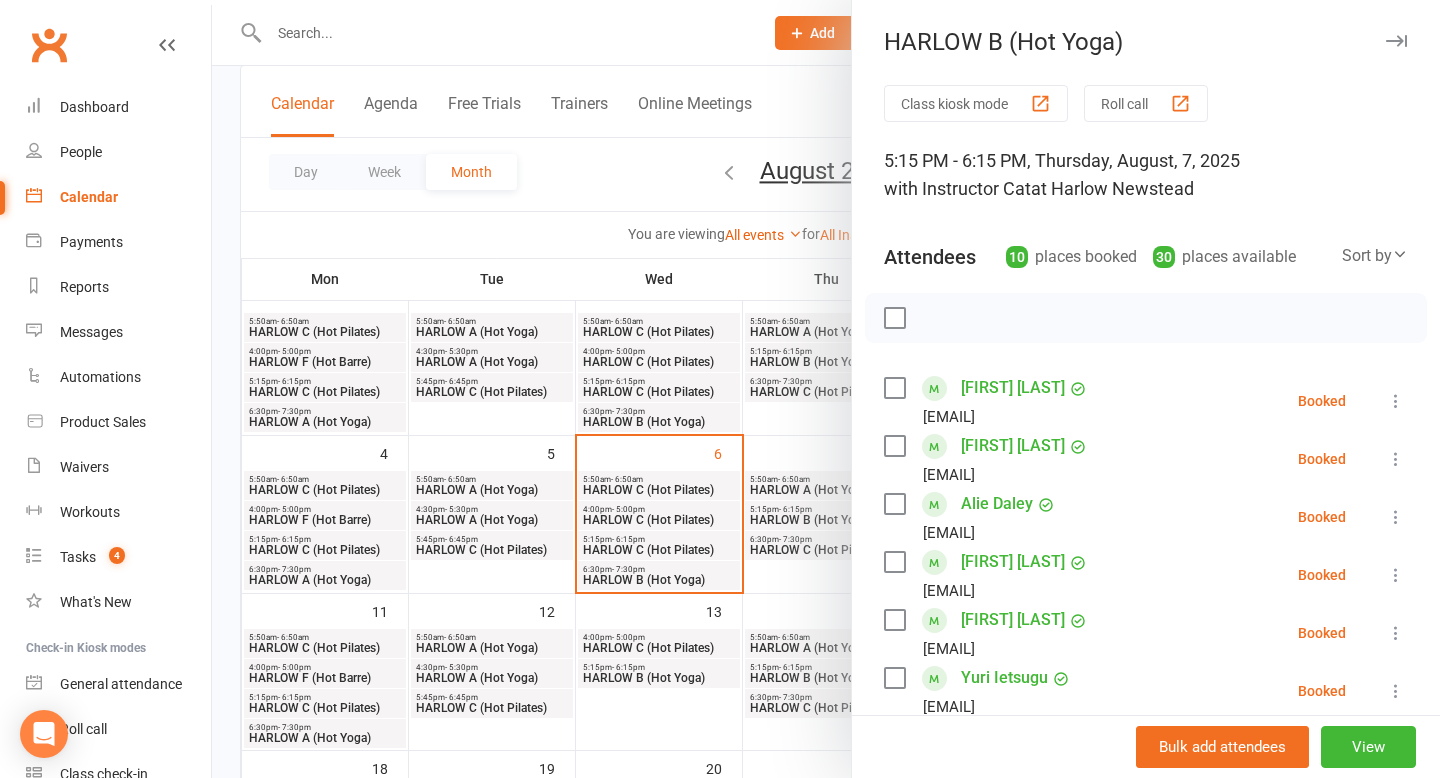 click at bounding box center [826, 389] 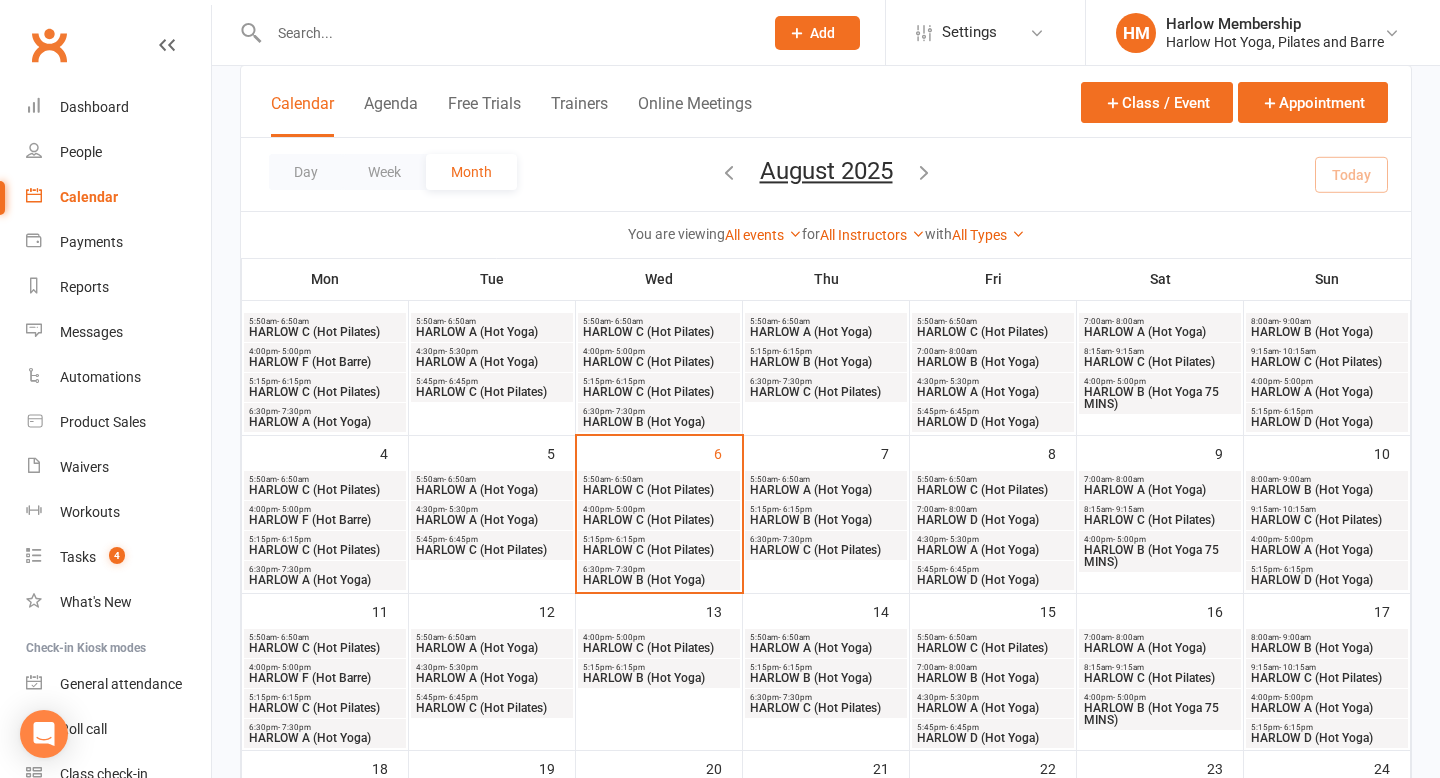 click on "HARLOW C (Hot Pilates)" at bounding box center [826, 550] 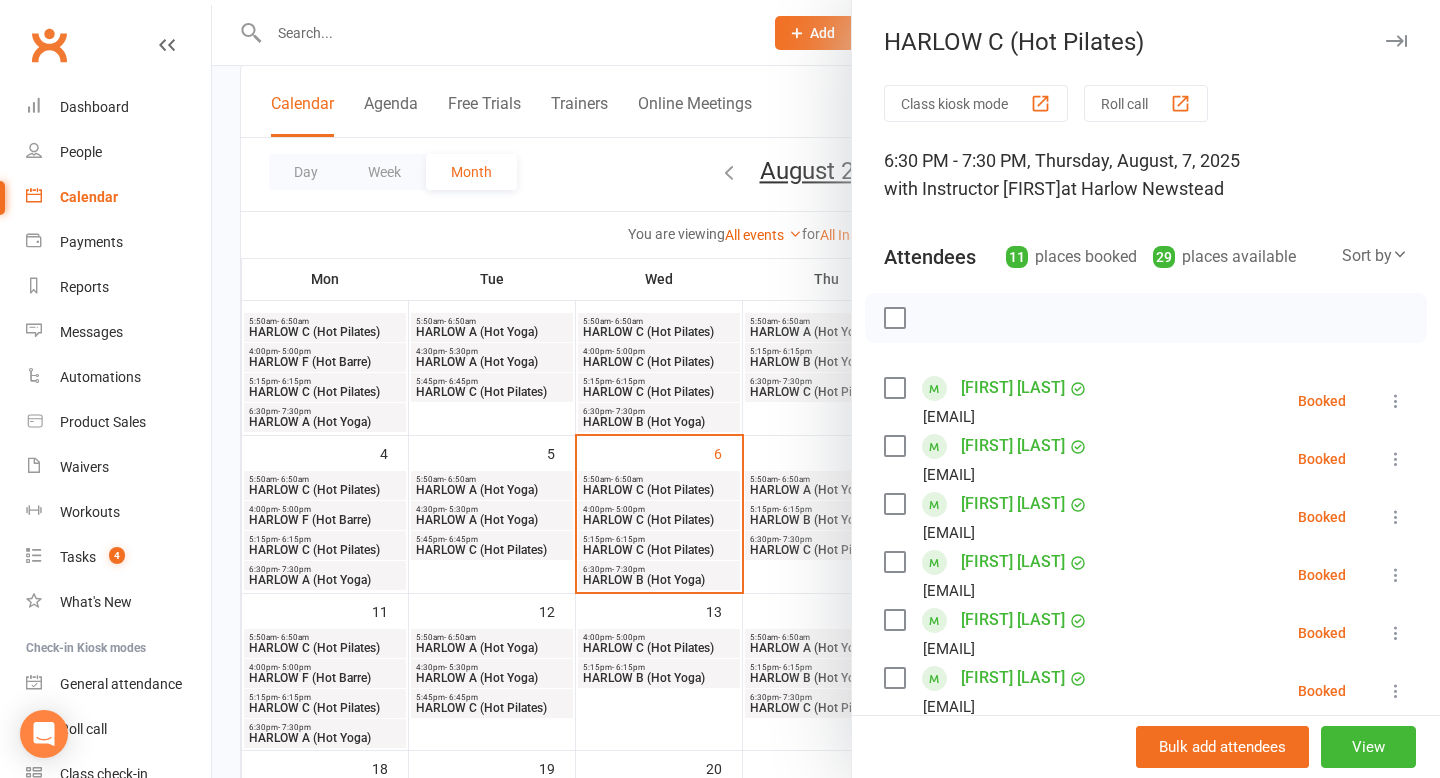 click at bounding box center (826, 389) 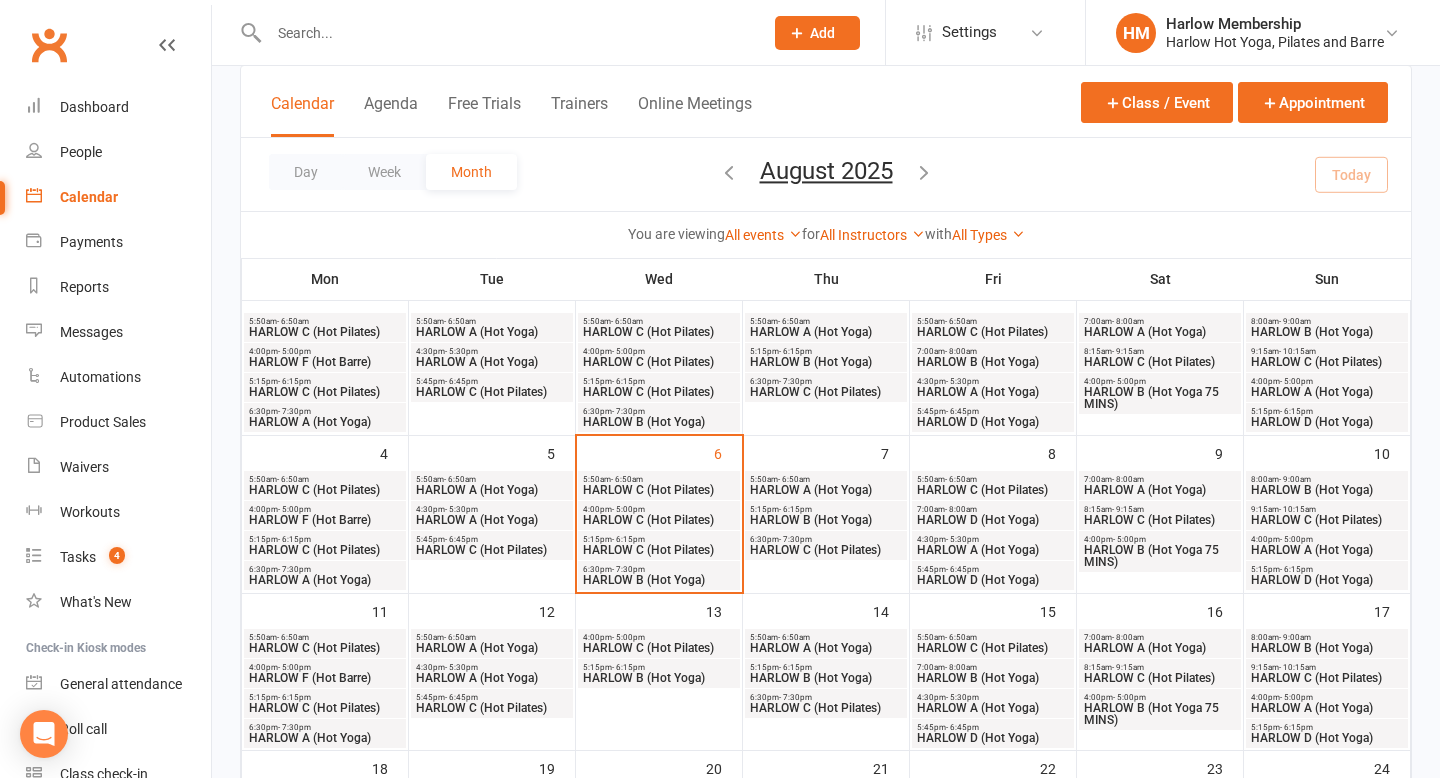 click on "HARLOW C (Hot Pilates)" at bounding box center [993, 490] 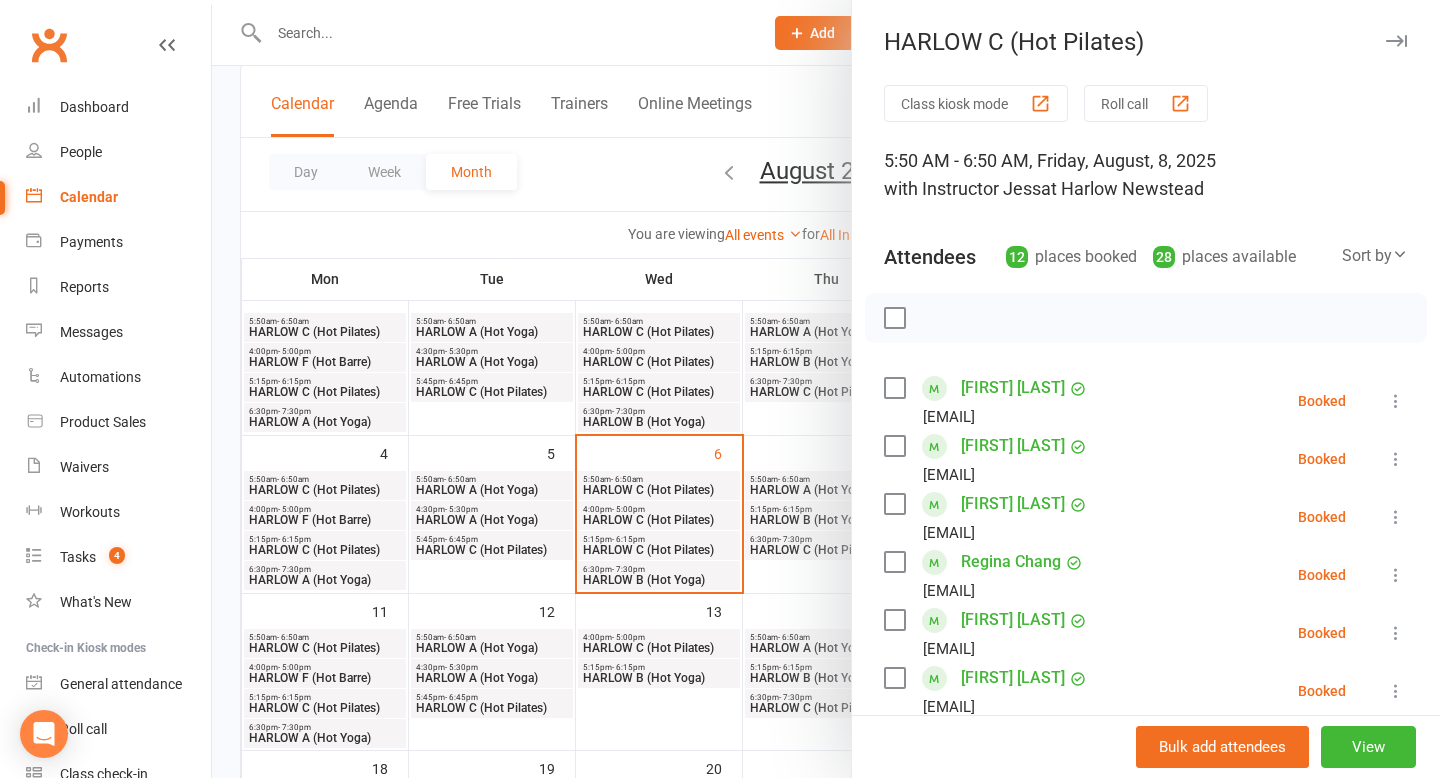 click at bounding box center [826, 389] 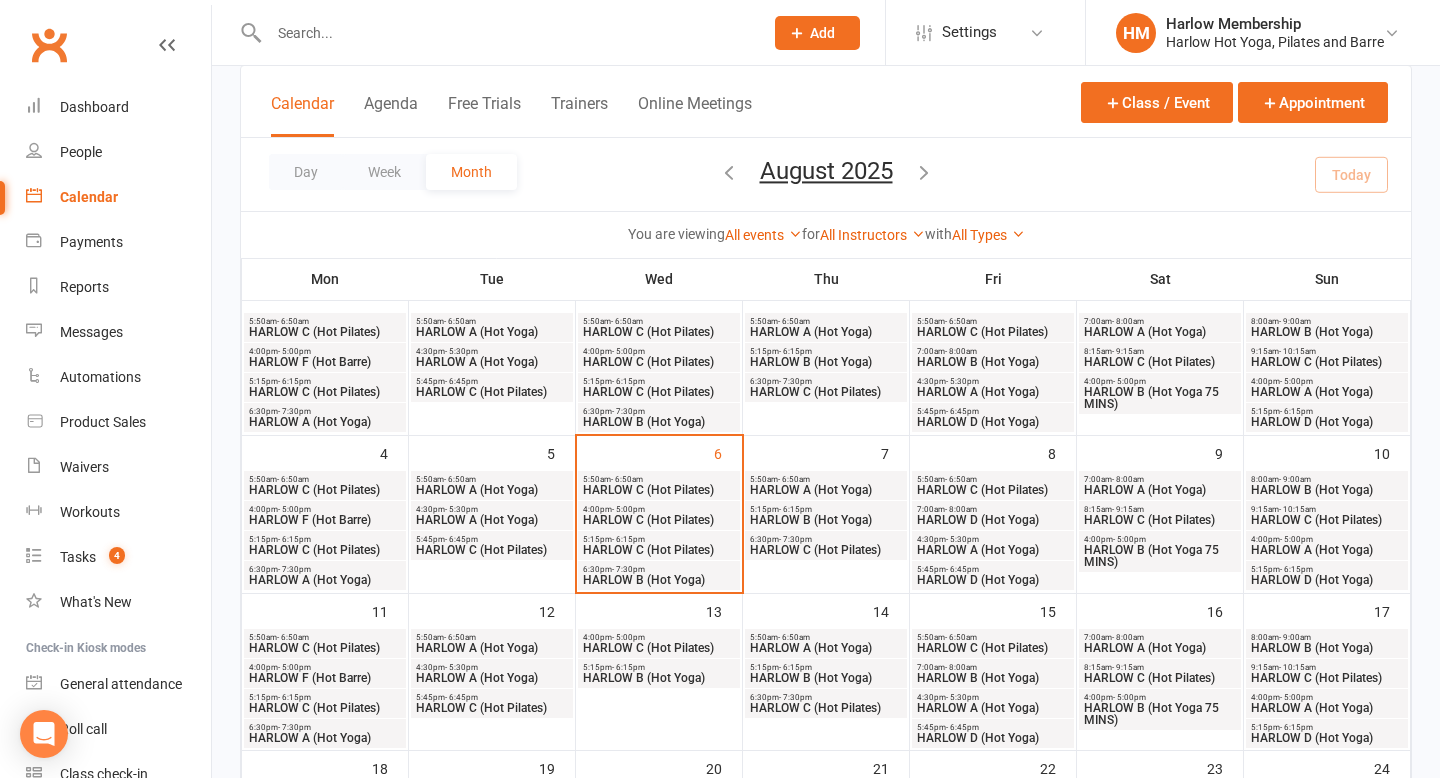click on "HARLOW A (Hot Yoga)" at bounding box center (993, 550) 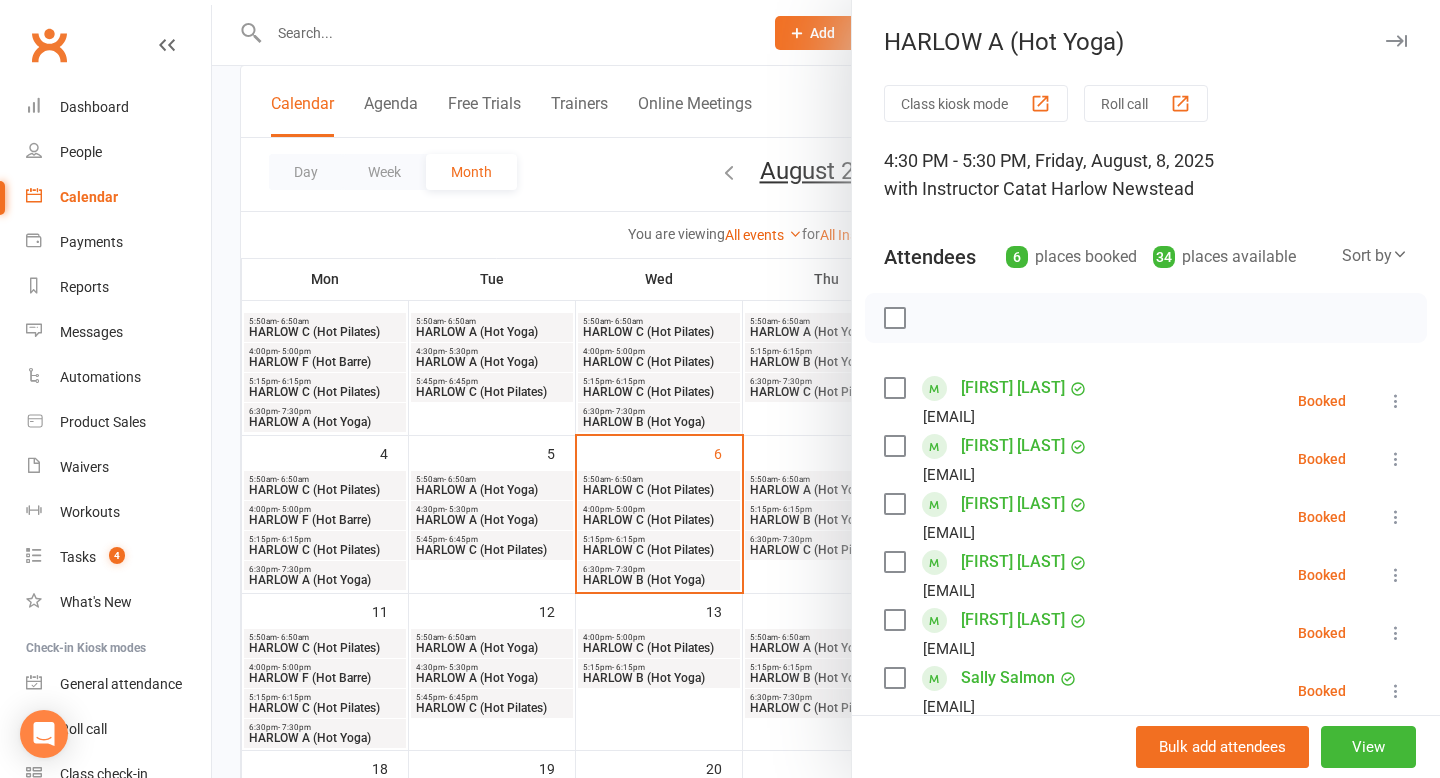 click at bounding box center [826, 389] 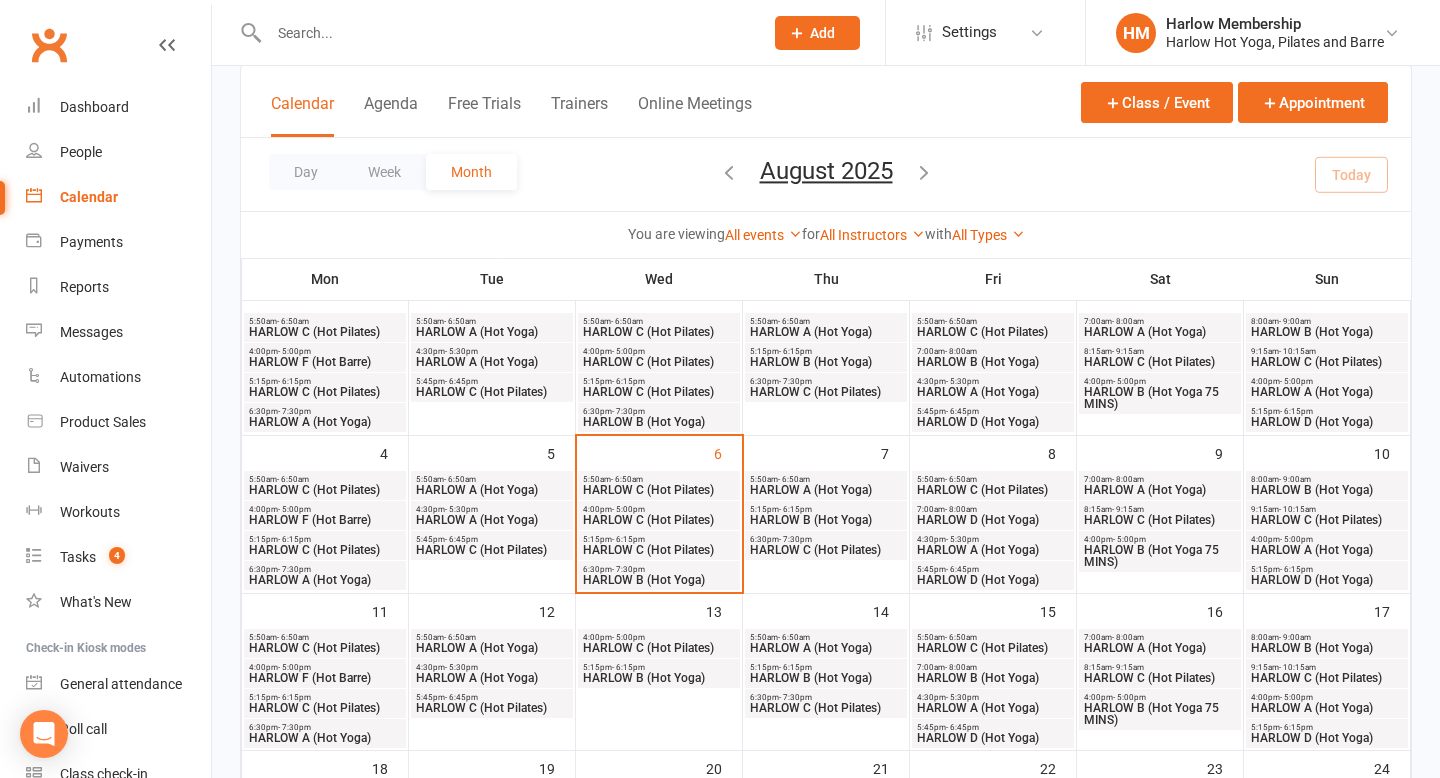 click on "HARLOW A (Hot Yoga)" at bounding box center [1160, 490] 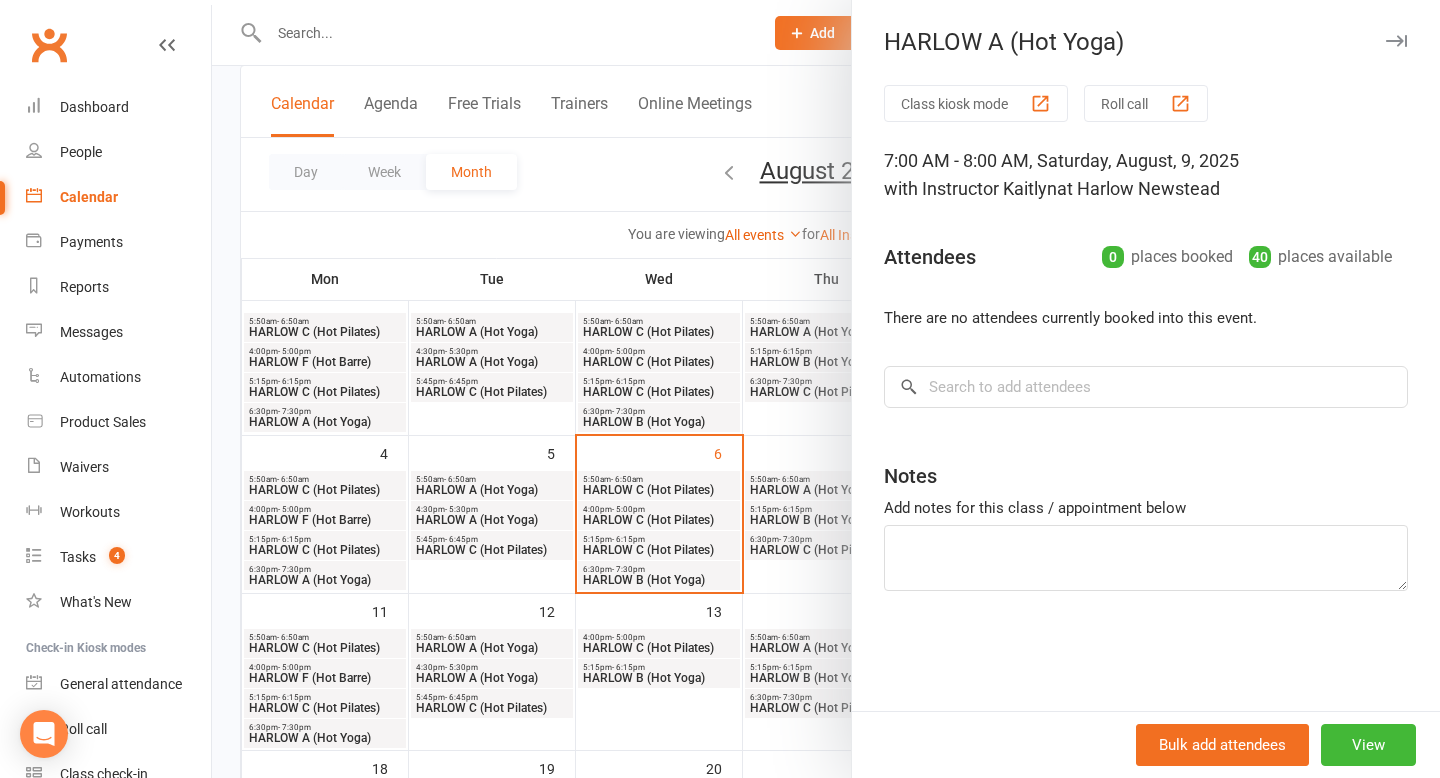 click at bounding box center [826, 389] 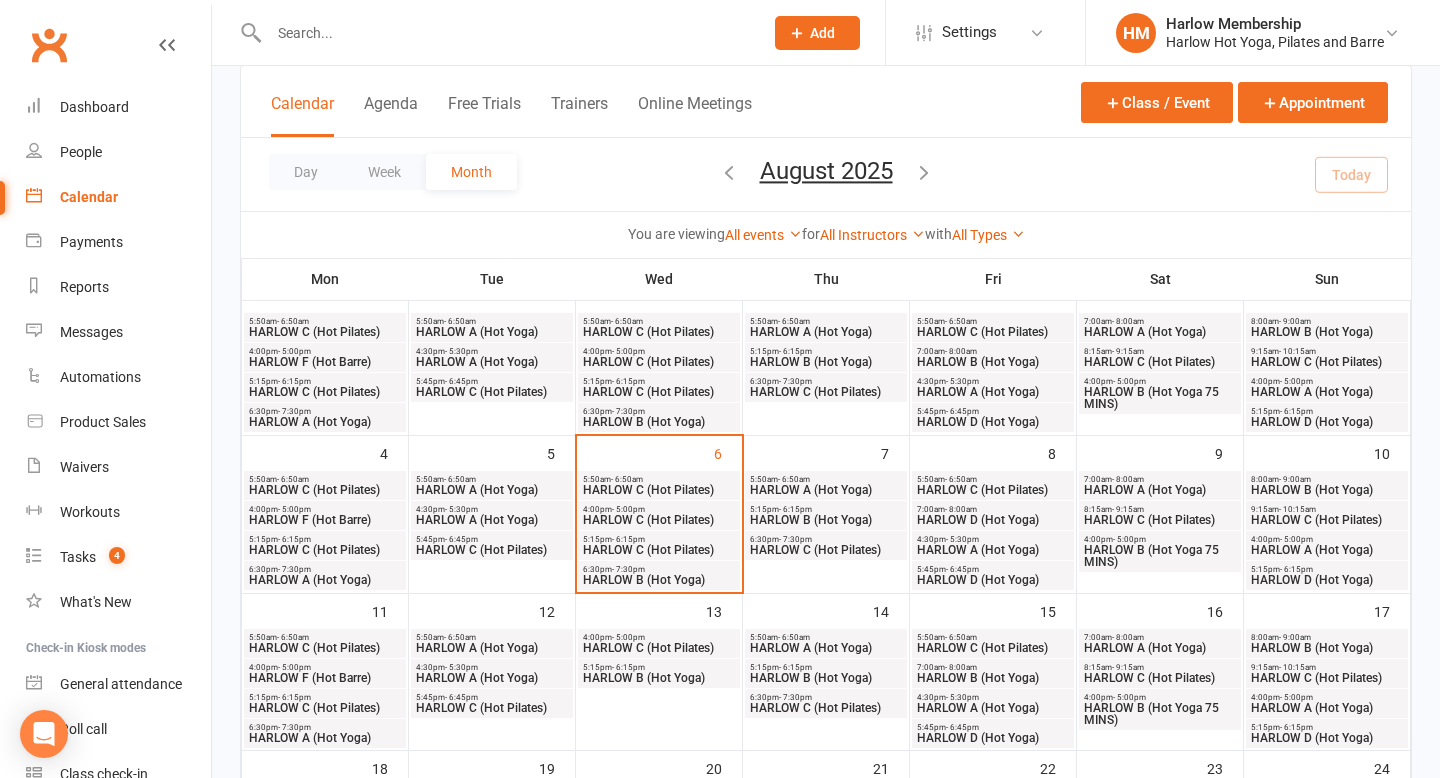 click on "HARLOW C (Hot Pilates)" at bounding box center [1160, 520] 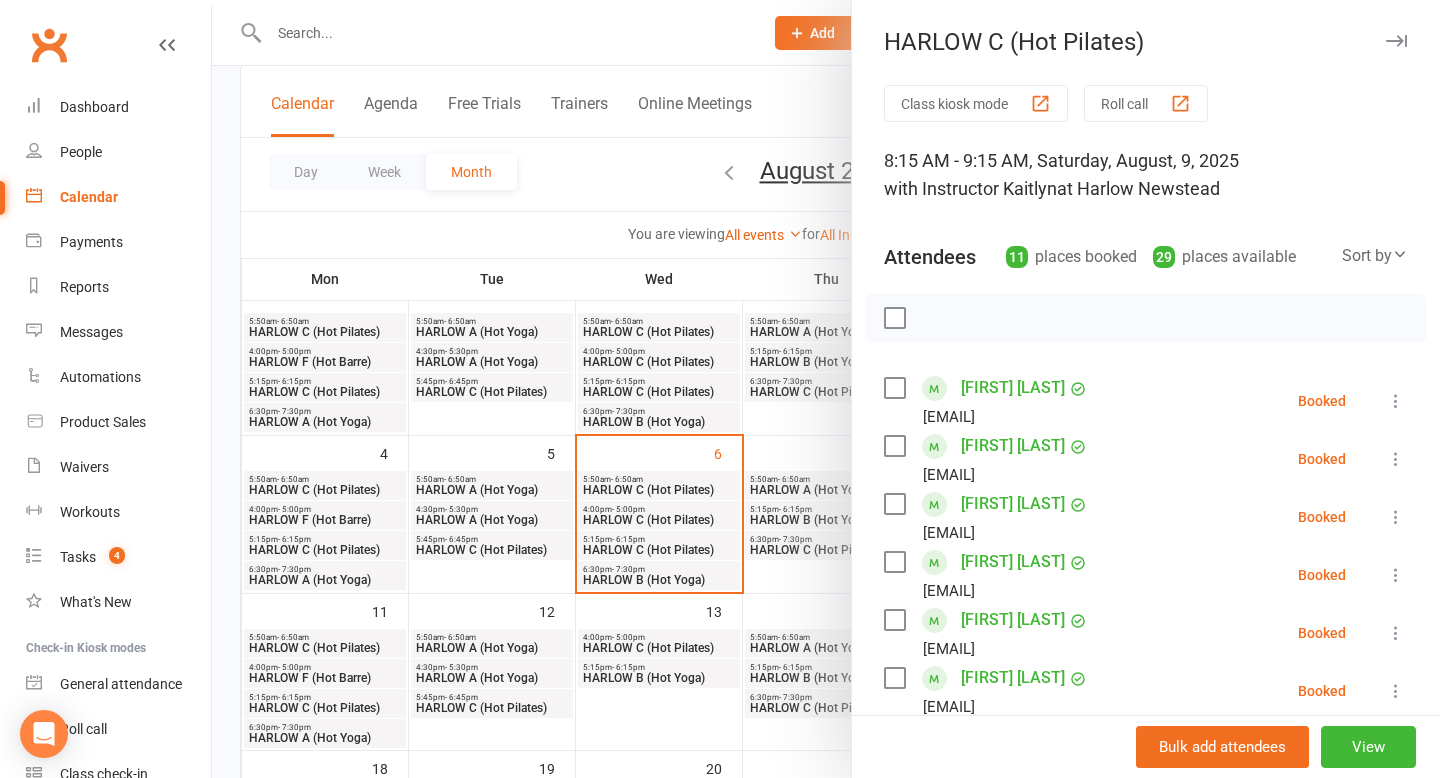 click at bounding box center (826, 389) 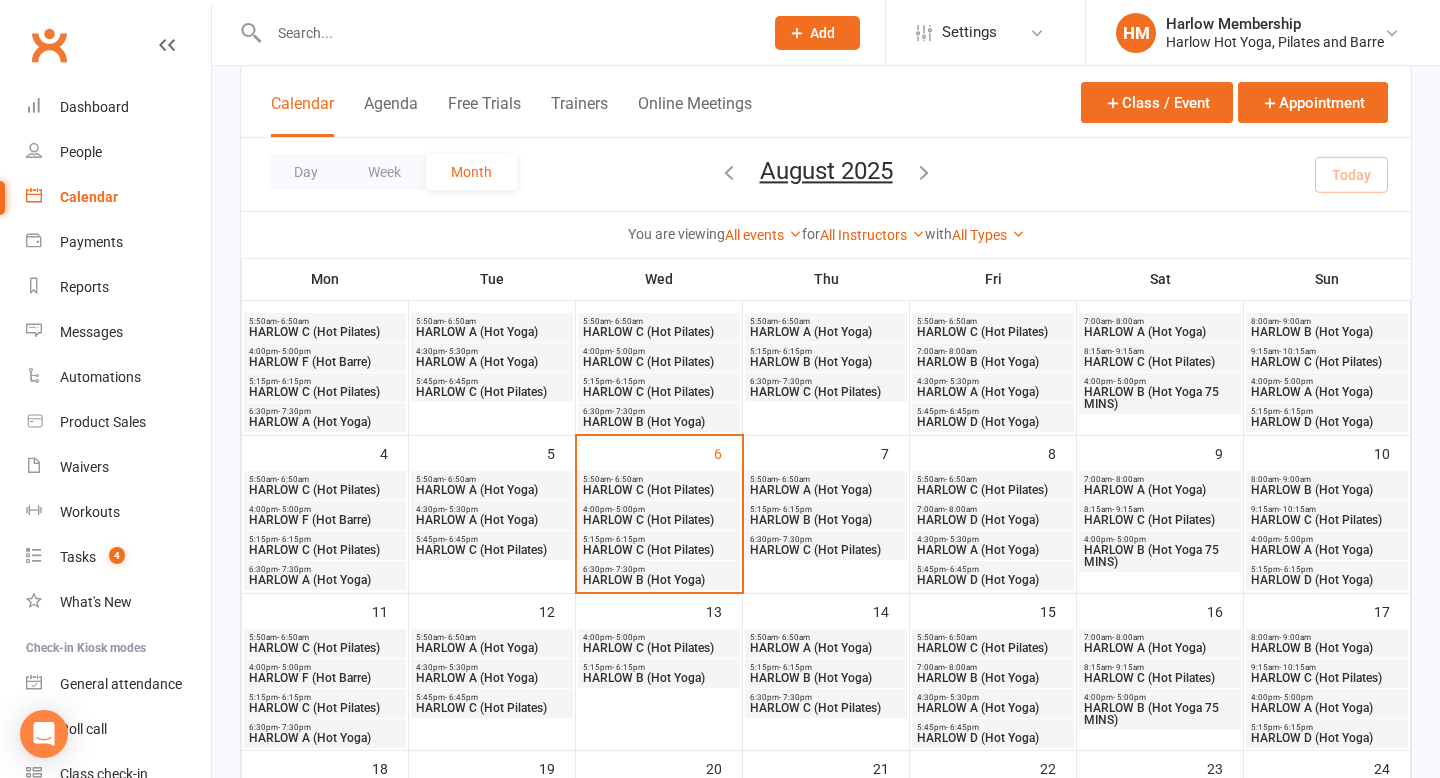 click on "HARLOW B (Hot Yoga 75 MINS)" at bounding box center (1160, 556) 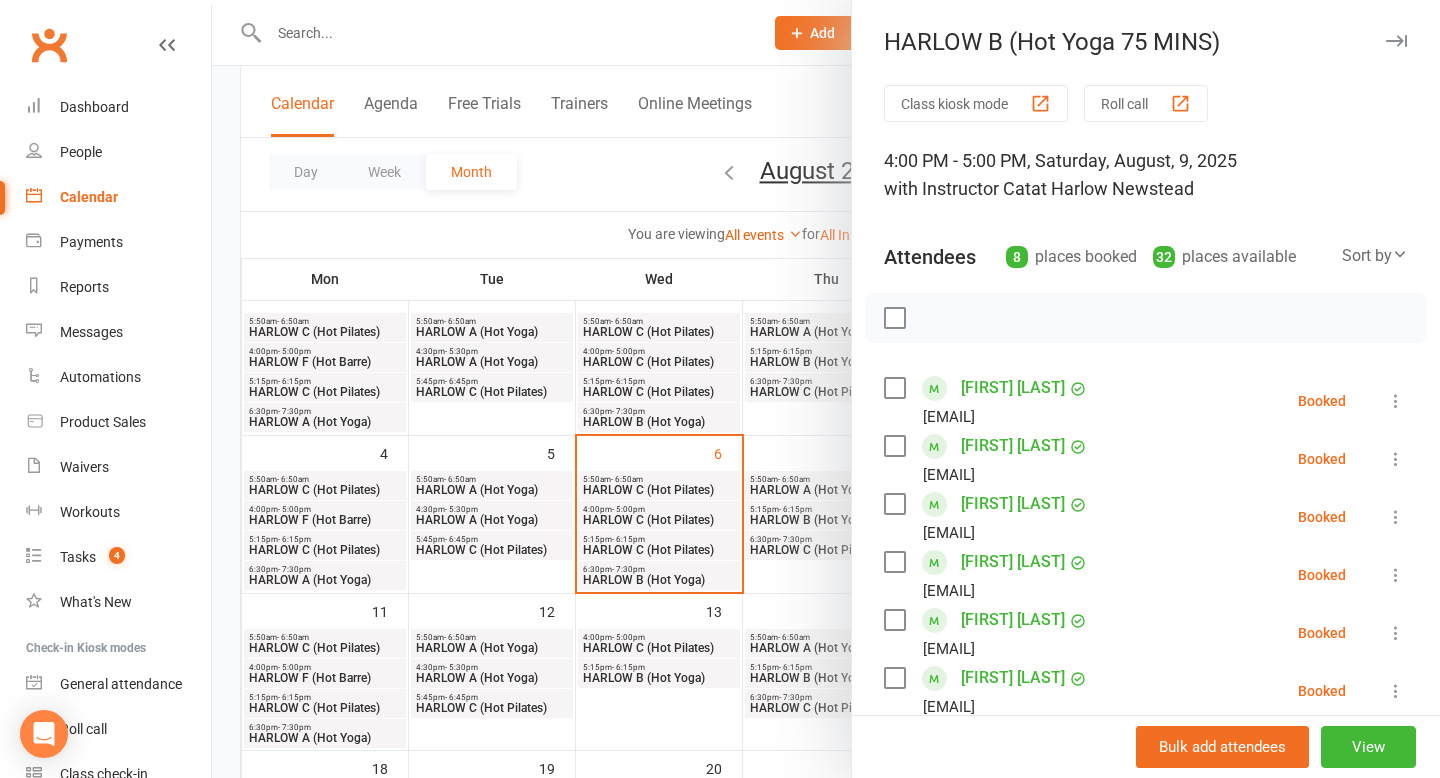 click at bounding box center [826, 389] 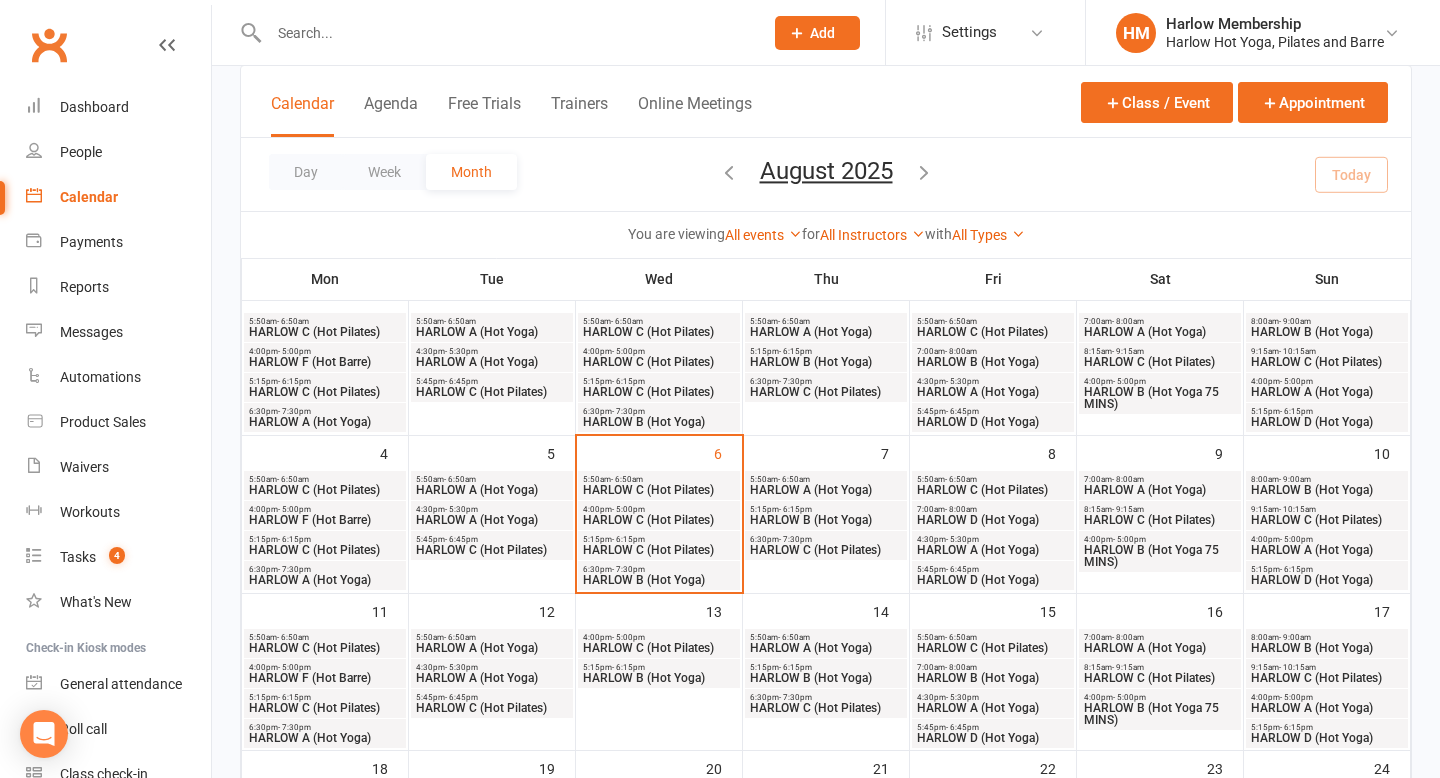 click on "- 9:00am" at bounding box center (1295, 479) 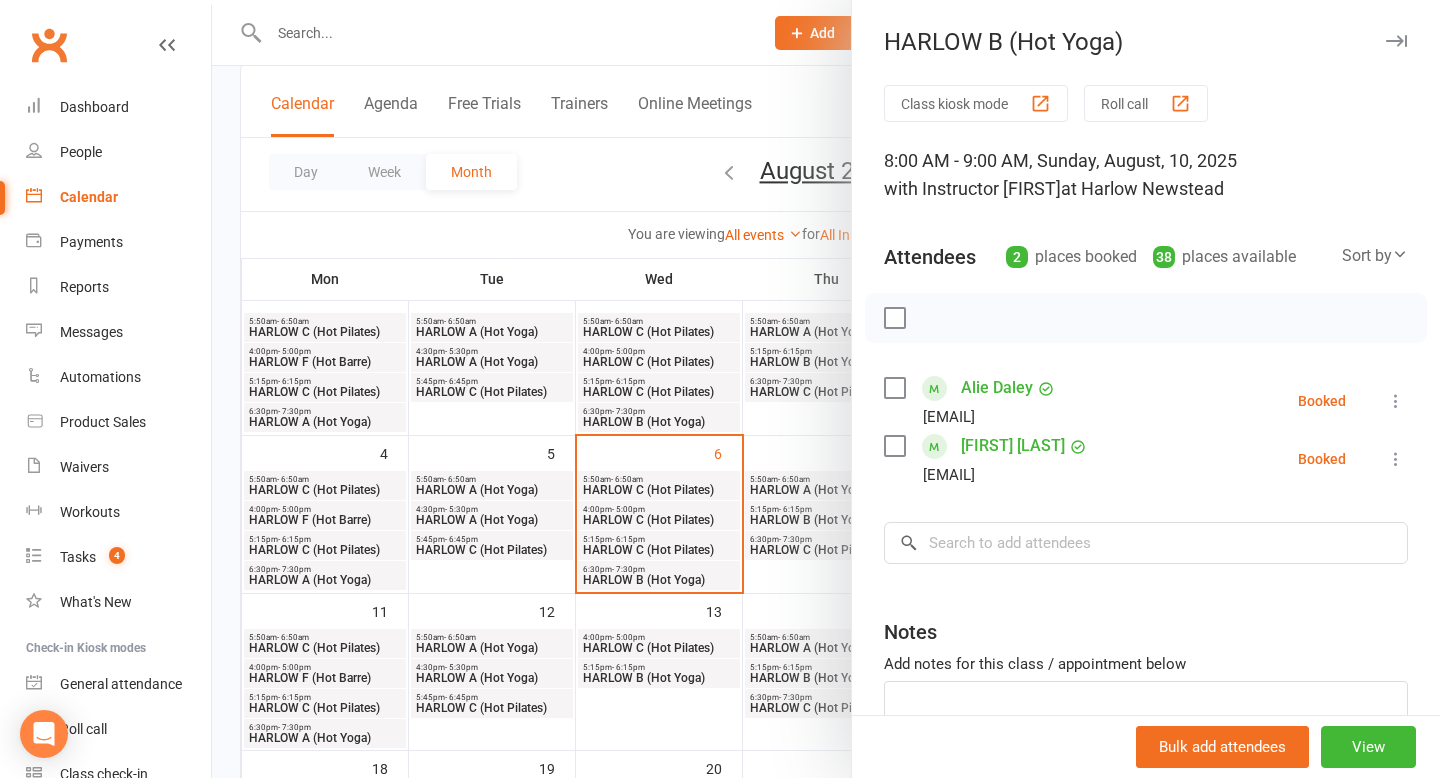 click at bounding box center (826, 389) 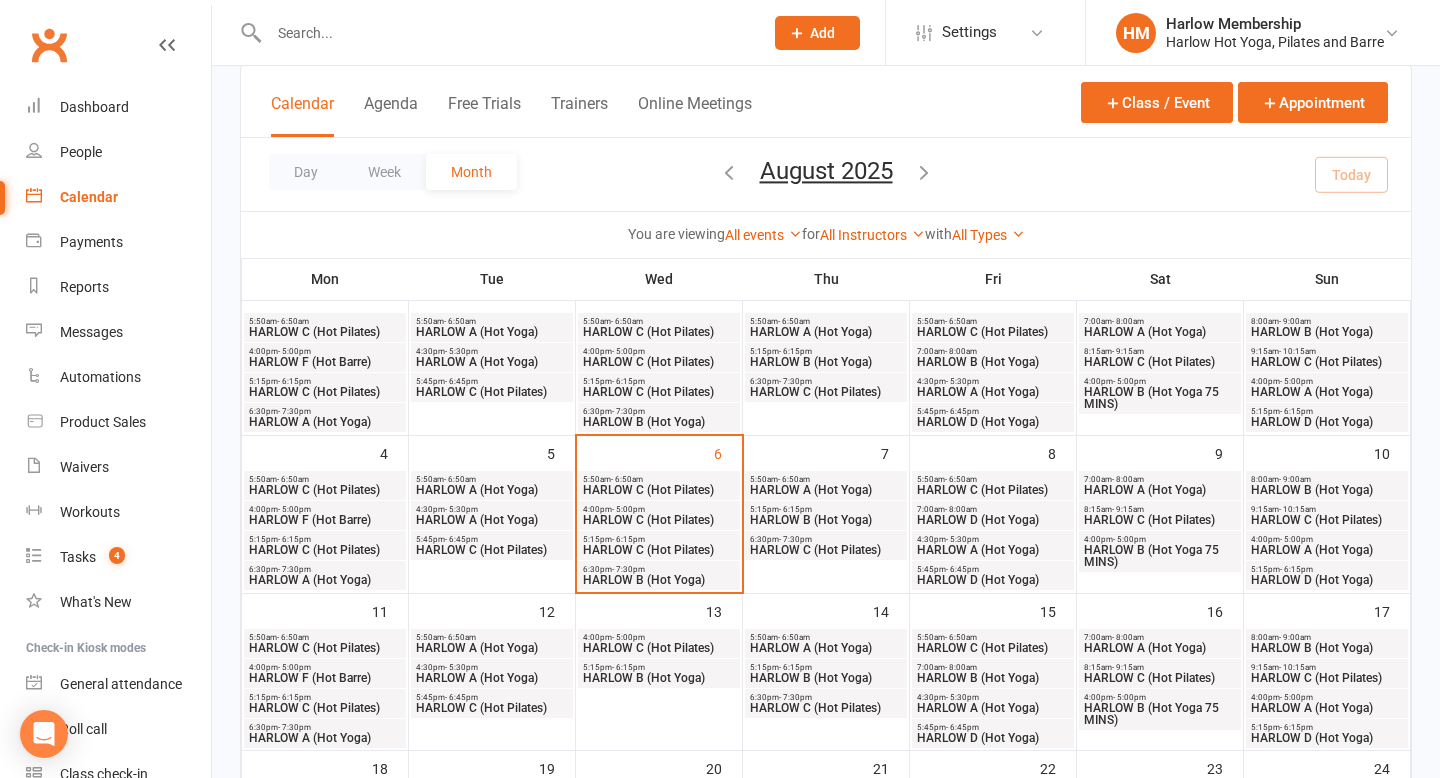 click on "- 6:50am" at bounding box center [460, 479] 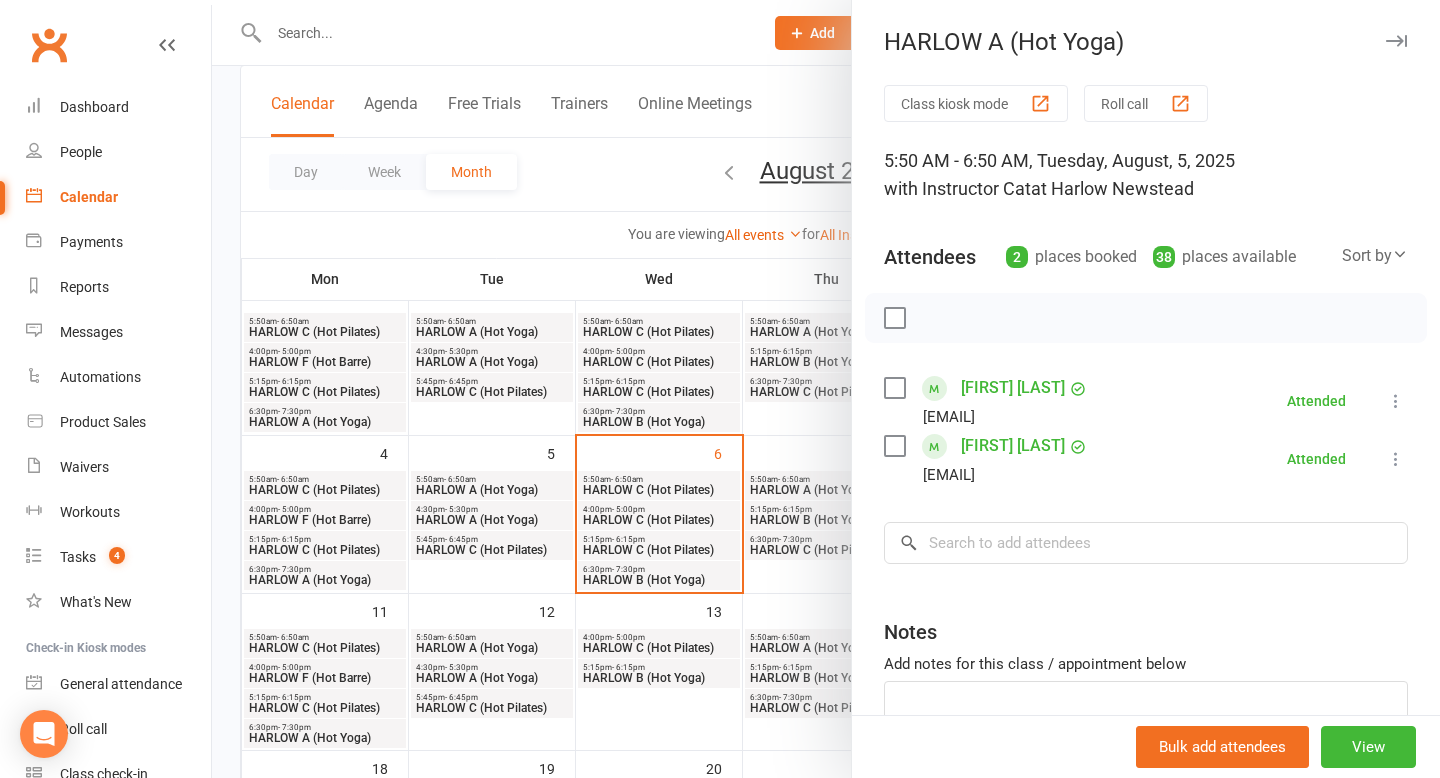 click at bounding box center (826, 389) 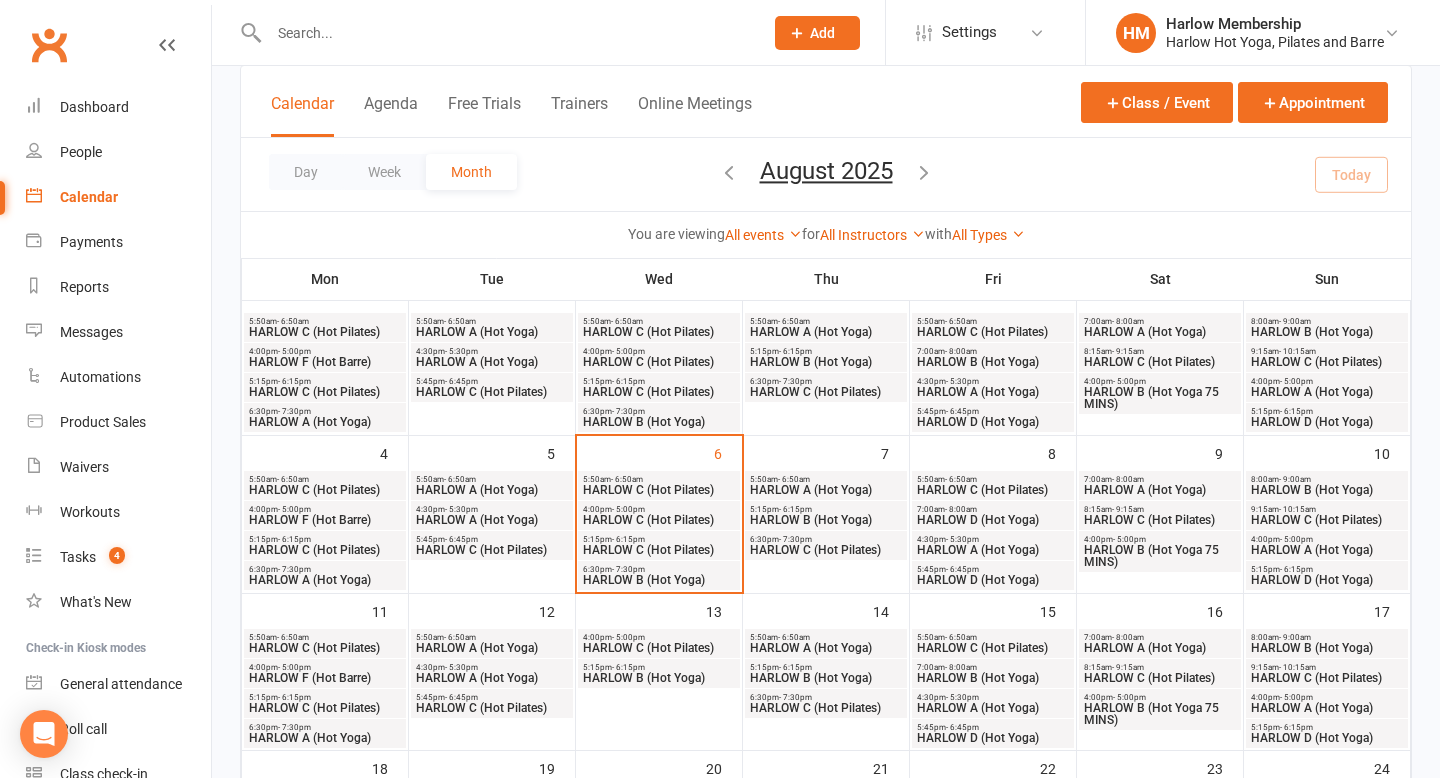 click on "HARLOW A (Hot Yoga)" at bounding box center (325, 580) 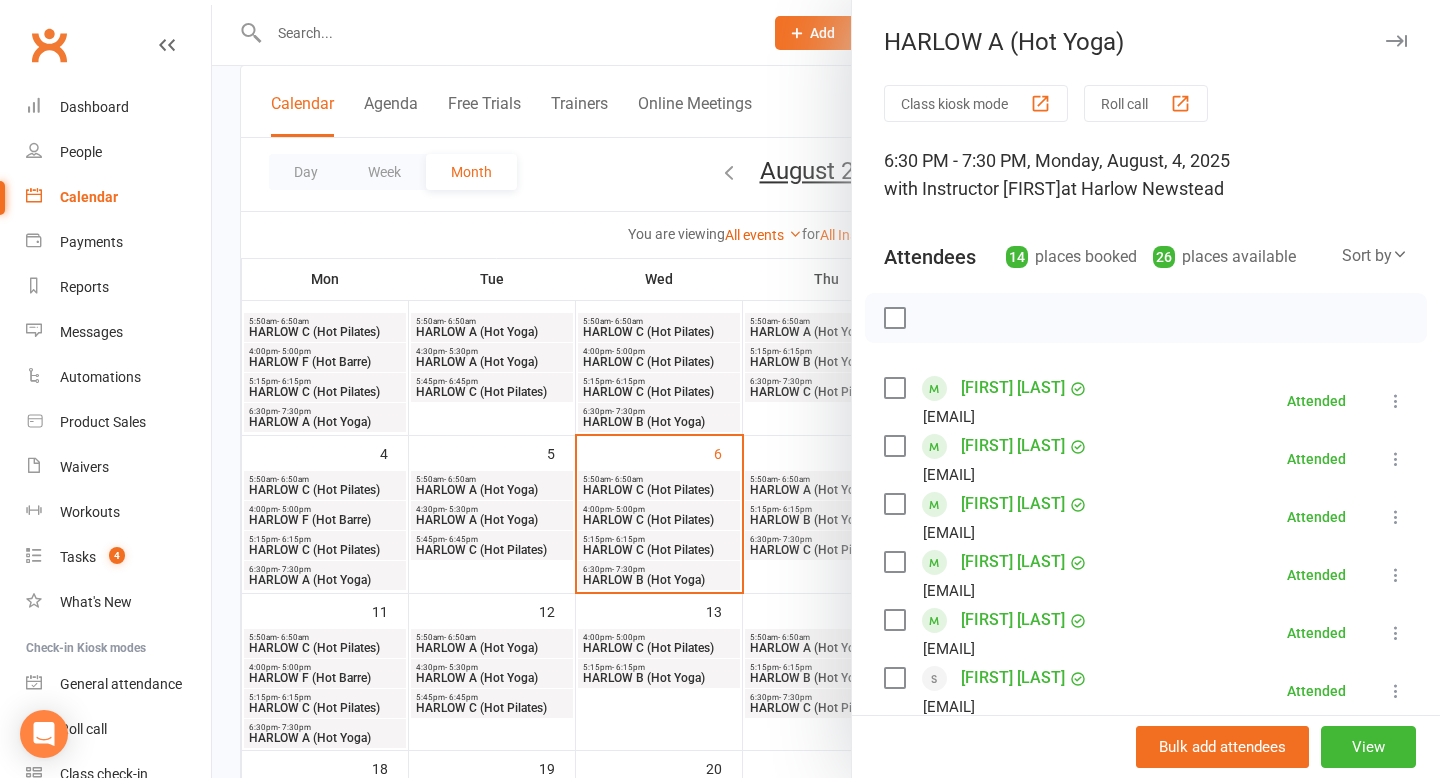 click at bounding box center (826, 389) 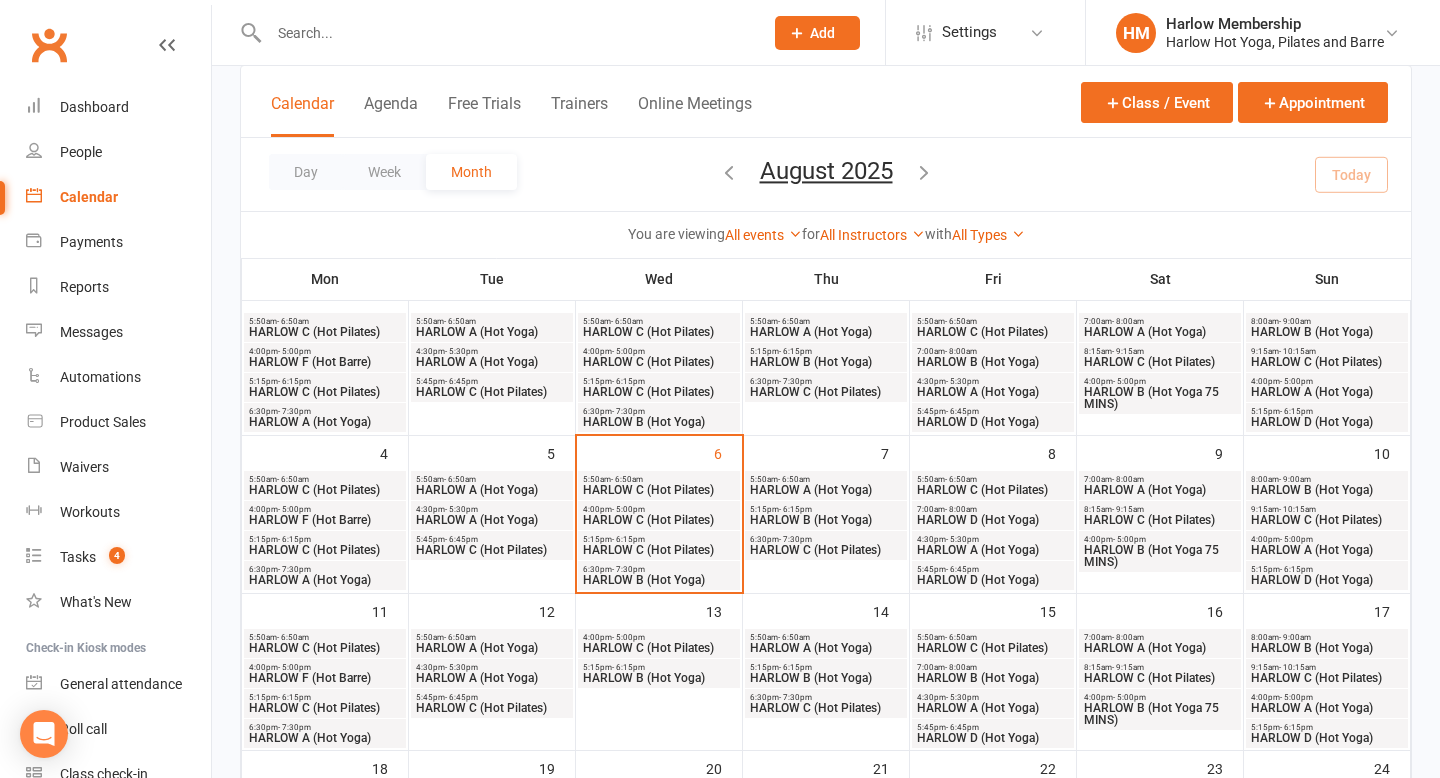click on "5:50am  - 6:50am" at bounding box center [325, 637] 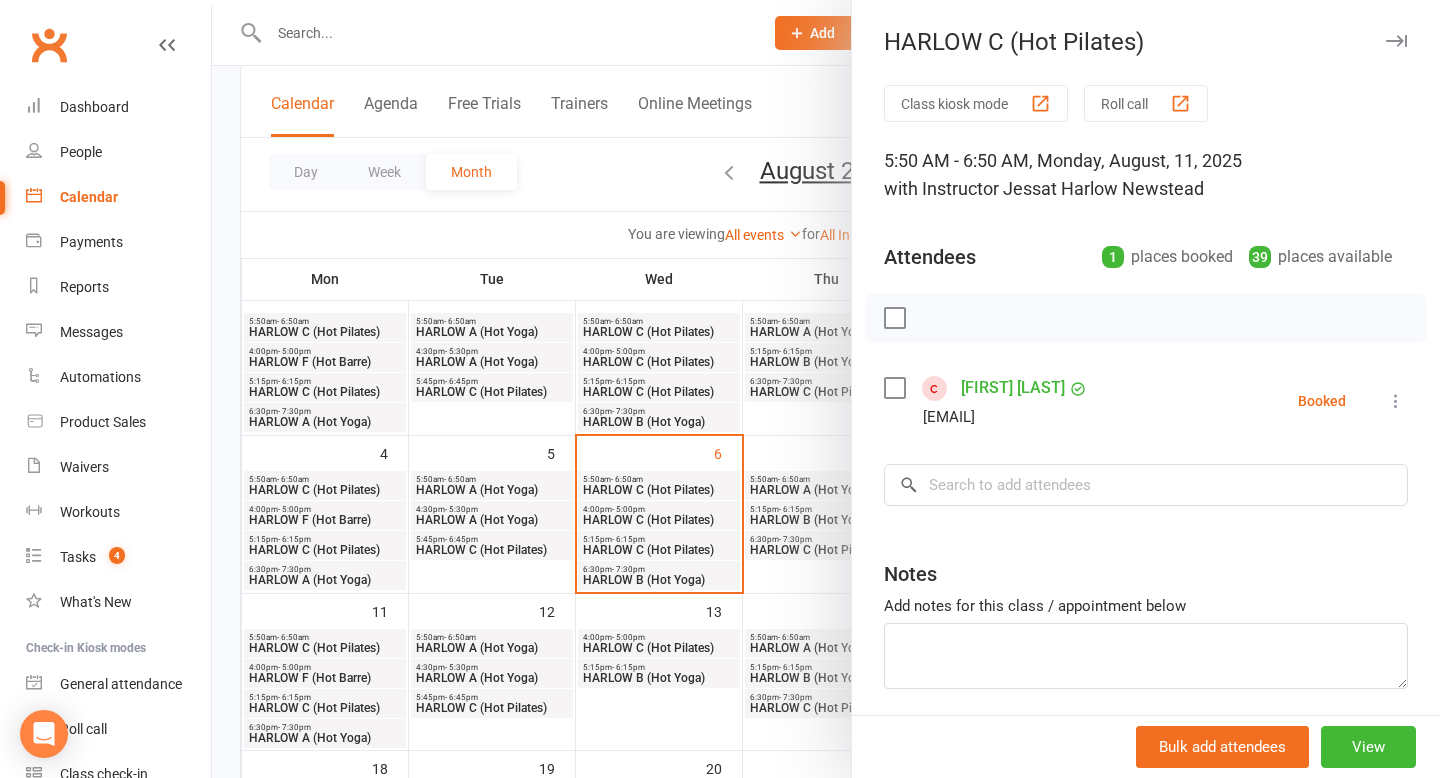 click at bounding box center [826, 389] 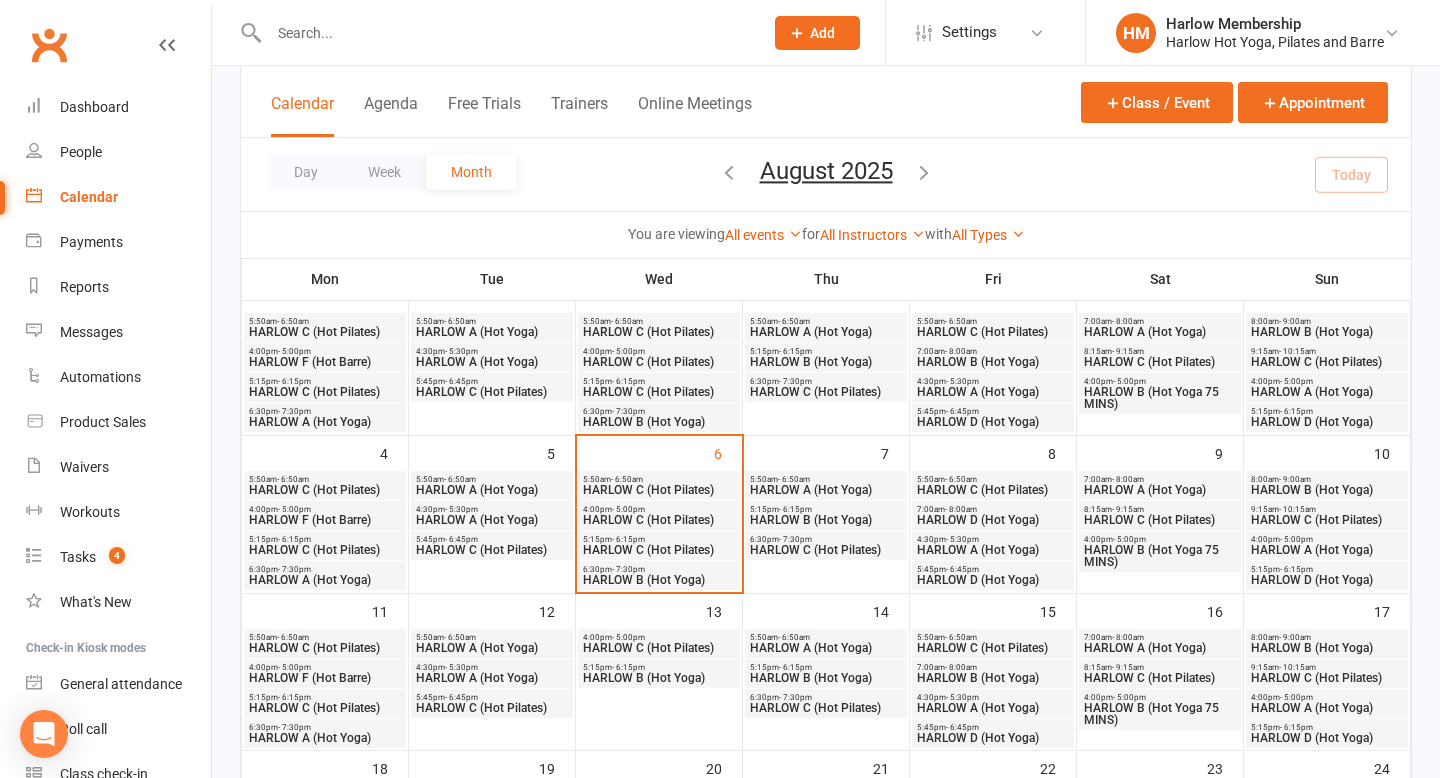 click on "4:00pm  - 5:00pm" at bounding box center (325, 667) 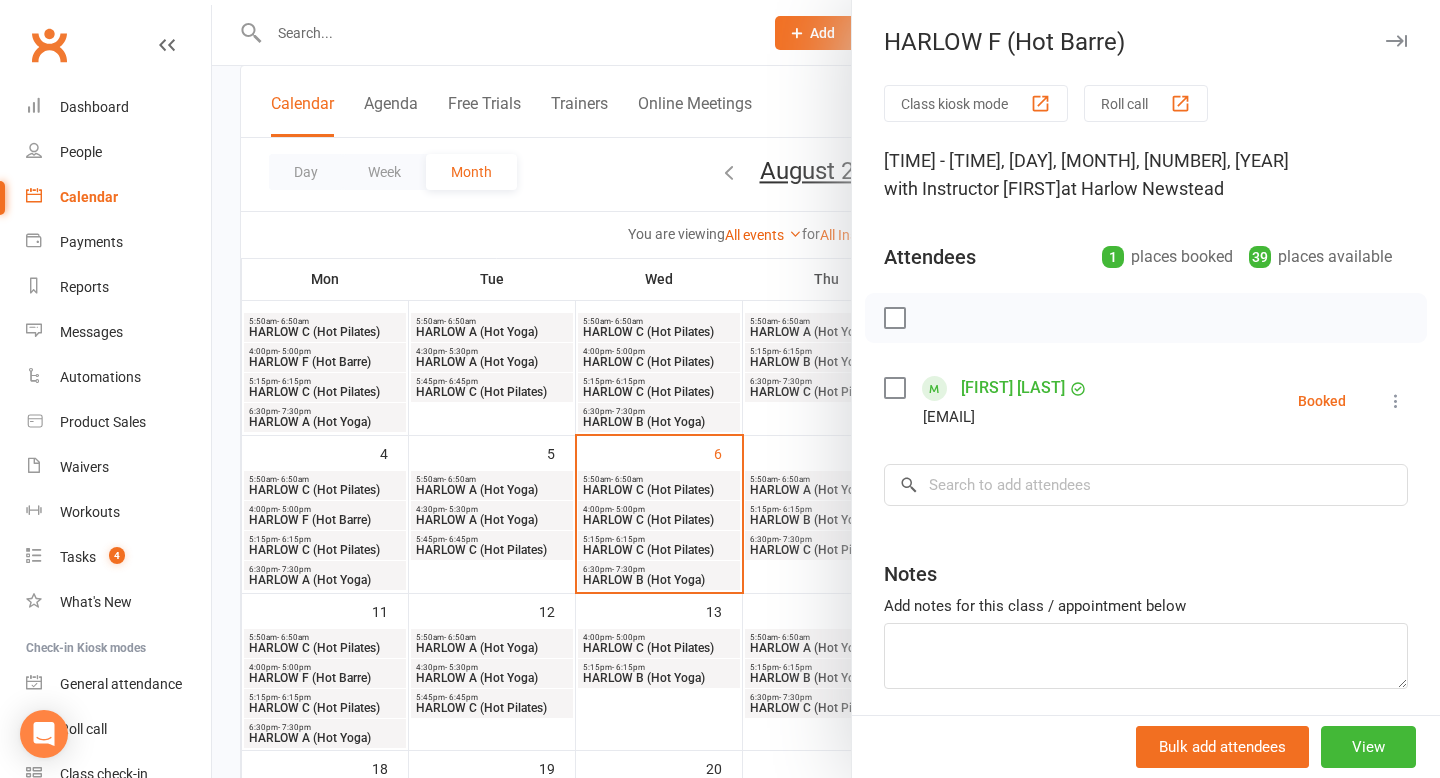 click at bounding box center [826, 389] 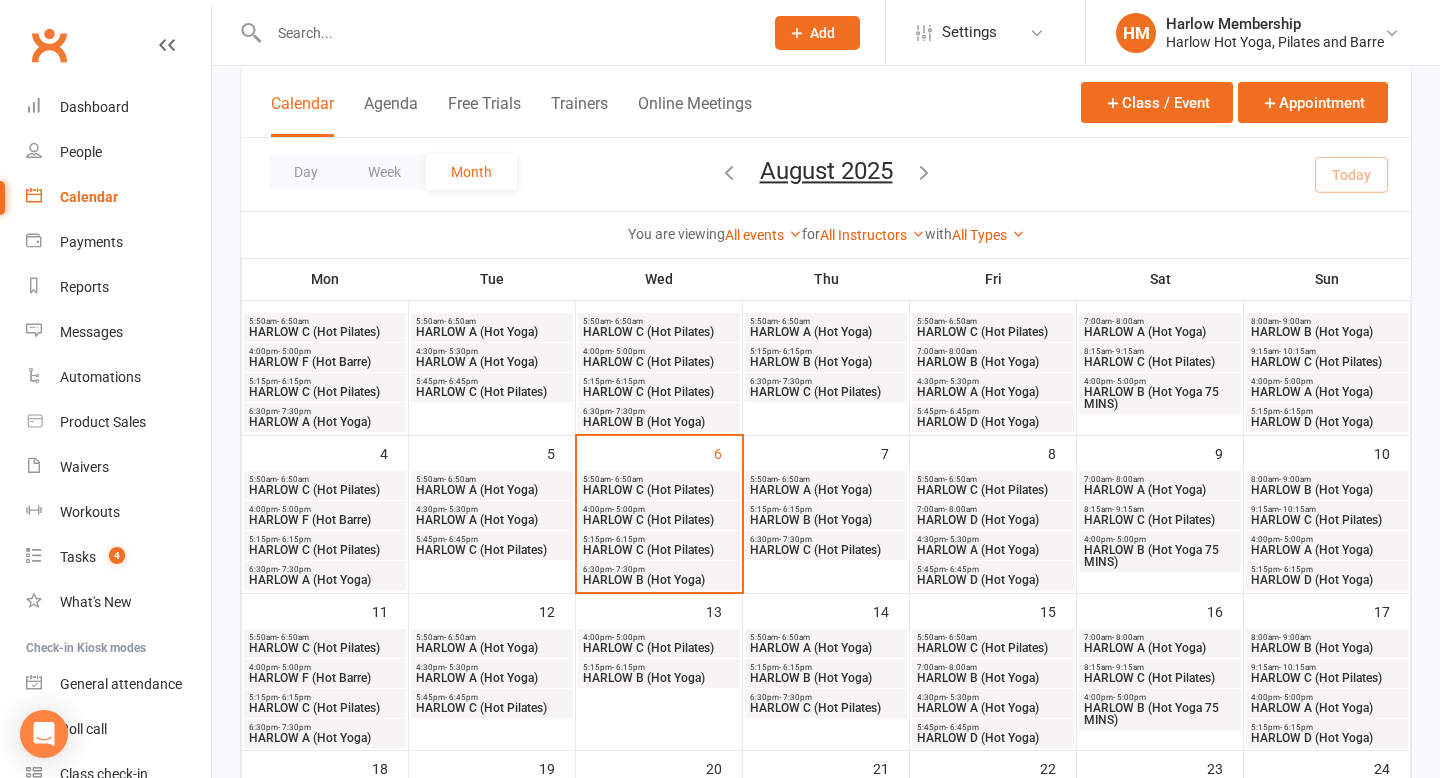 click on "HARLOW C (Hot Pilates)" at bounding box center [325, 708] 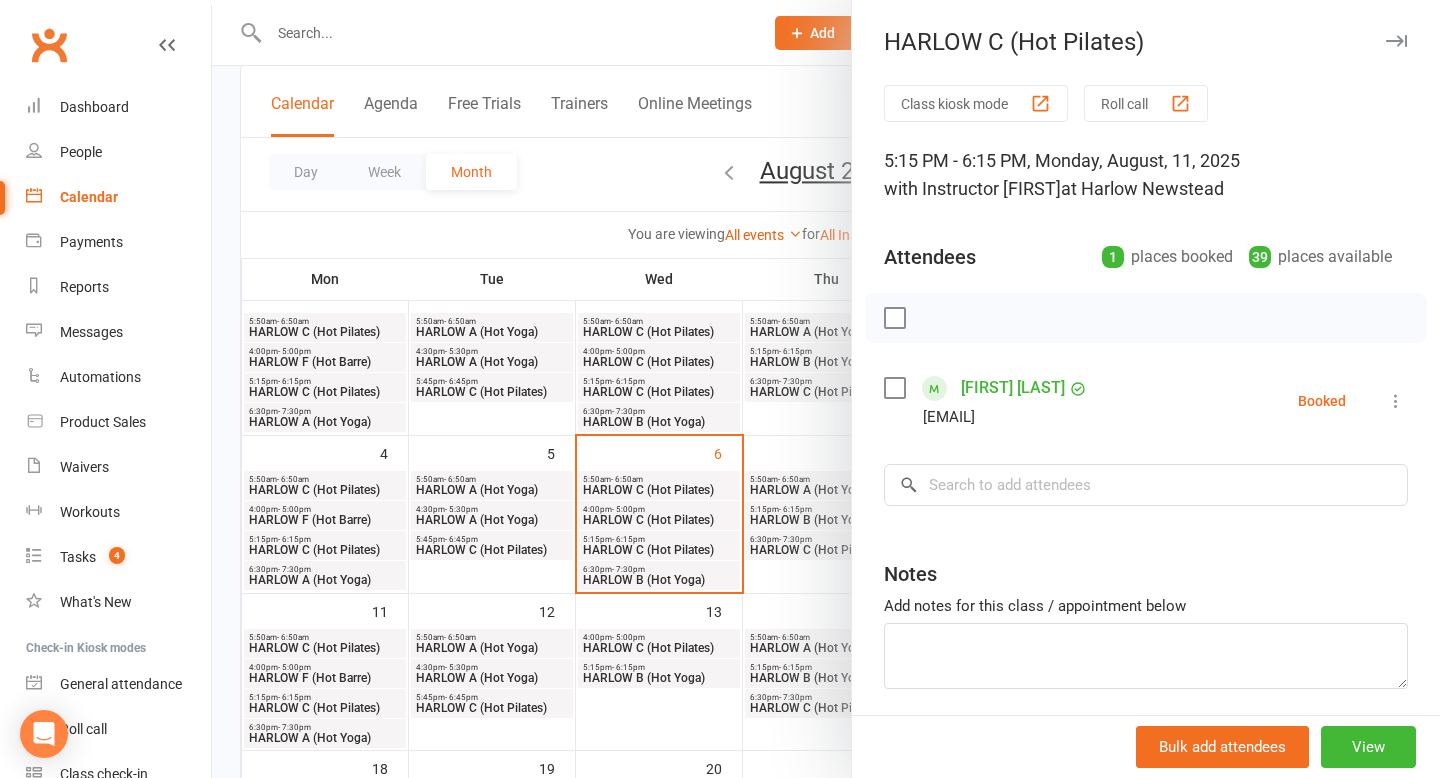 click at bounding box center (826, 389) 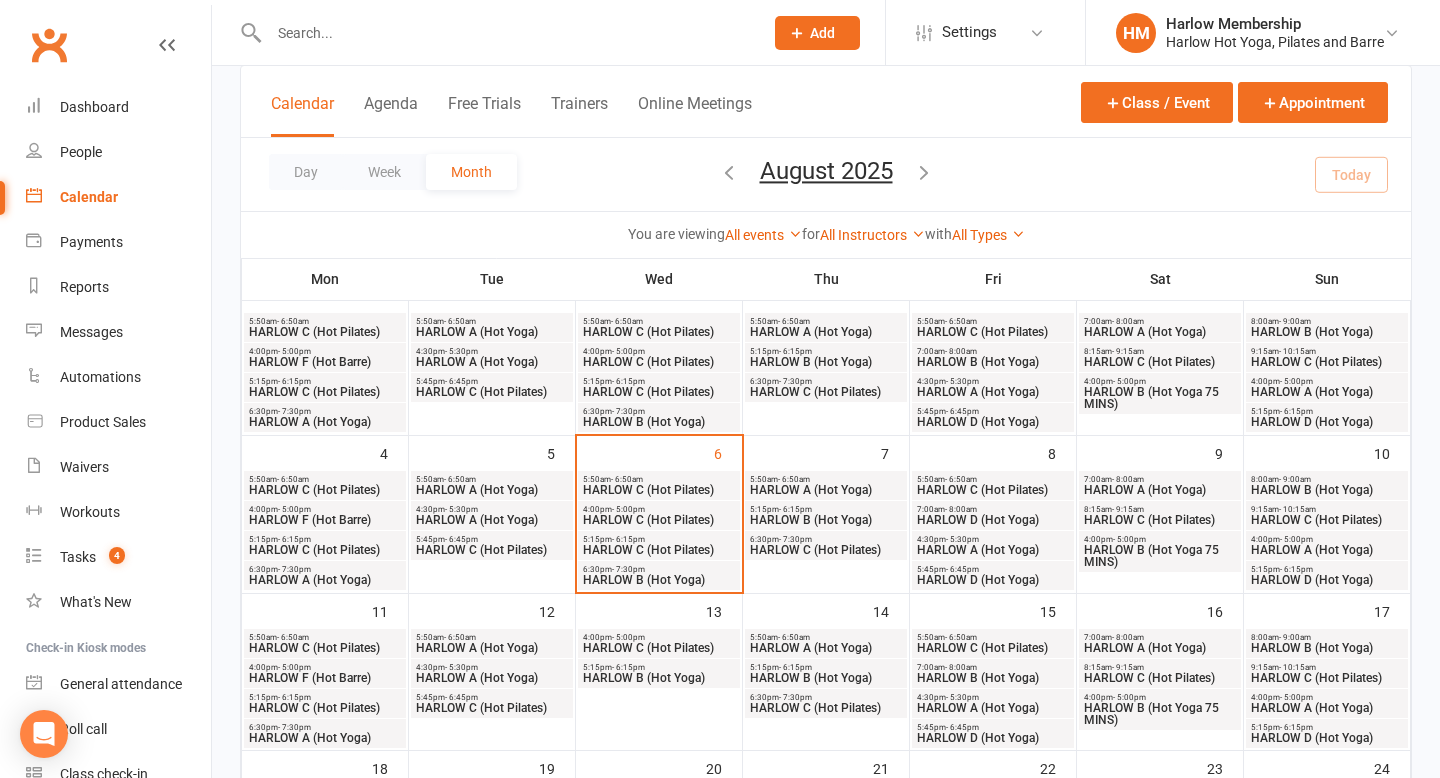 click on "HARLOW A (Hot Yoga)" at bounding box center (325, 738) 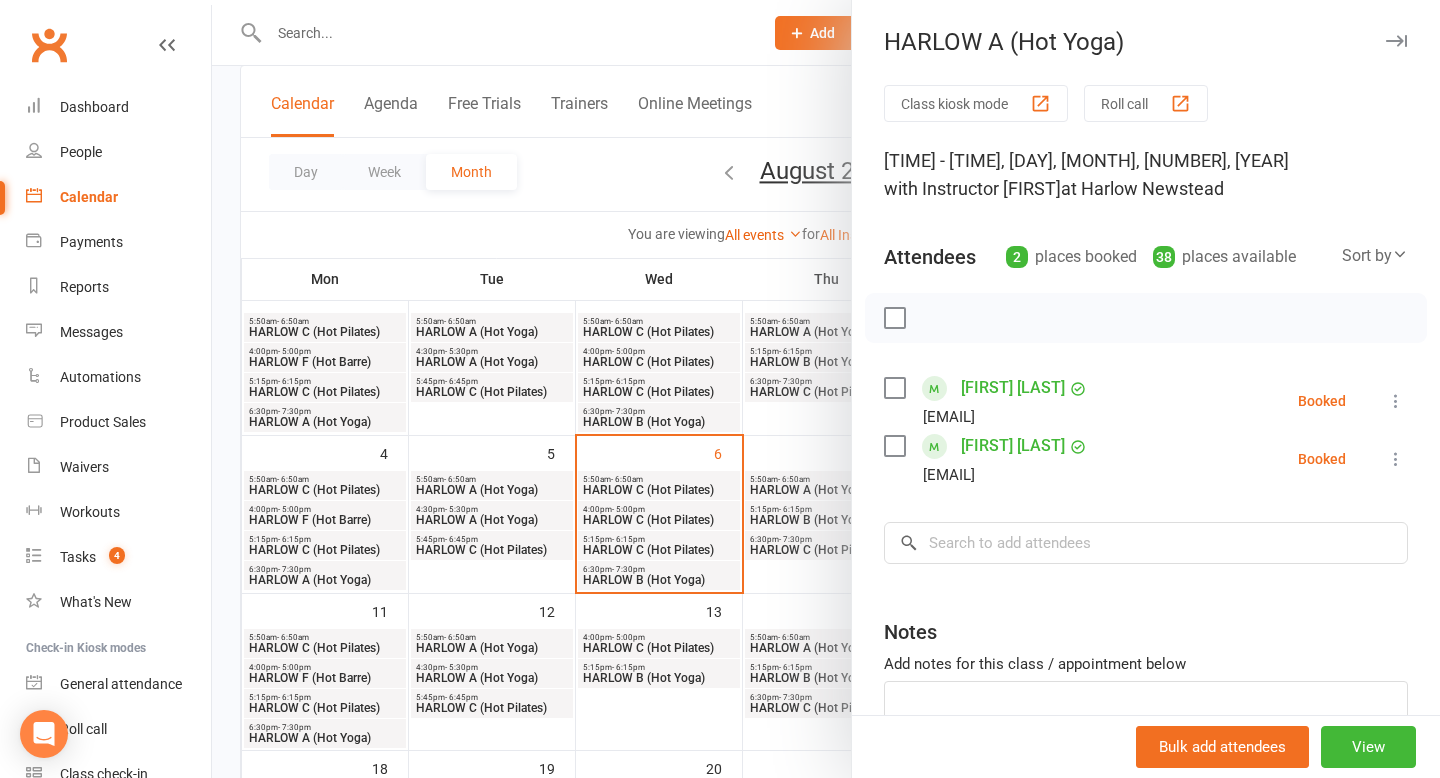 click at bounding box center (826, 389) 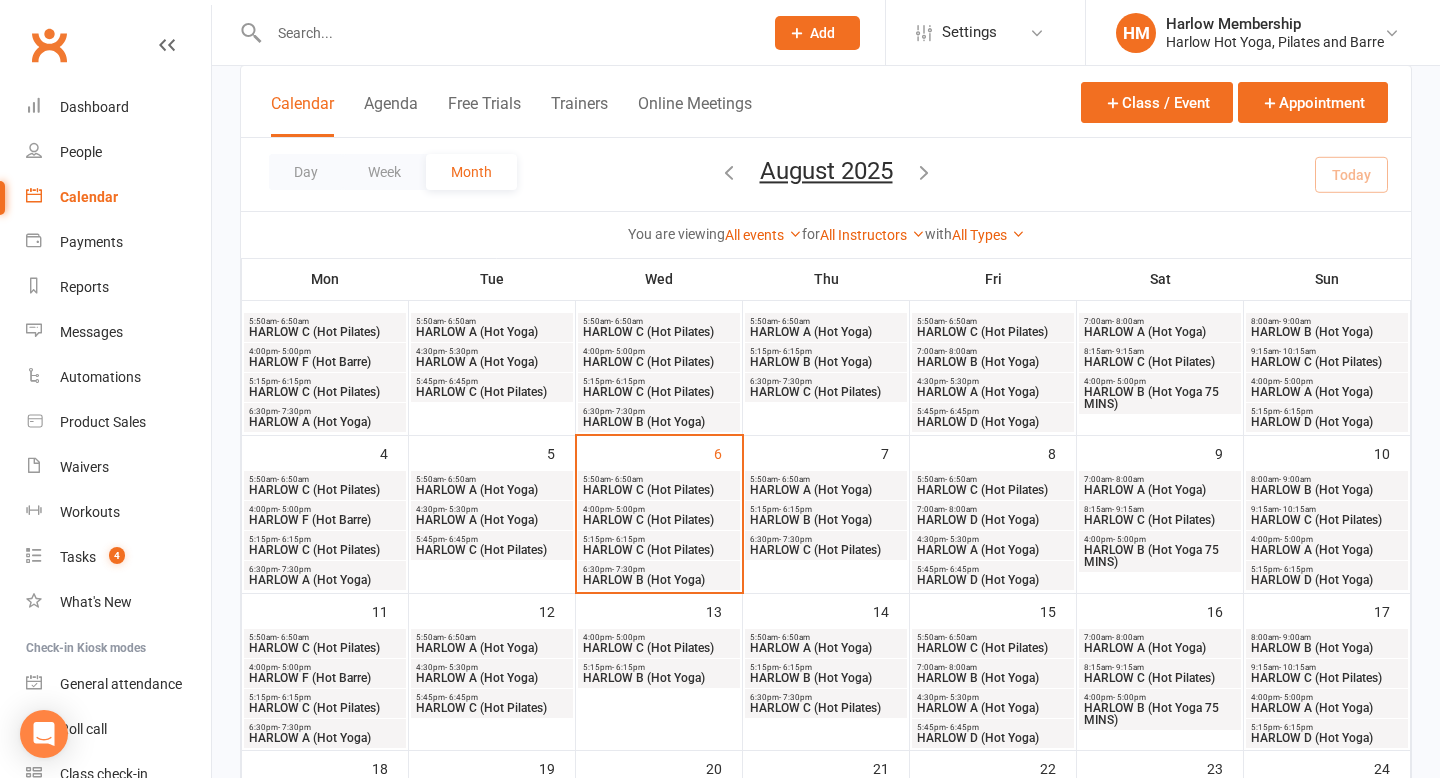 click on "HARLOW A (Hot Yoga)" at bounding box center [492, 648] 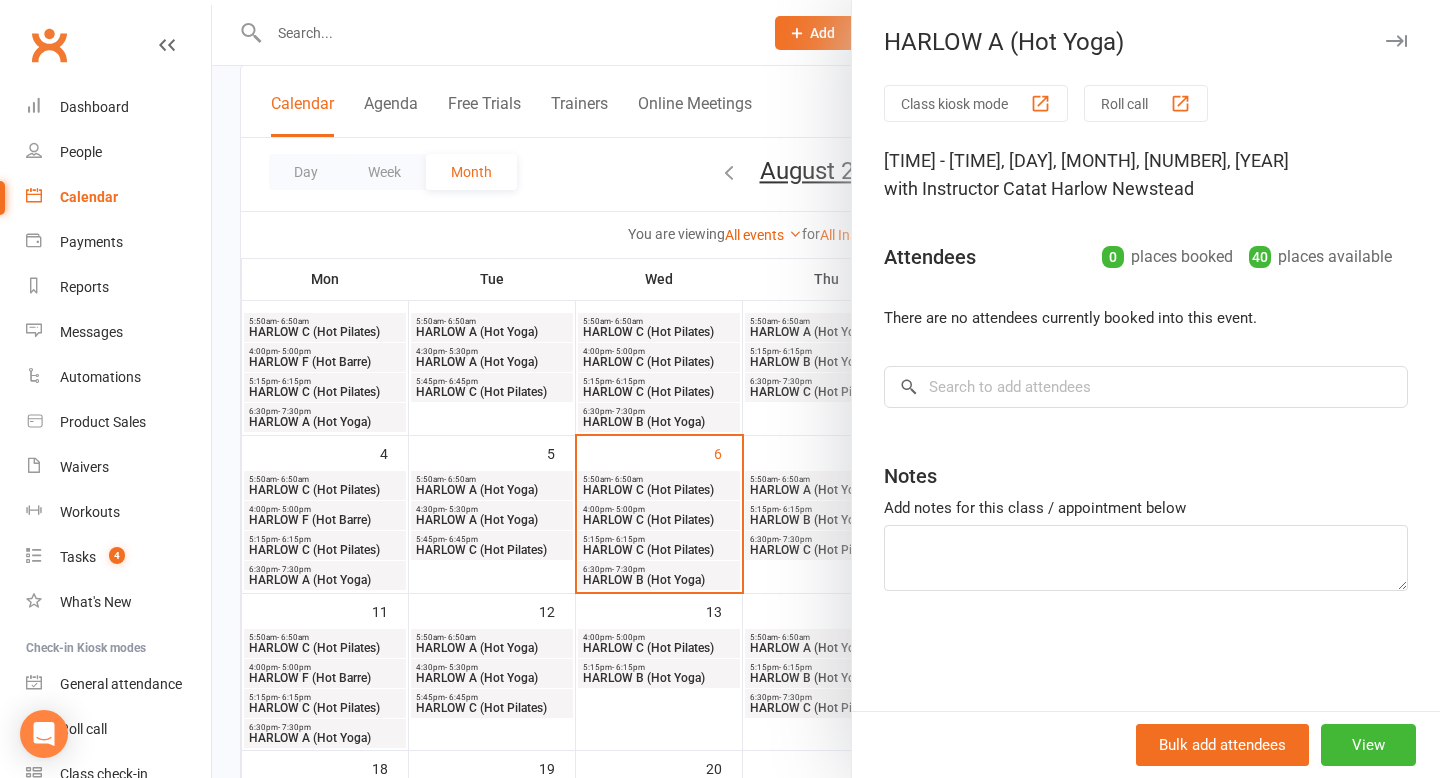 click at bounding box center (826, 389) 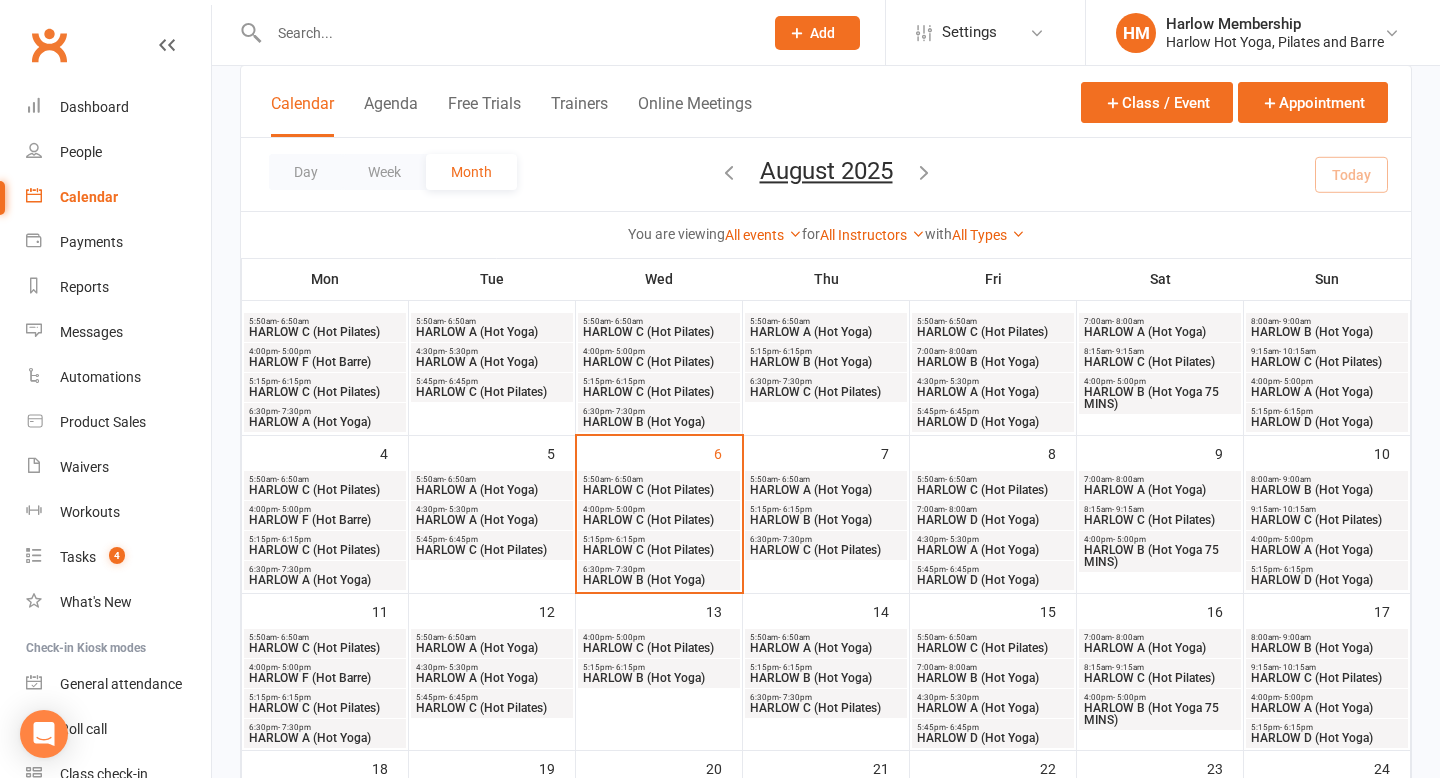 click on "HARLOW A (Hot Yoga)" at bounding box center (492, 678) 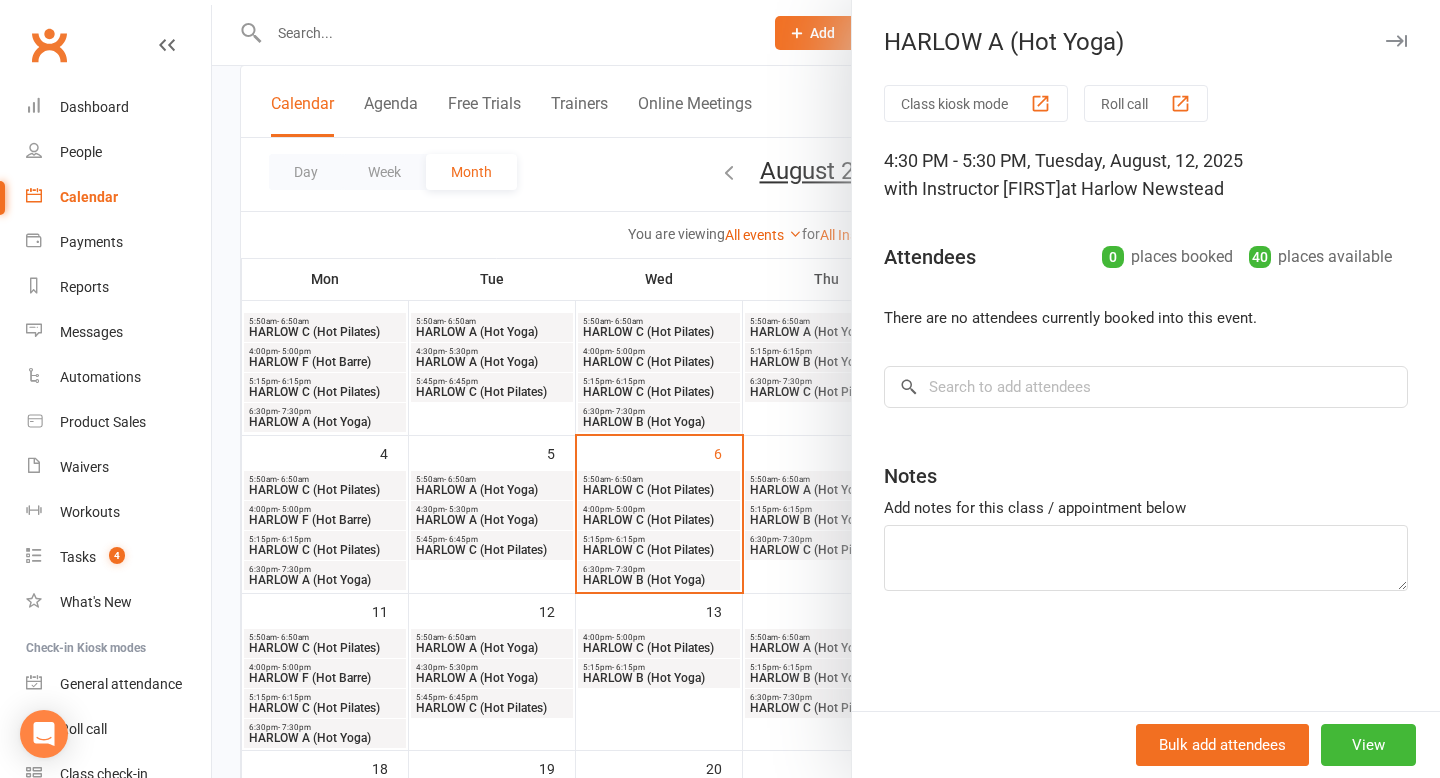 click at bounding box center [826, 389] 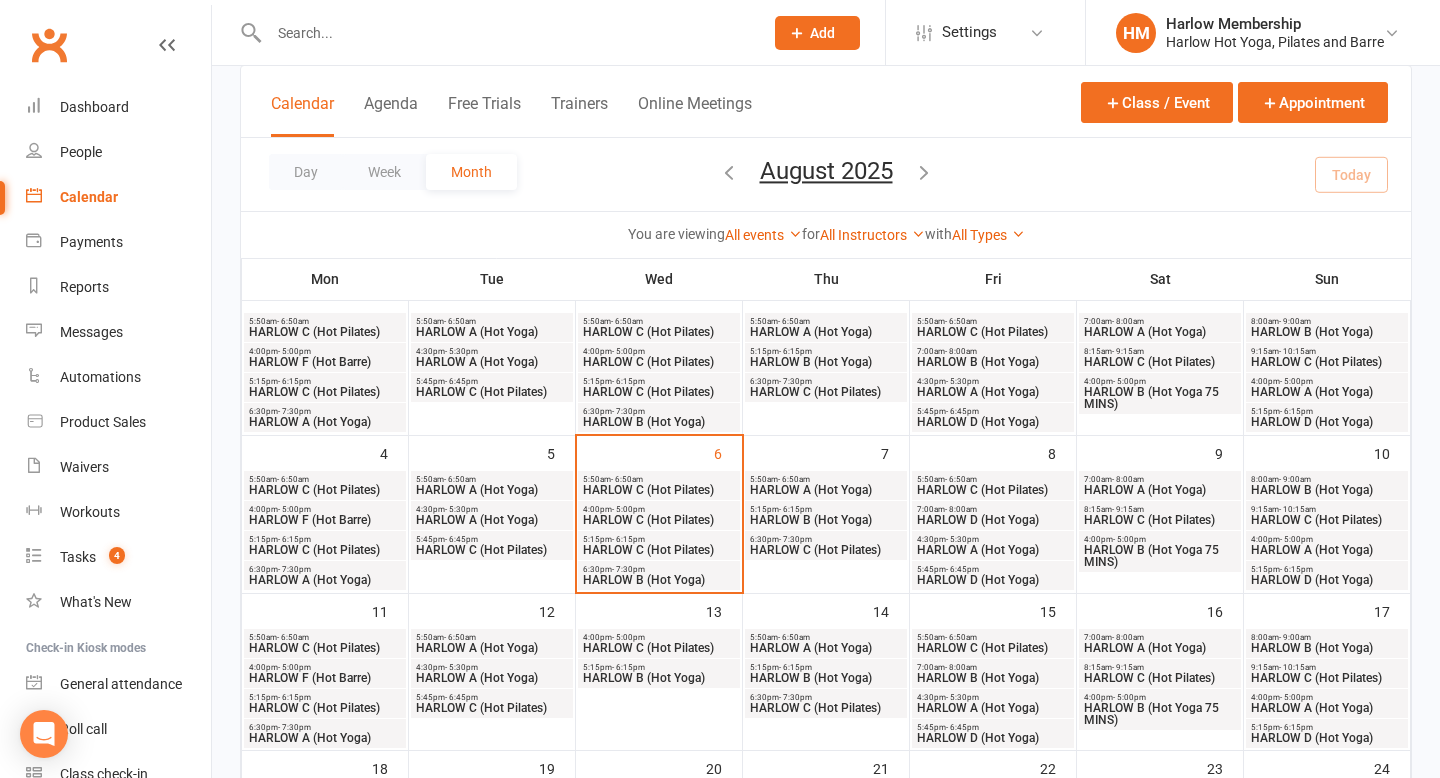 click on "HARLOW C (Hot Pilates)" at bounding box center [492, 708] 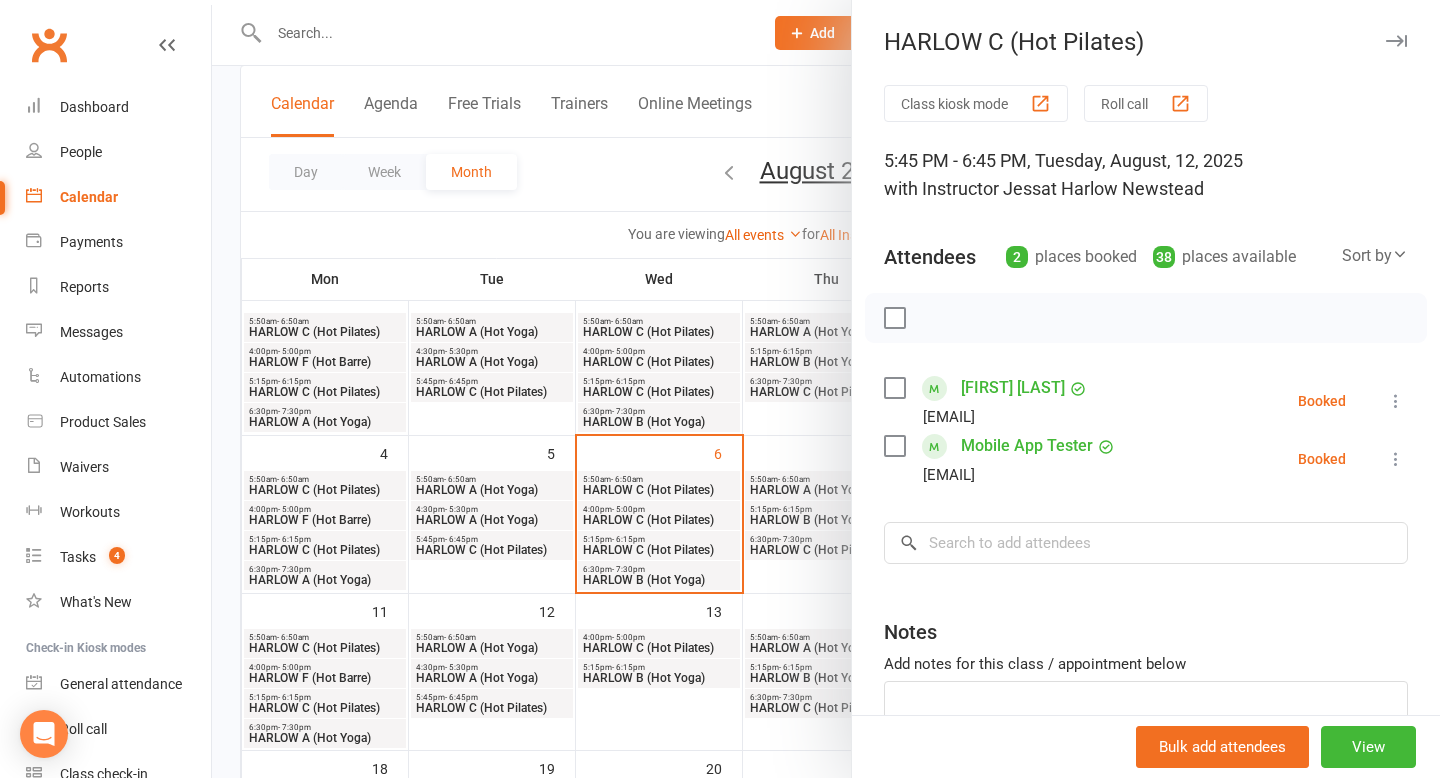 click at bounding box center [826, 389] 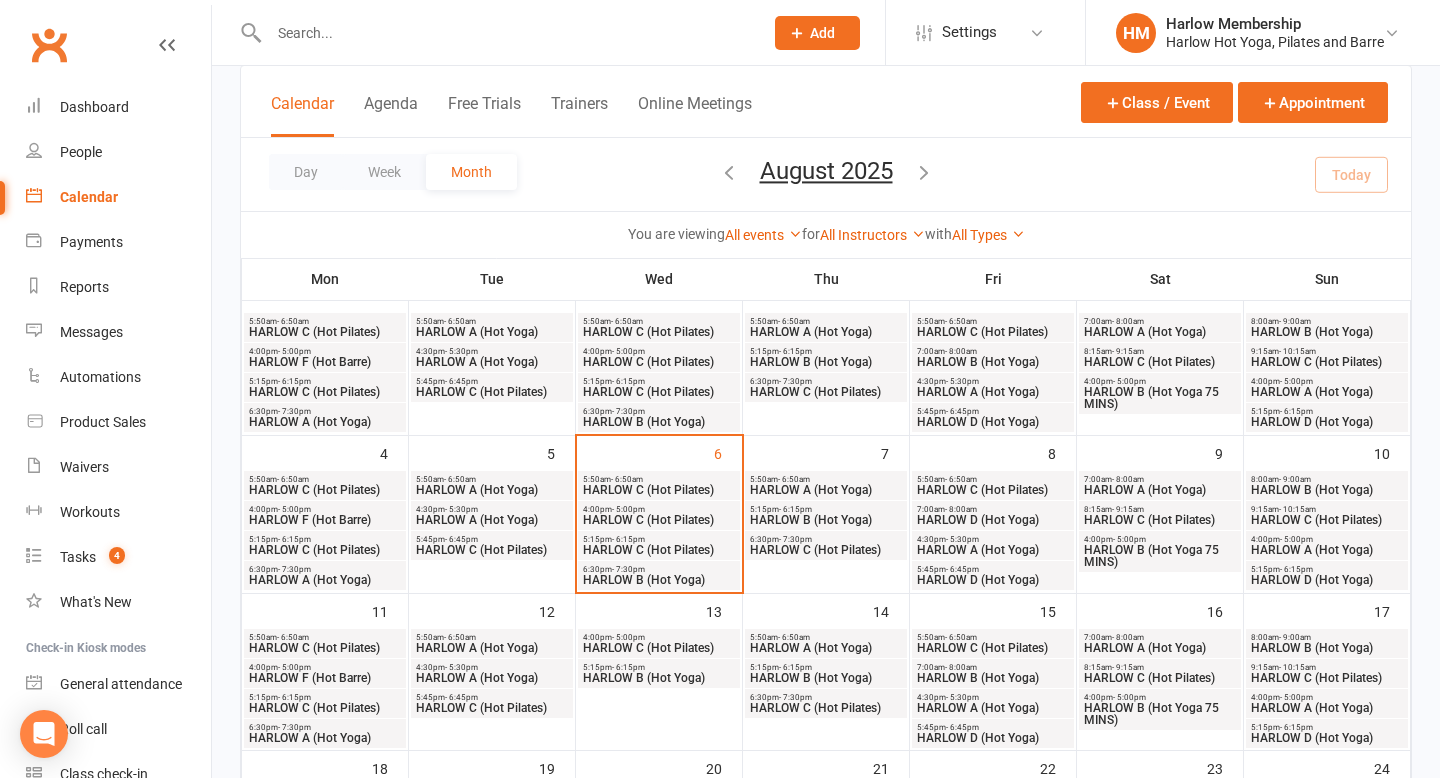 click on "HARLOW C (Hot Pilates)" at bounding box center (659, 648) 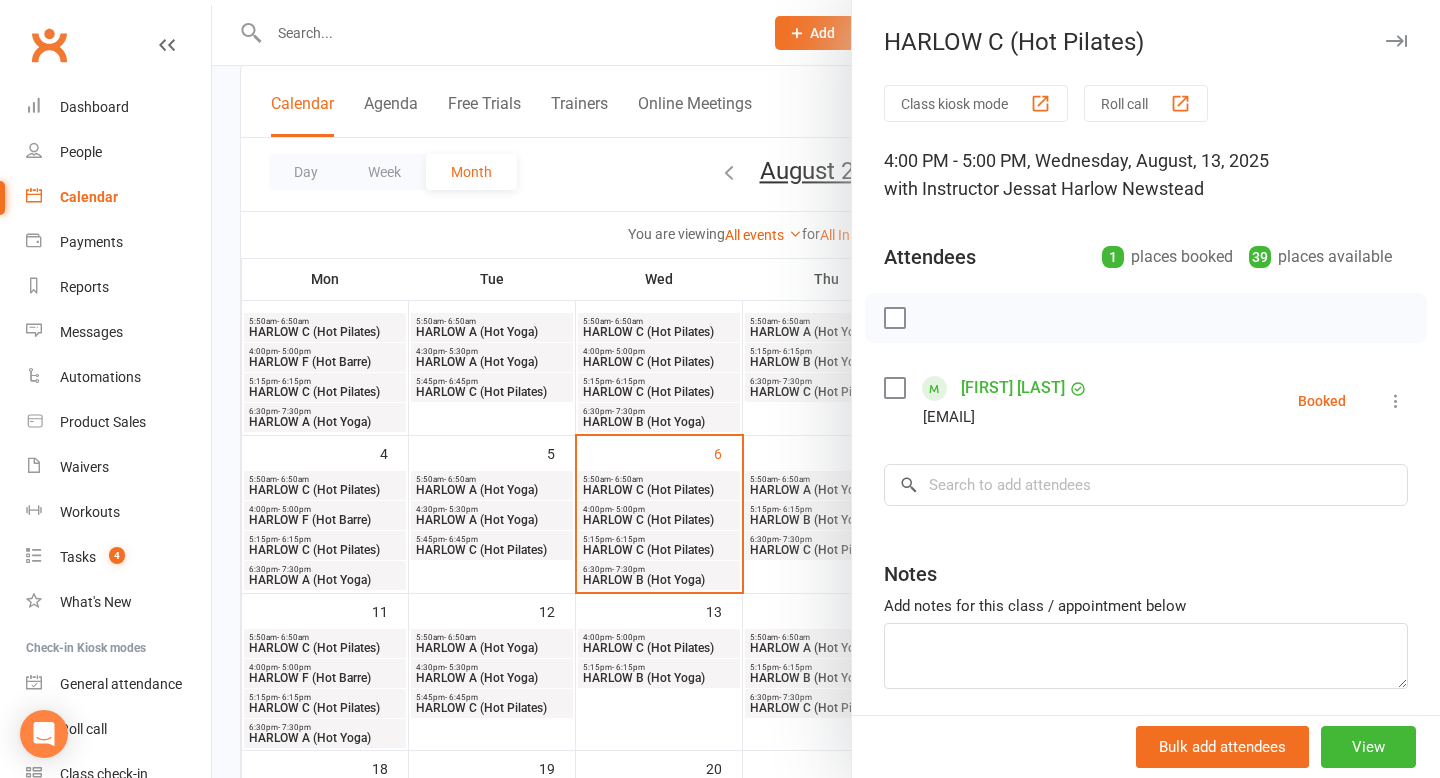 click at bounding box center [826, 389] 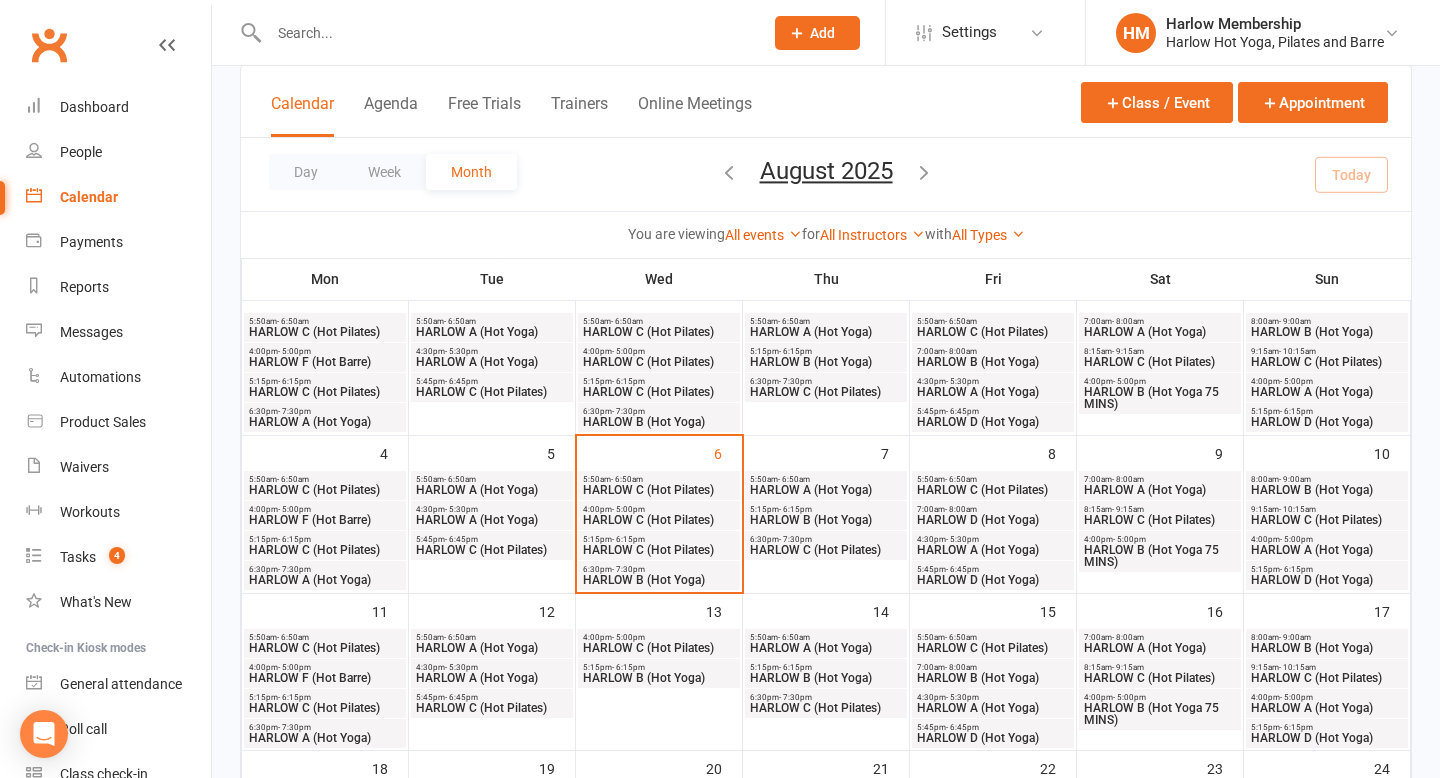 click on "HARLOW B (Hot Yoga)" at bounding box center (659, 678) 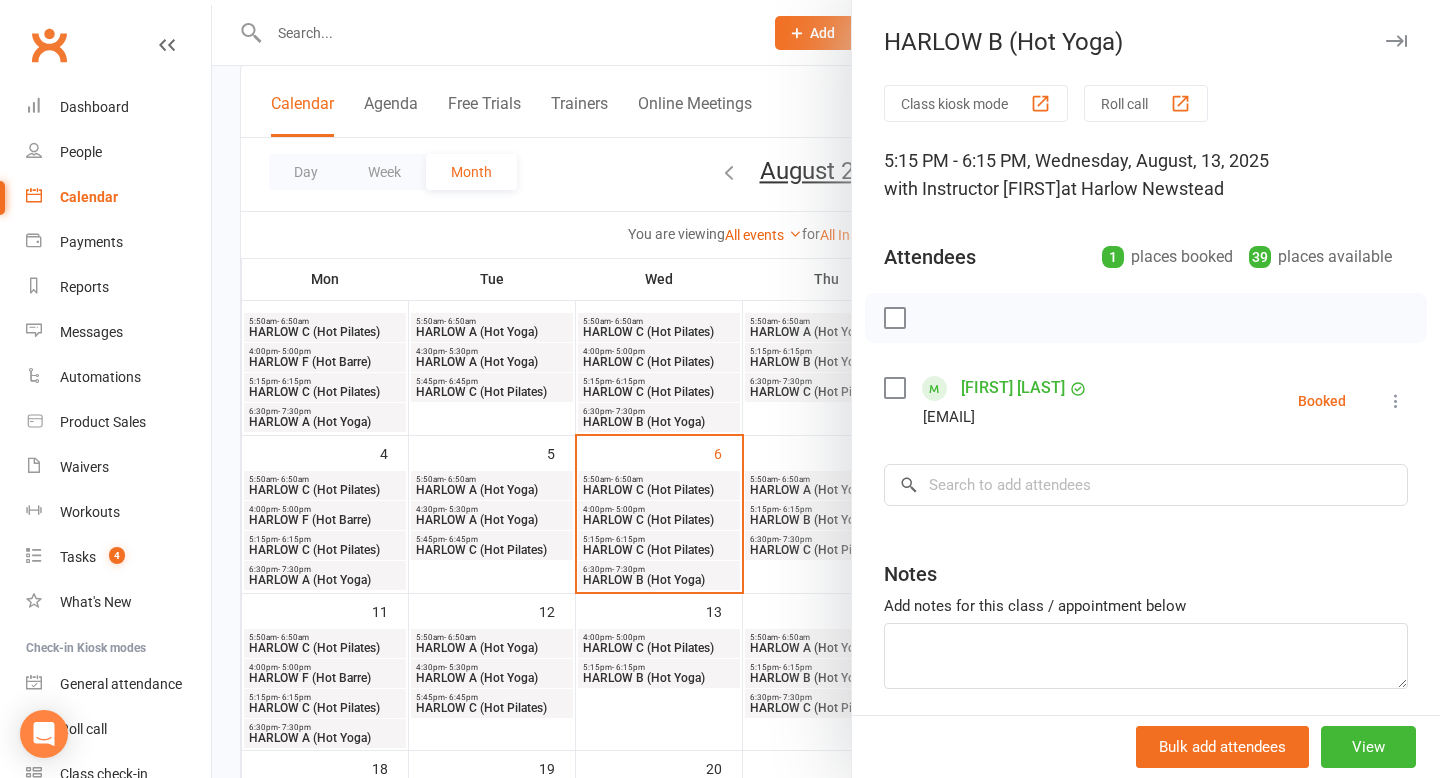 click at bounding box center [826, 389] 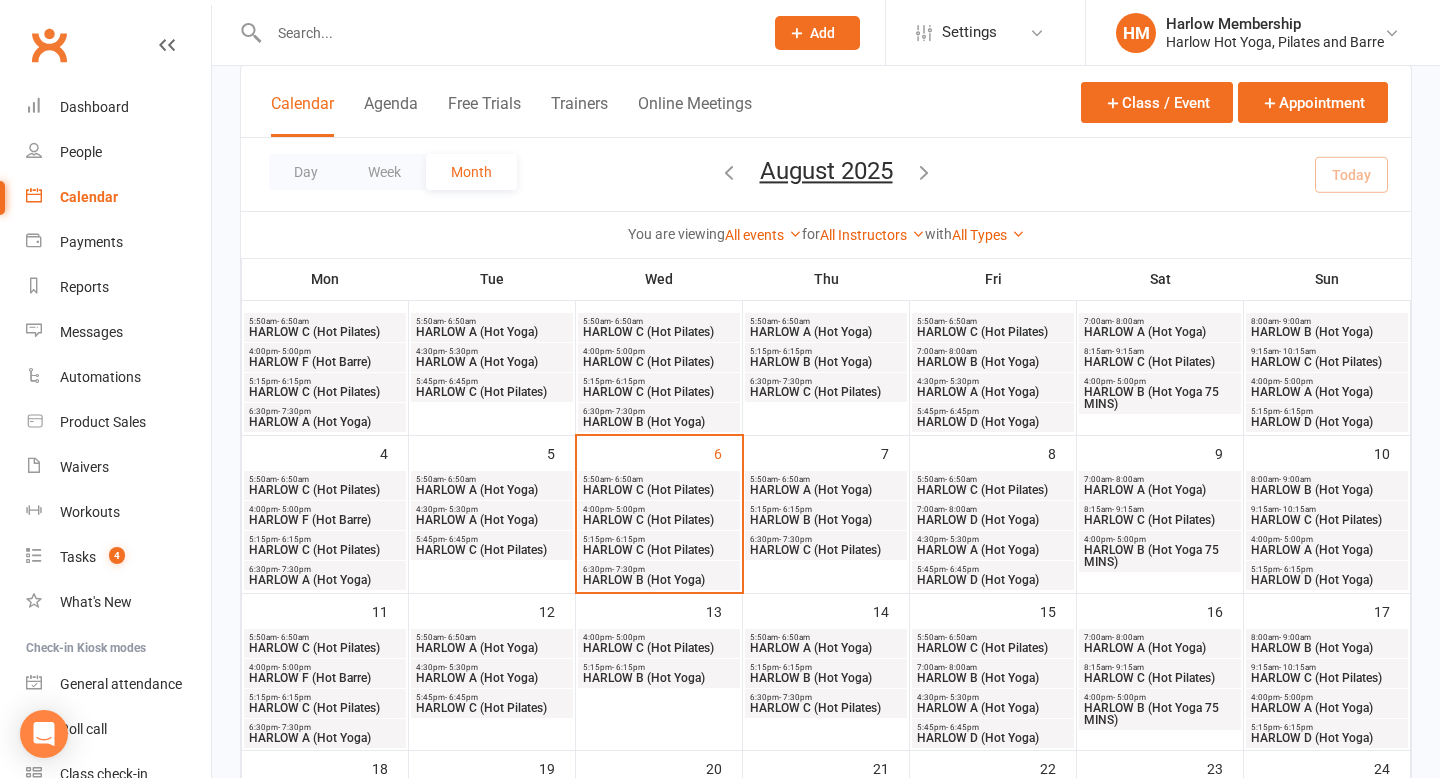 click on "HARLOW A (Hot Yoga)" at bounding box center (826, 648) 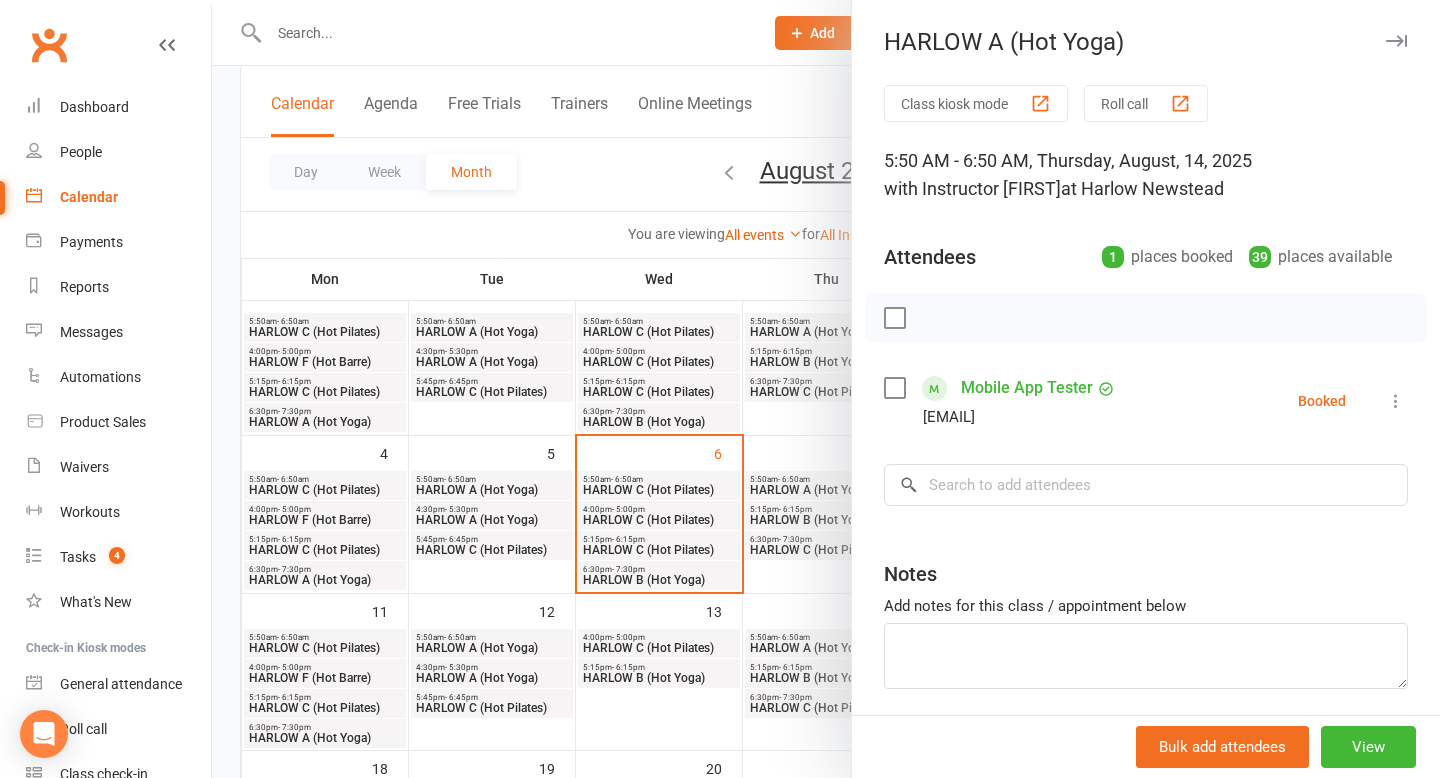 click at bounding box center [826, 389] 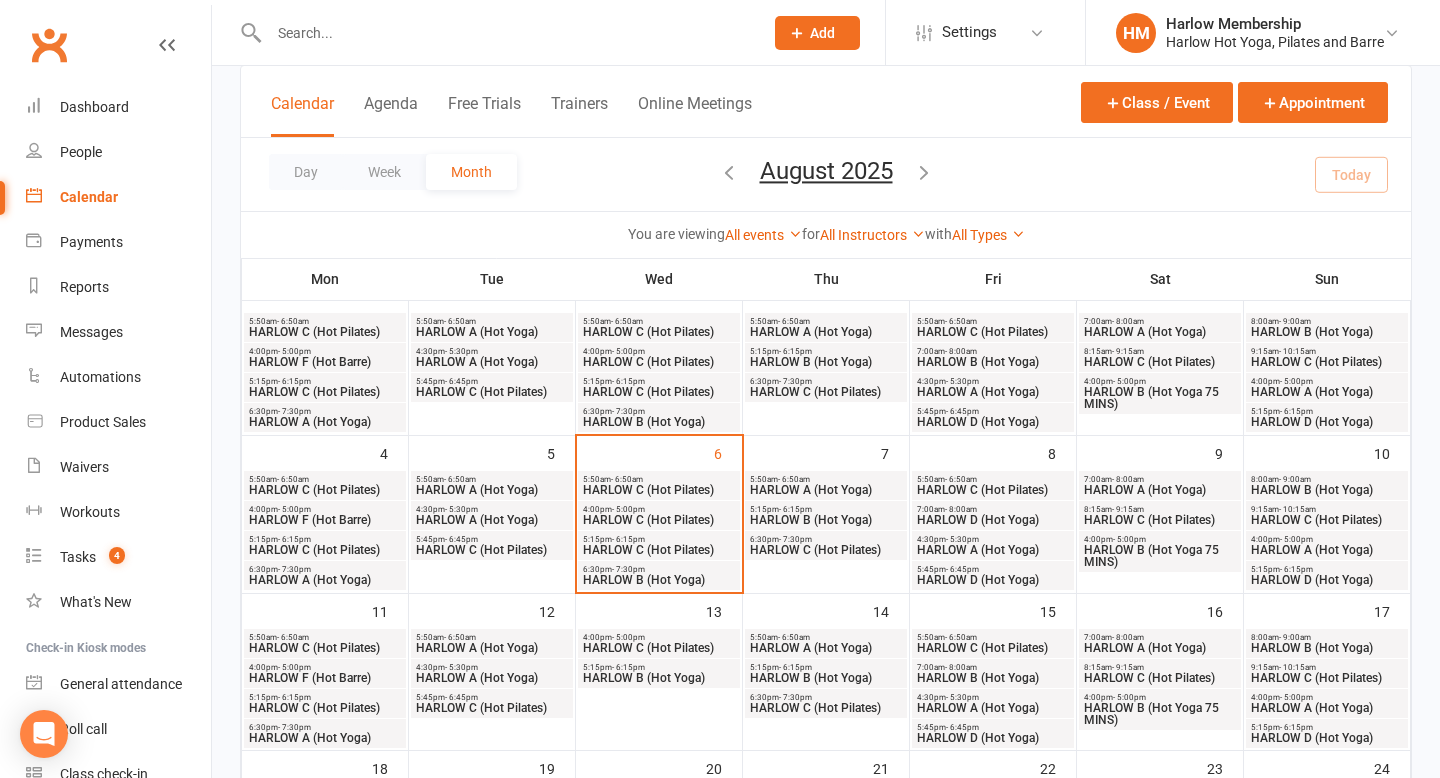 click on "HARLOW B (Hot Yoga)" at bounding box center (826, 678) 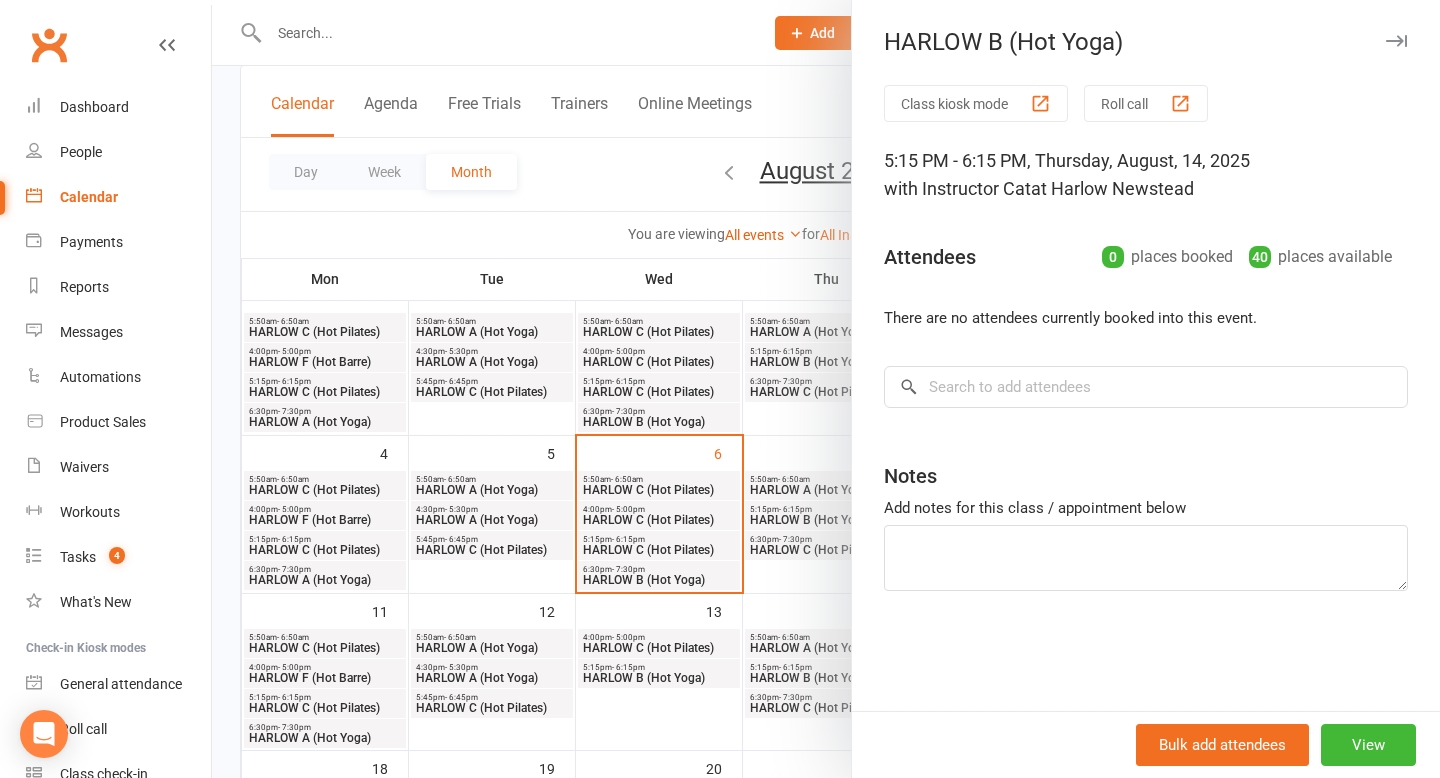 click at bounding box center [826, 389] 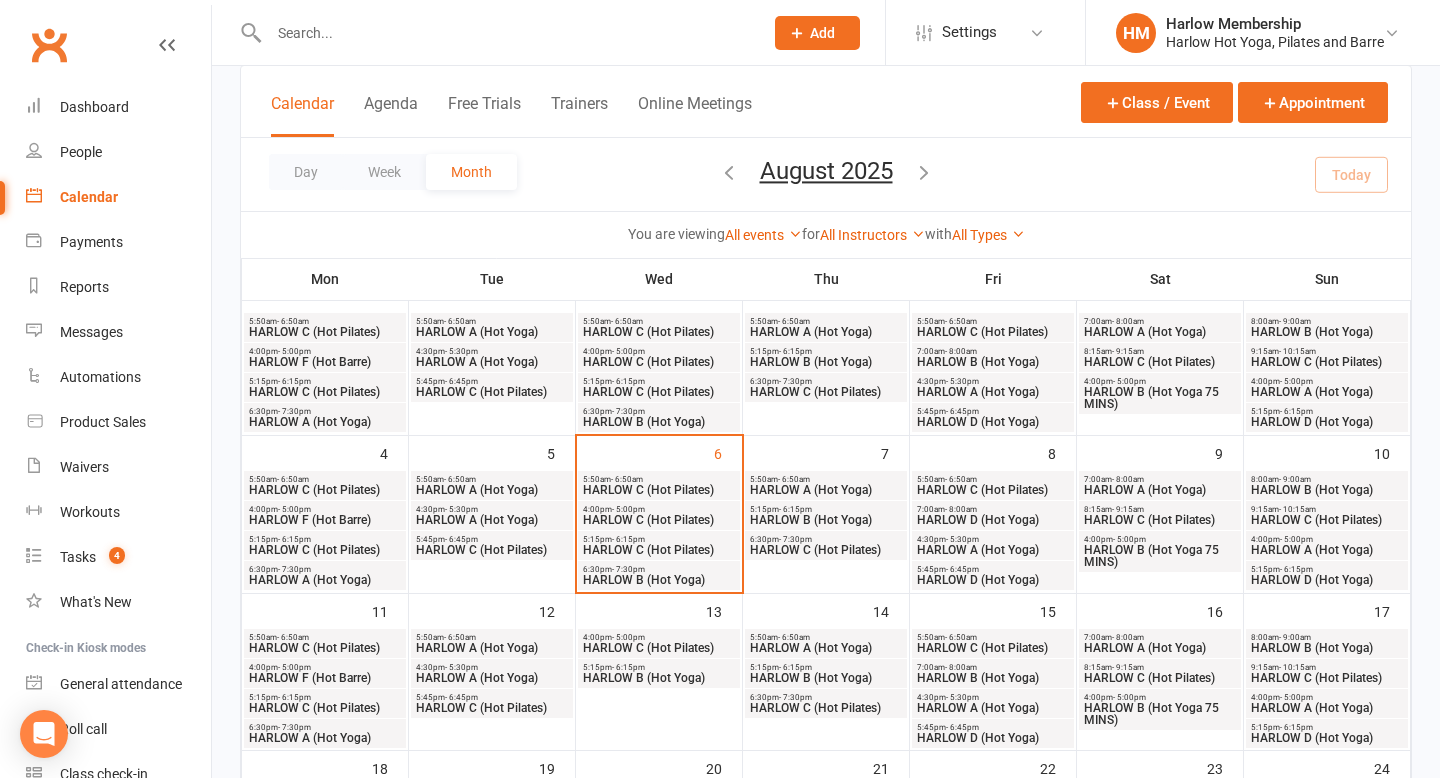 click on "HARLOW C (Hot Pilates)" at bounding box center [826, 708] 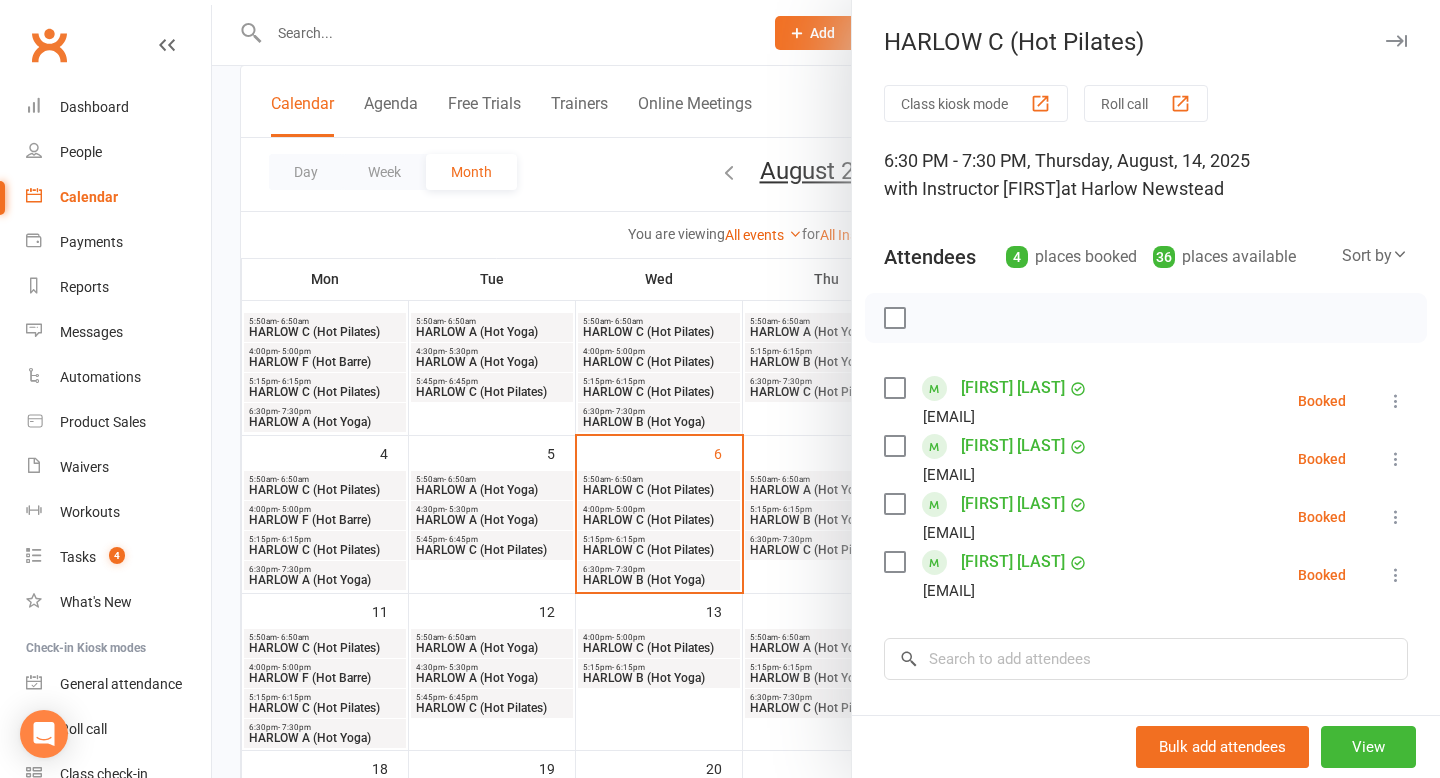 click at bounding box center [826, 389] 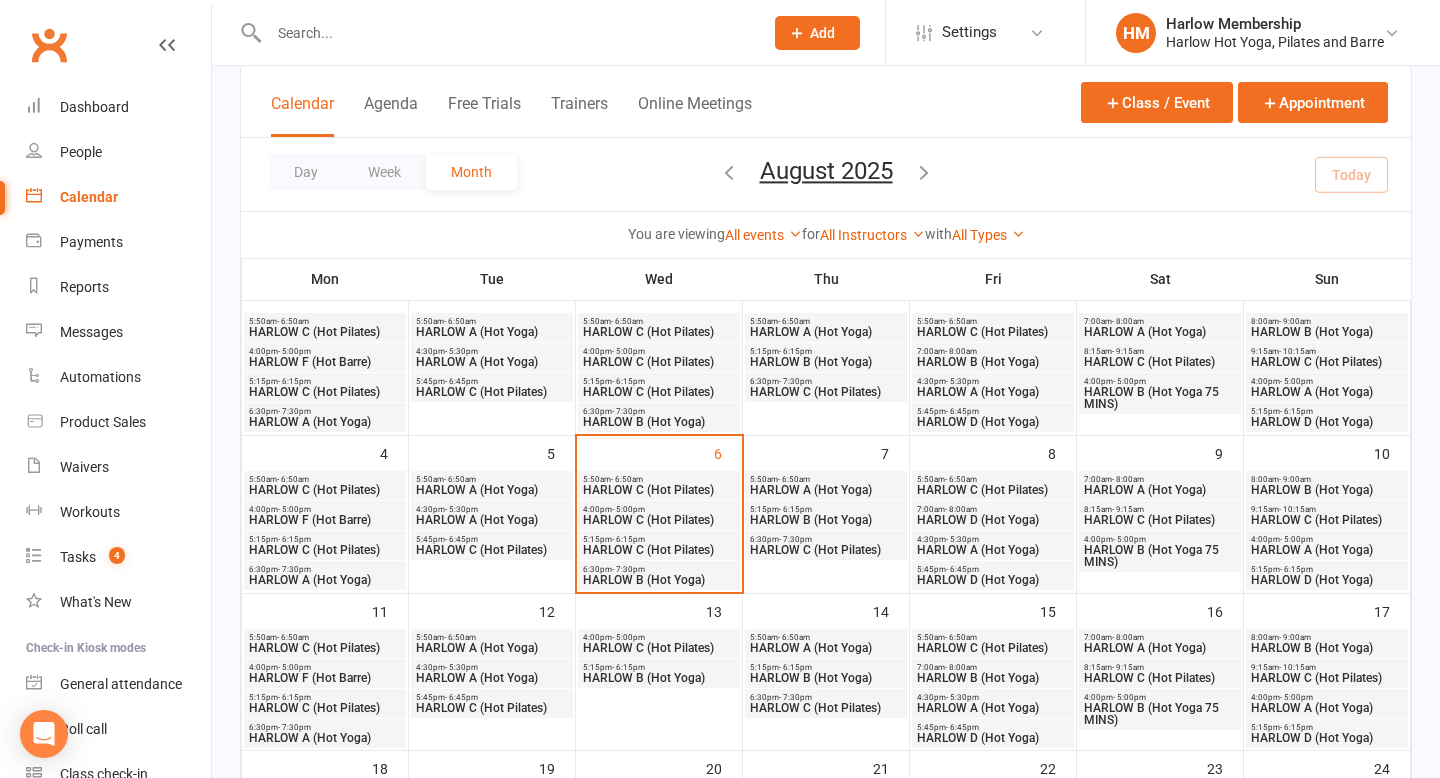 click on "HARLOW C (Hot Pilates)" at bounding box center [993, 648] 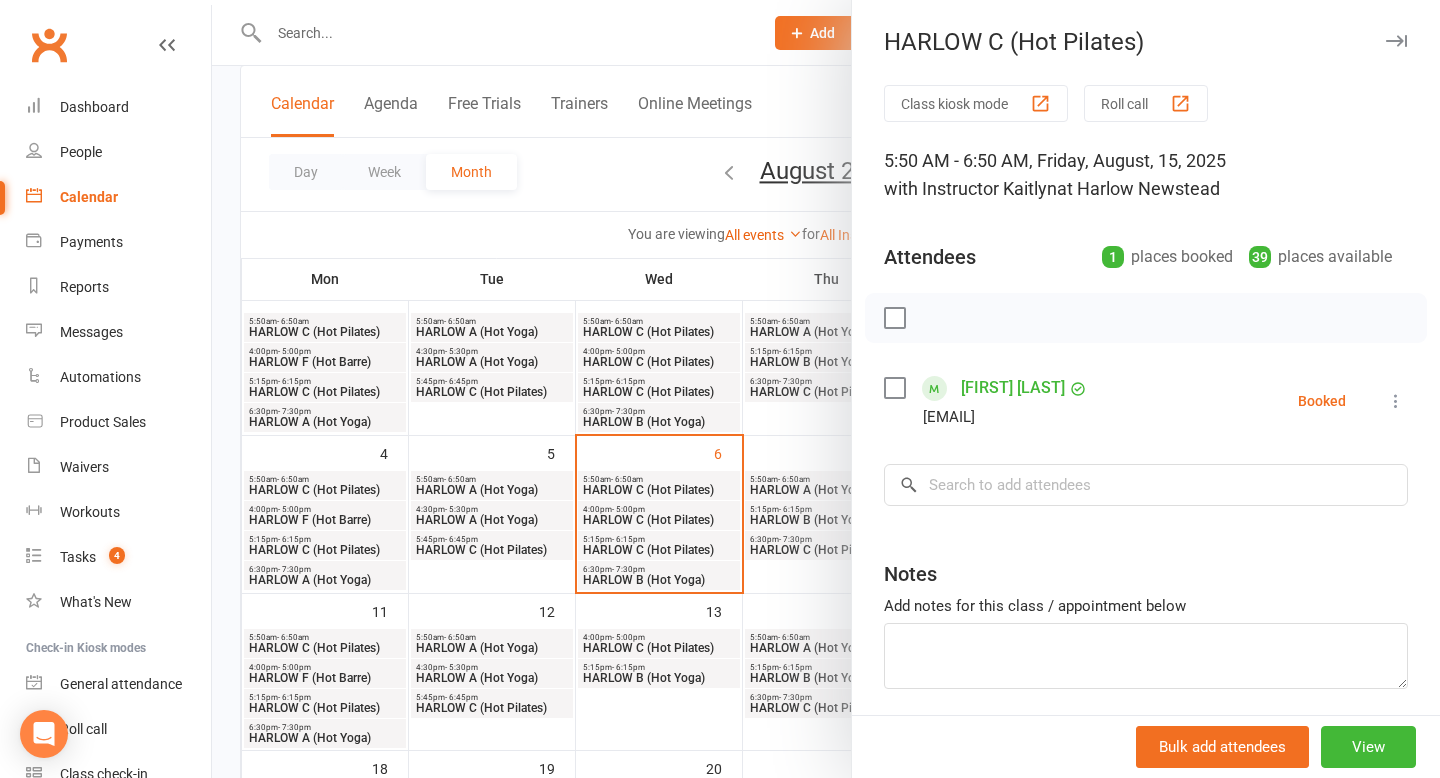 click at bounding box center [826, 389] 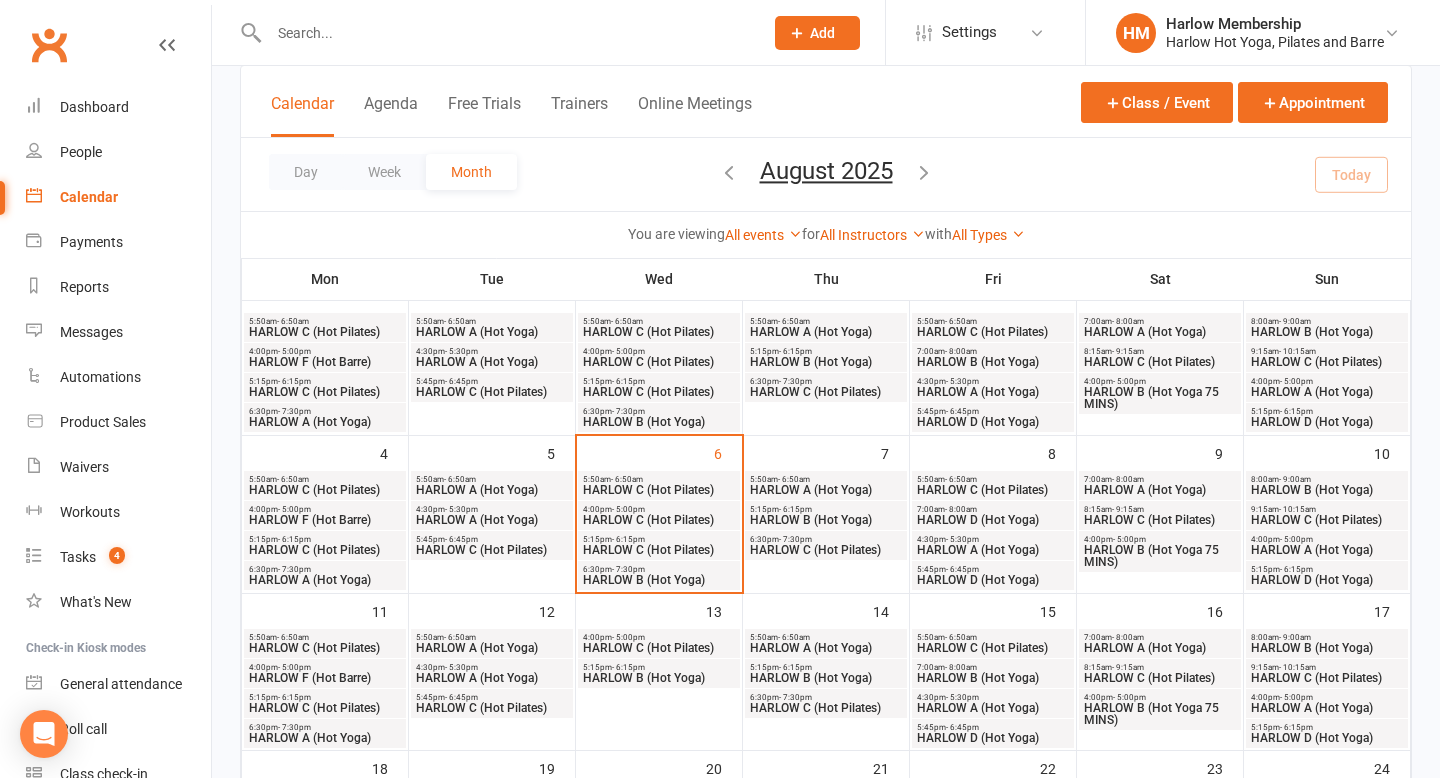 click on "HARLOW B (Hot Yoga)" at bounding box center (993, 678) 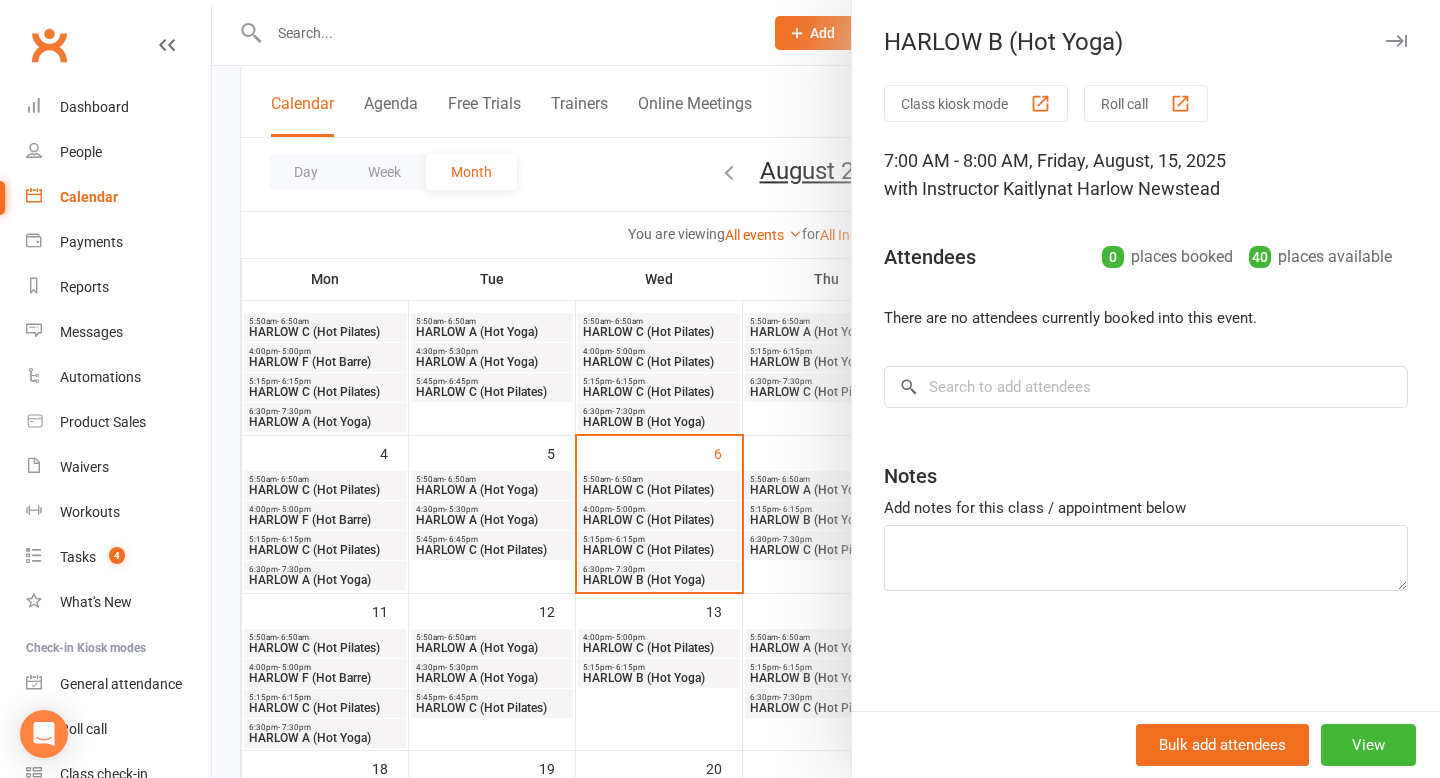 click at bounding box center [826, 389] 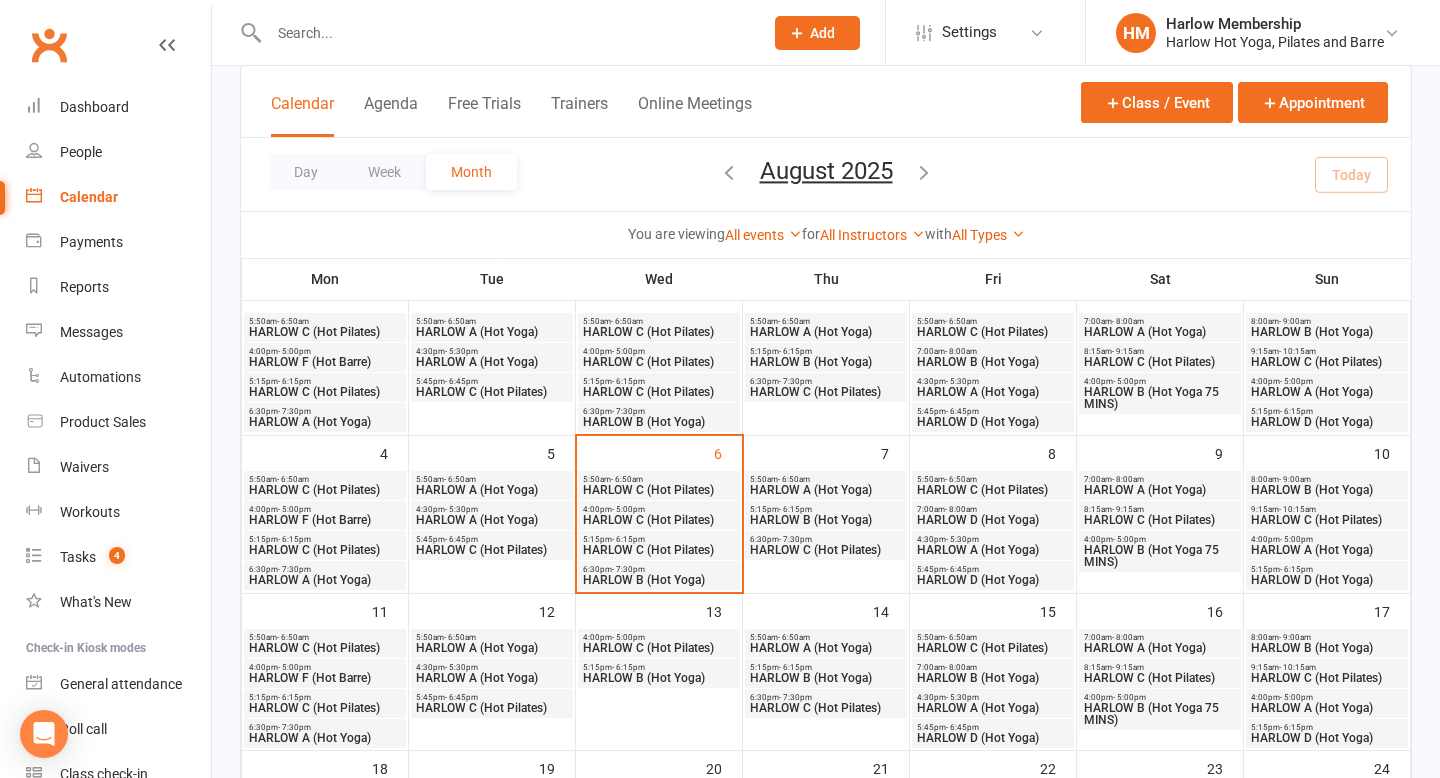 click on "HARLOW A (Hot Yoga)" at bounding box center [993, 708] 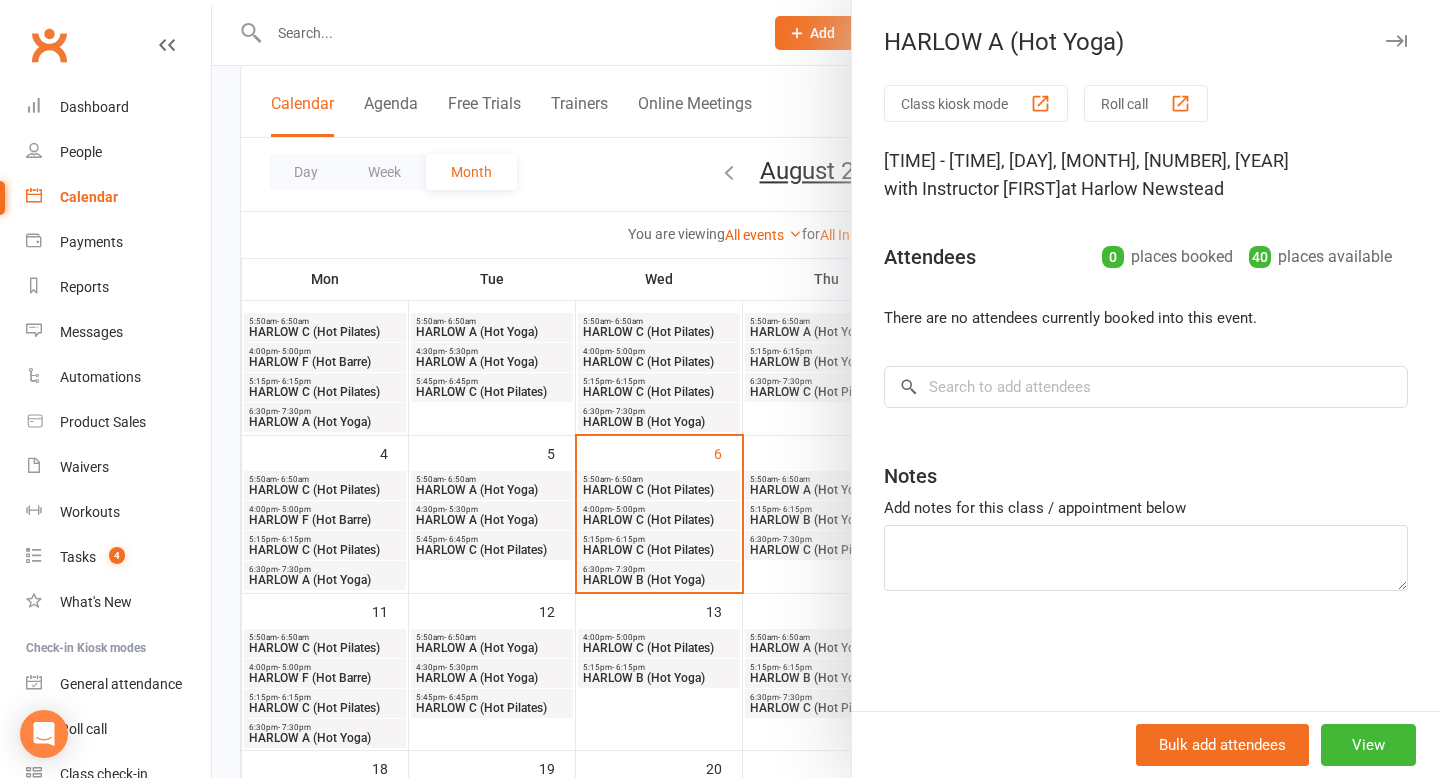 click at bounding box center [826, 389] 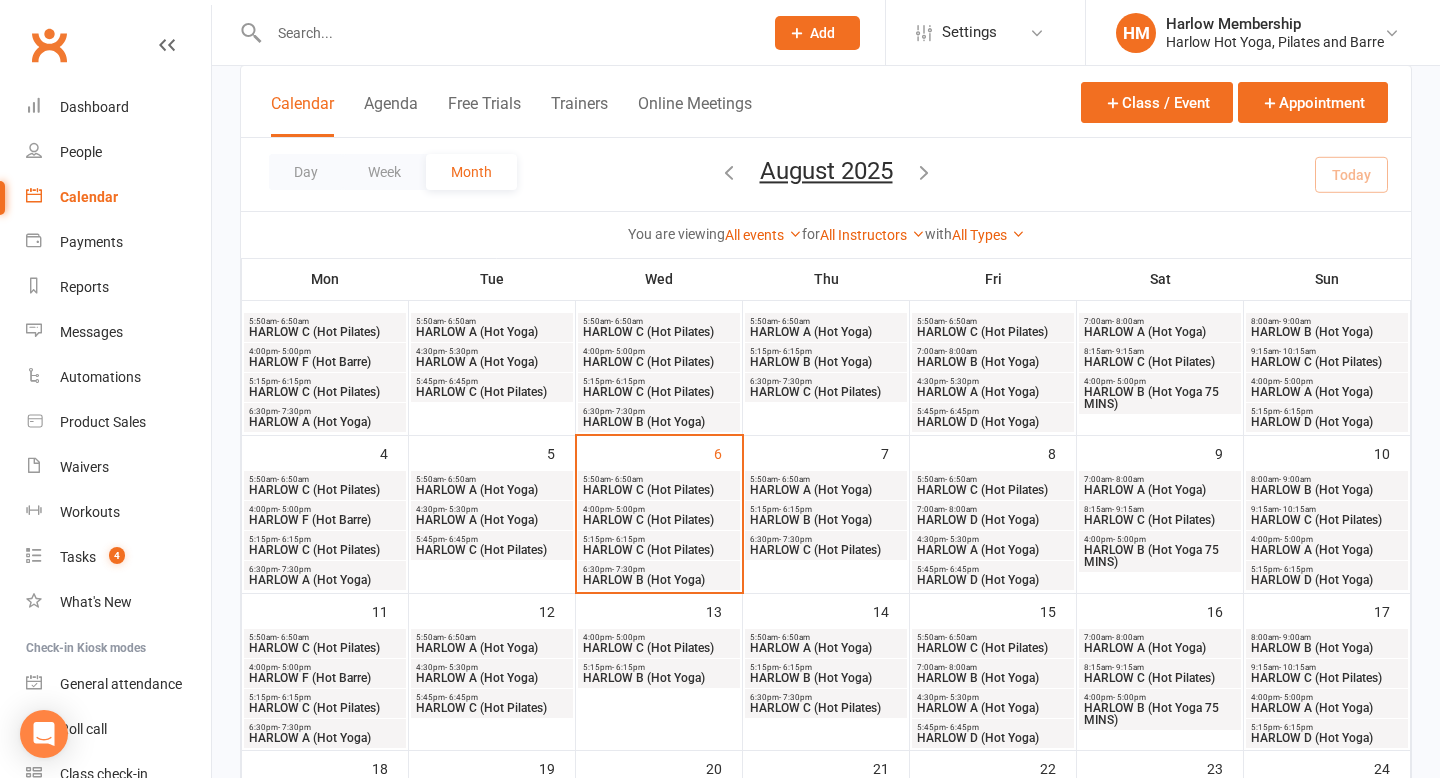 click on "HARLOW D (Hot Yoga)" at bounding box center (993, 738) 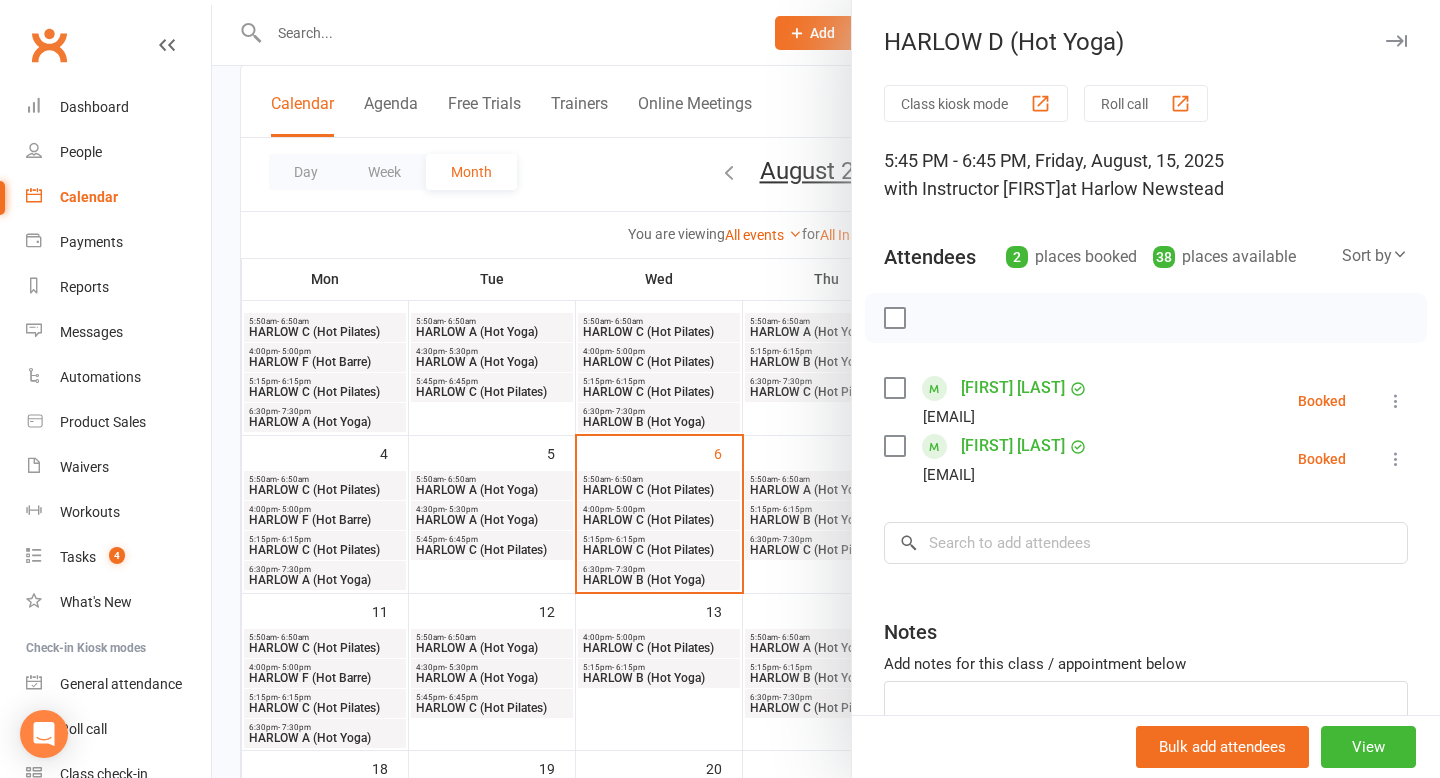 click at bounding box center [826, 389] 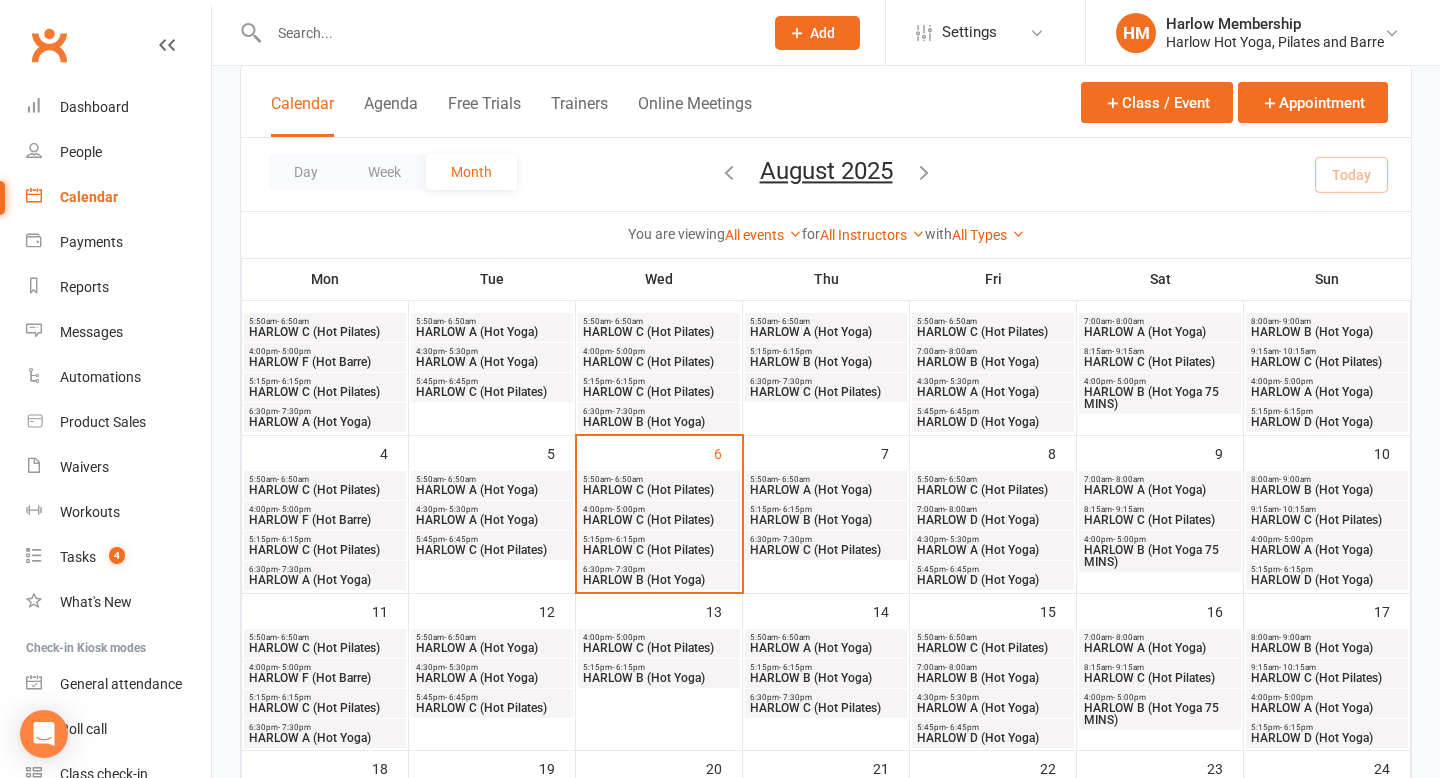 click on "HARLOW A (Hot Yoga)" at bounding box center [1160, 648] 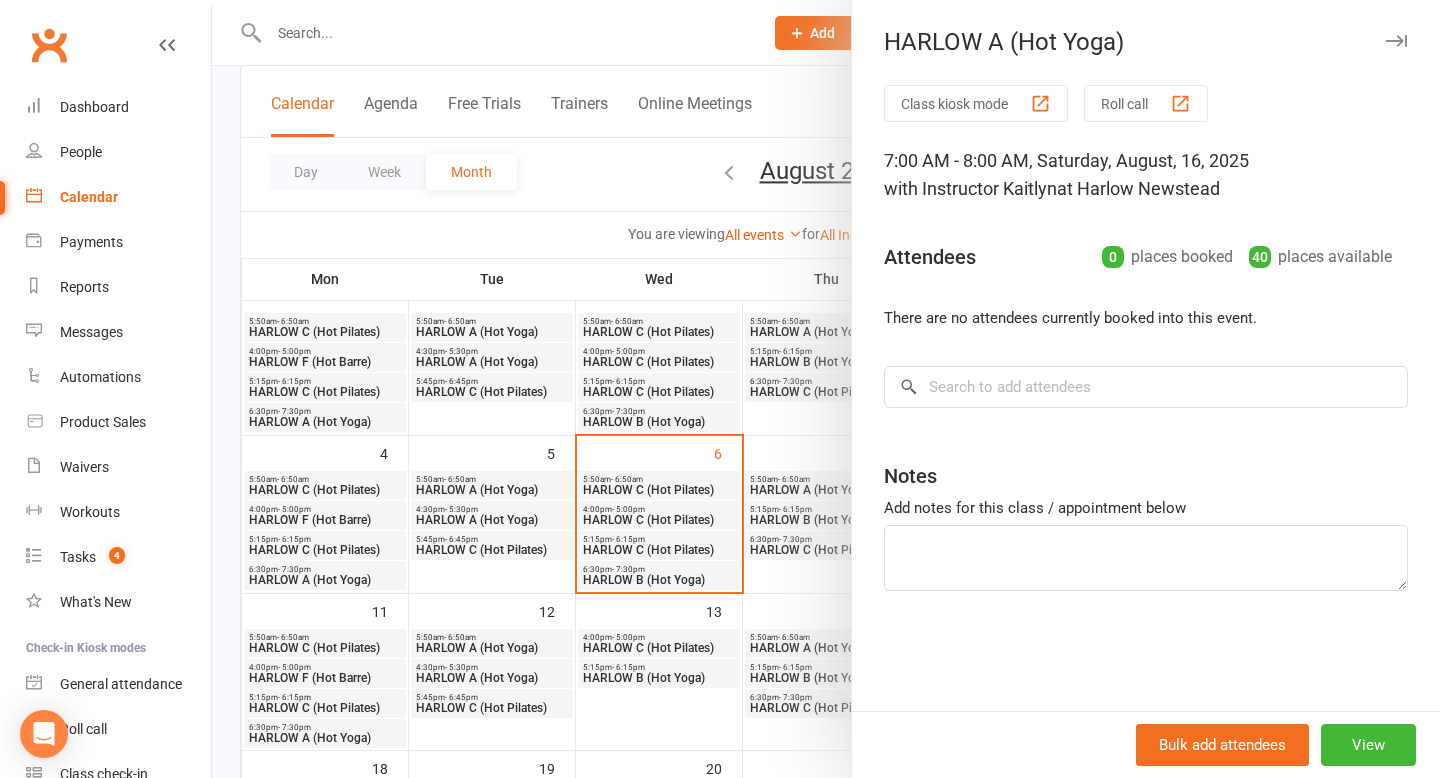 click at bounding box center [826, 389] 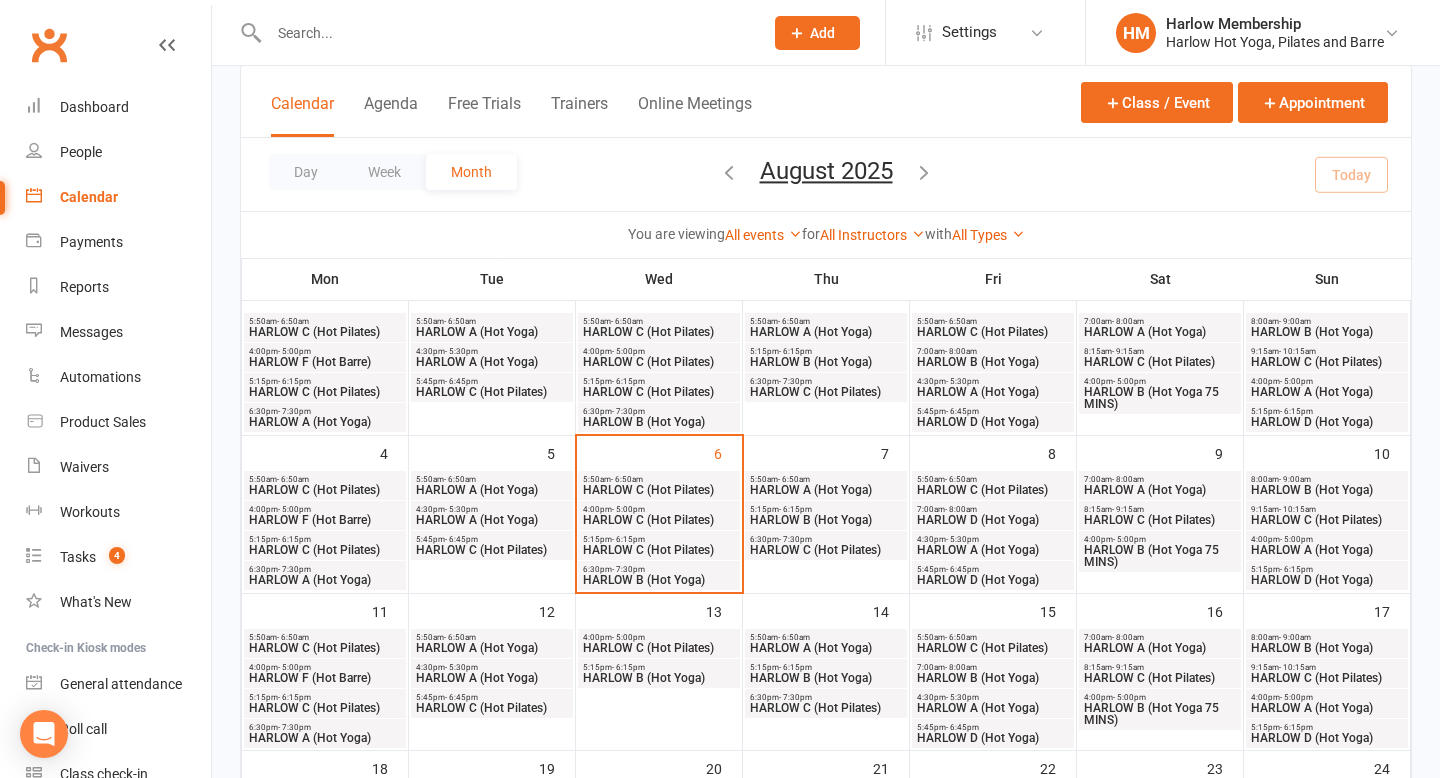 click on "HARLOW A (Hot Yoga)" at bounding box center (1327, 708) 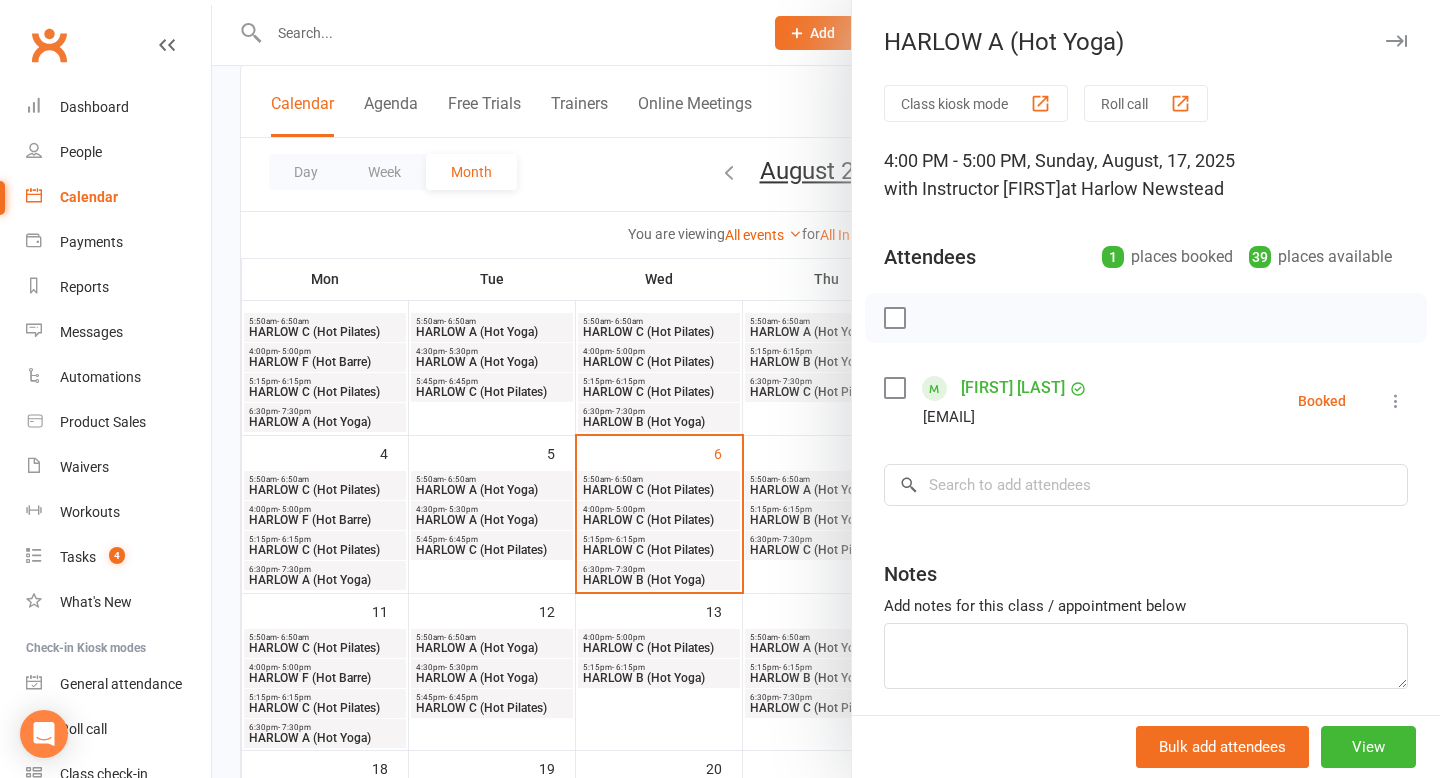 click at bounding box center (826, 389) 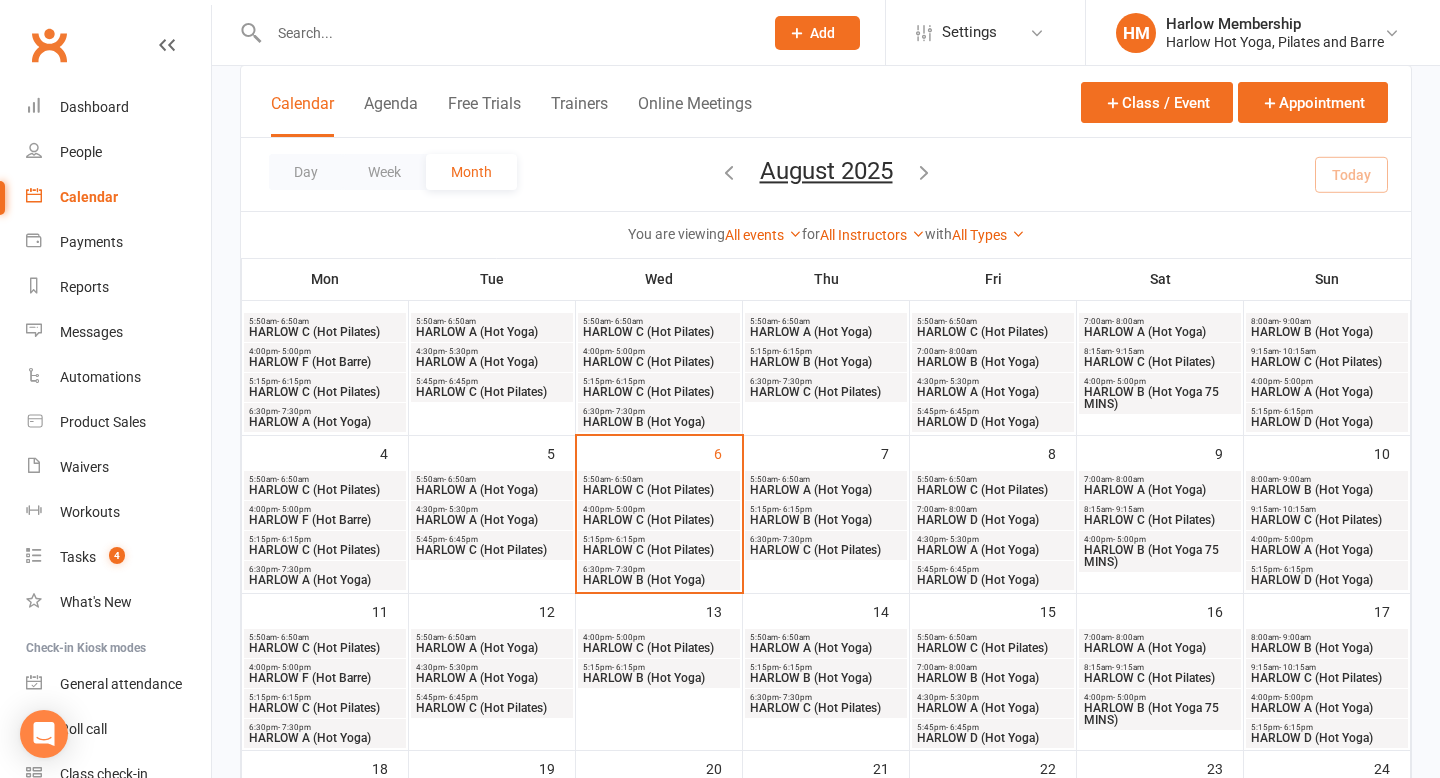 click on "HARLOW B (Hot Yoga)" at bounding box center [1327, 648] 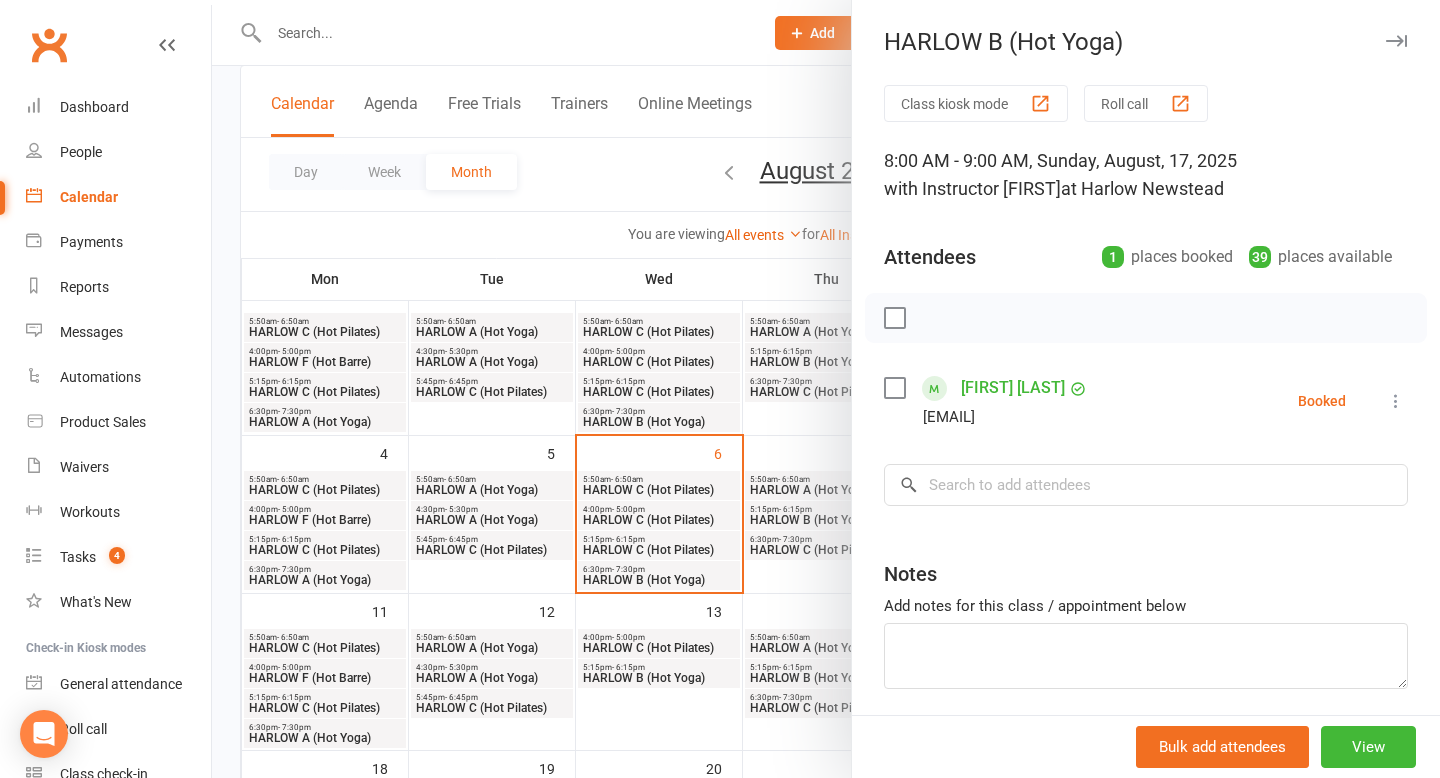 click at bounding box center (826, 389) 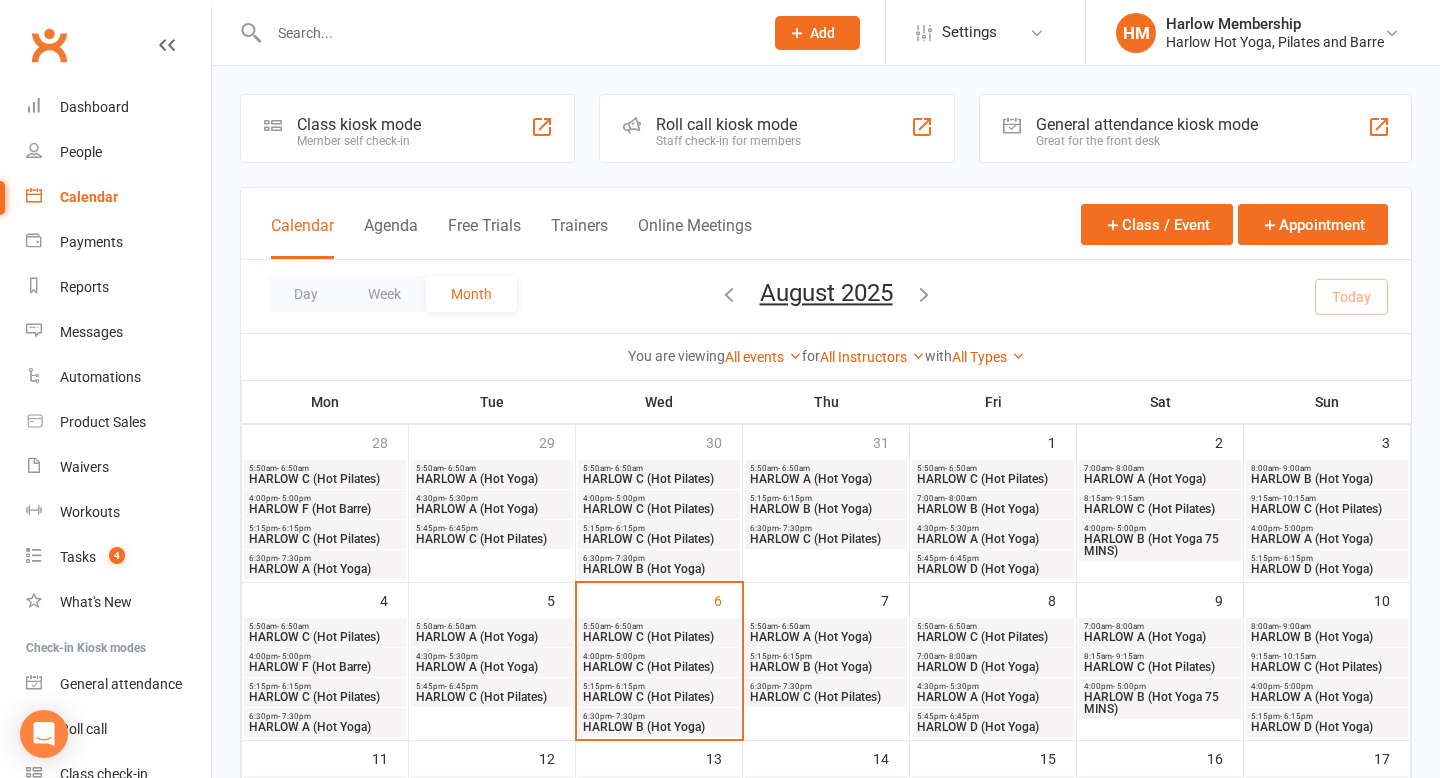 scroll, scrollTop: 135, scrollLeft: 0, axis: vertical 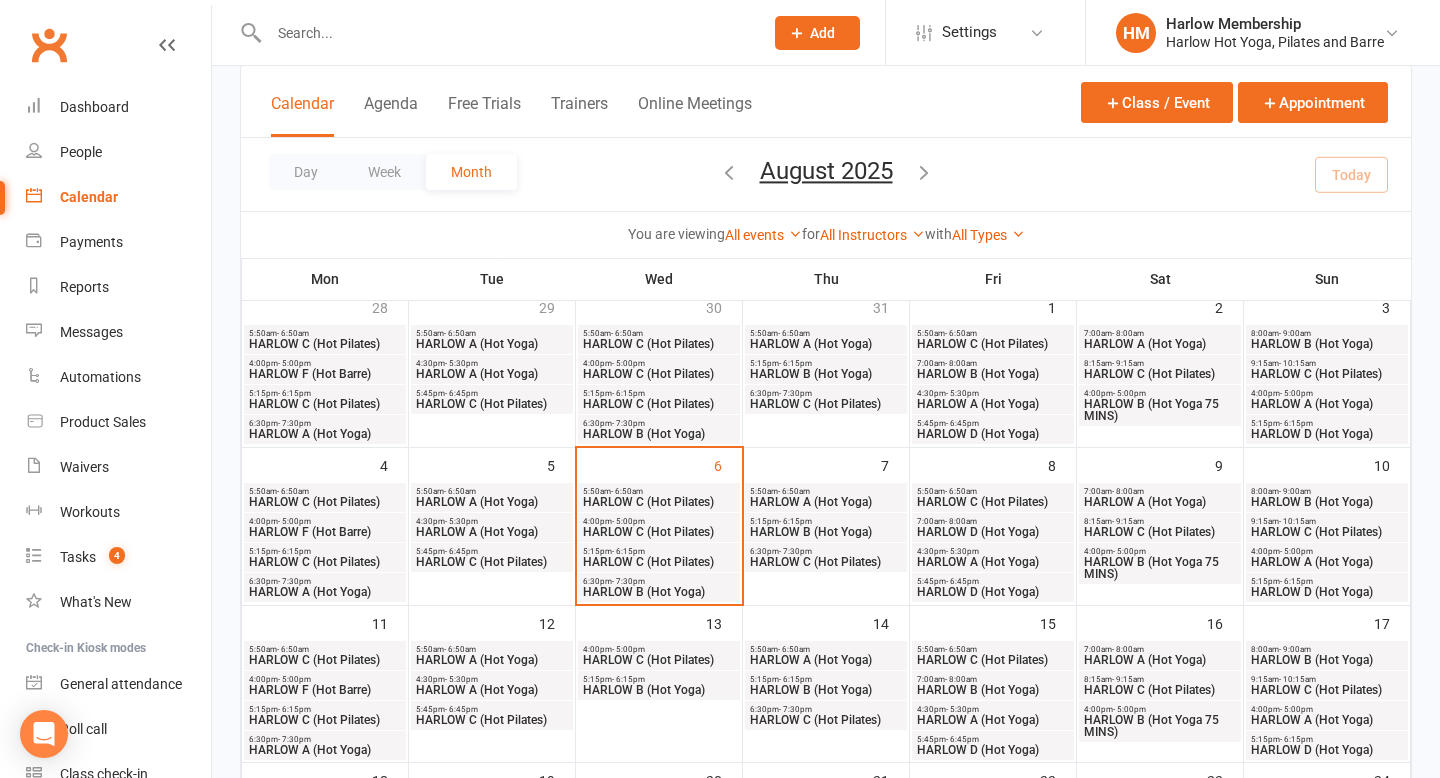 click on "HARLOW A (Hot Yoga)" at bounding box center (492, 660) 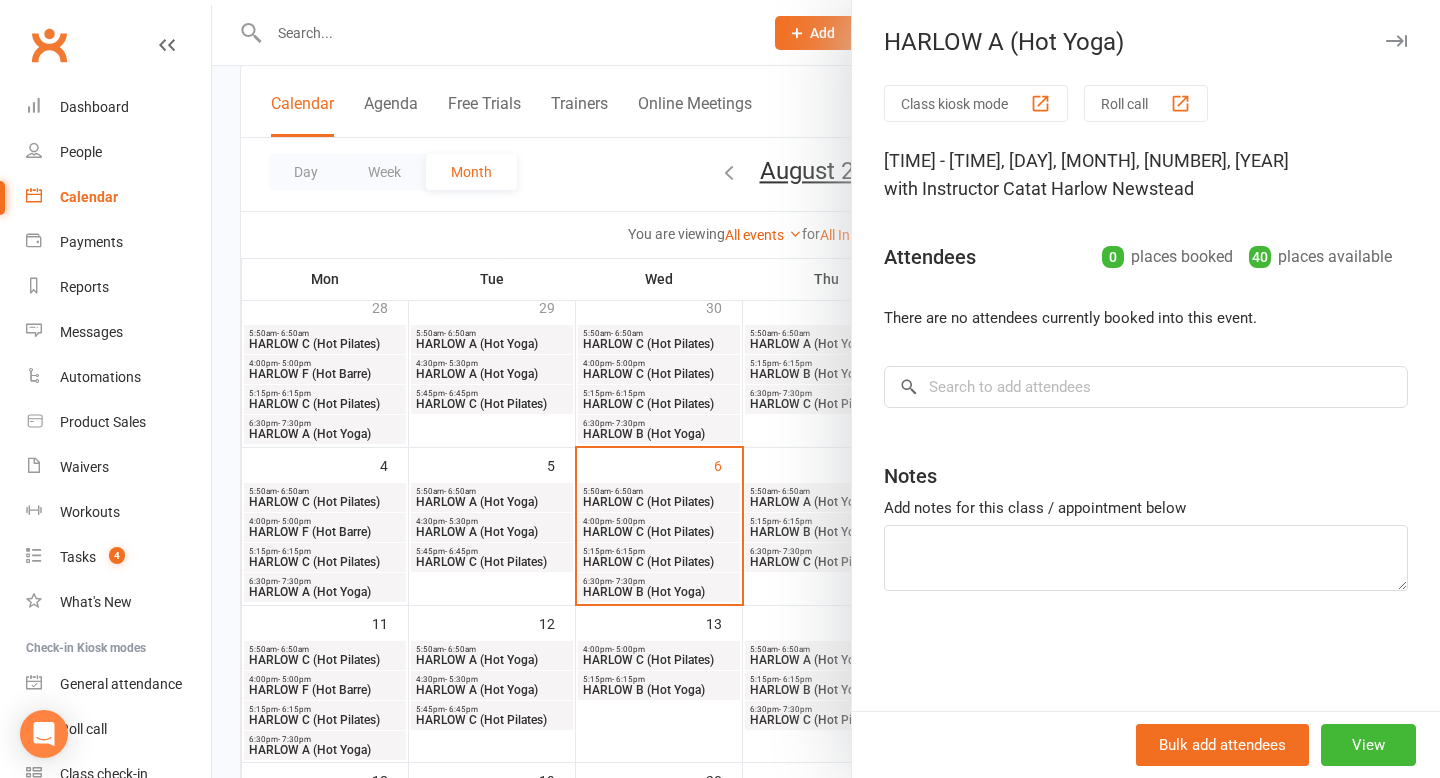click at bounding box center [826, 389] 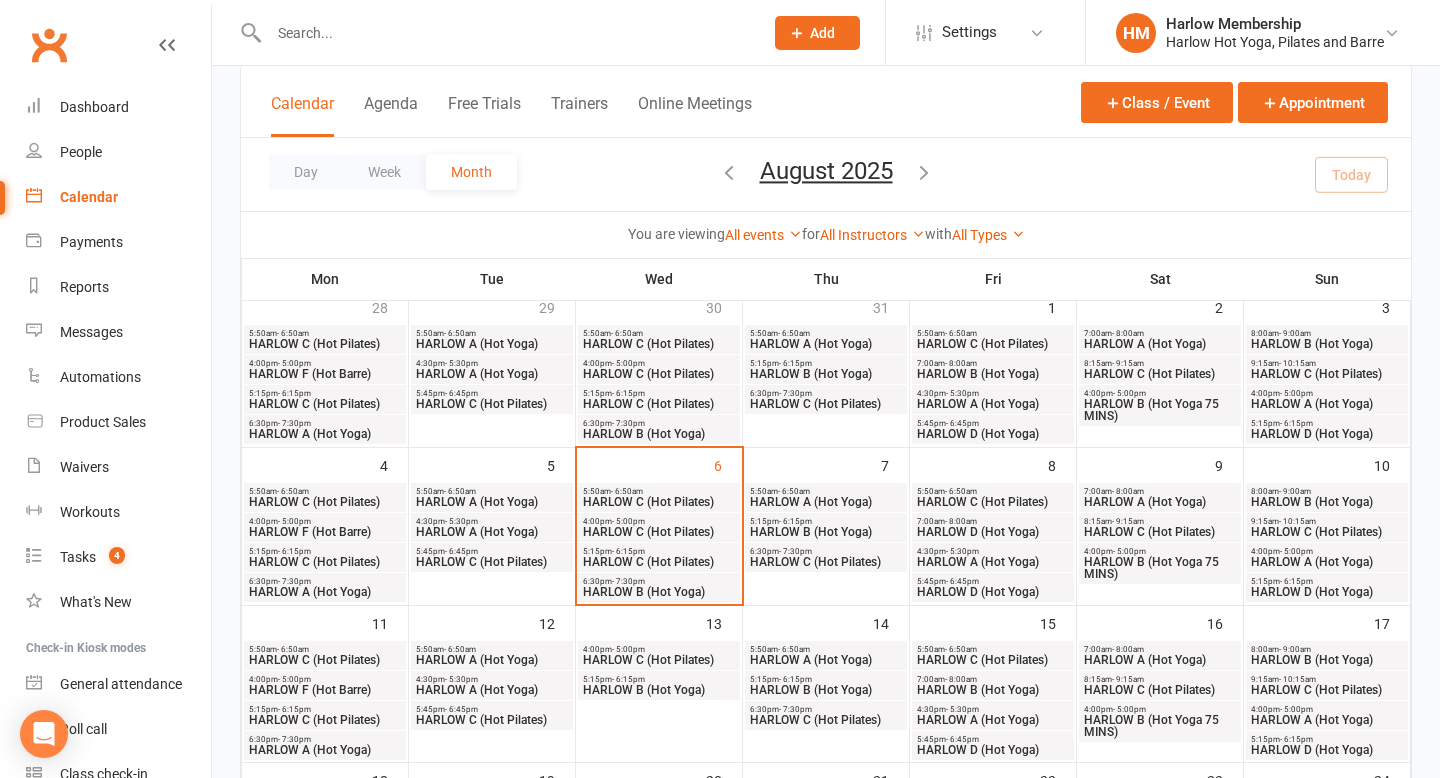 click on "HARLOW A (Hot Yoga)" at bounding box center [492, 690] 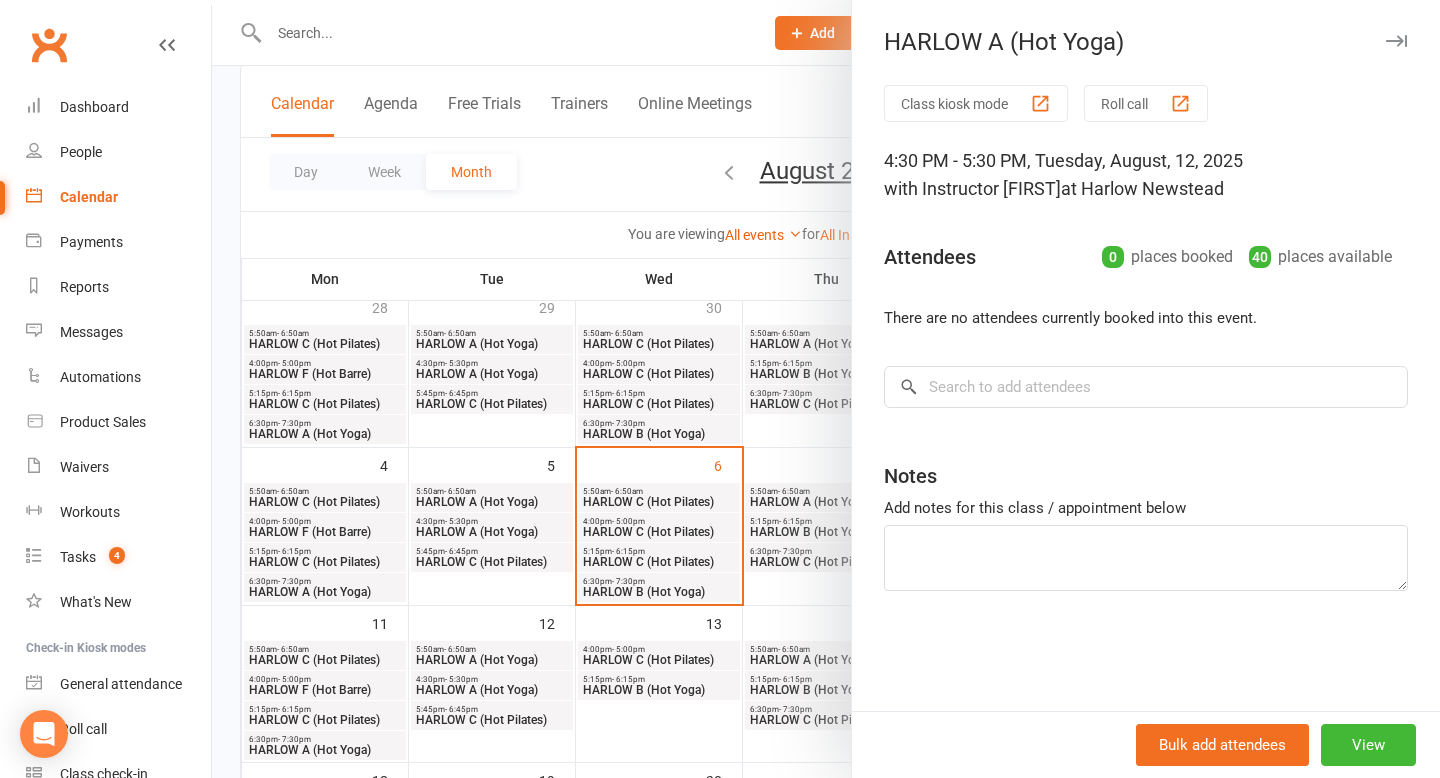click at bounding box center [826, 389] 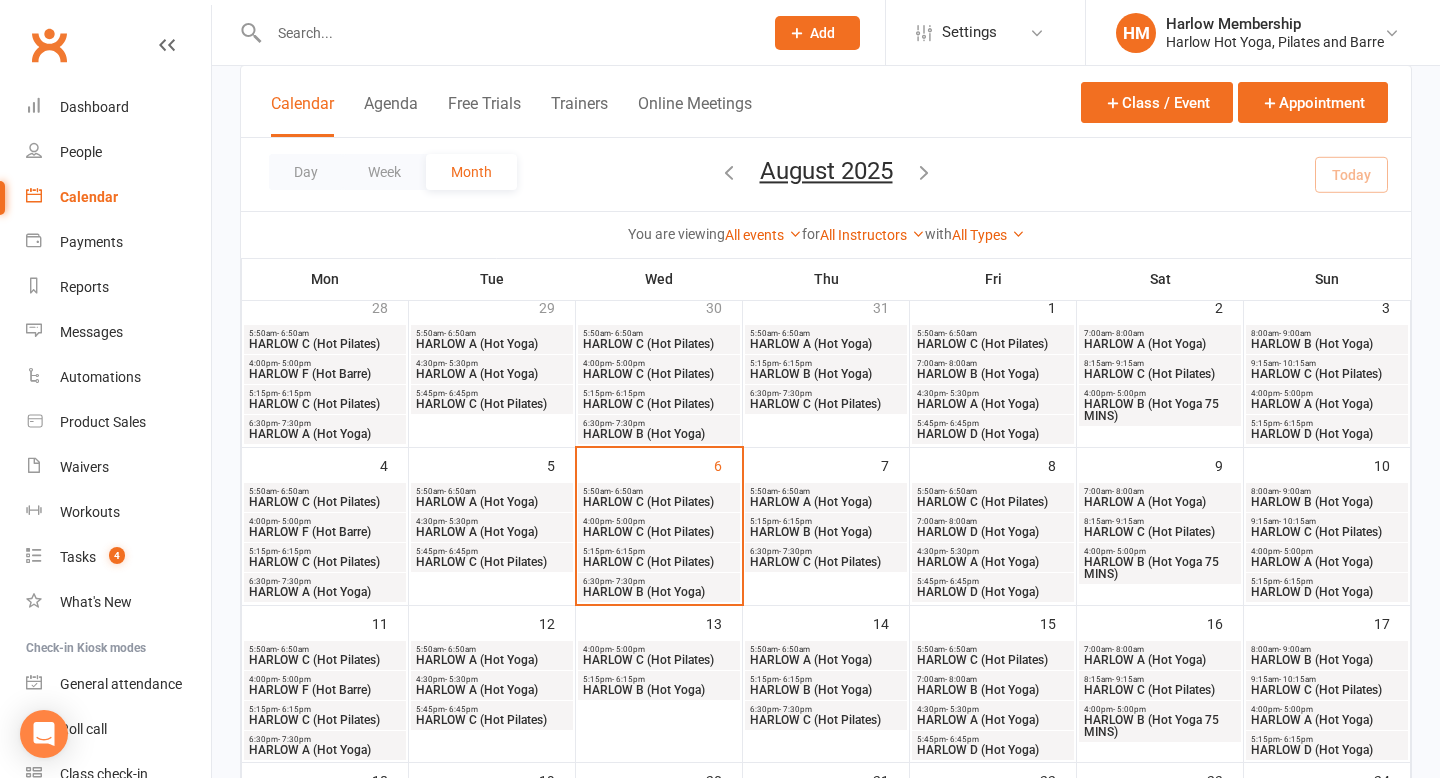 click on "5:45pm  - 6:45pm" at bounding box center [492, 709] 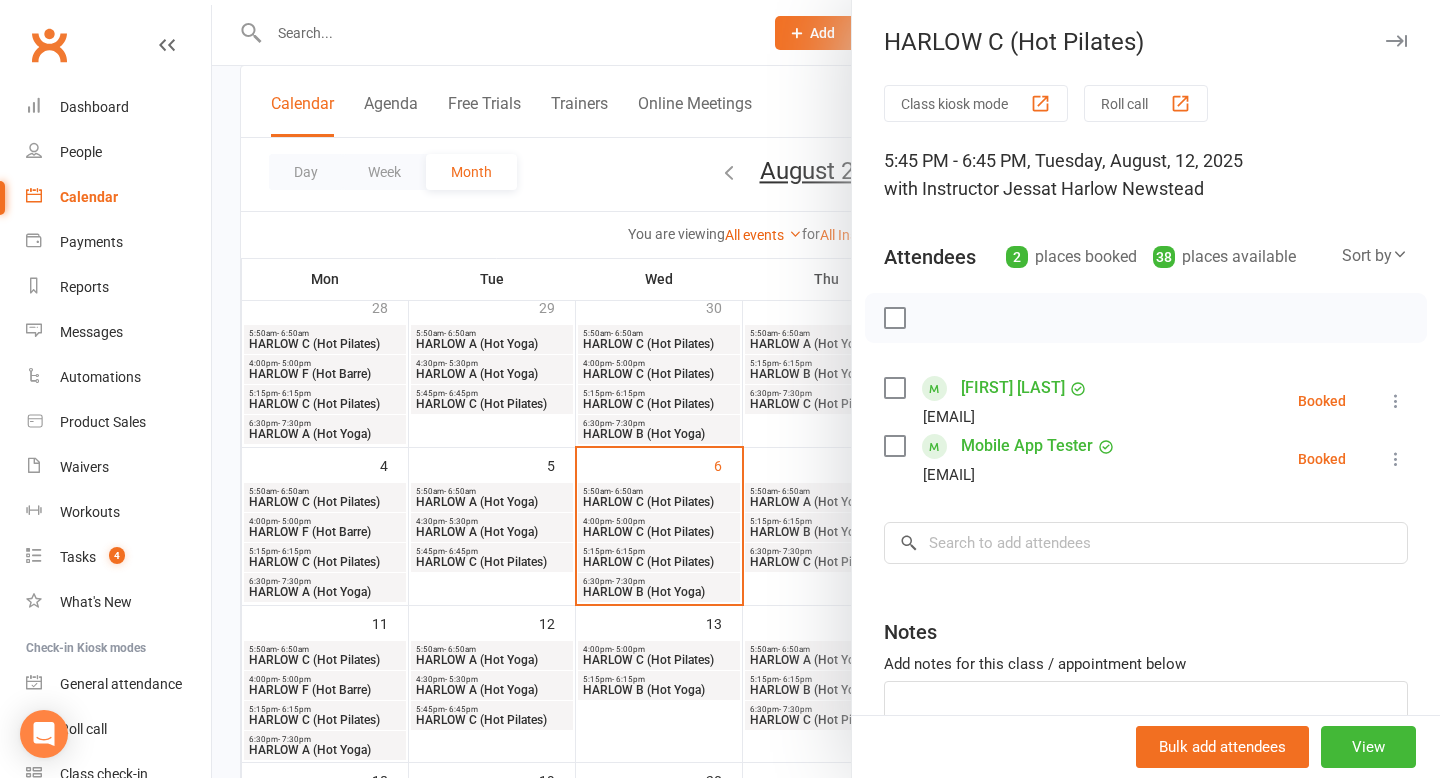 click at bounding box center (826, 389) 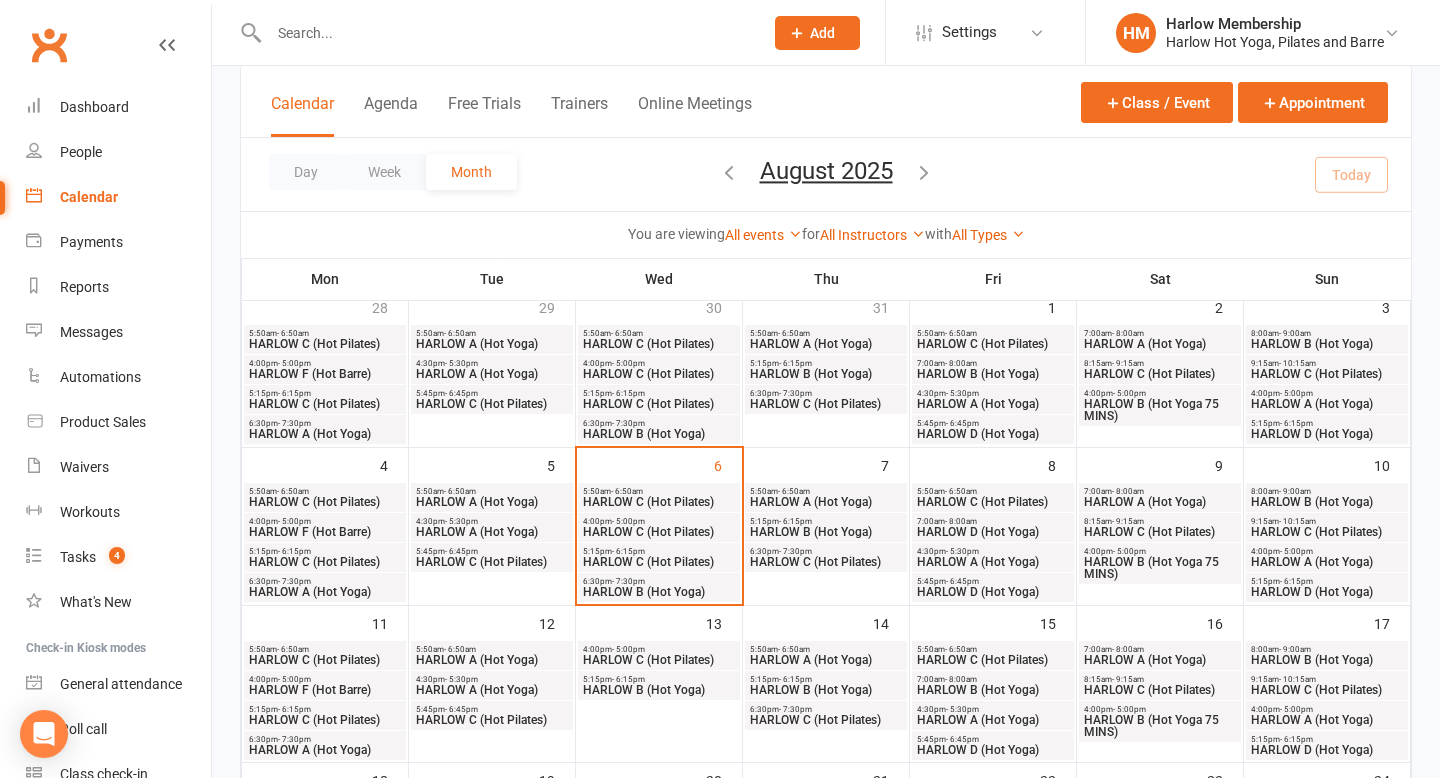 click on "HARLOW C (Hot Pilates)" at bounding box center (659, 660) 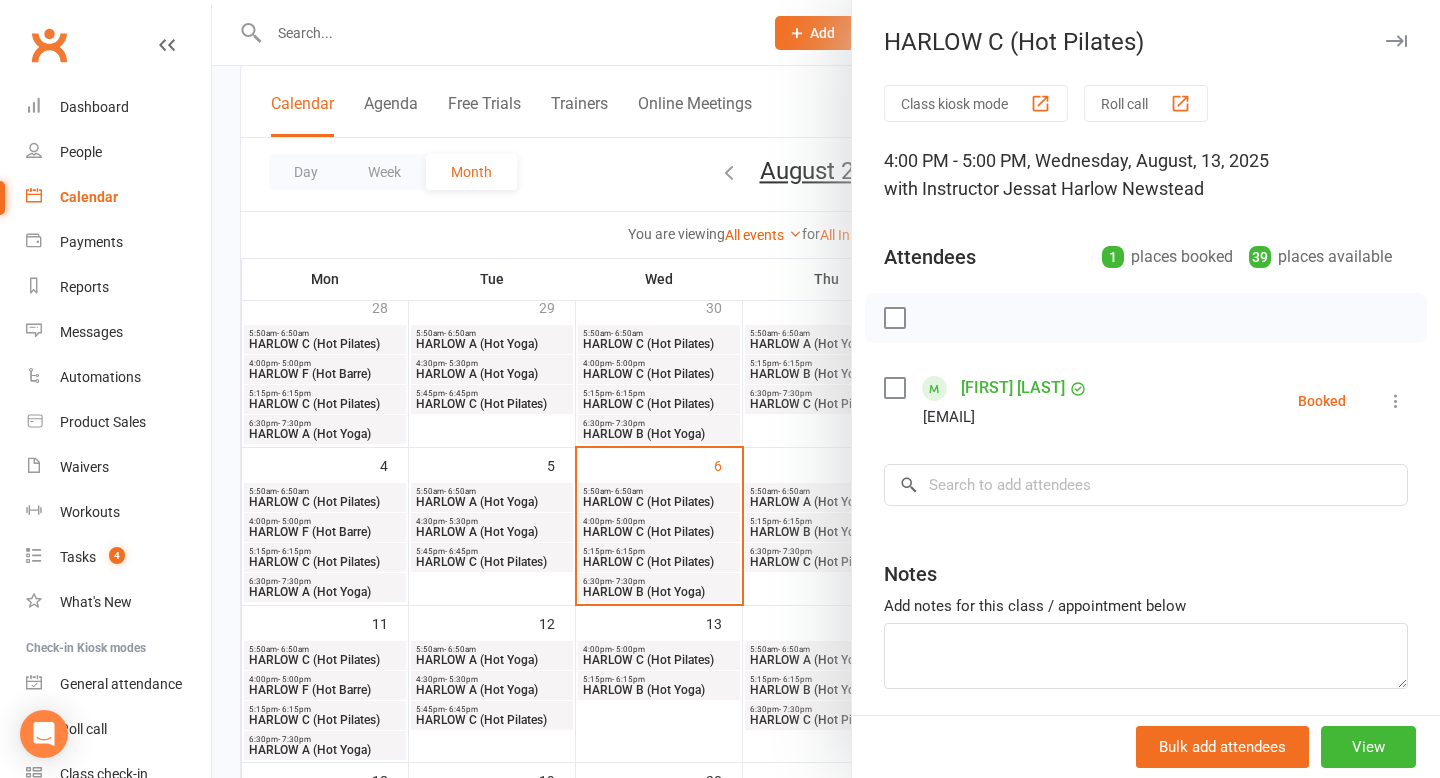 click at bounding box center [826, 389] 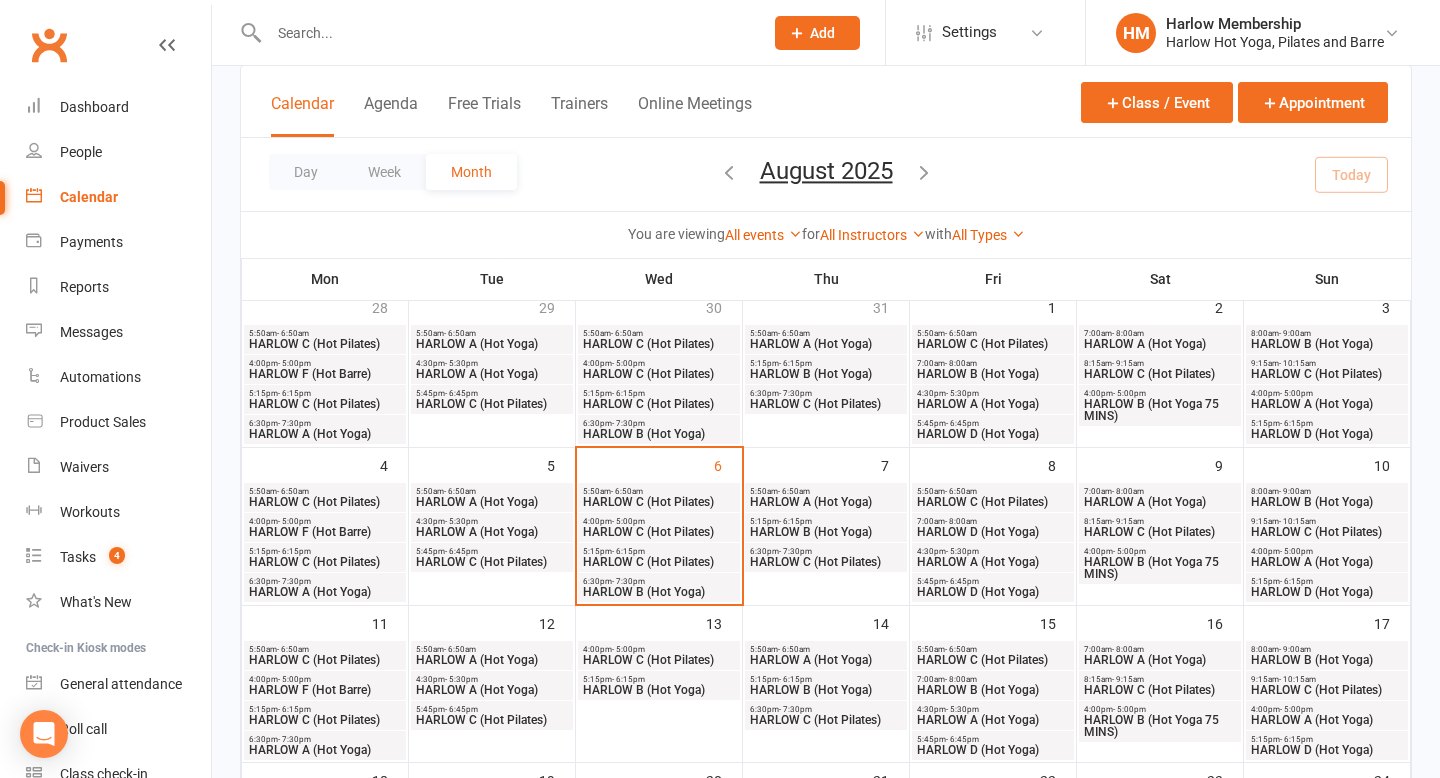 click on "HARLOW B (Hot Yoga)" at bounding box center [659, 690] 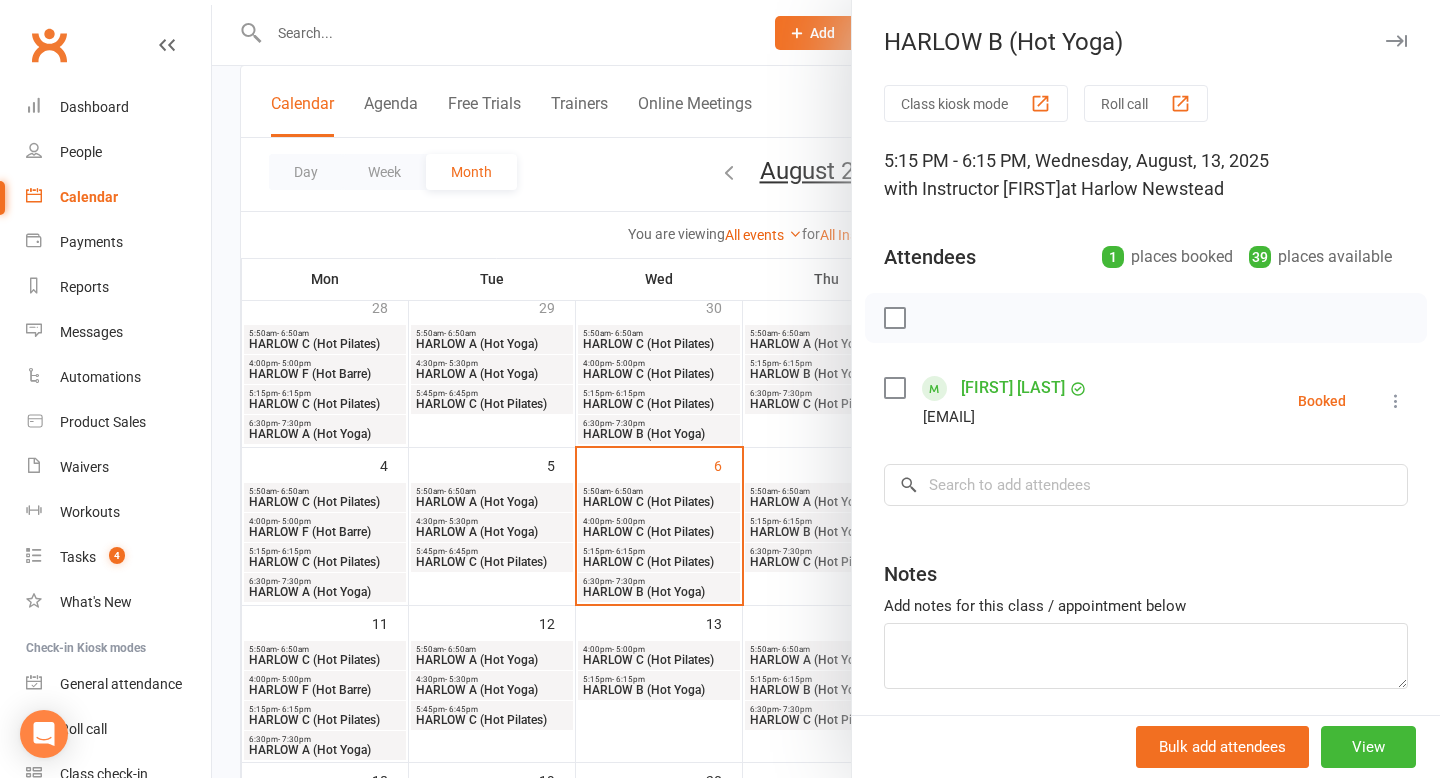 click at bounding box center (826, 389) 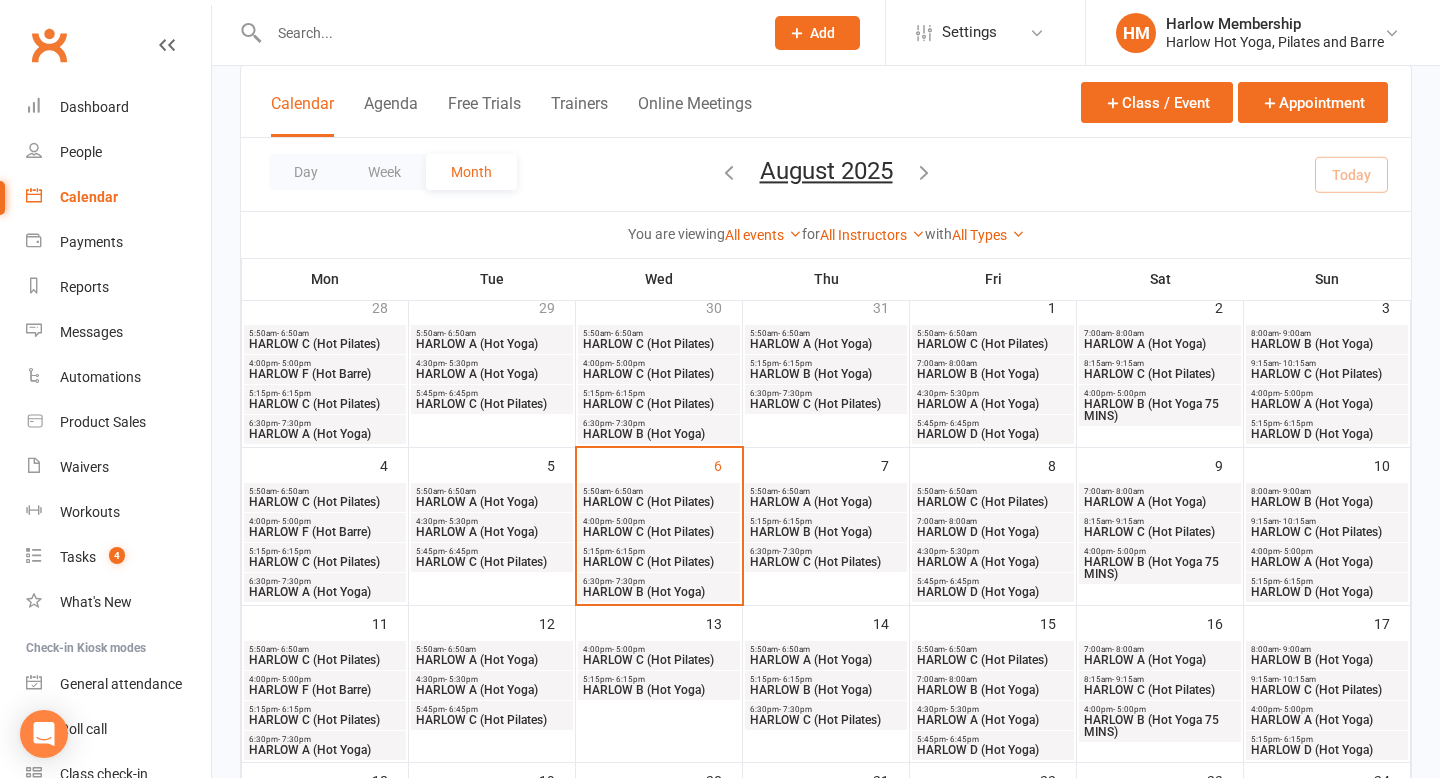 click on "5:15pm  - 6:15pm HARLOW B (Hot Yoga)" at bounding box center [826, 685] 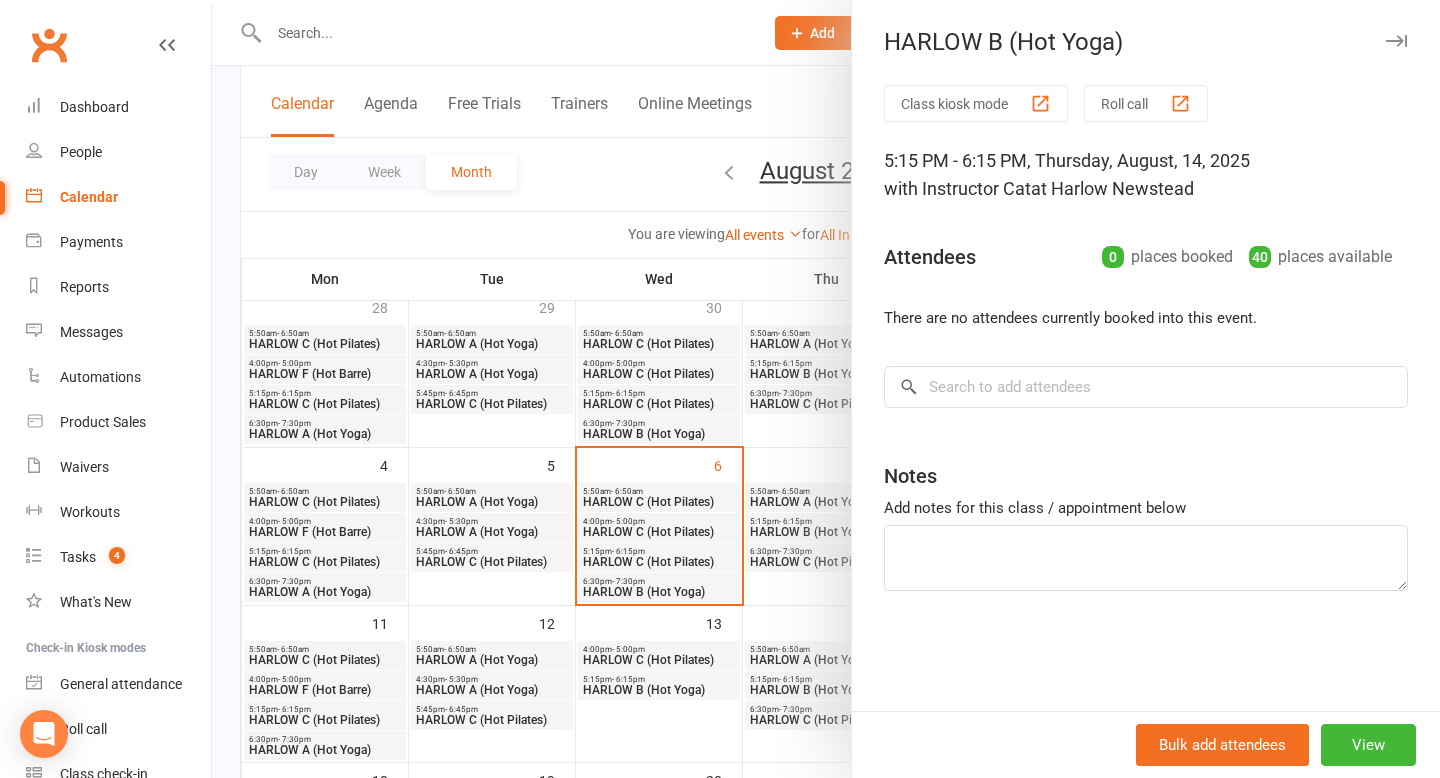 click at bounding box center [826, 389] 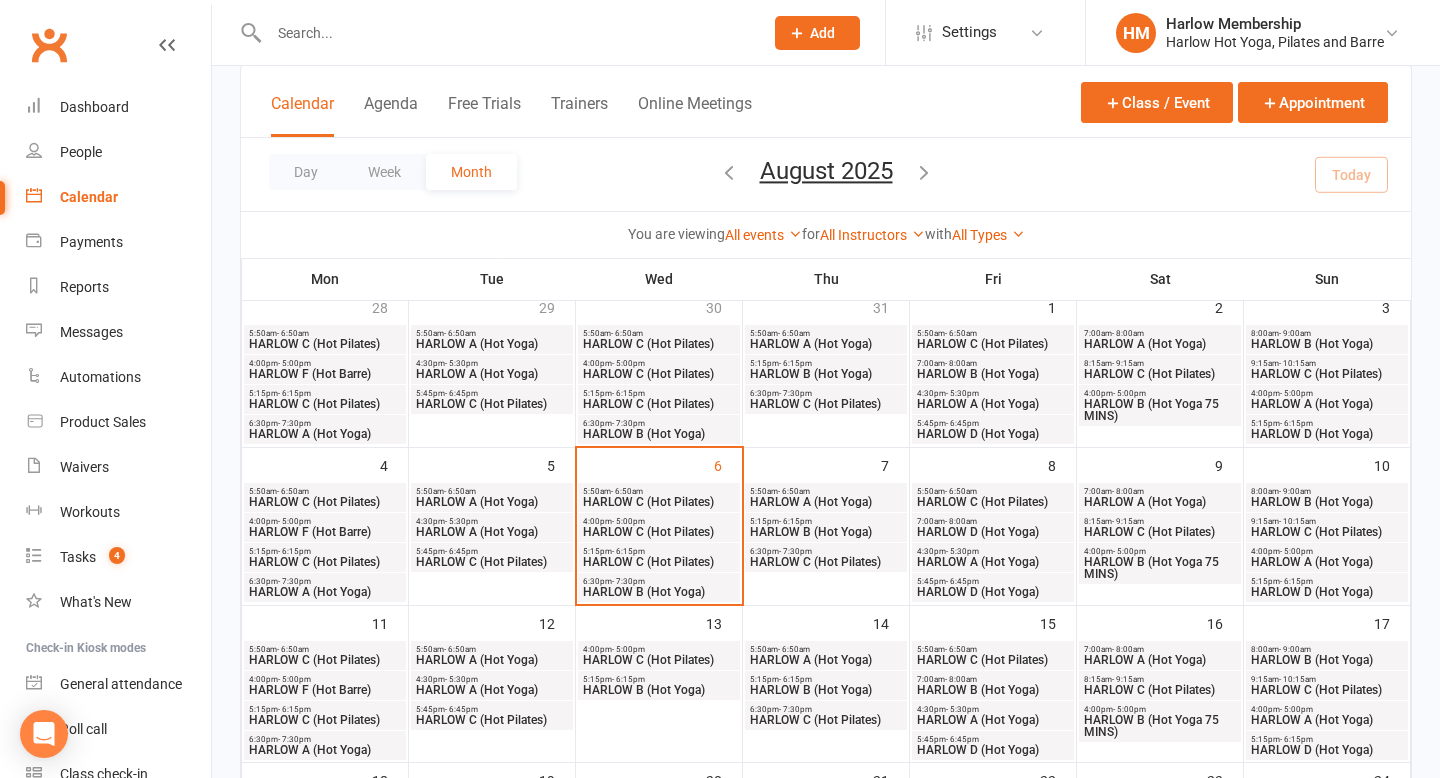 click on "HARLOW A (Hot Yoga)" at bounding box center [826, 660] 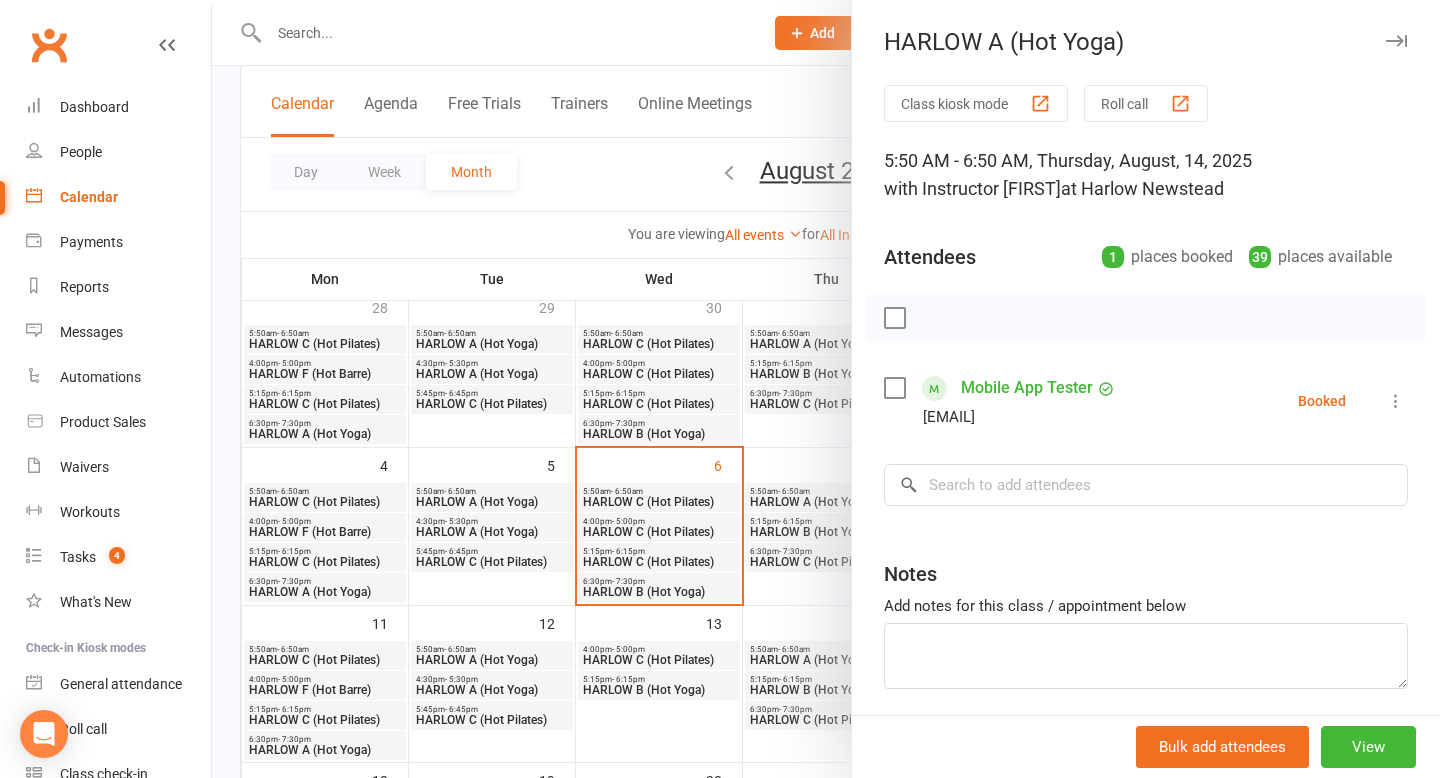 click at bounding box center (826, 389) 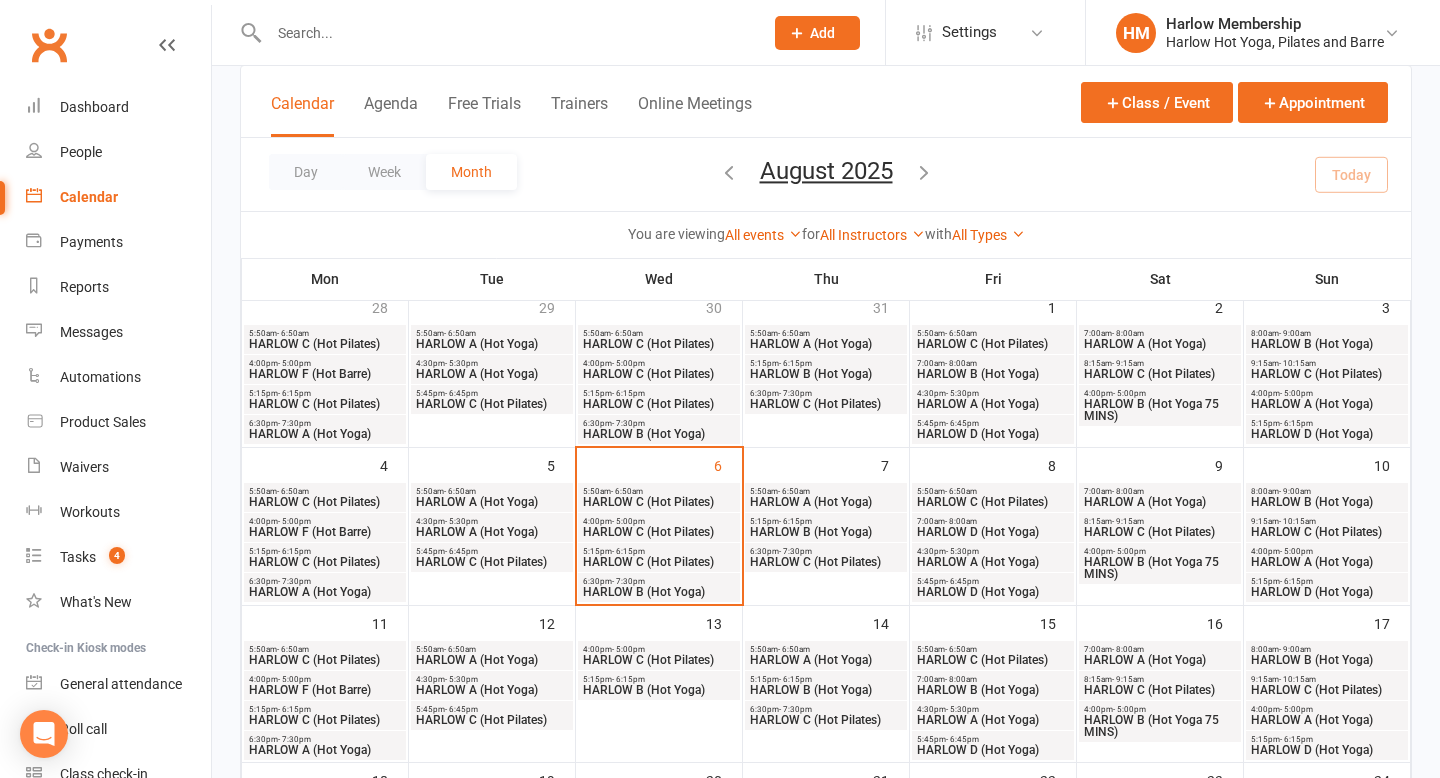 click on "HARLOW C (Hot Pilates)" at bounding box center [826, 720] 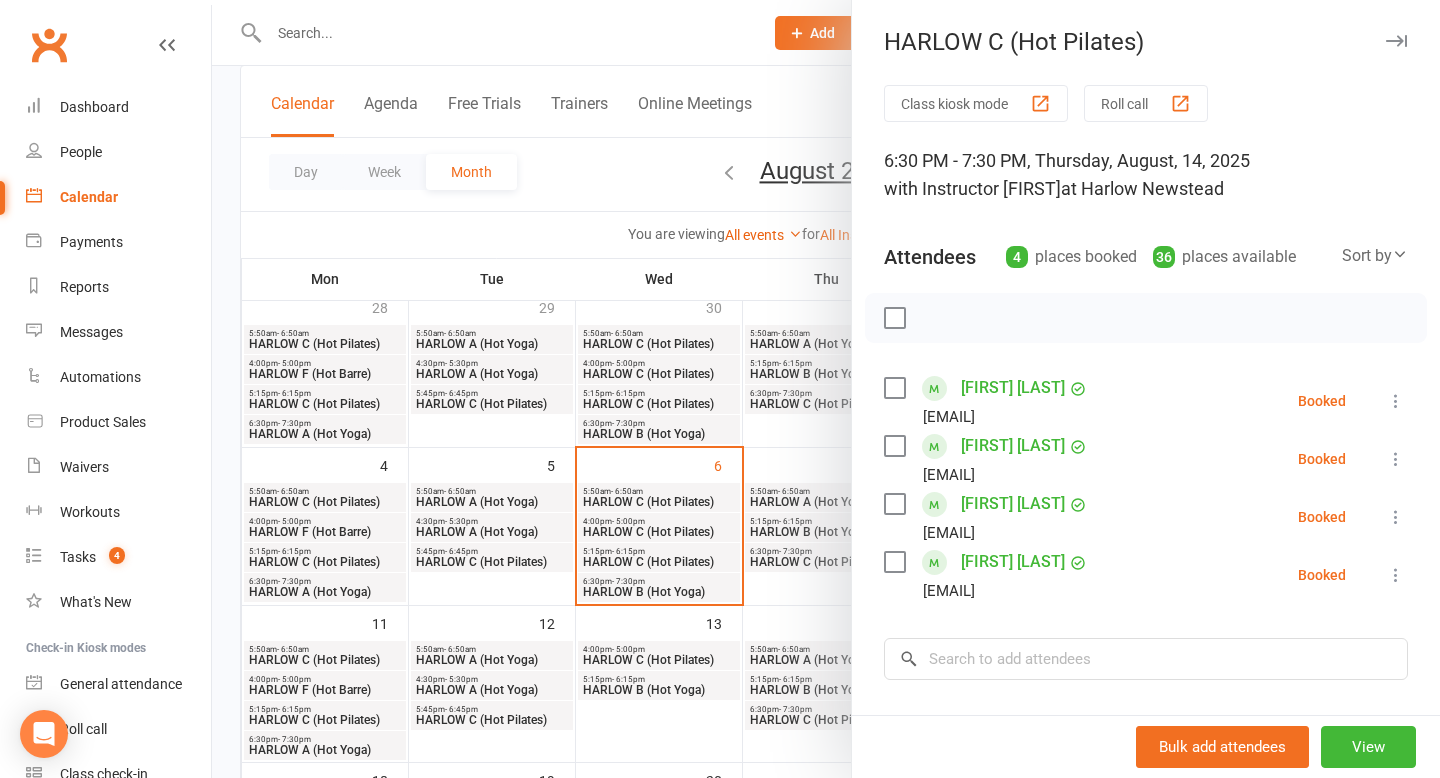 click at bounding box center (826, 389) 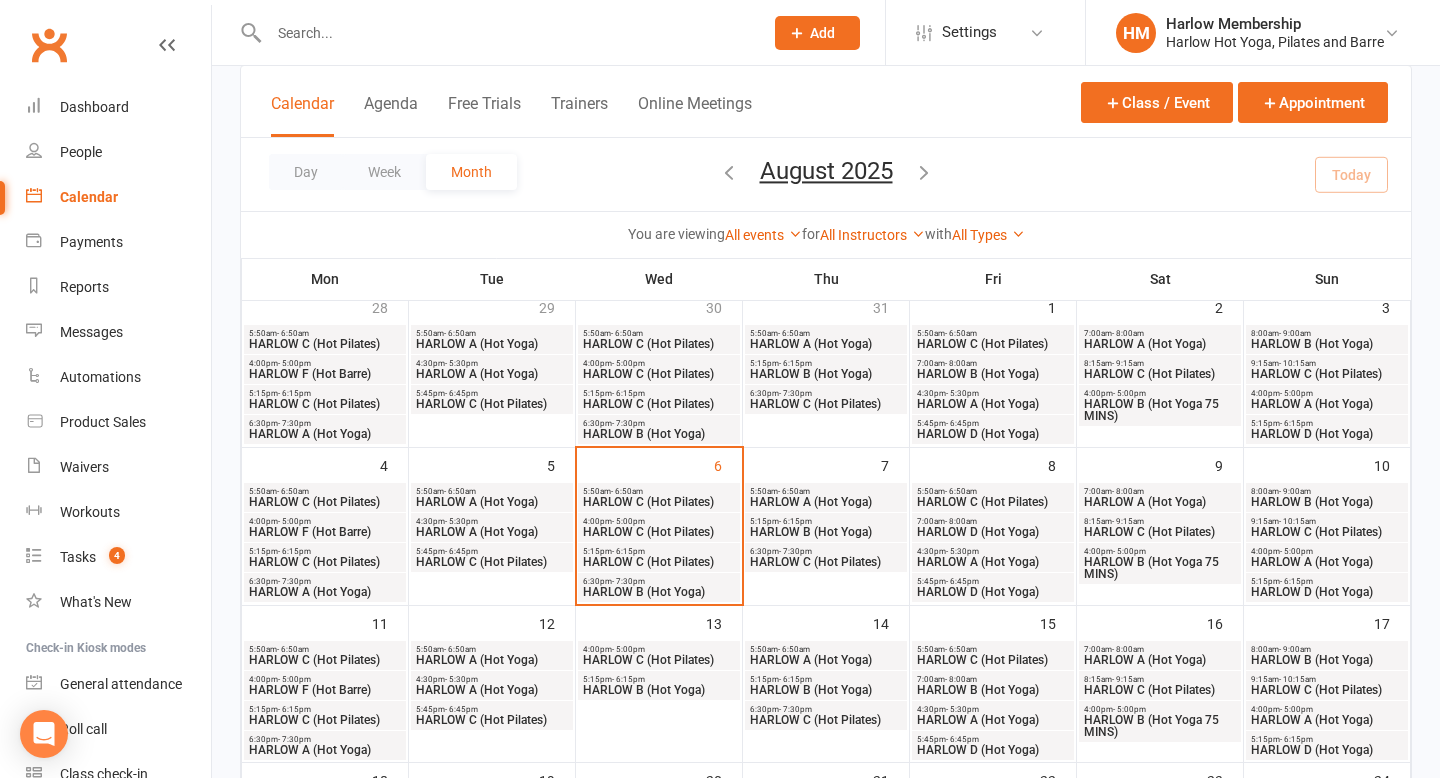 click on "HARLOW C (Hot Pilates)" at bounding box center [993, 660] 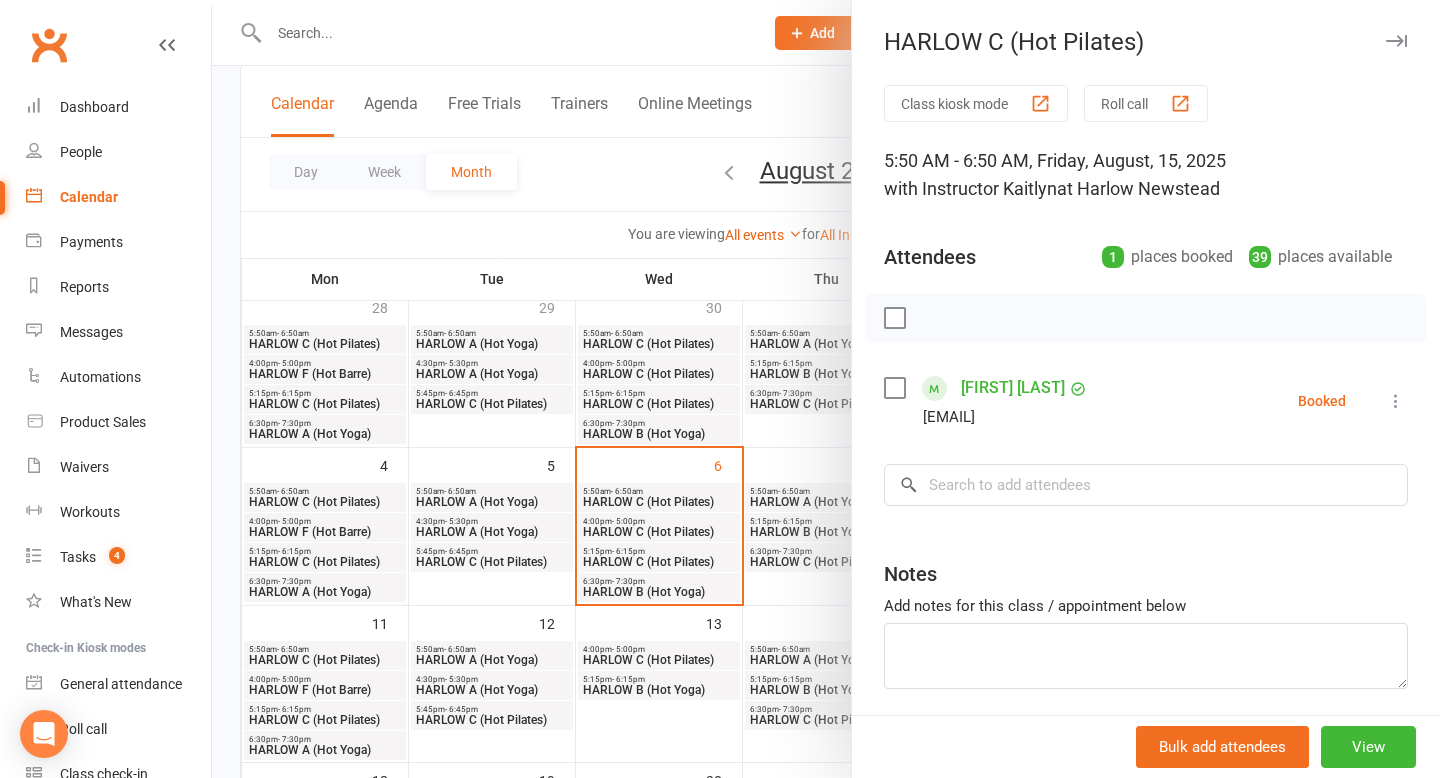 click at bounding box center (826, 389) 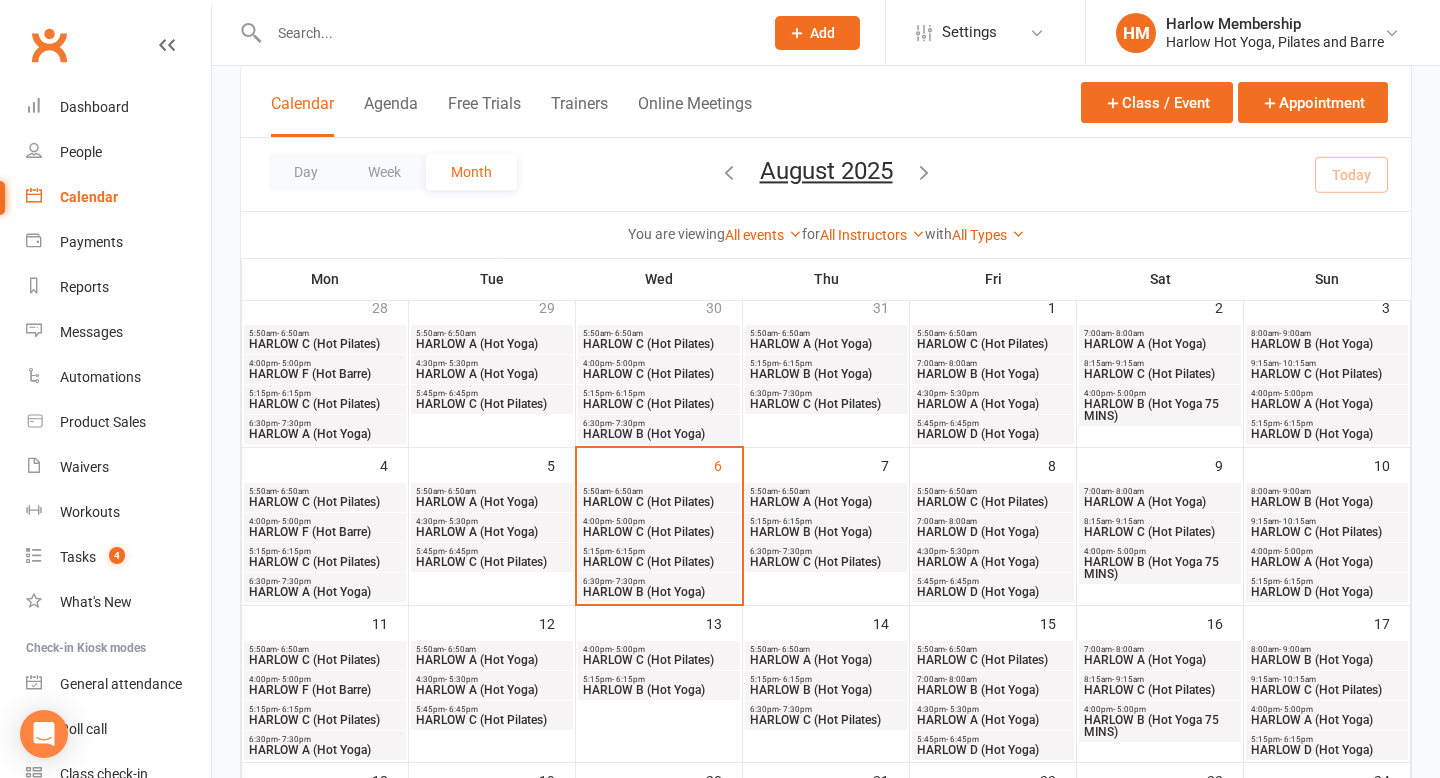 click on "HARLOW B (Hot Yoga)" at bounding box center [993, 690] 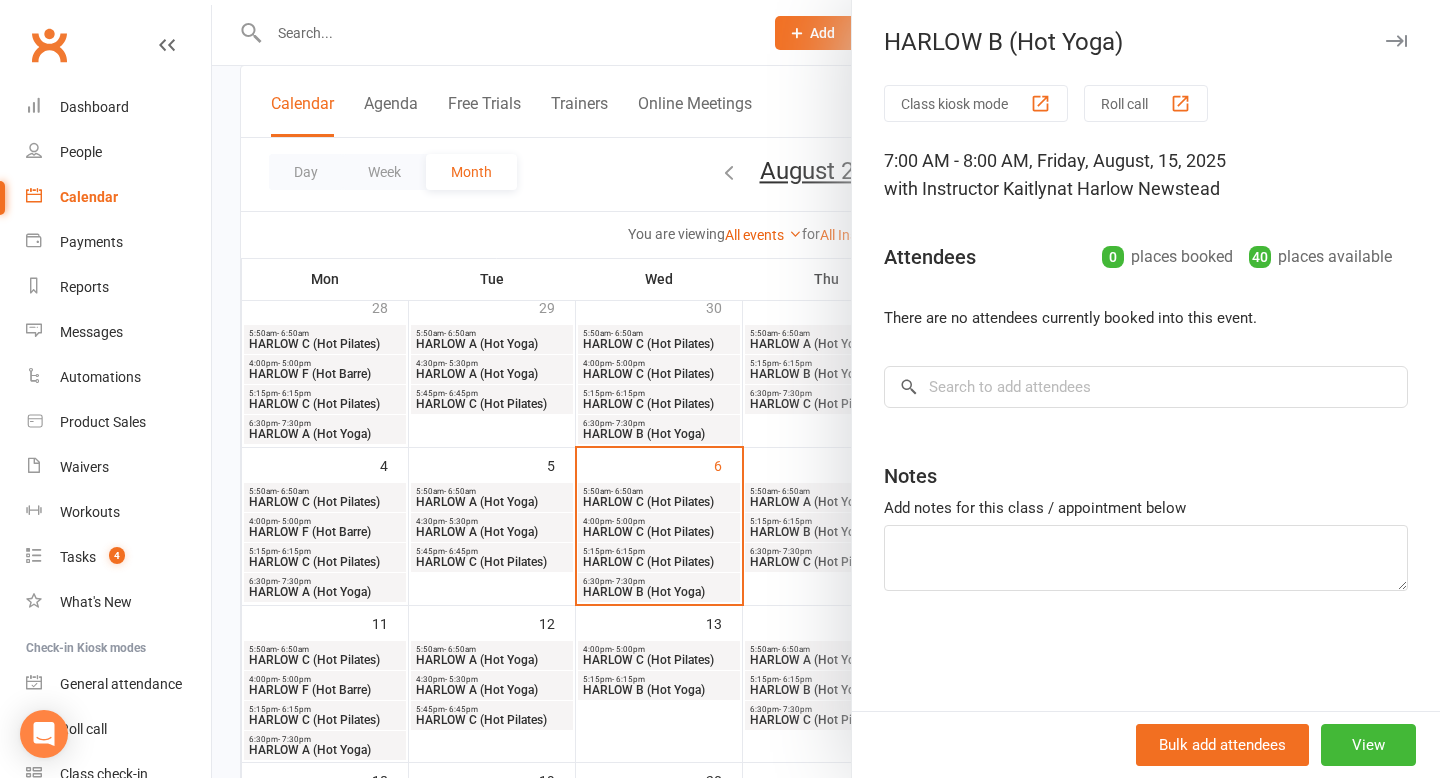 click at bounding box center [826, 389] 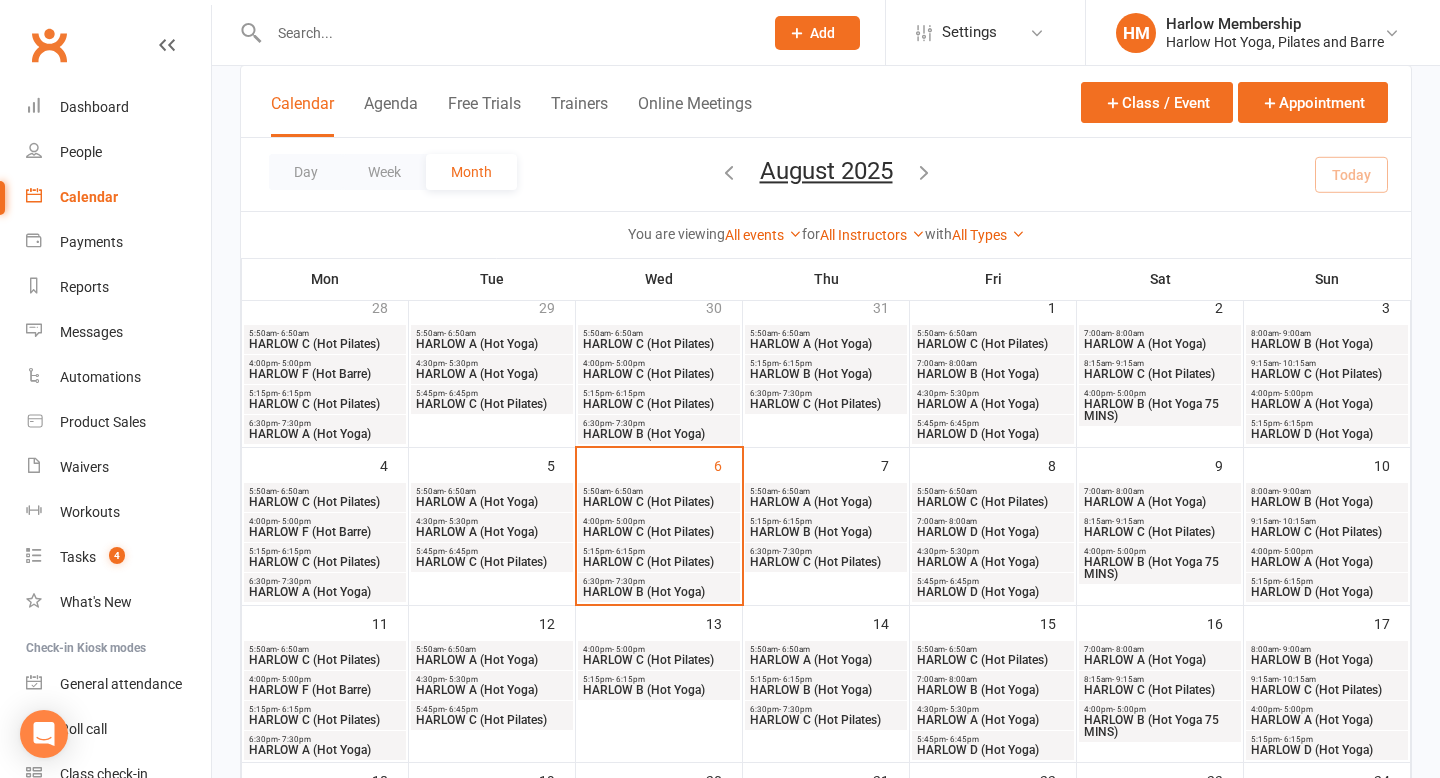 click on "HARLOW A (Hot Yoga)" at bounding box center [993, 720] 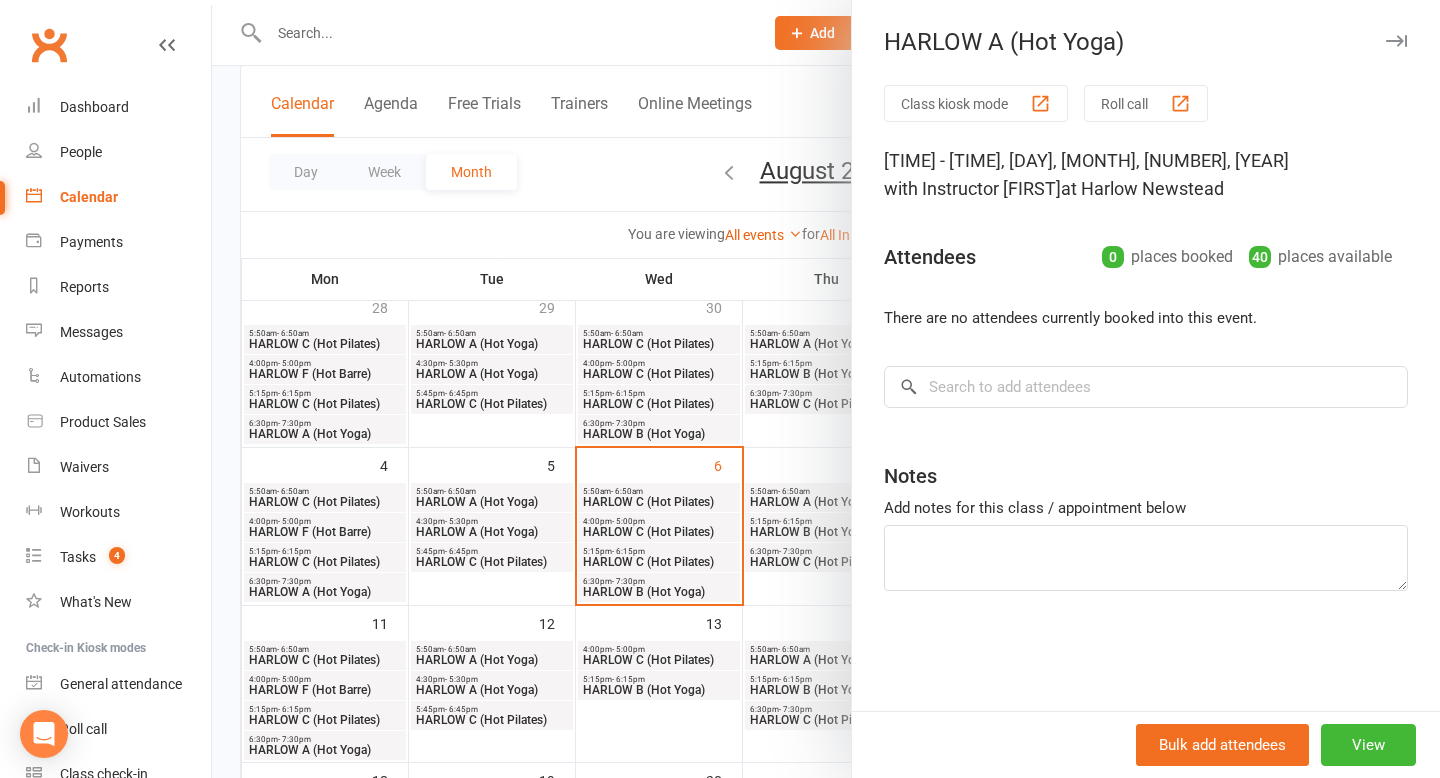 click at bounding box center [826, 389] 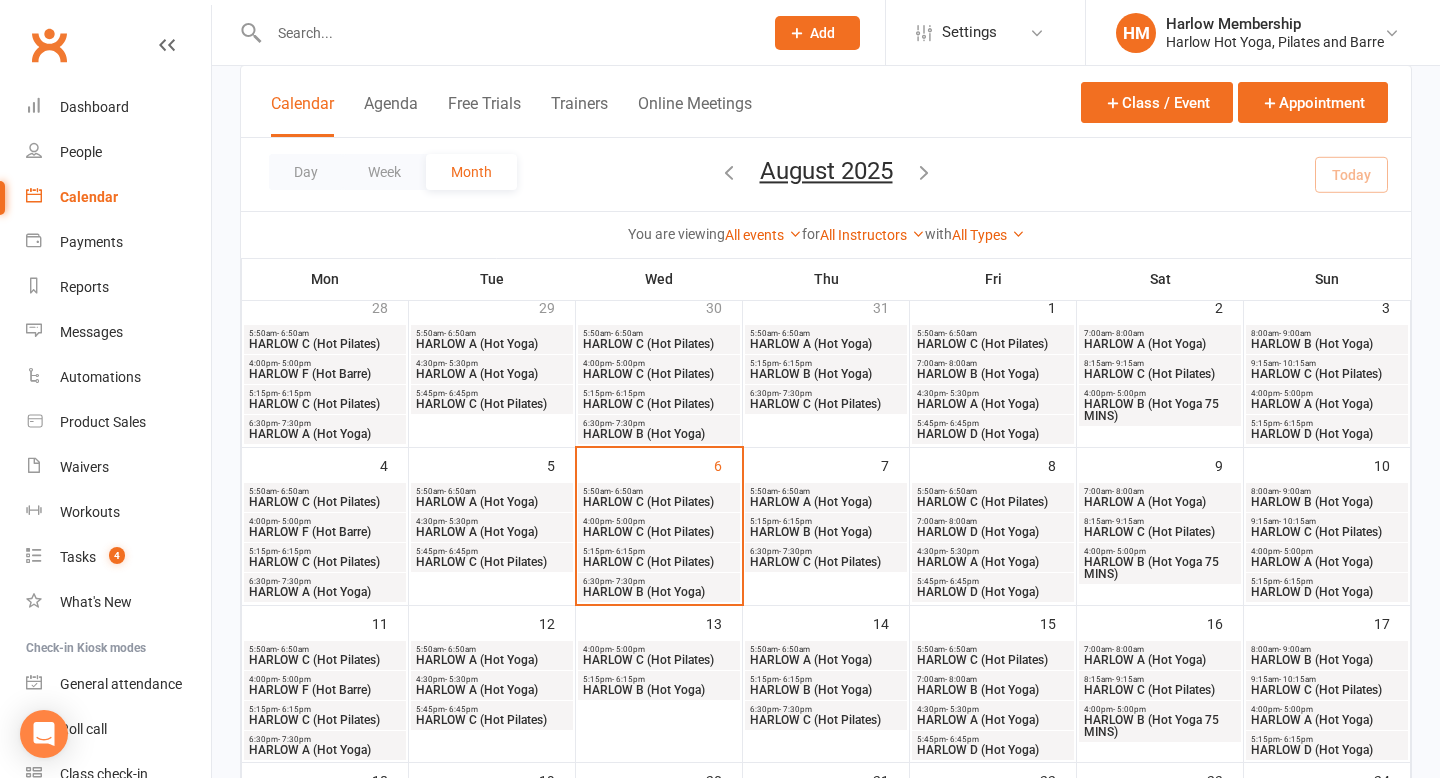 click on "5:50am  - 6:50am" at bounding box center [325, 649] 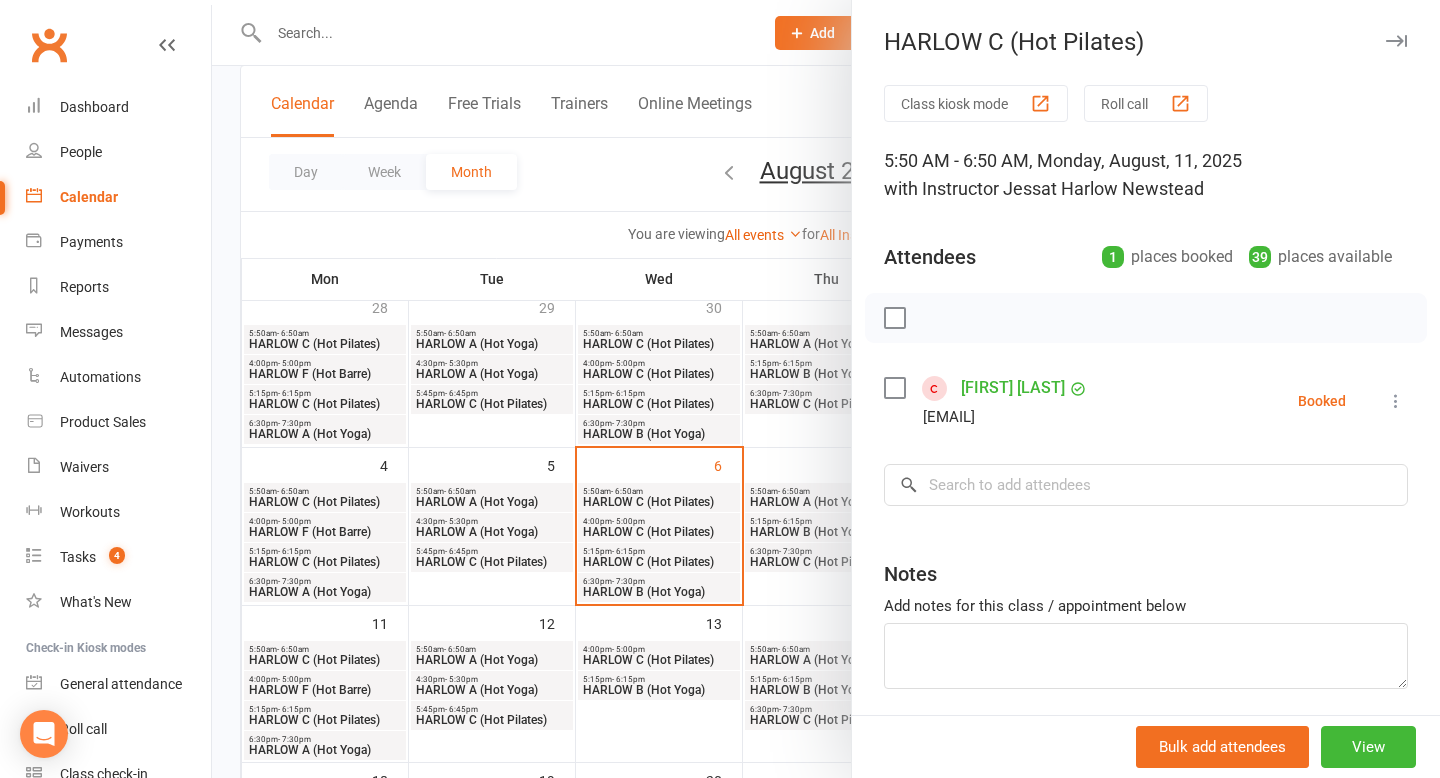 click at bounding box center [826, 389] 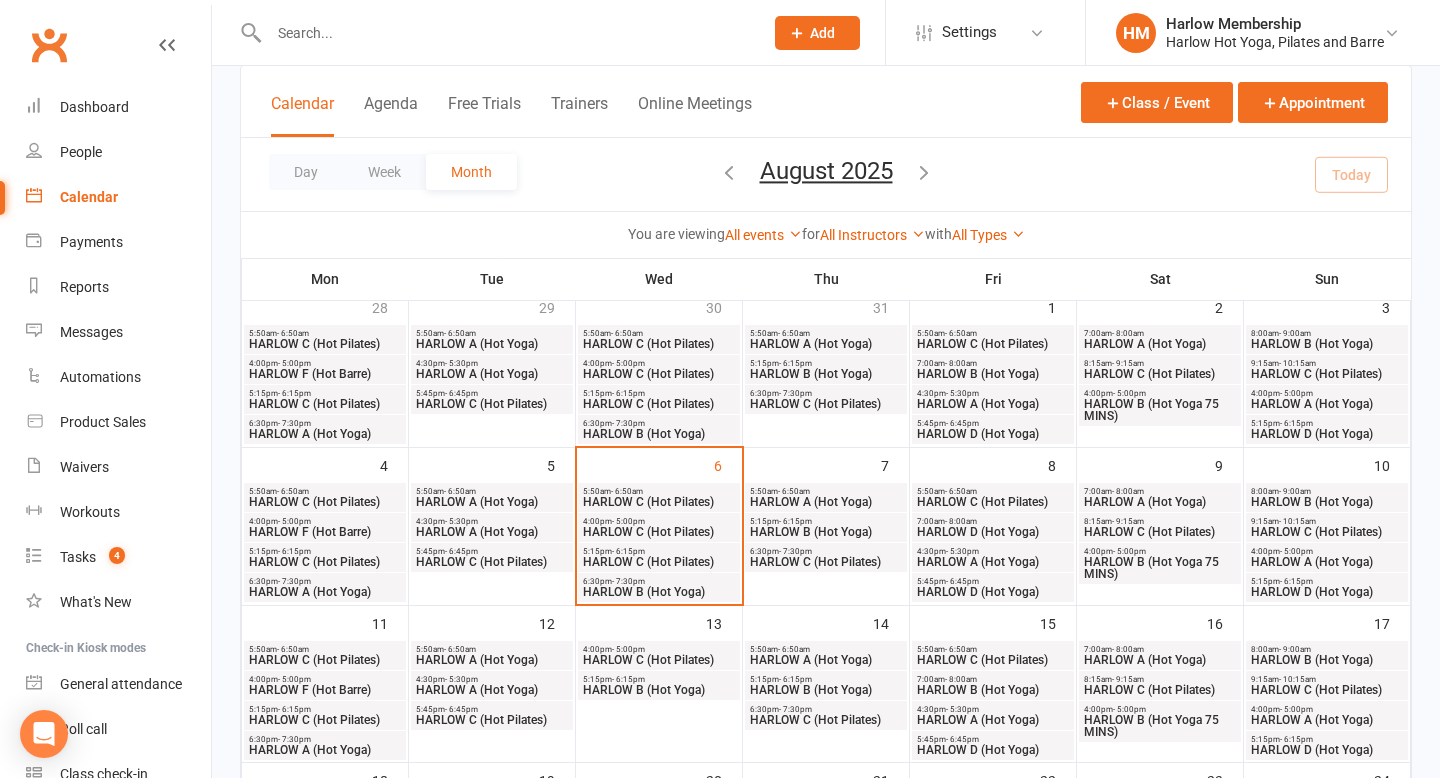 click on "HARLOW F (Hot Barre)" at bounding box center [325, 690] 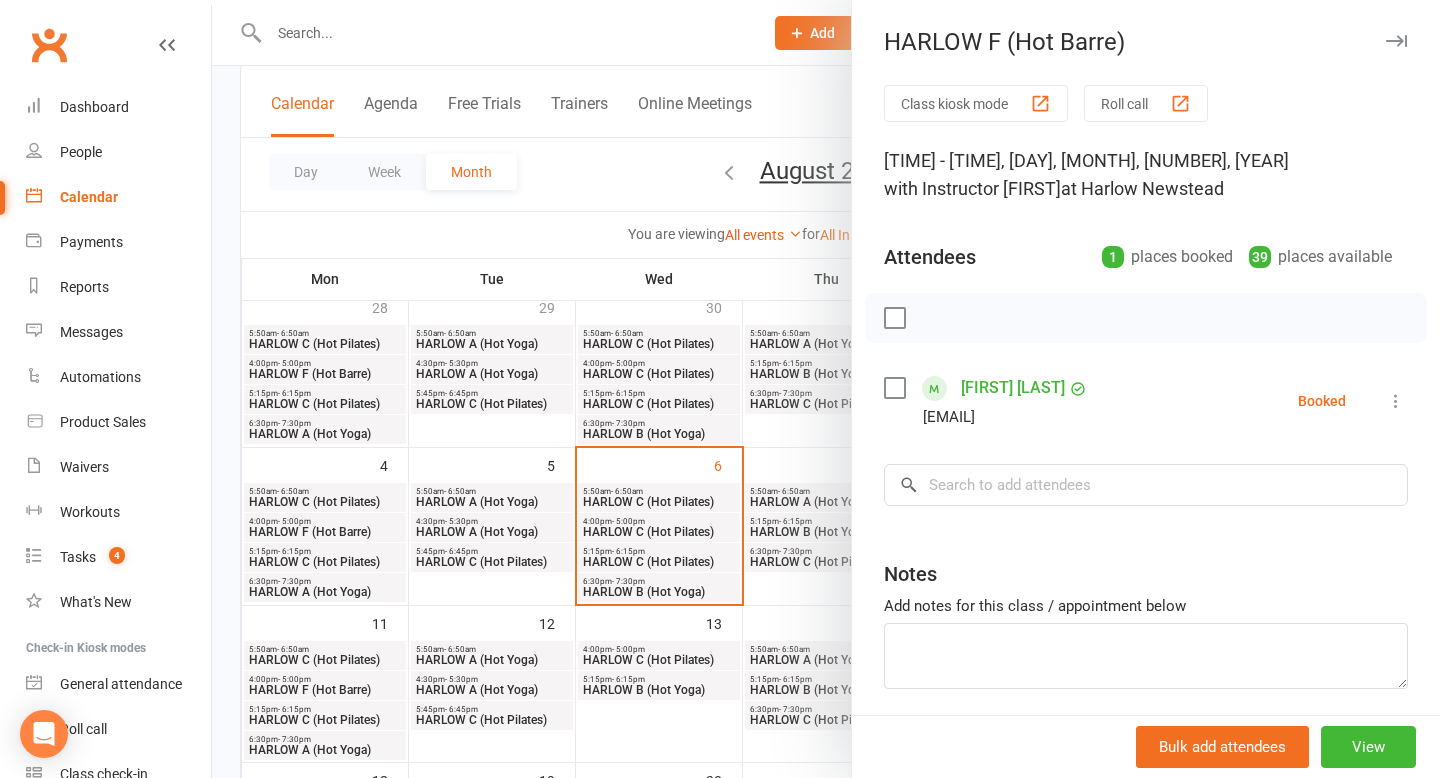 click at bounding box center (826, 389) 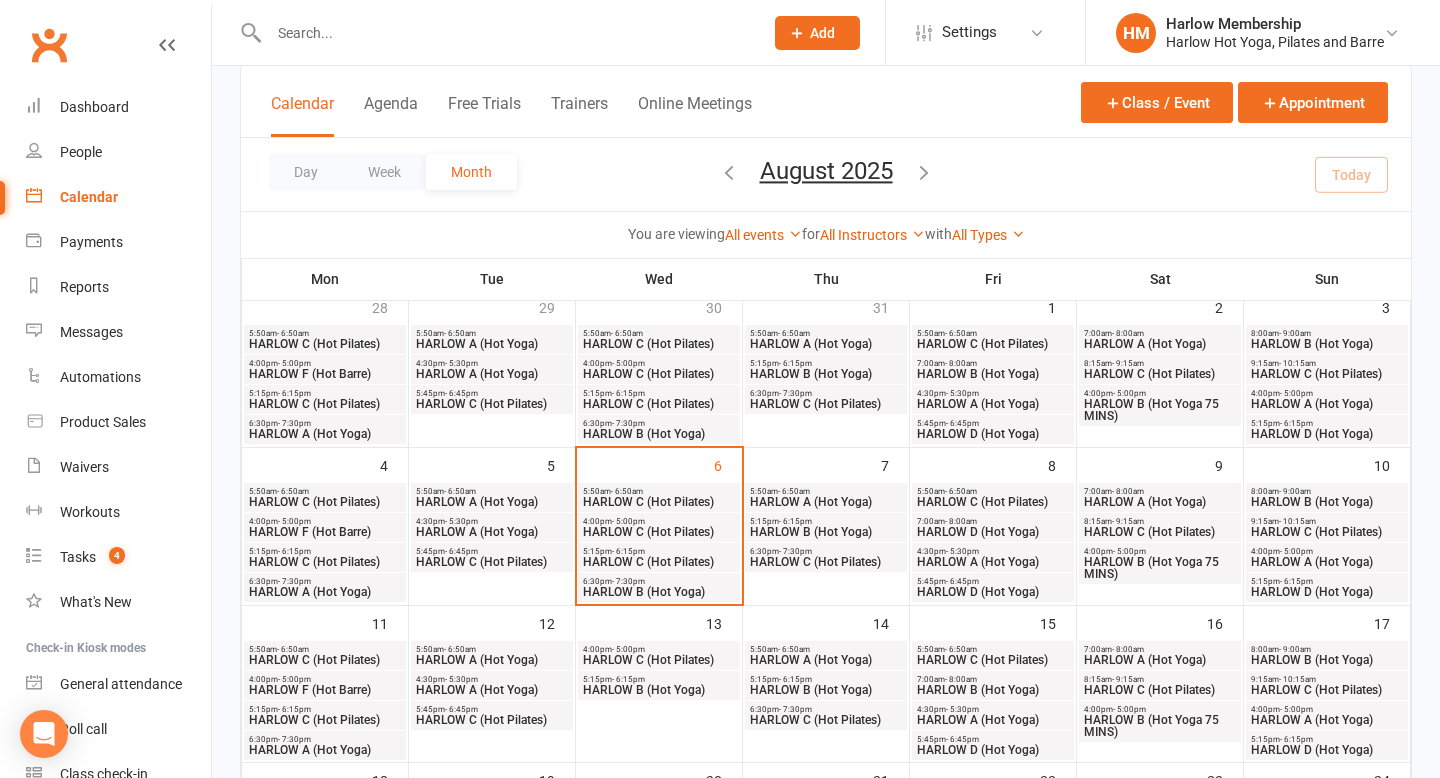 click on "HARLOW C (Hot Pilates)" at bounding box center [325, 720] 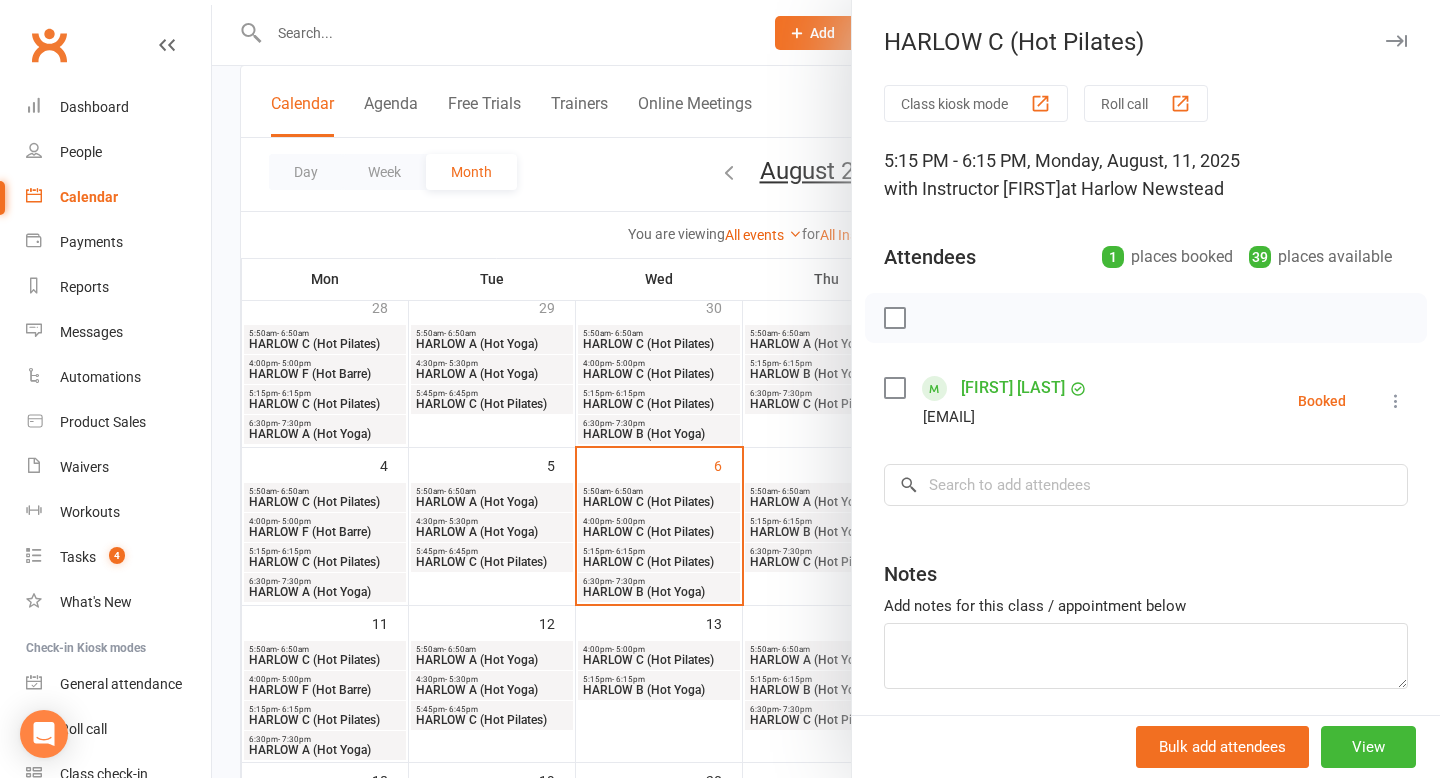 click at bounding box center (826, 389) 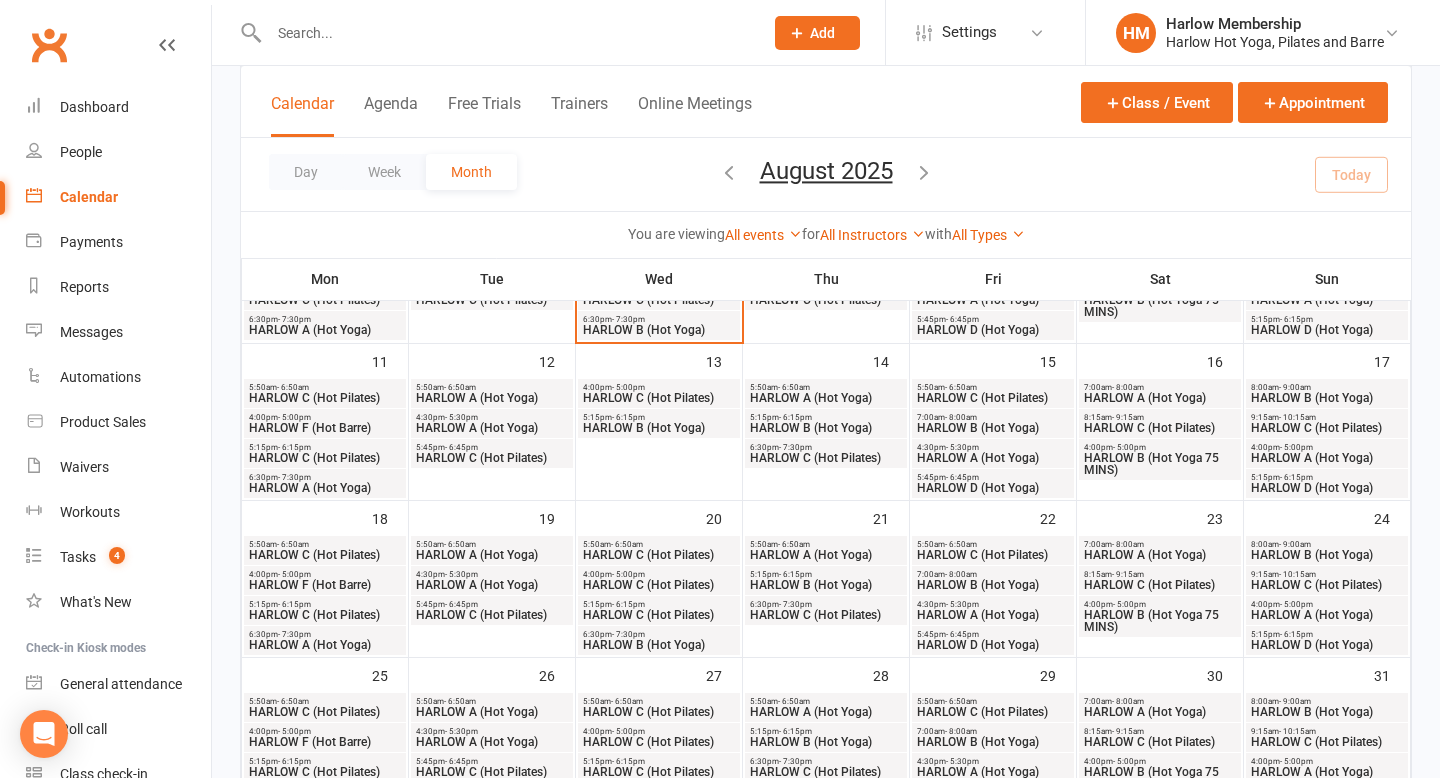 scroll, scrollTop: 435, scrollLeft: 0, axis: vertical 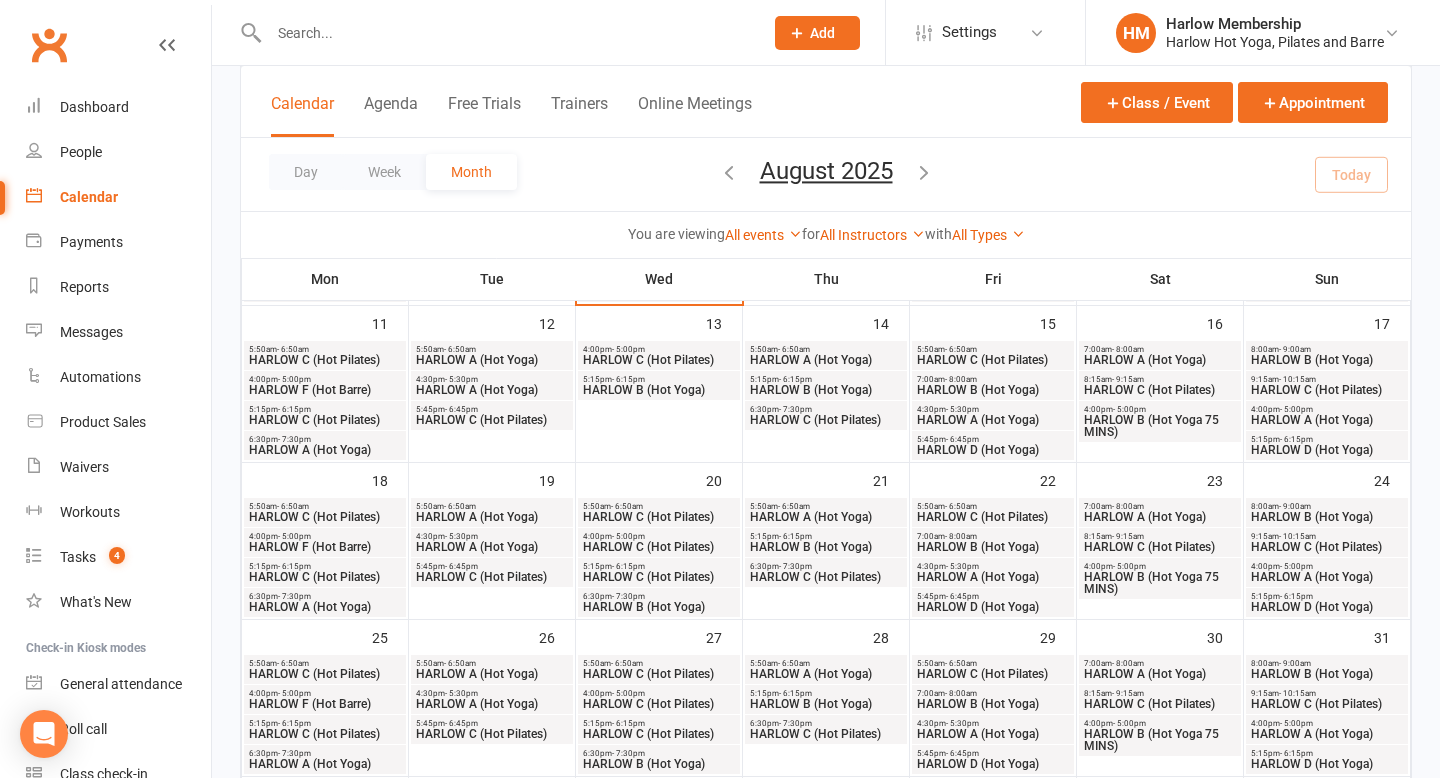 click on "HARLOW F (Hot Barre)" at bounding box center [325, 547] 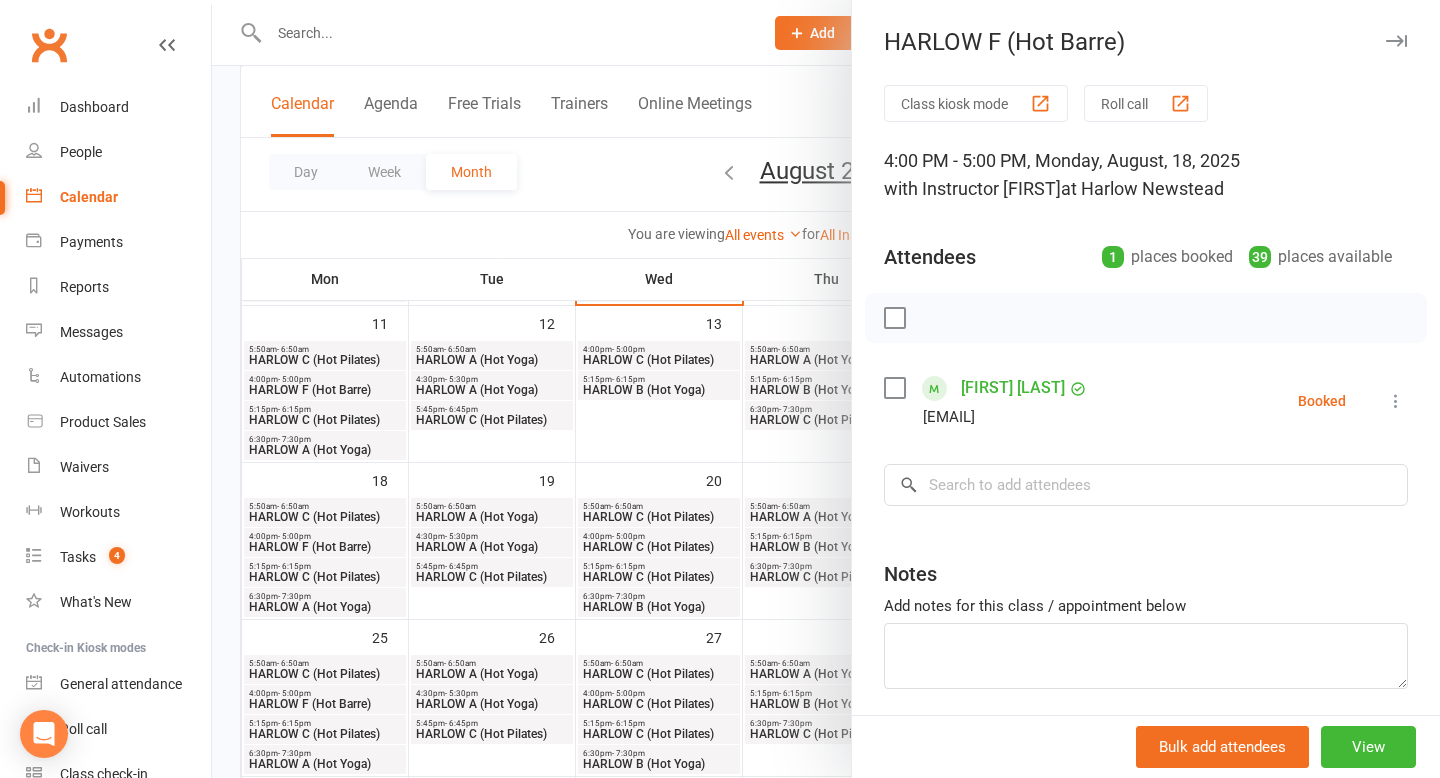 click at bounding box center (826, 389) 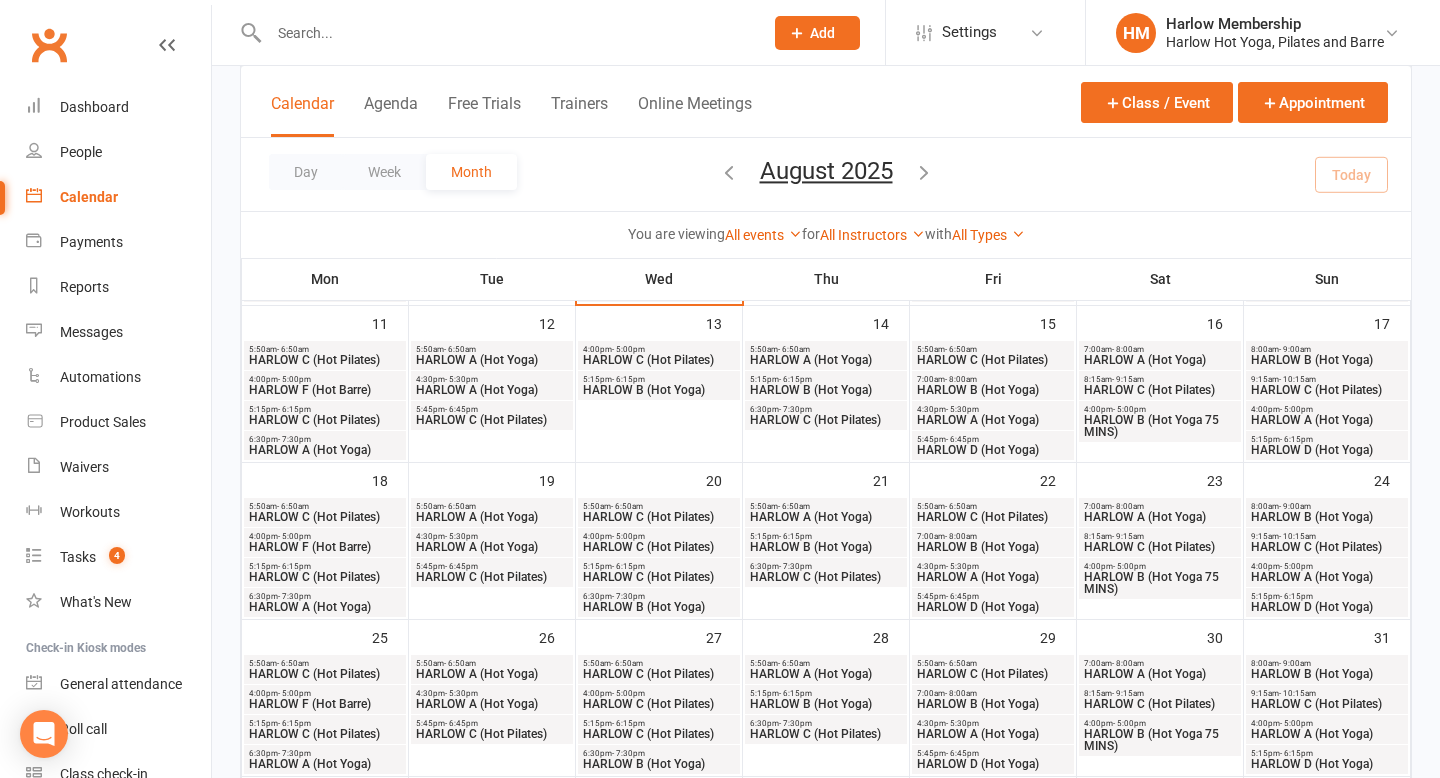 click on "HARLOW C (Hot Pilates)" at bounding box center (325, 577) 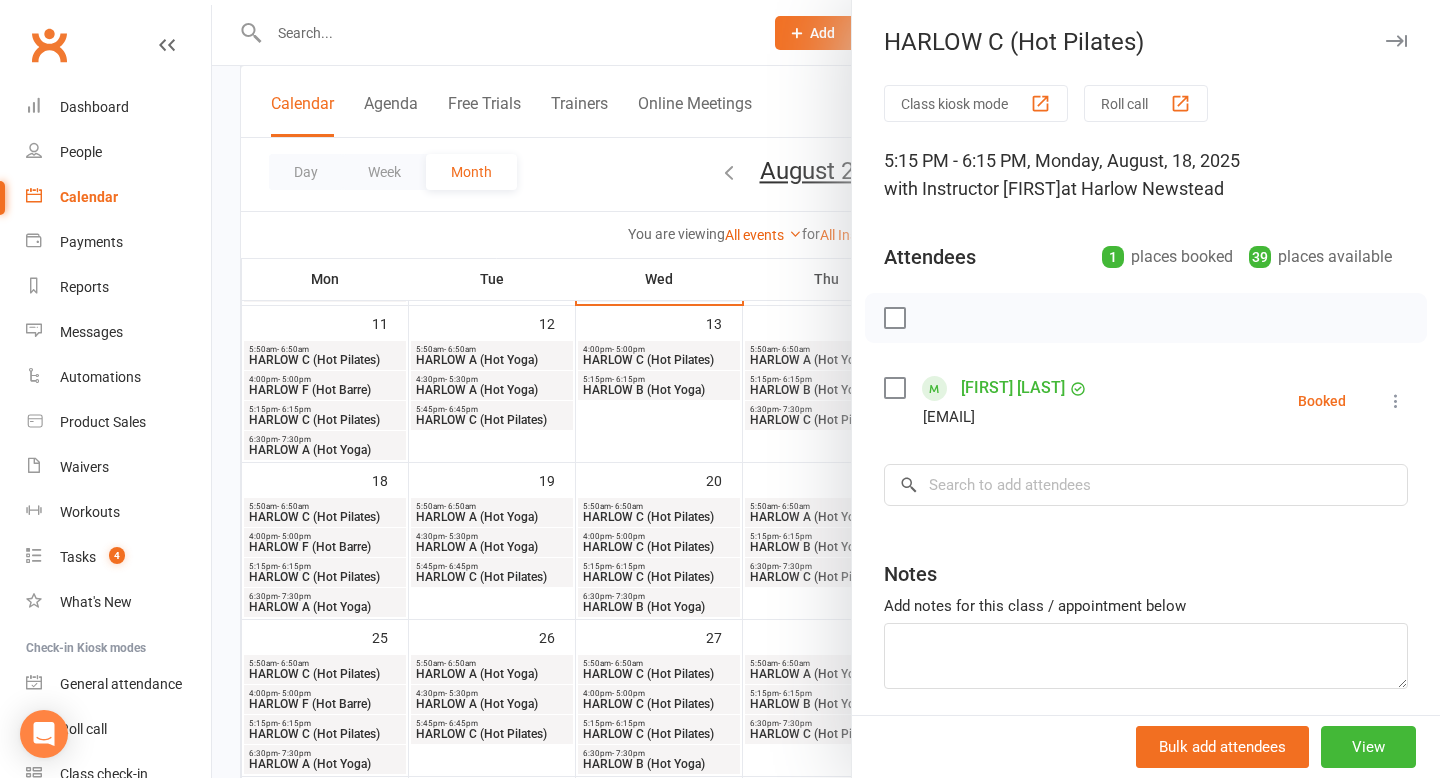 click at bounding box center [826, 389] 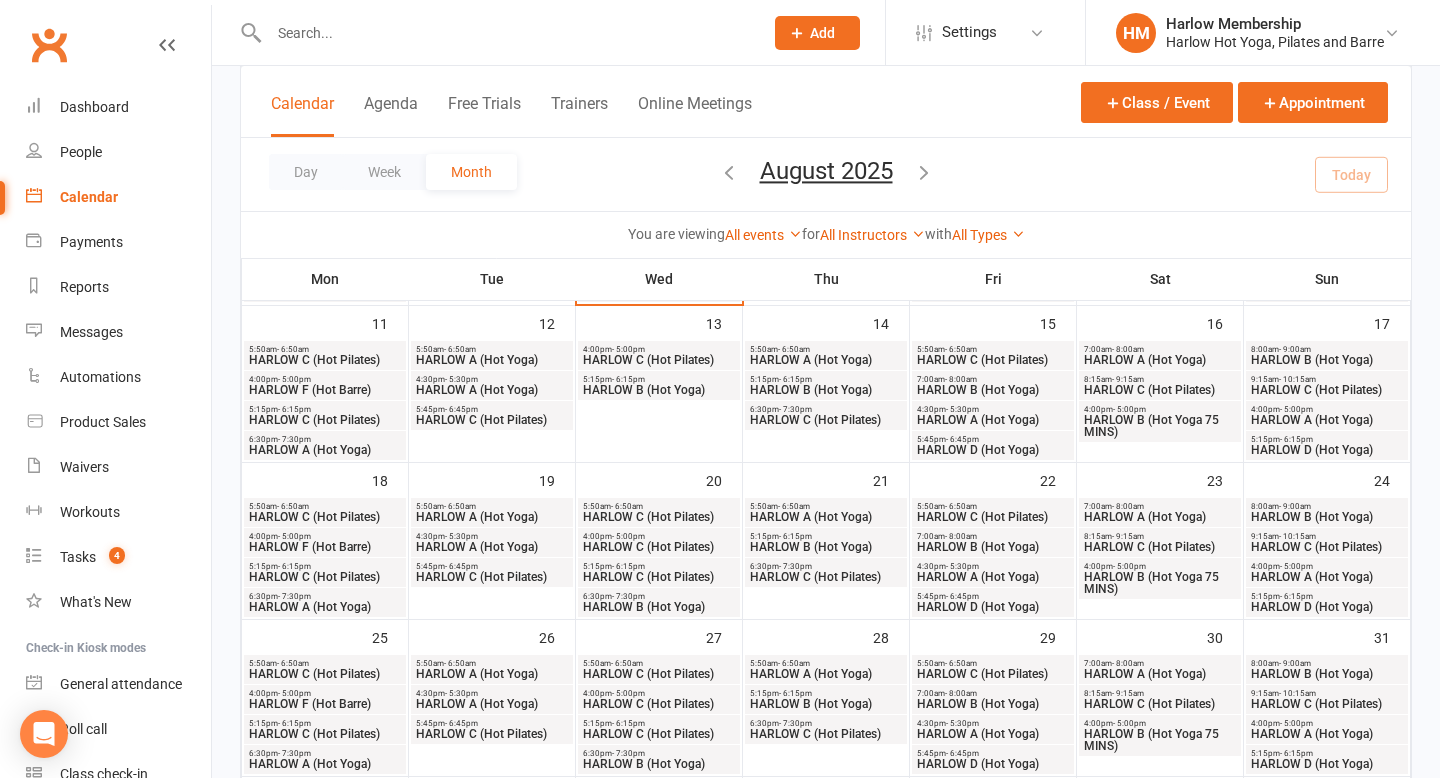 click on "HARLOW F (Hot Barre)" at bounding box center (325, 704) 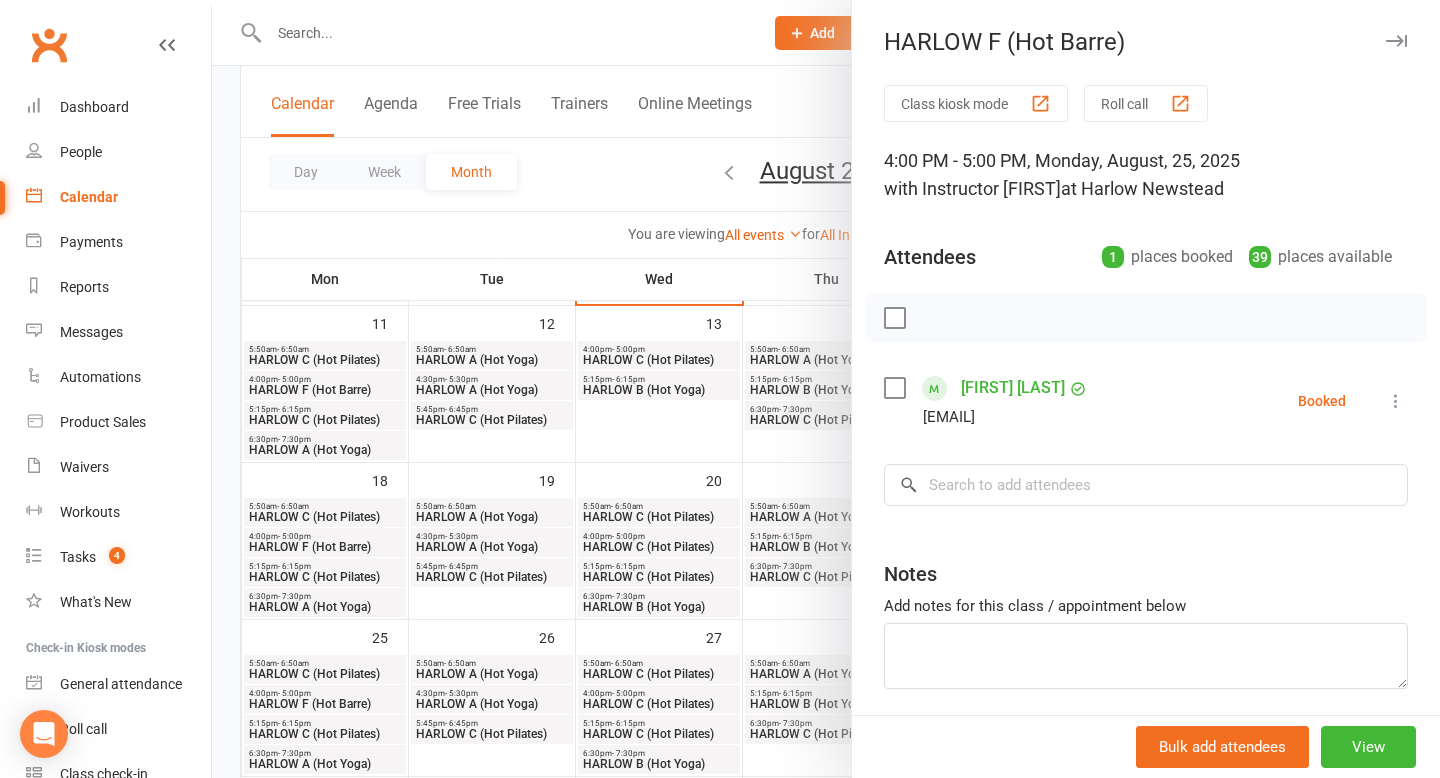 click at bounding box center (826, 389) 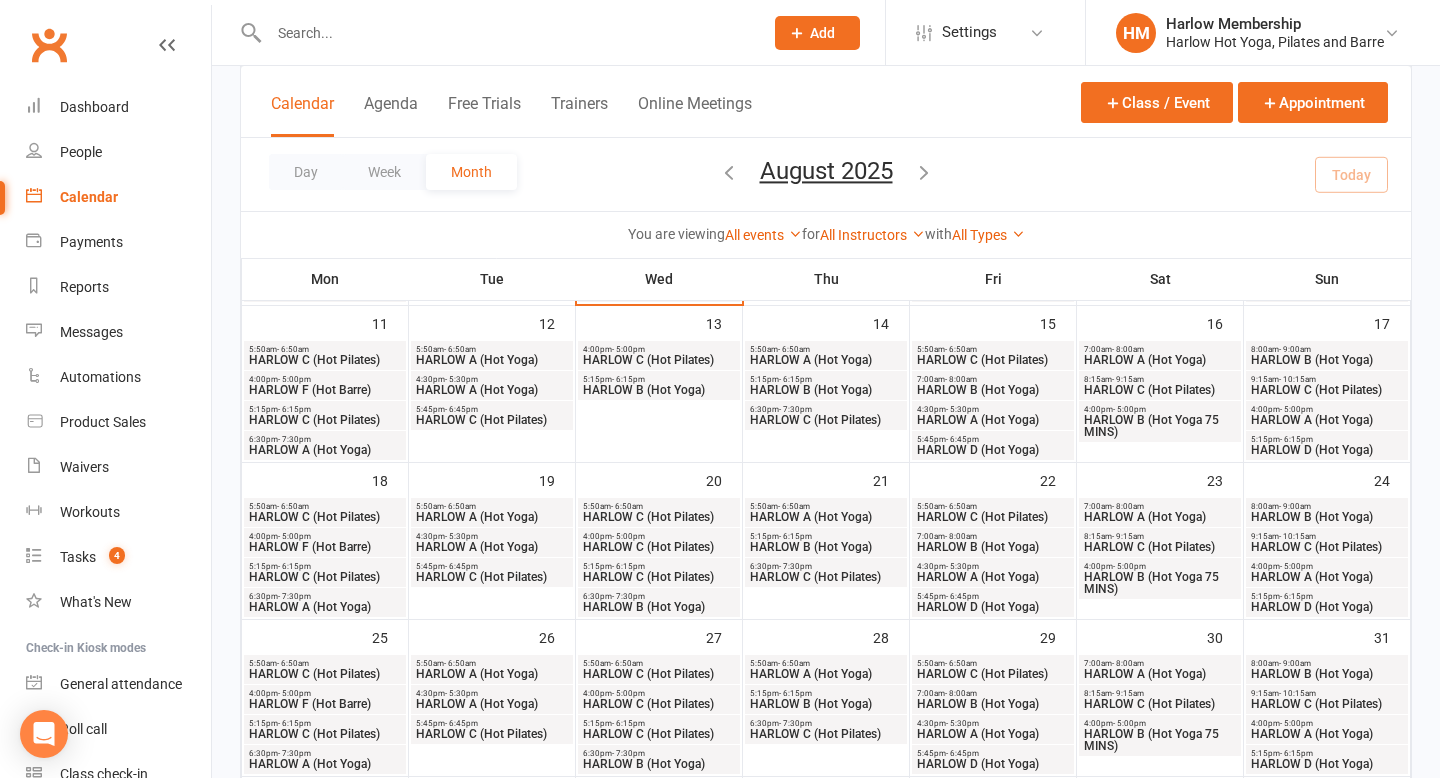 click on "HARLOW C (Hot Pilates)" at bounding box center (325, 734) 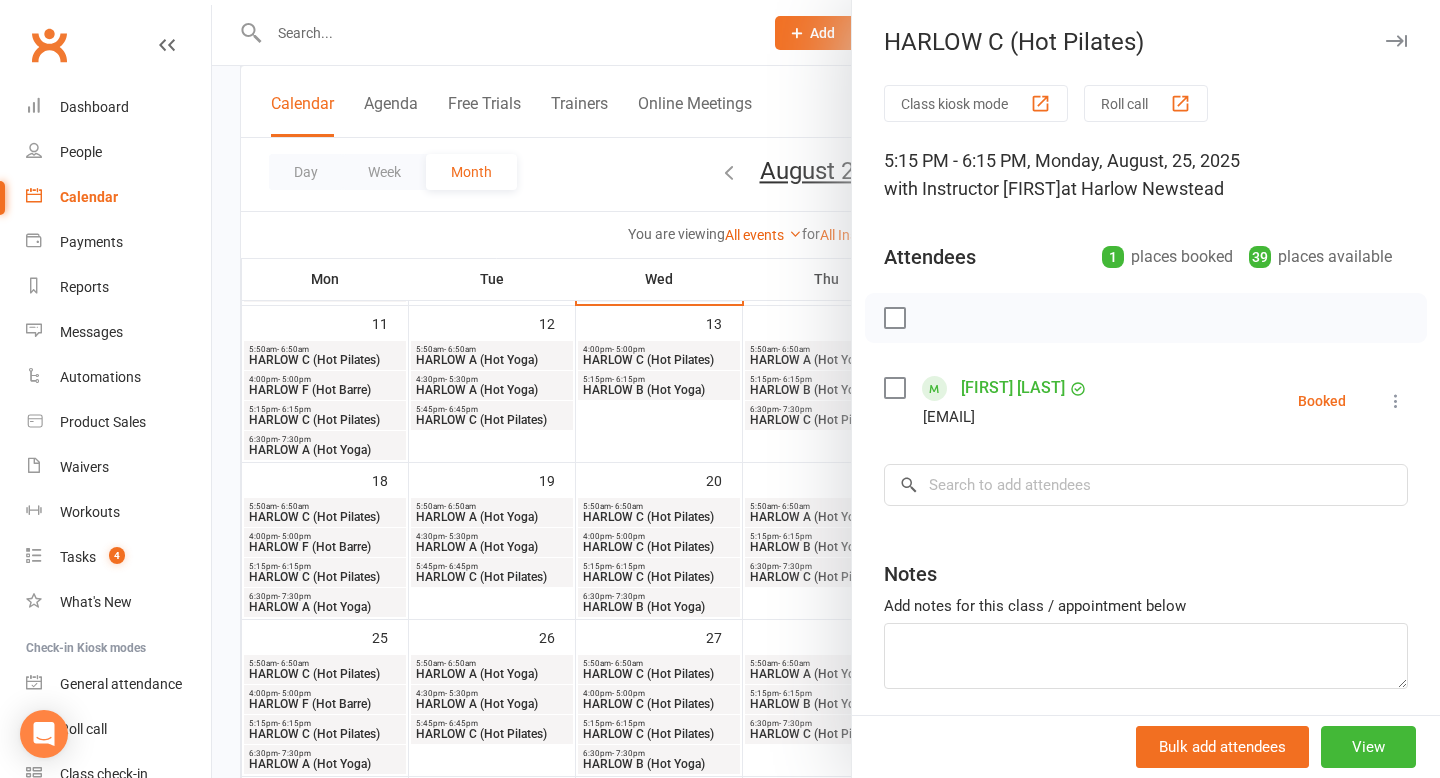 click at bounding box center (826, 389) 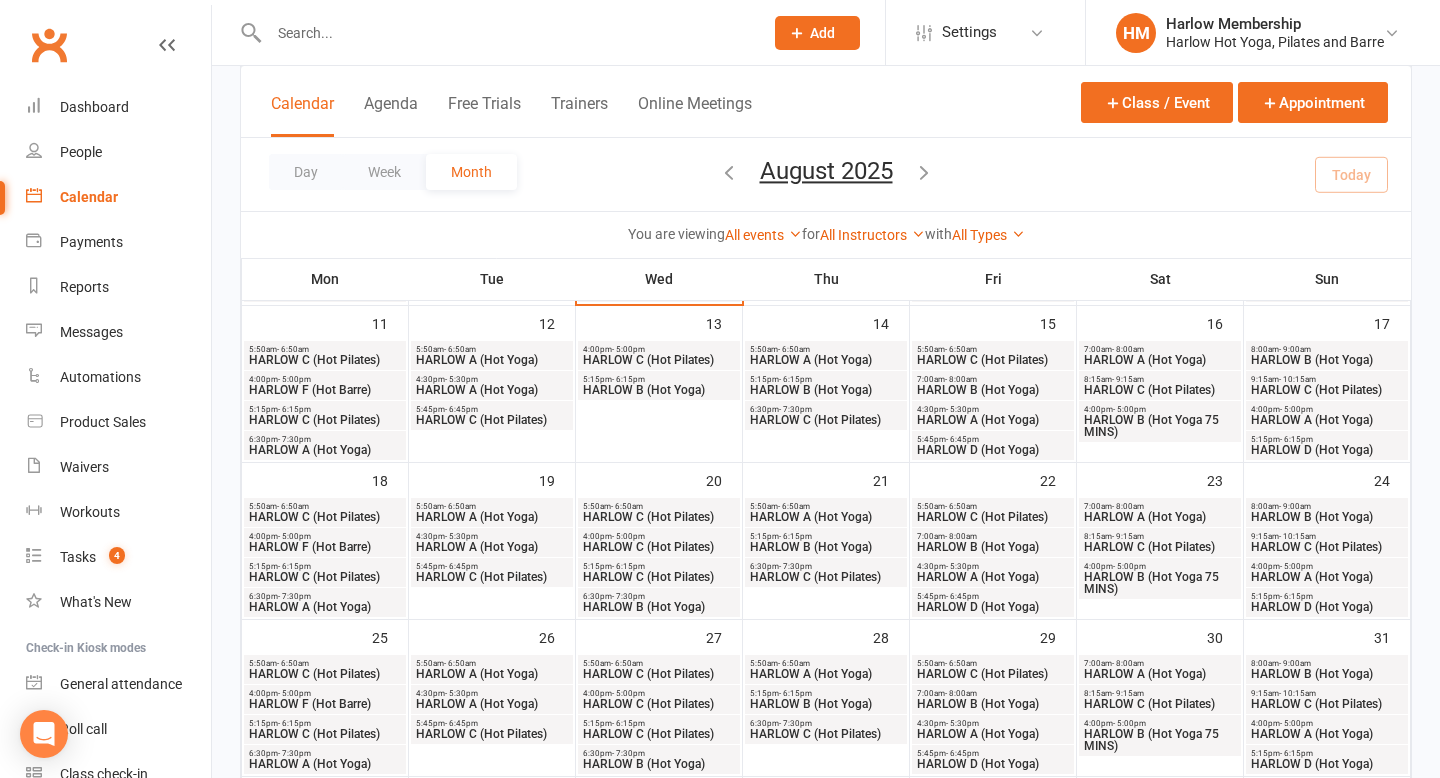 scroll, scrollTop: 0, scrollLeft: 0, axis: both 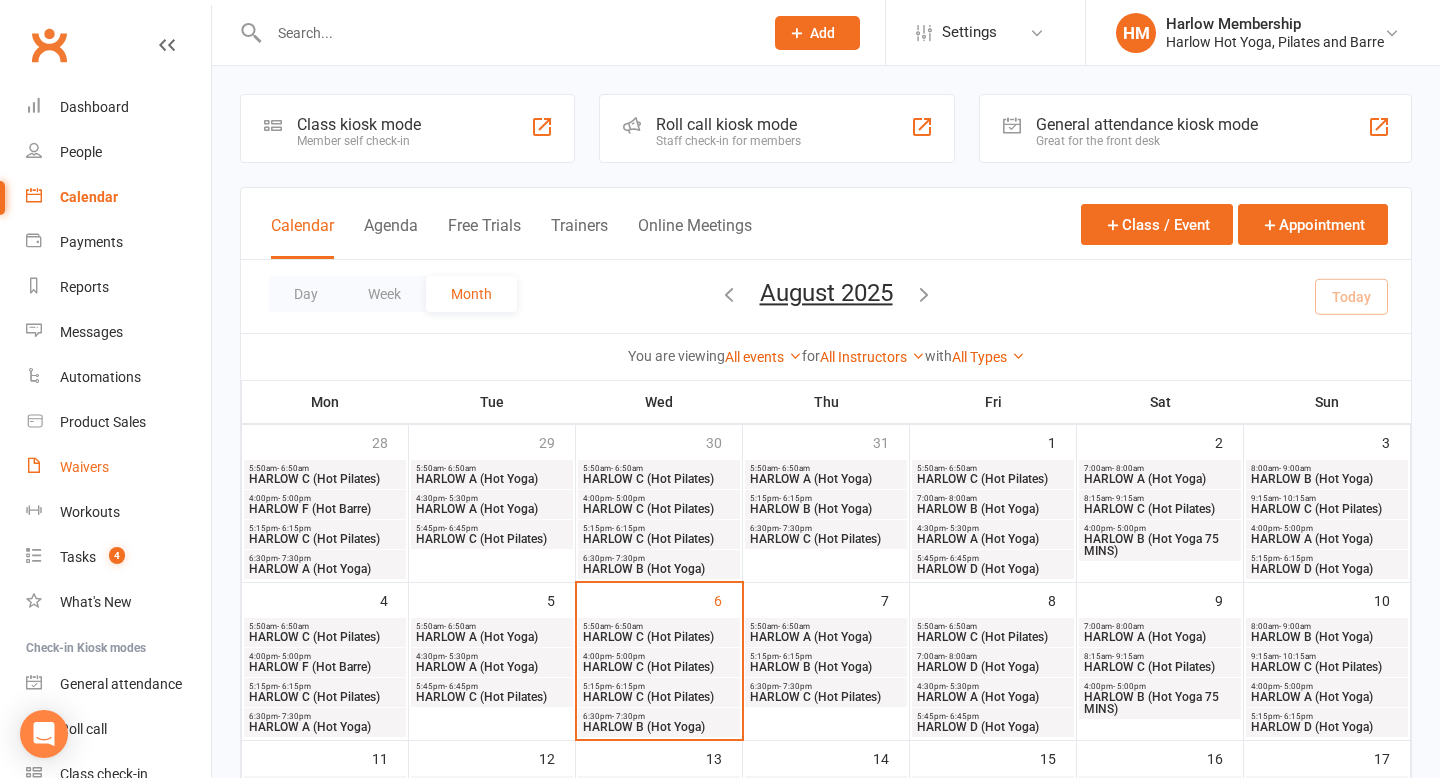 click on "Waivers" at bounding box center (84, 467) 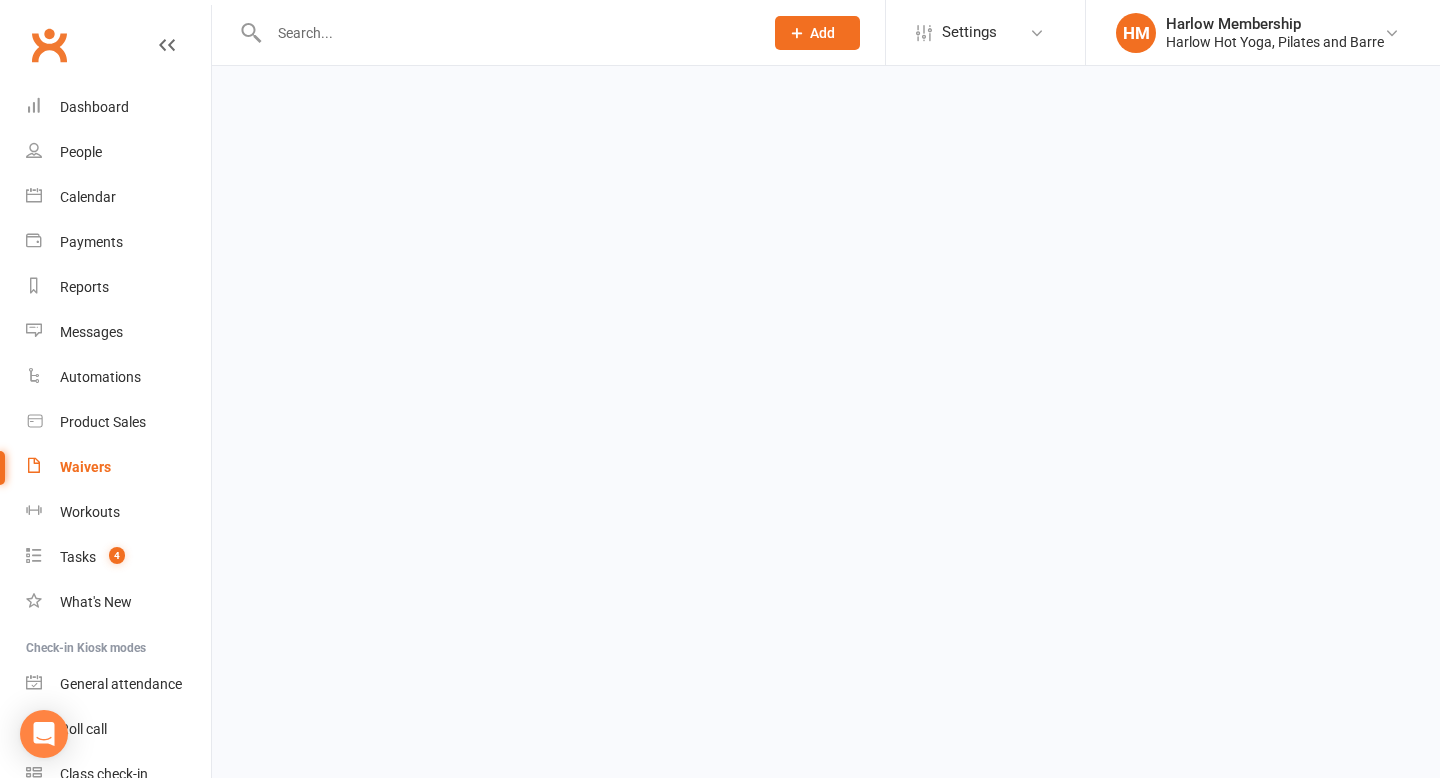 select on "100" 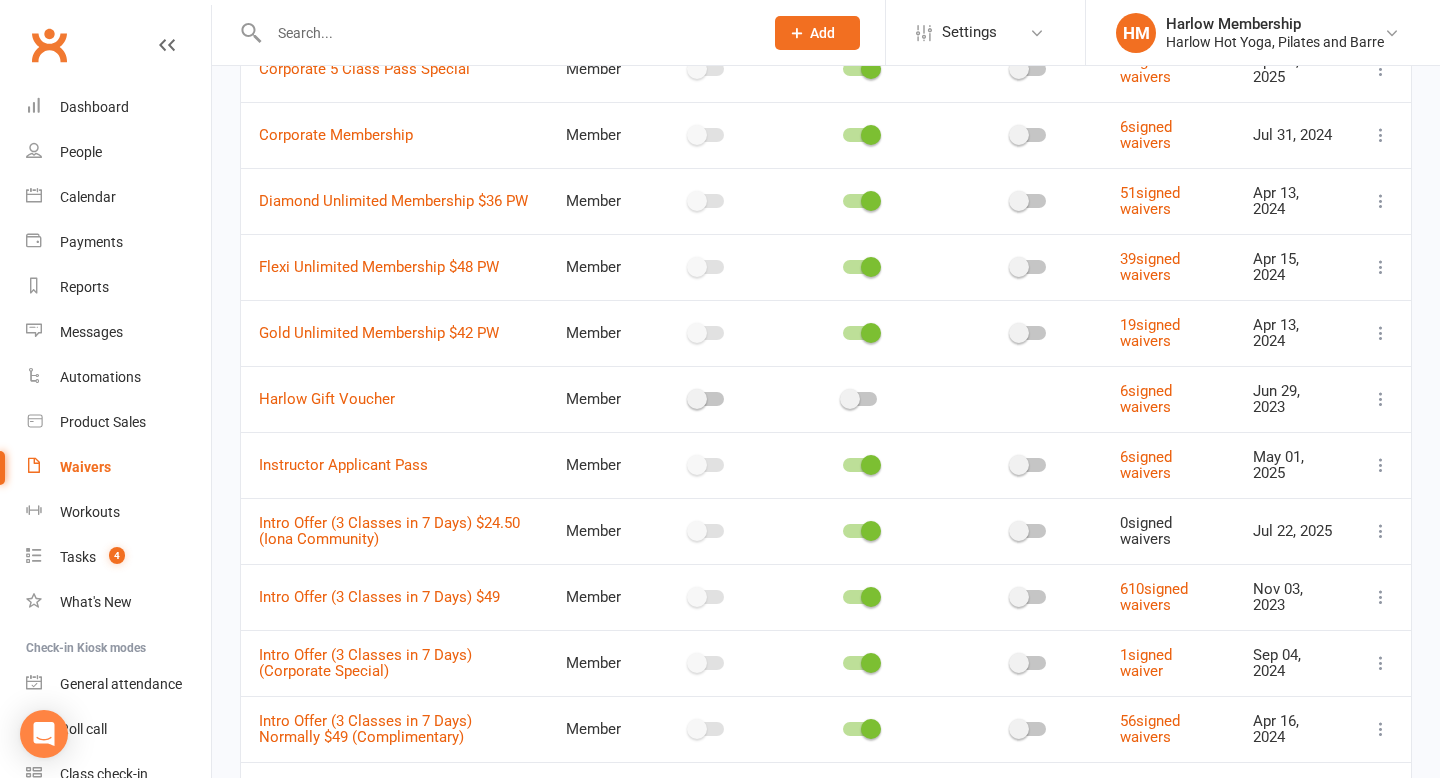 scroll, scrollTop: 442, scrollLeft: 0, axis: vertical 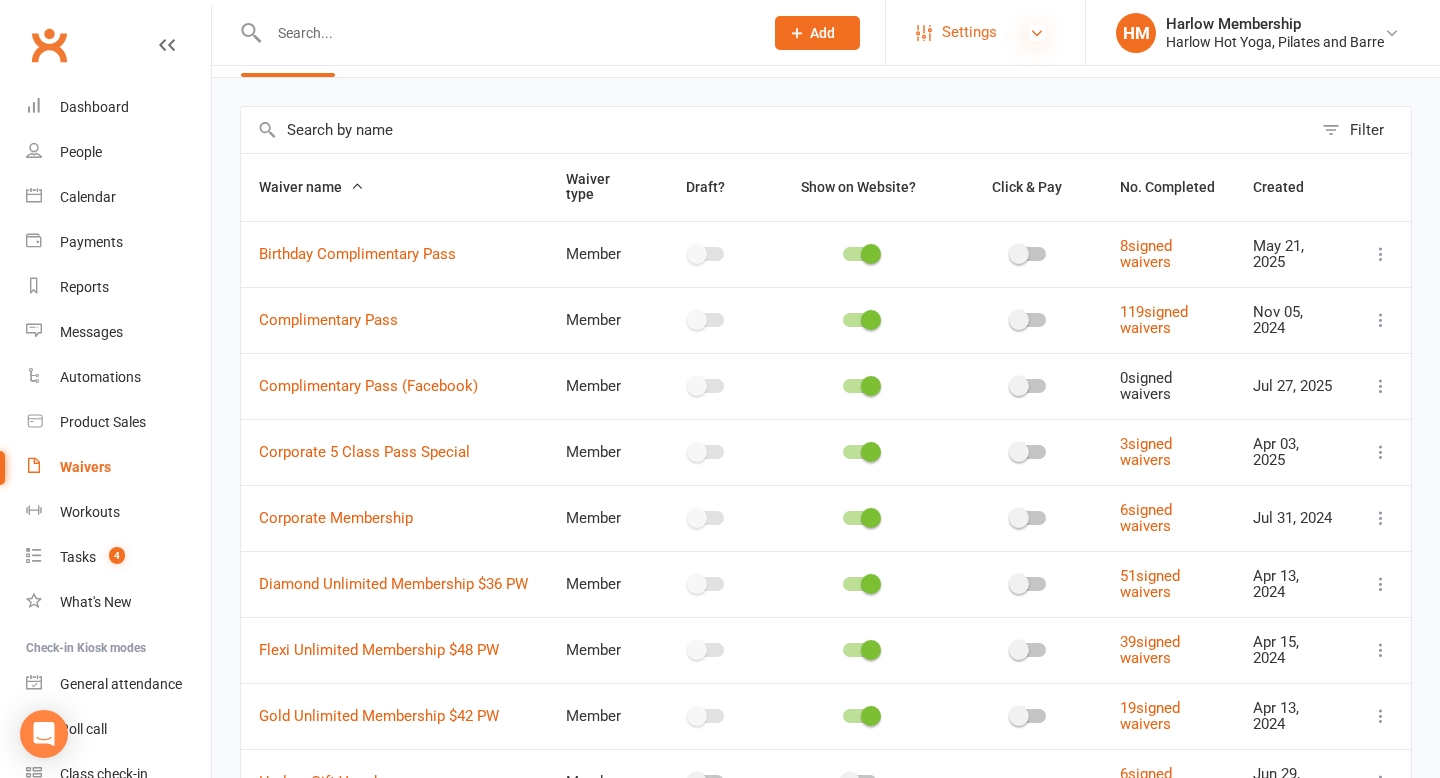 click at bounding box center (1037, 33) 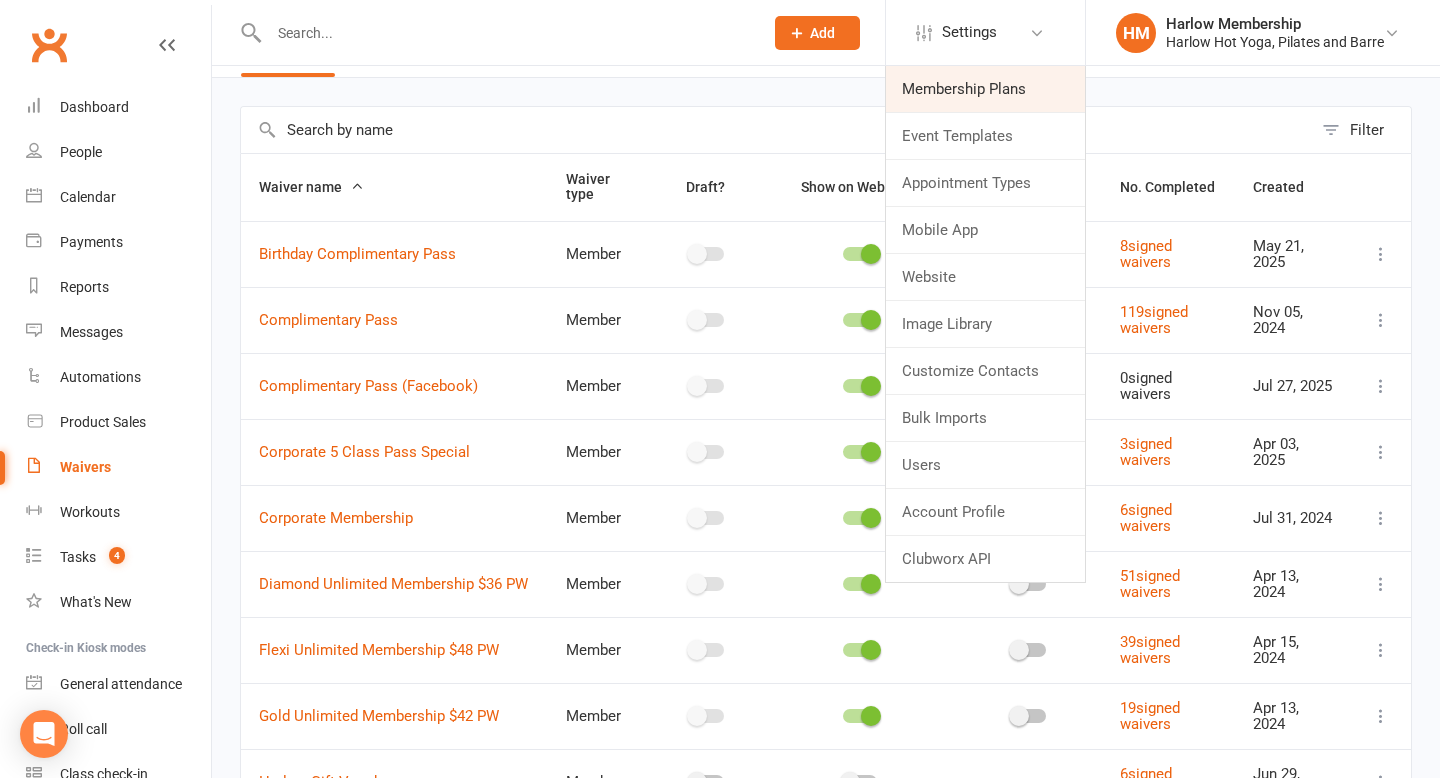 click on "Membership Plans" at bounding box center [985, 89] 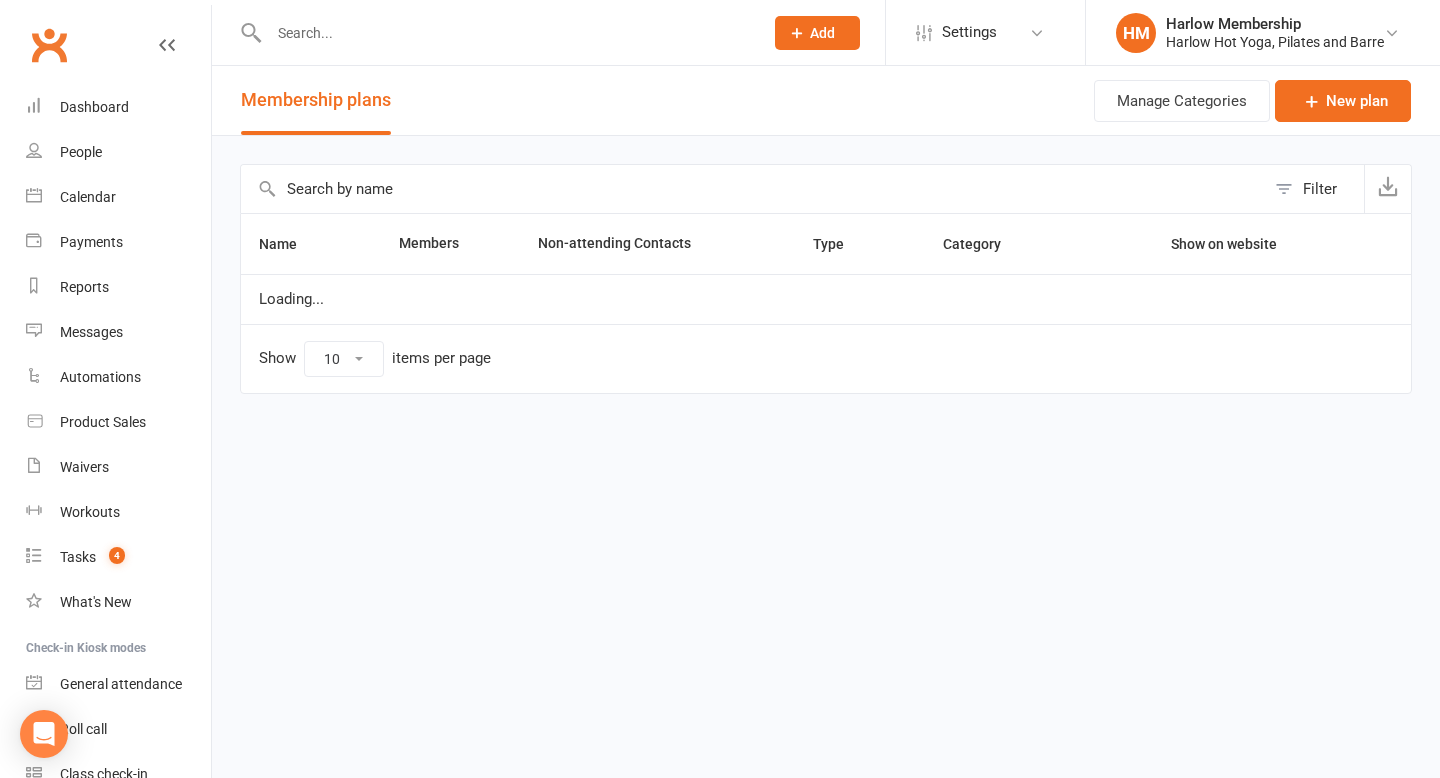 scroll, scrollTop: 0, scrollLeft: 0, axis: both 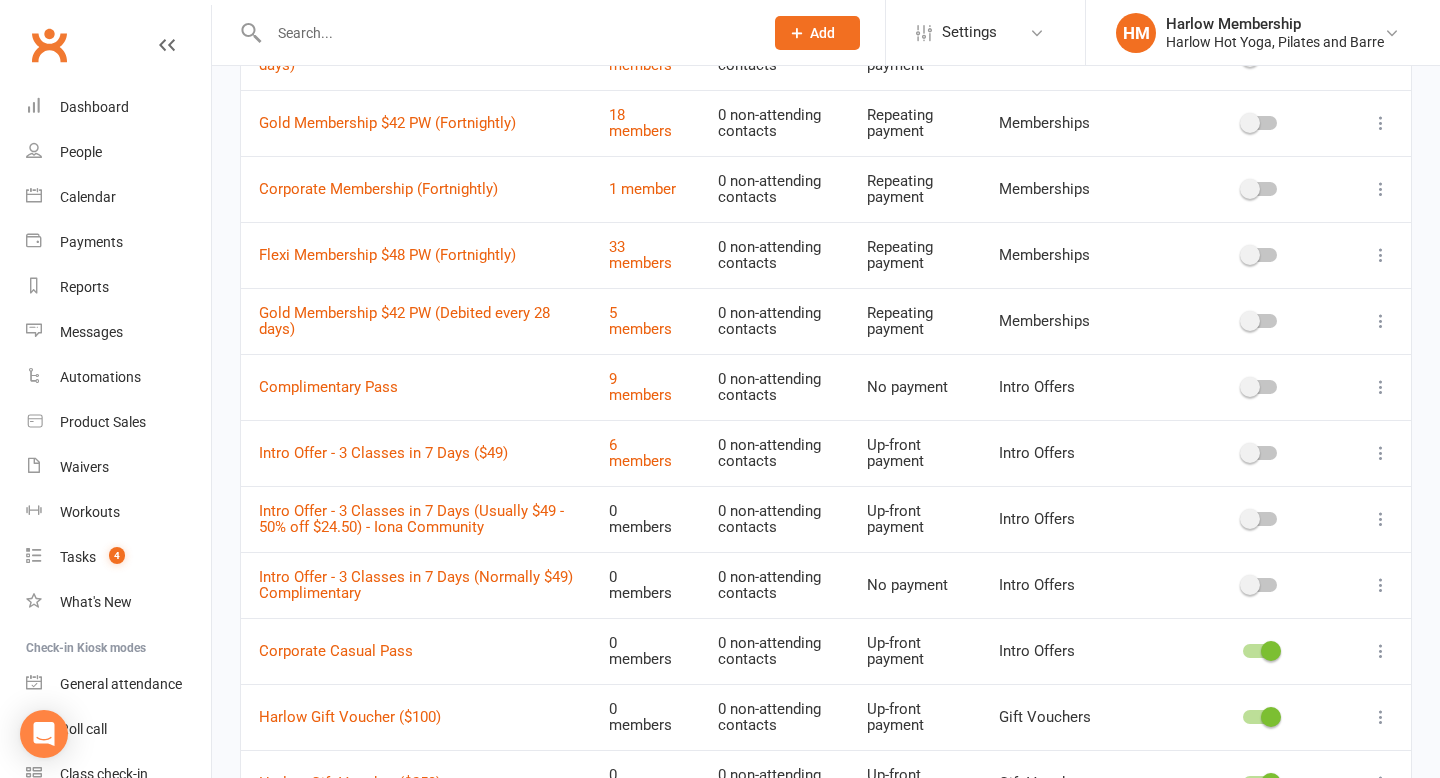 click at bounding box center [1381, 519] 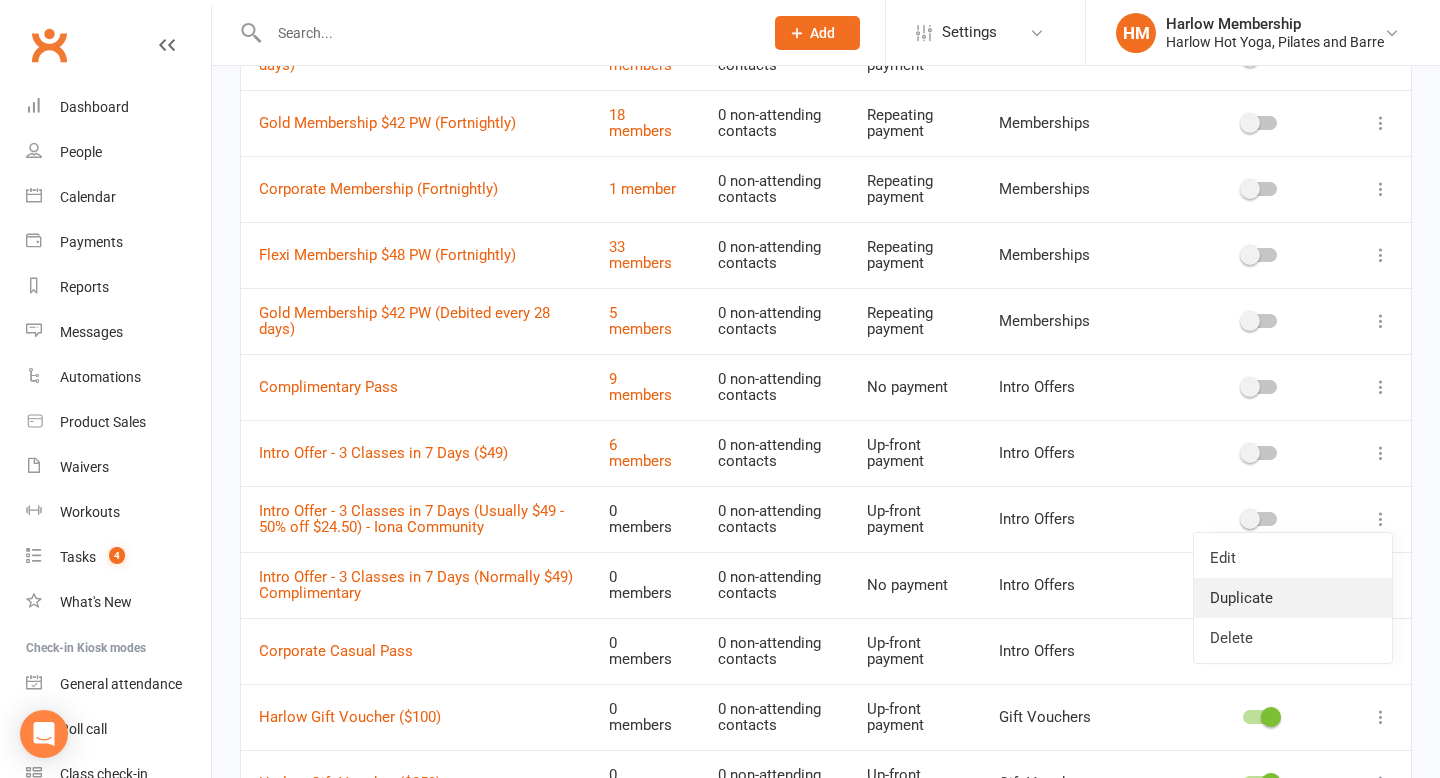 click on "Duplicate" at bounding box center (1293, 598) 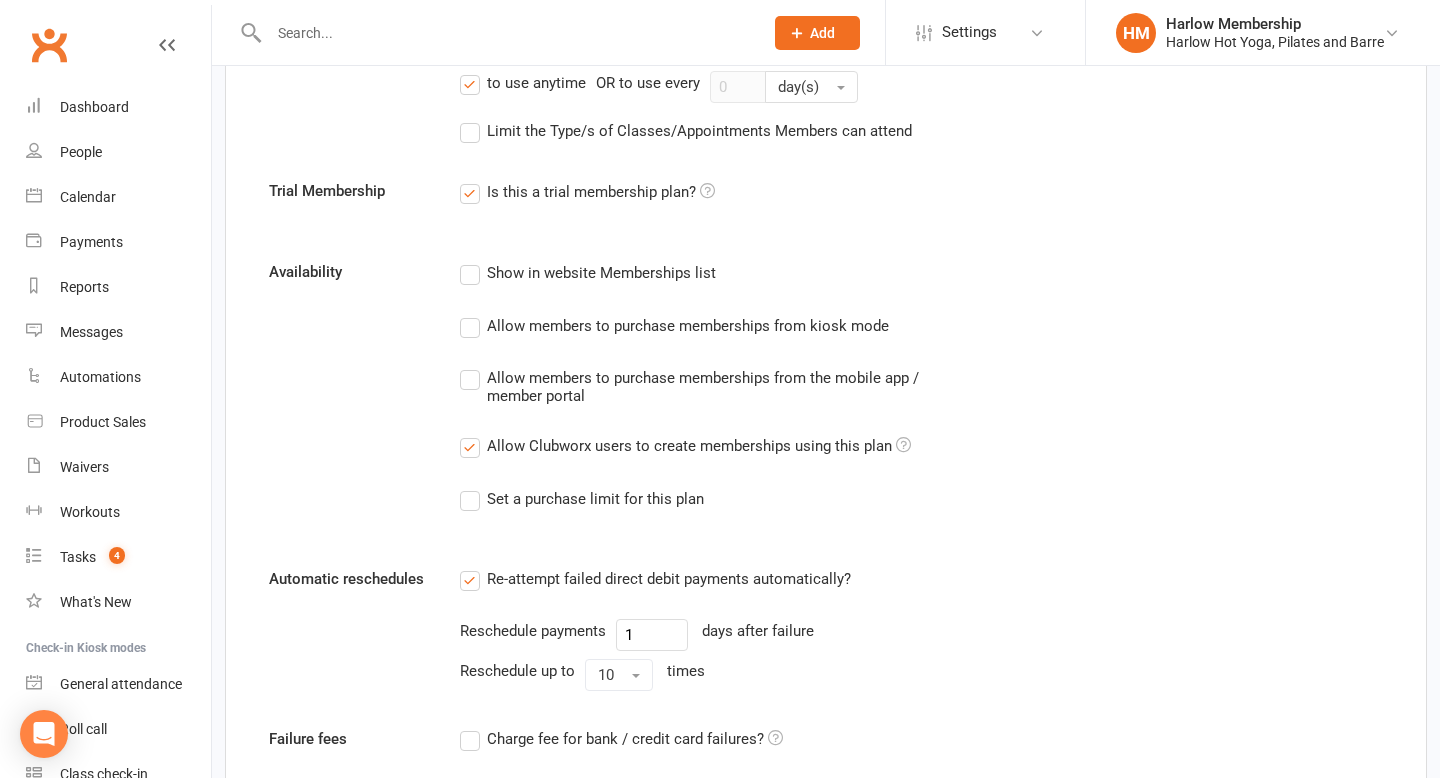 scroll, scrollTop: 0, scrollLeft: 0, axis: both 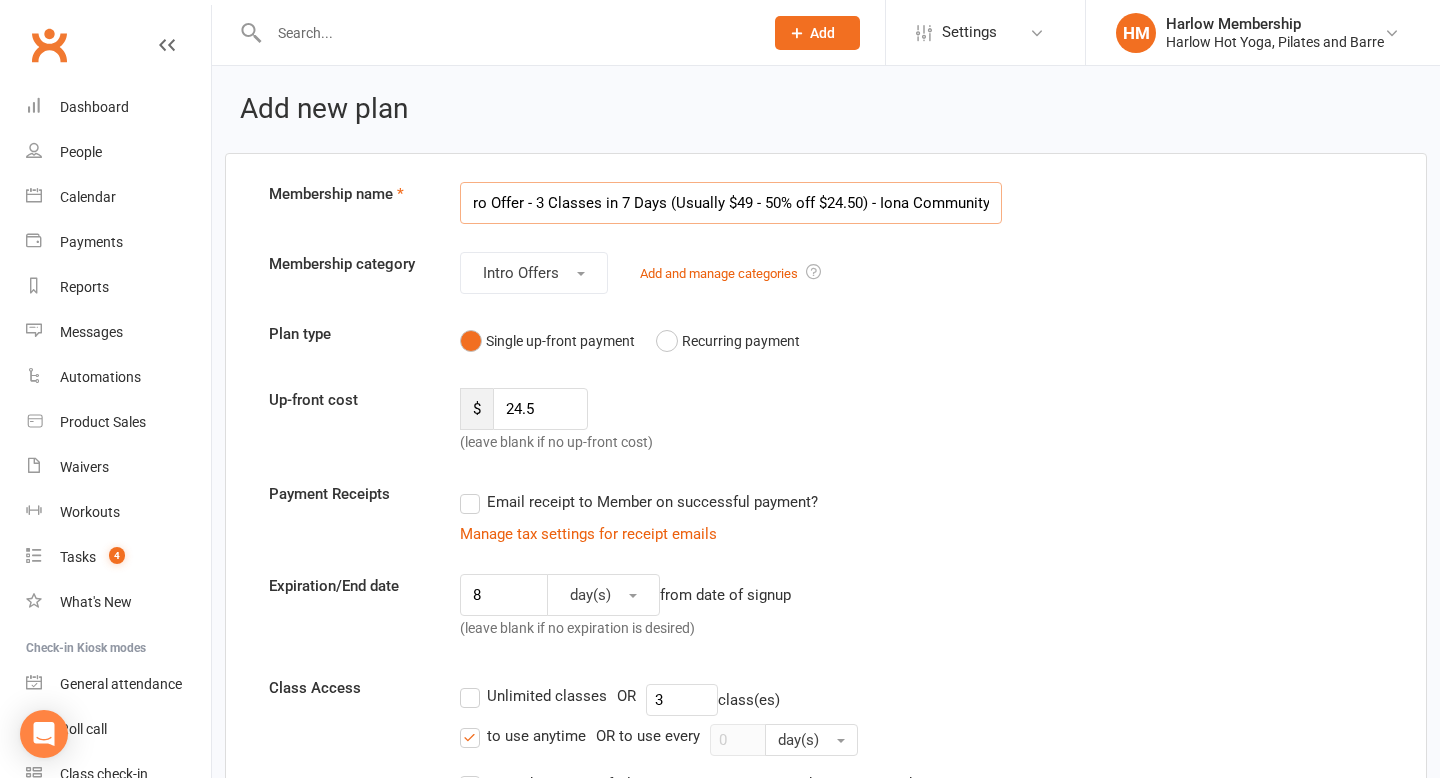 drag, startPoint x: 879, startPoint y: 202, endPoint x: 1023, endPoint y: 197, distance: 144.08678 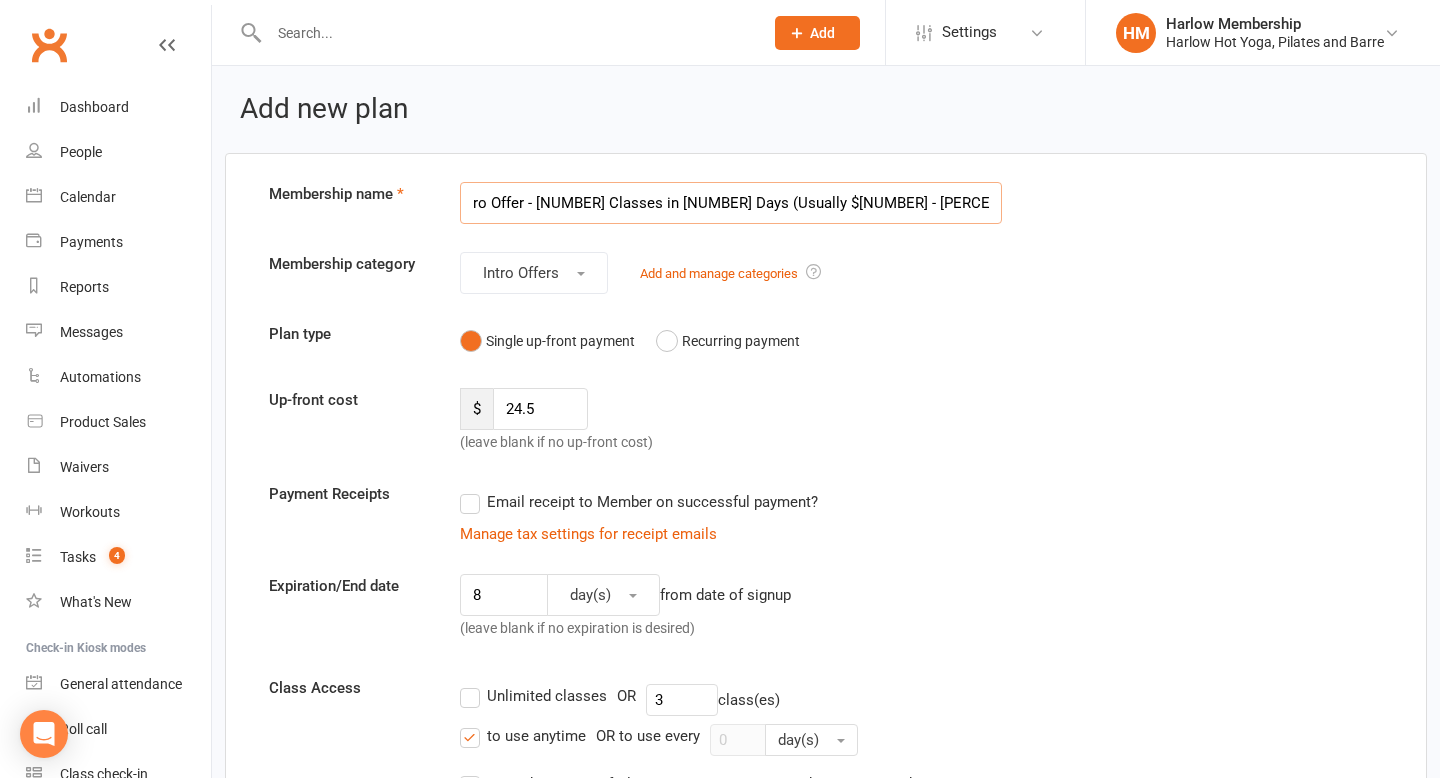 scroll, scrollTop: 0, scrollLeft: 0, axis: both 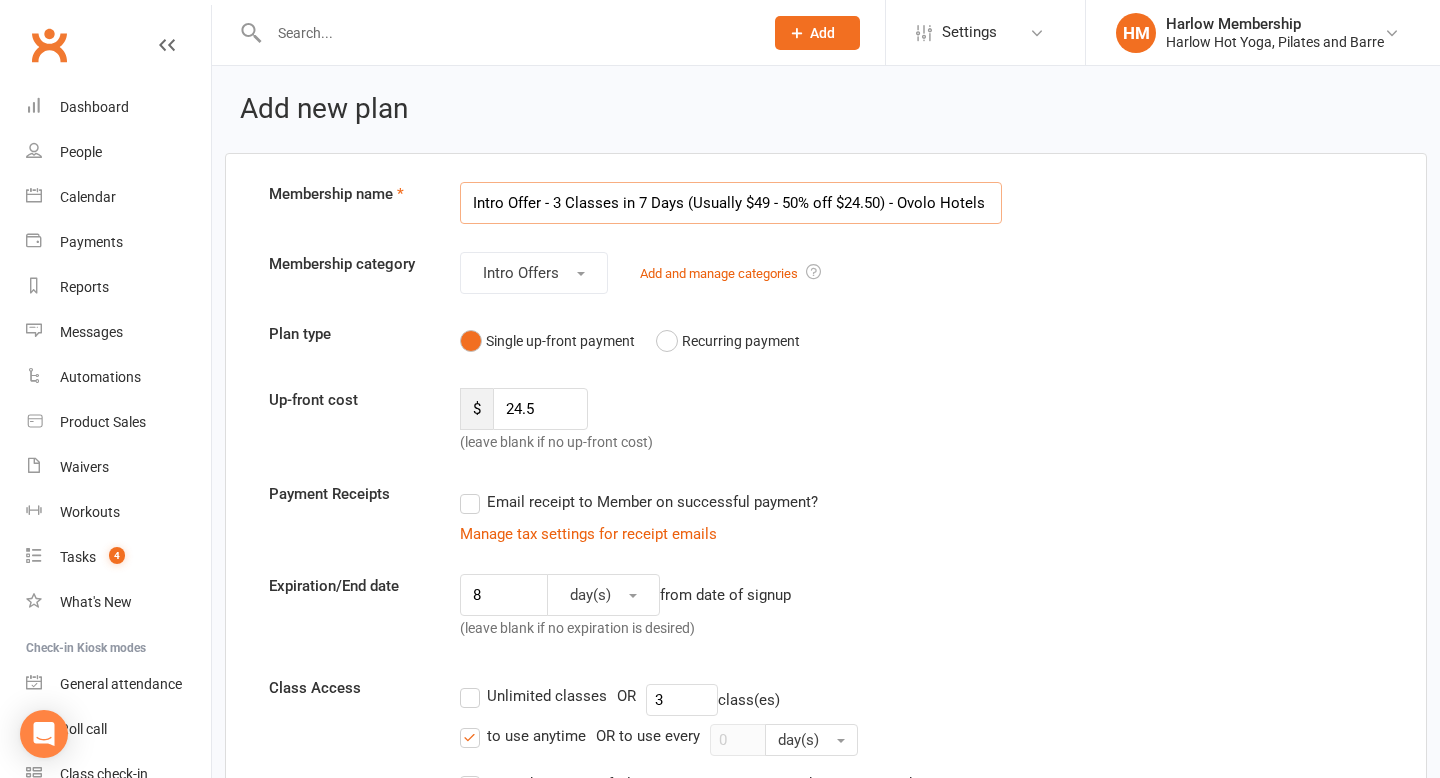 click on "Intro Offer - 3 Classes in 7 Days (Usually $49 - 50% off $24.50) - Ovolo Hotels" at bounding box center (731, 203) 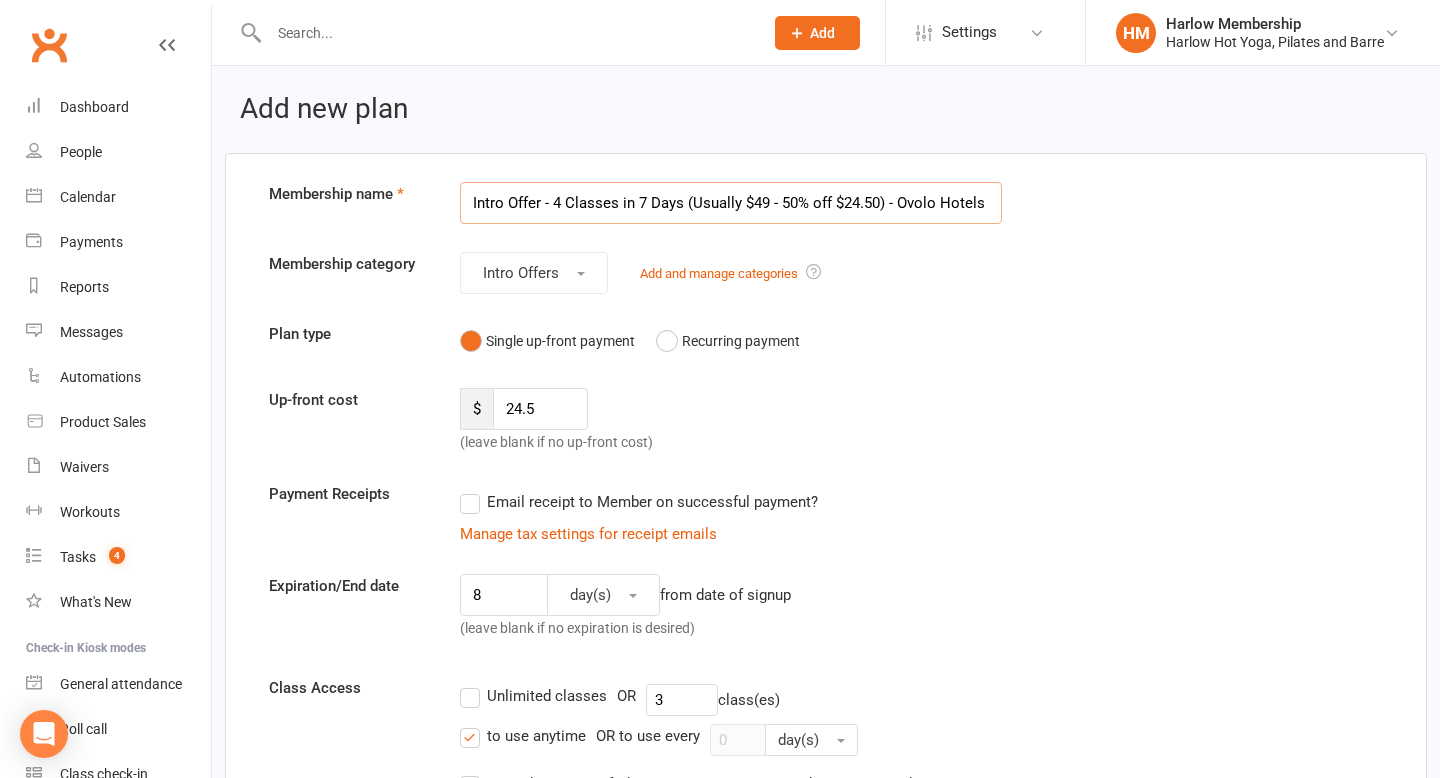 click on "Intro Offer - 4 Classes in 7 Days (Usually $49 - 50% off $24.50) - Ovolo Hotels" at bounding box center [731, 203] 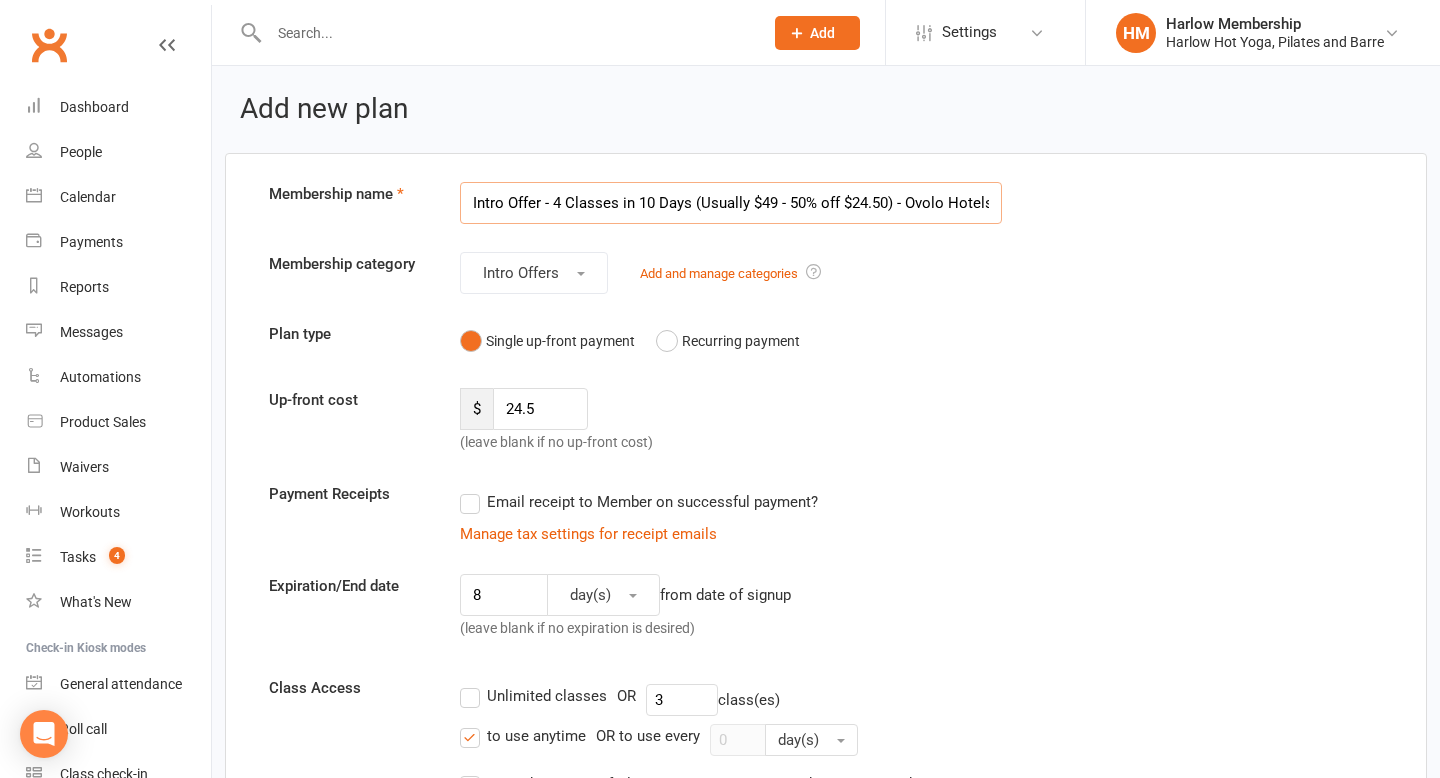 drag, startPoint x: 746, startPoint y: 200, endPoint x: 698, endPoint y: 199, distance: 48.010414 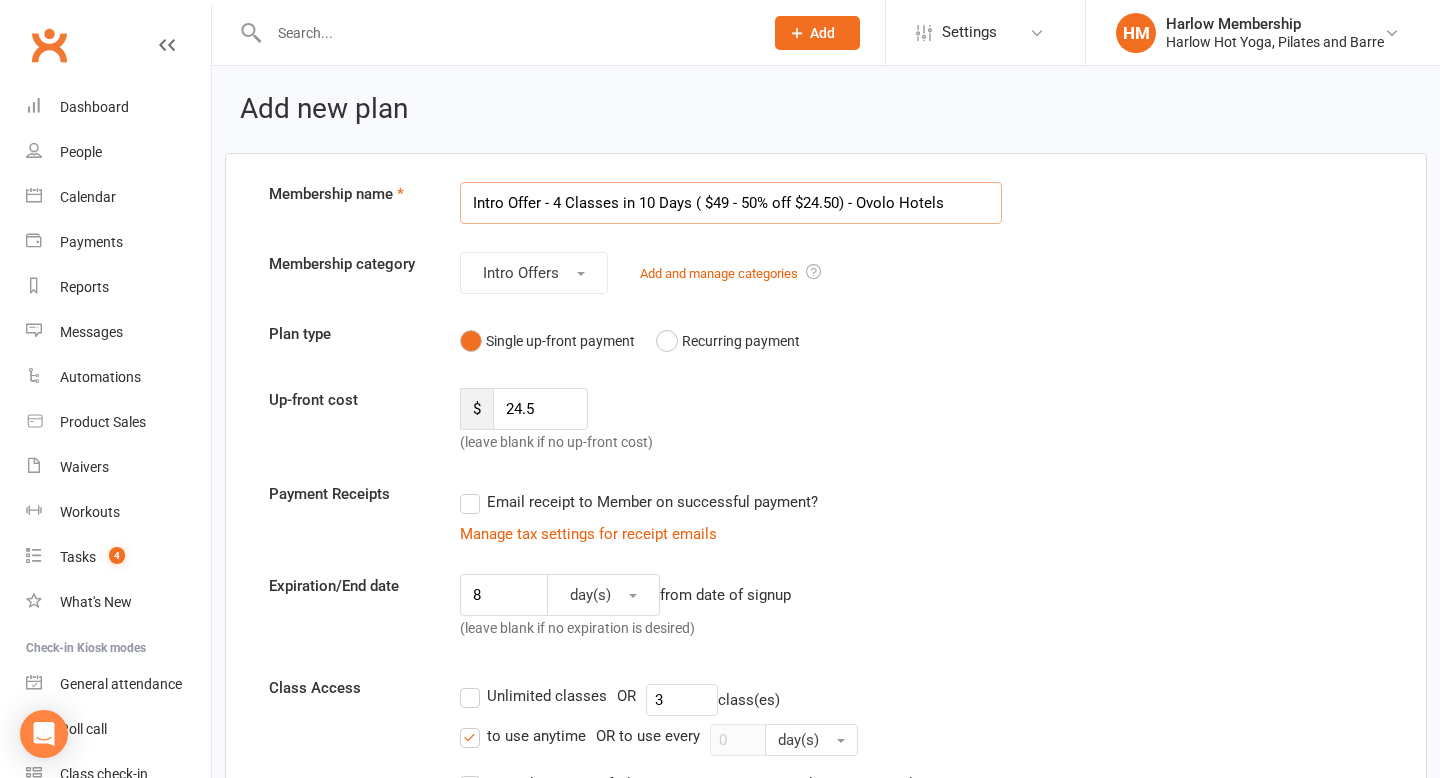 drag, startPoint x: 727, startPoint y: 205, endPoint x: 835, endPoint y: 208, distance: 108.04166 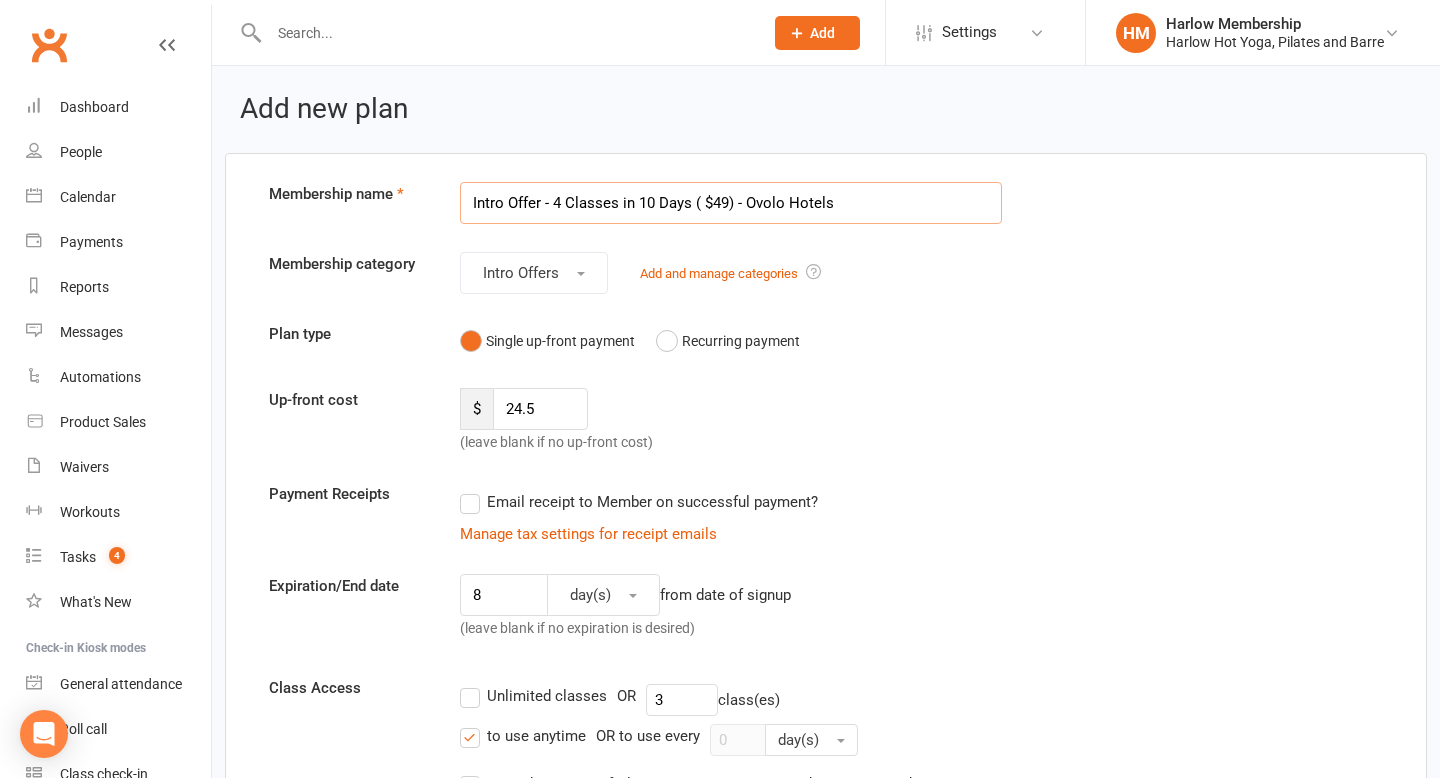 click on "Intro Offer - 4 Classes in 10 Days ( $49) - Ovolo Hotels" at bounding box center (731, 203) 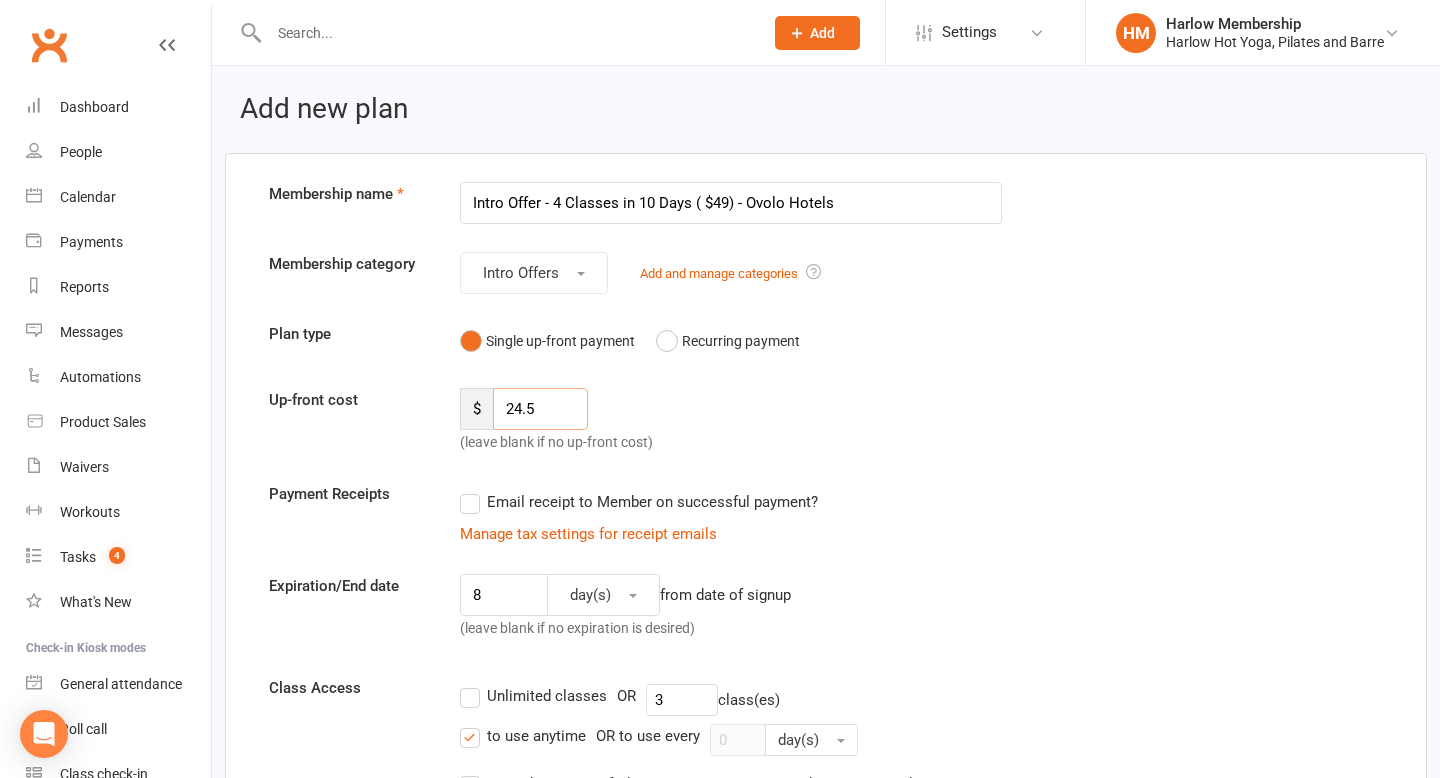 click on "24.5" at bounding box center [540, 409] 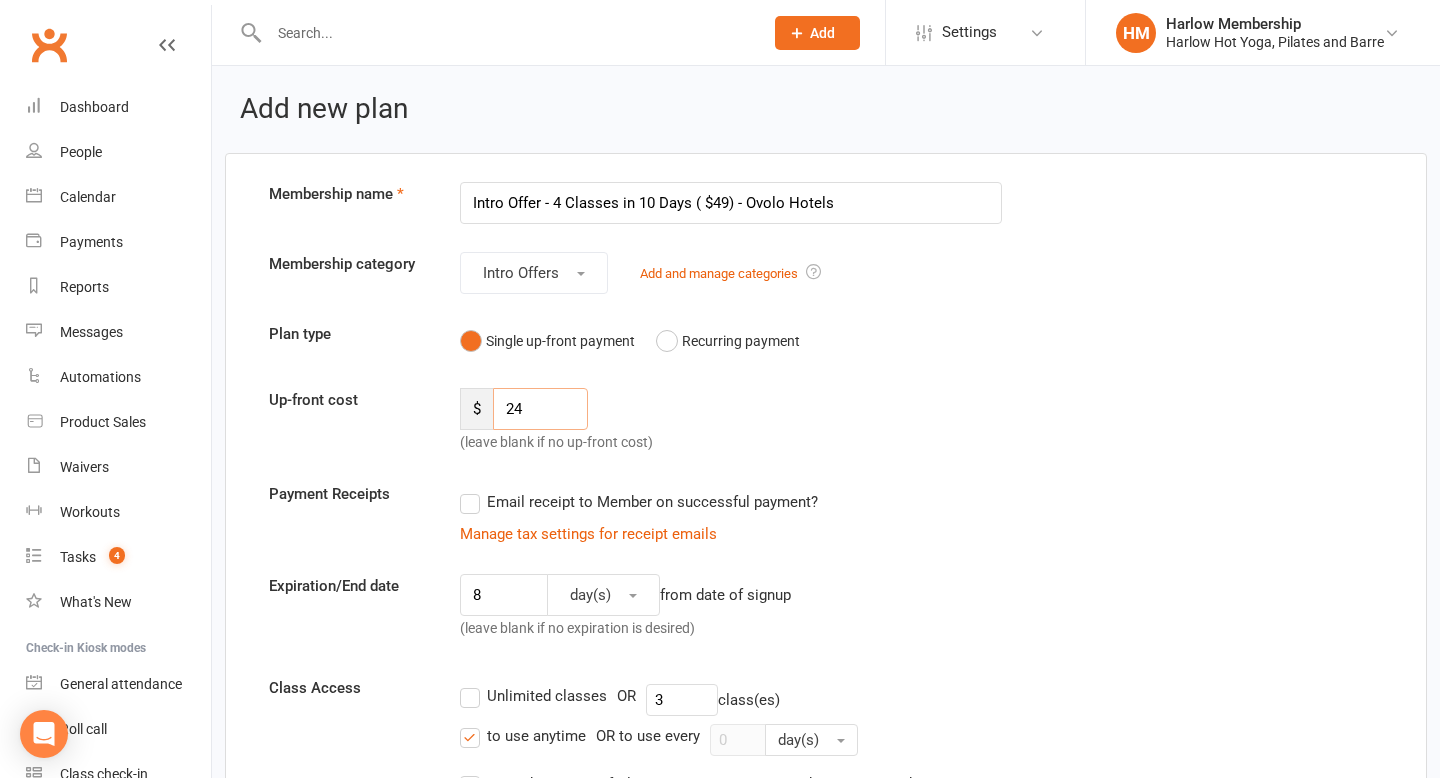 type on "2" 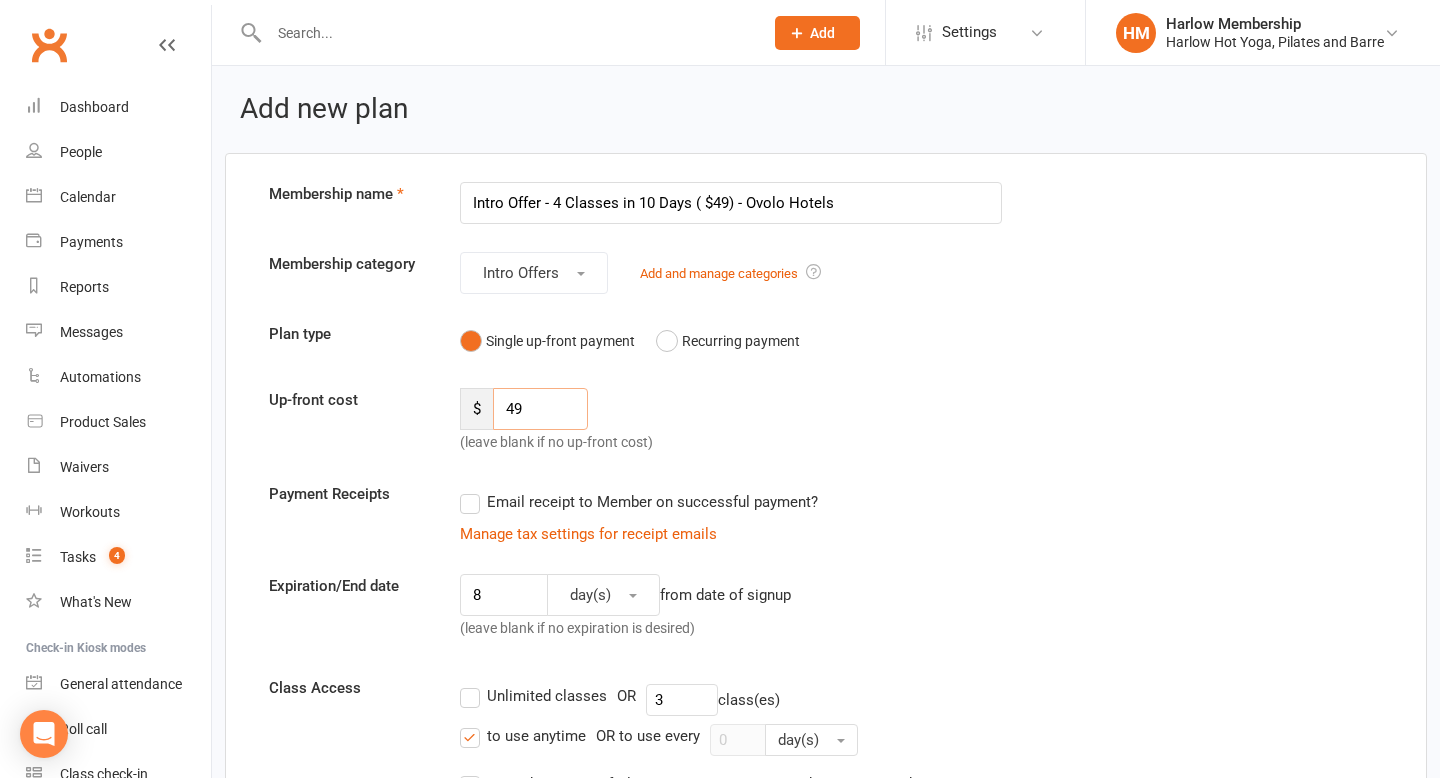 type on "49" 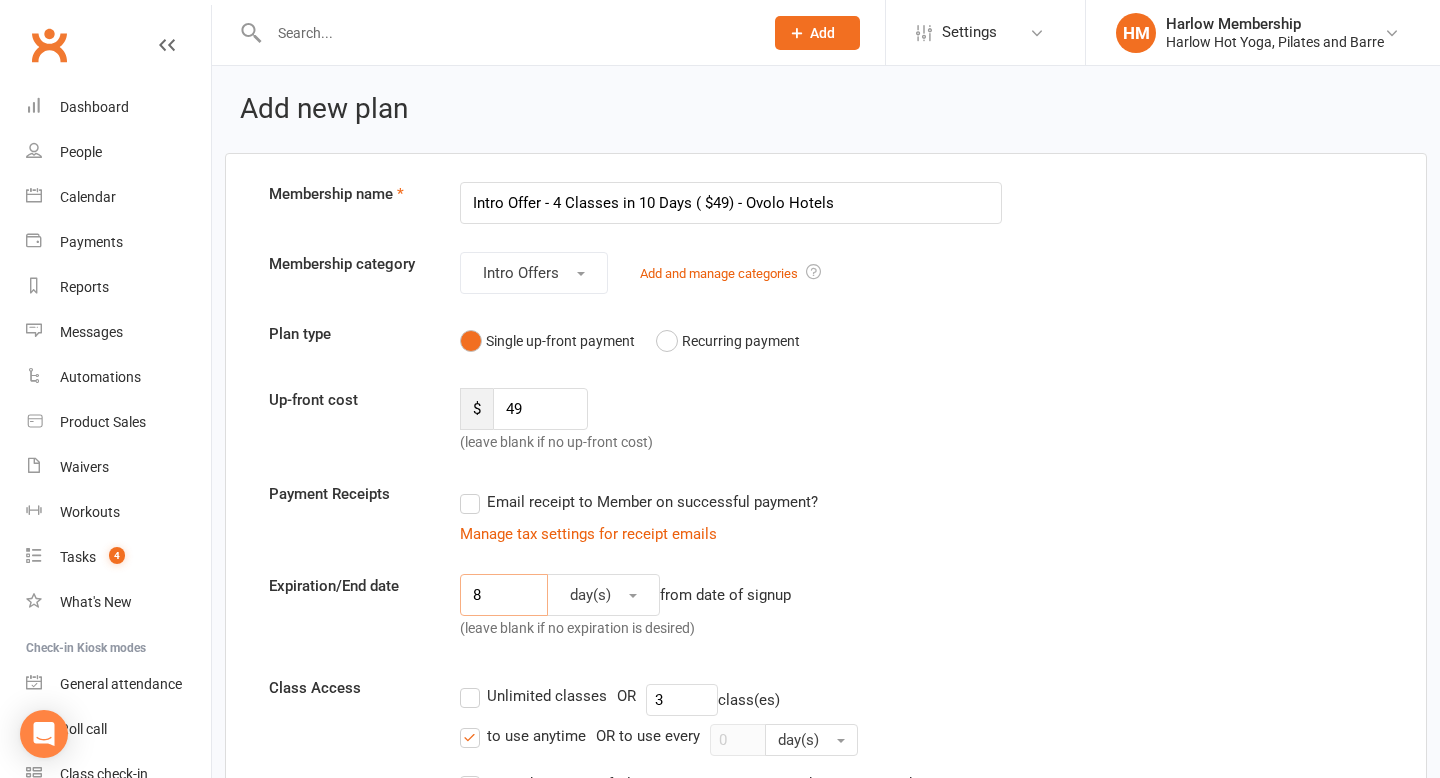 click on "8" at bounding box center [504, 595] 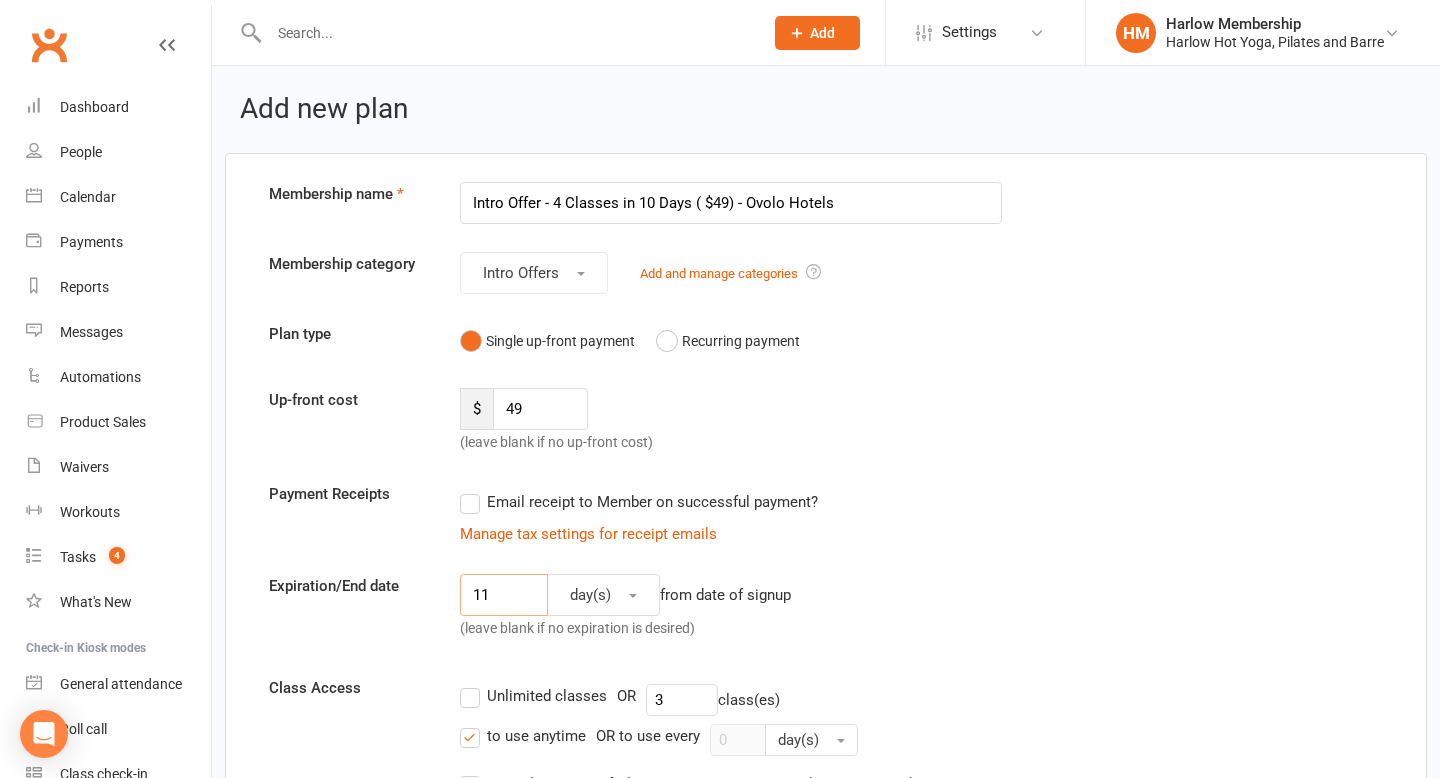 type on "11" 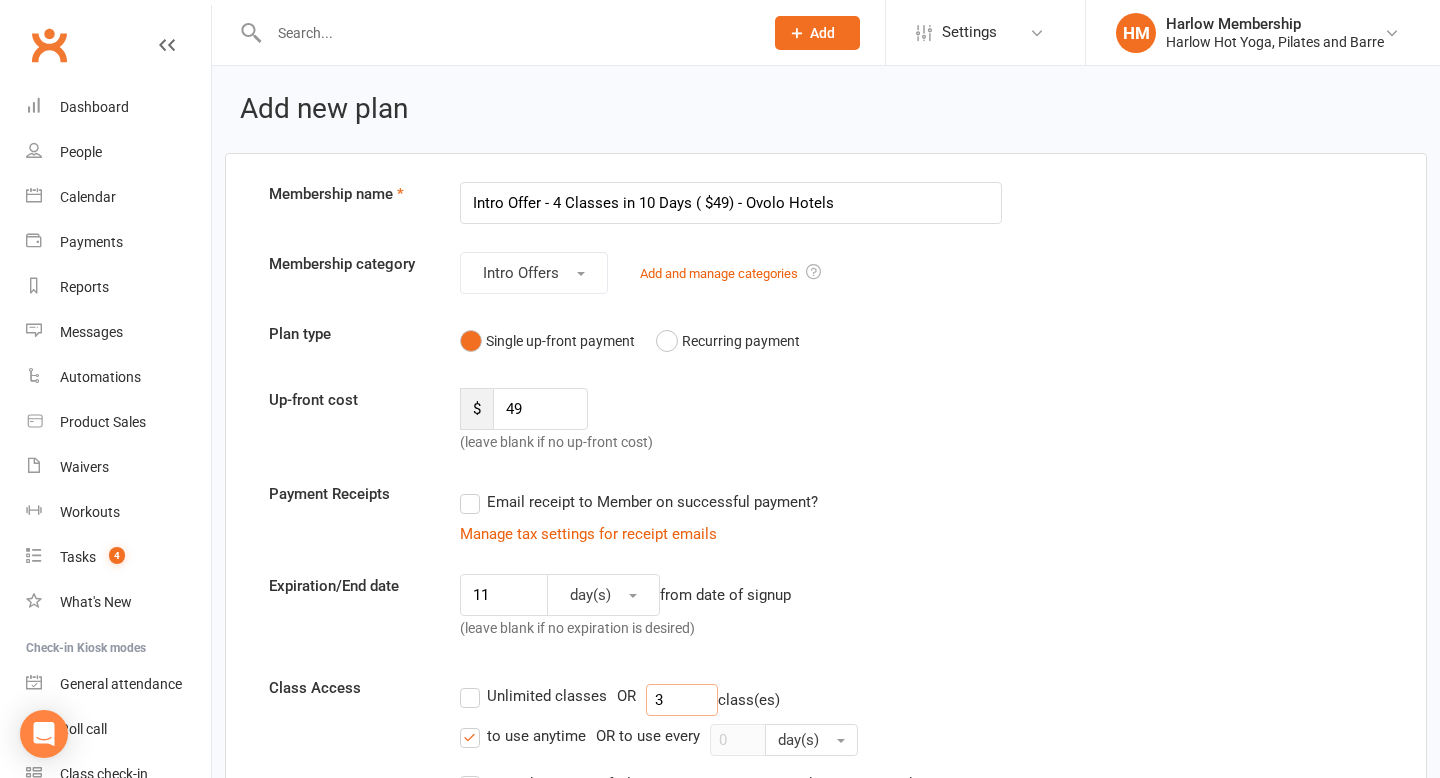click on "3" at bounding box center [682, 700] 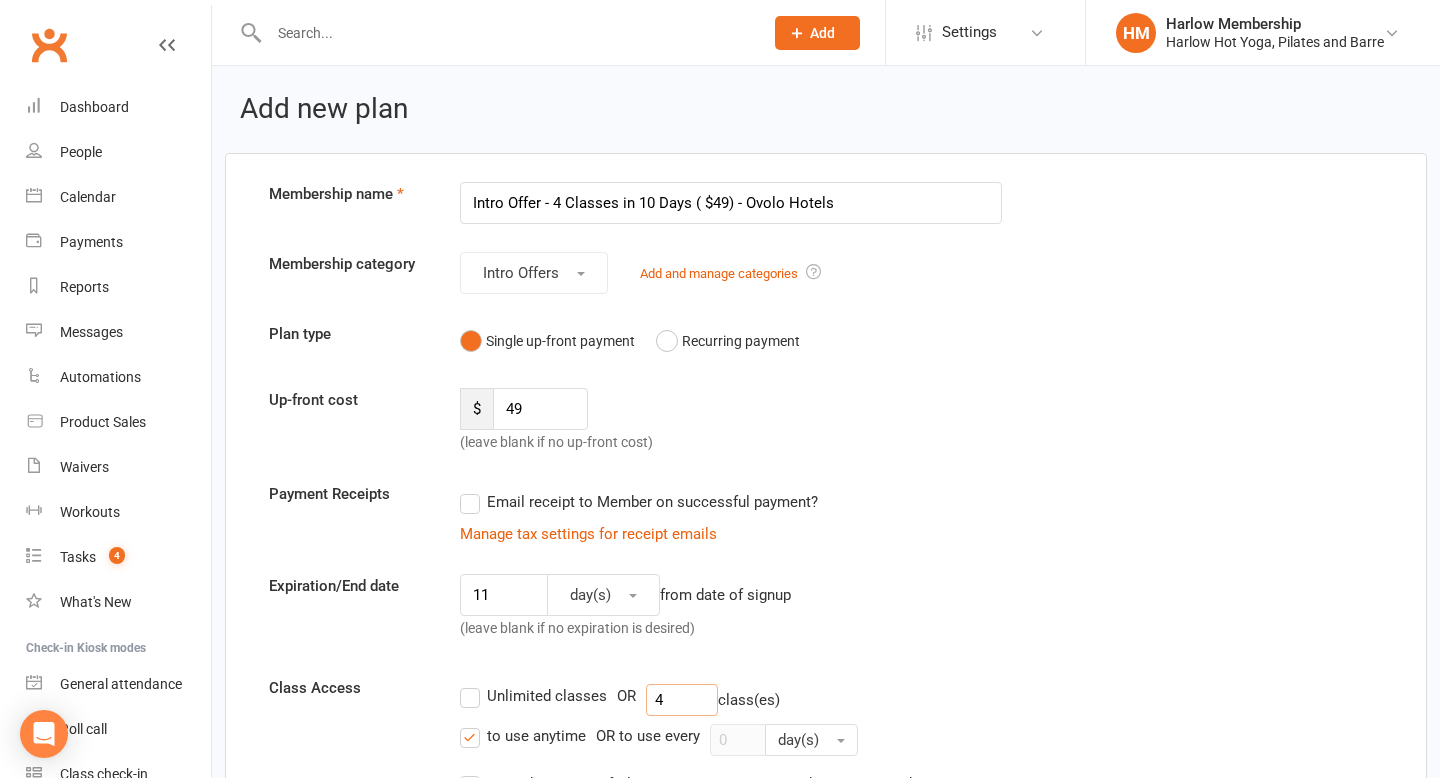 type on "4" 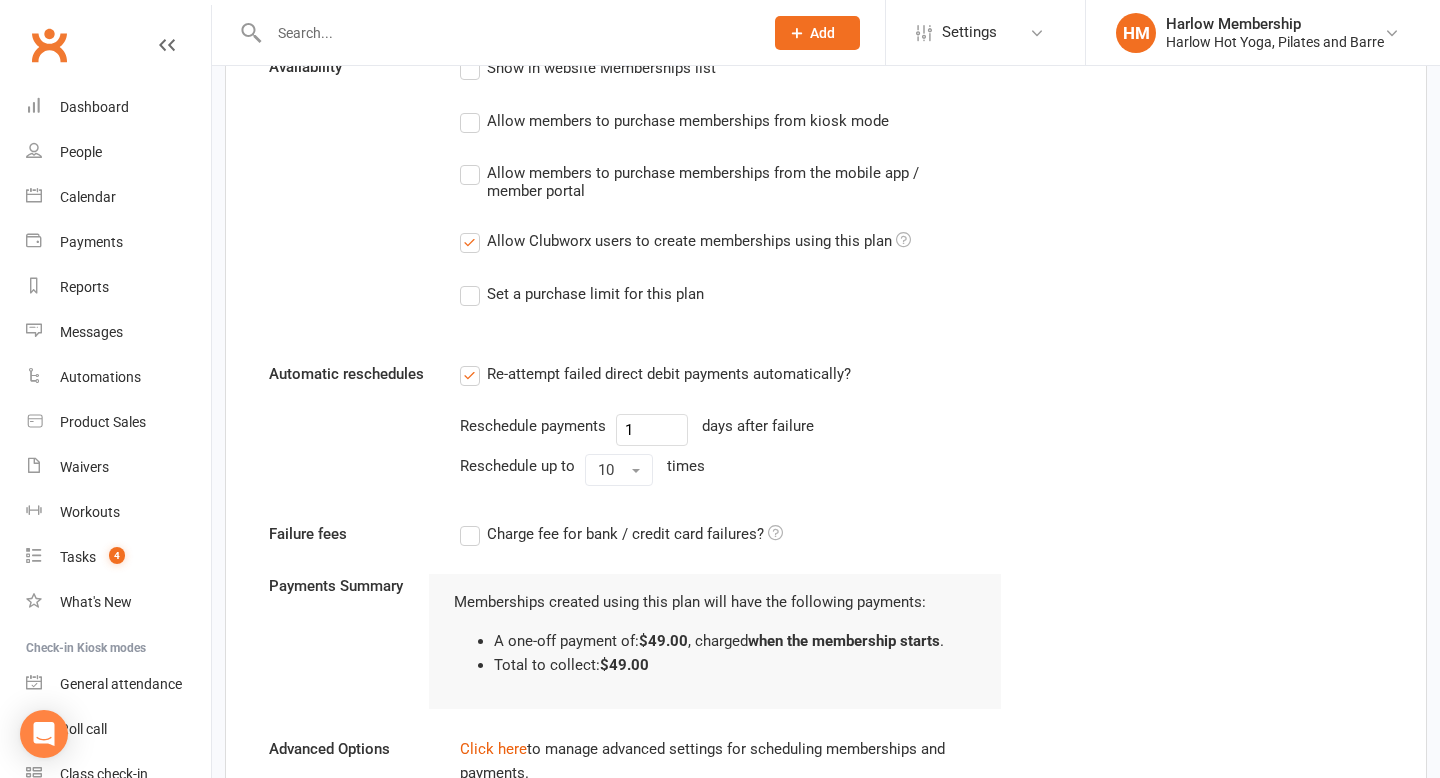 scroll, scrollTop: 1048, scrollLeft: 0, axis: vertical 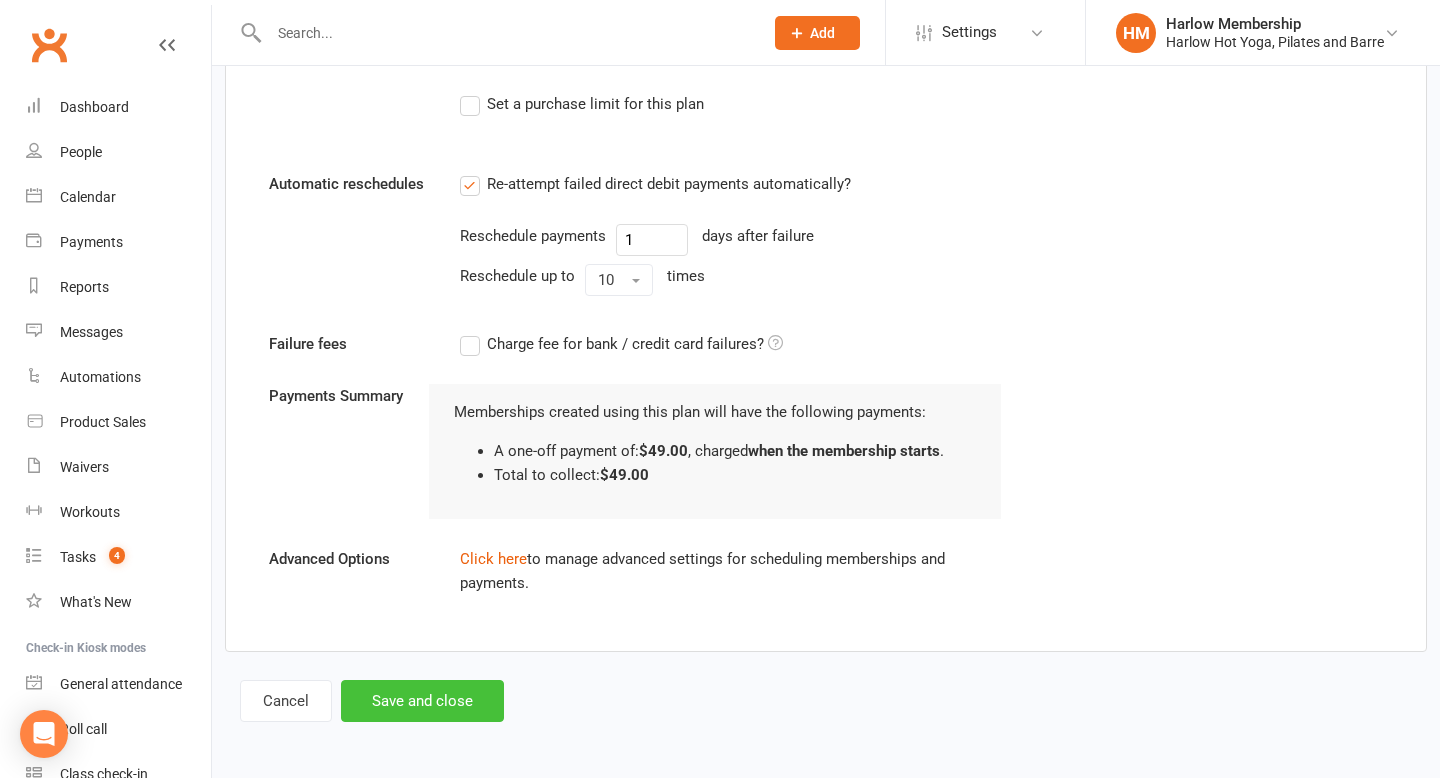 click on "Save and close" at bounding box center (422, 701) 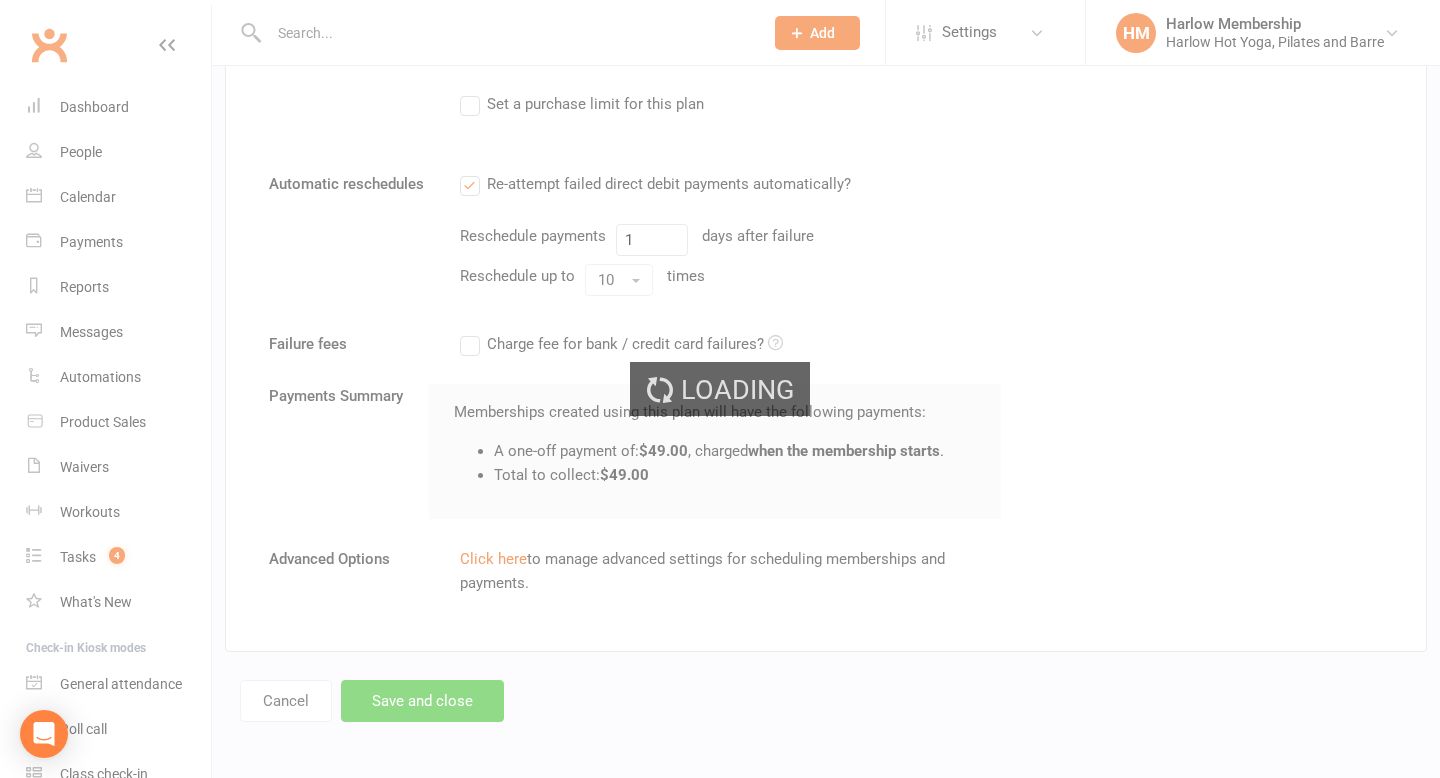 scroll, scrollTop: 0, scrollLeft: 0, axis: both 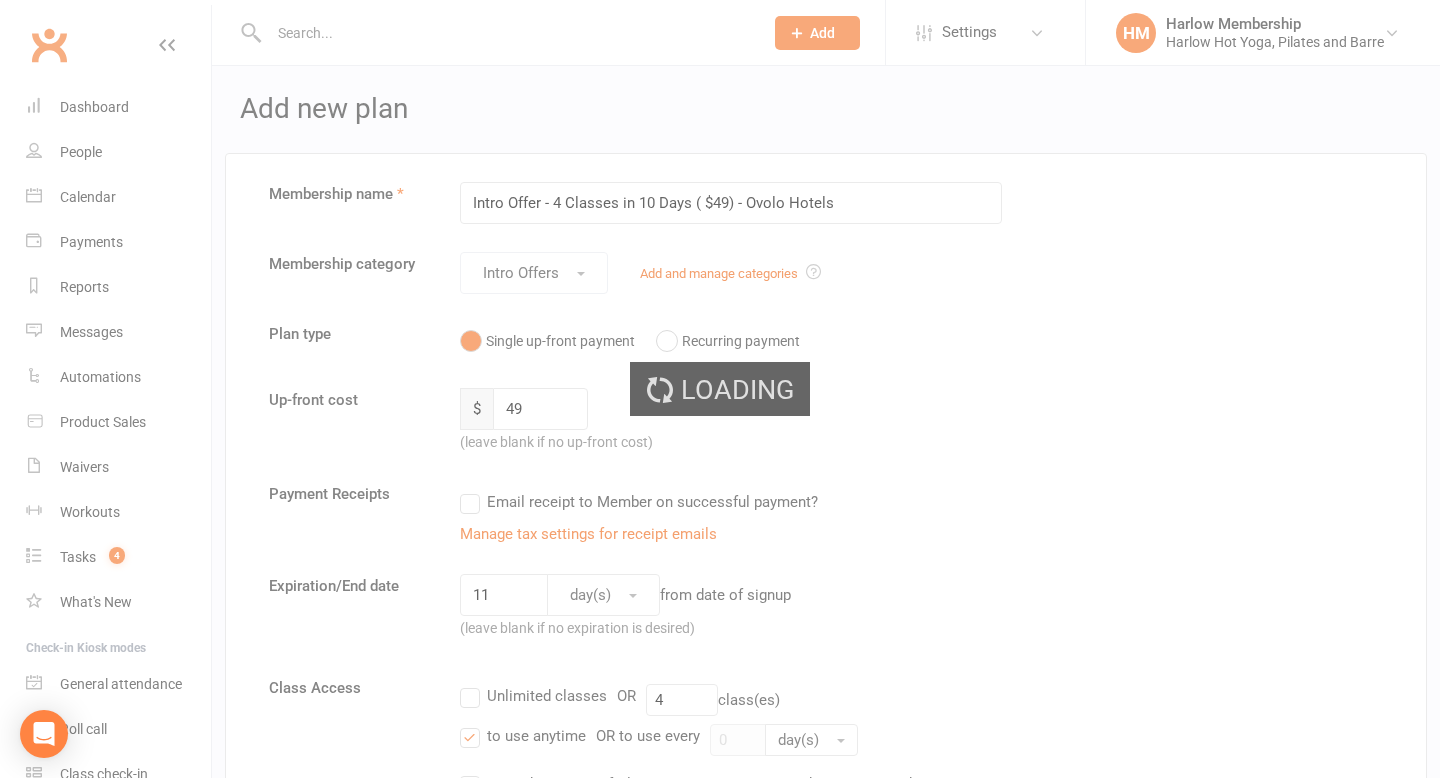 select on "100" 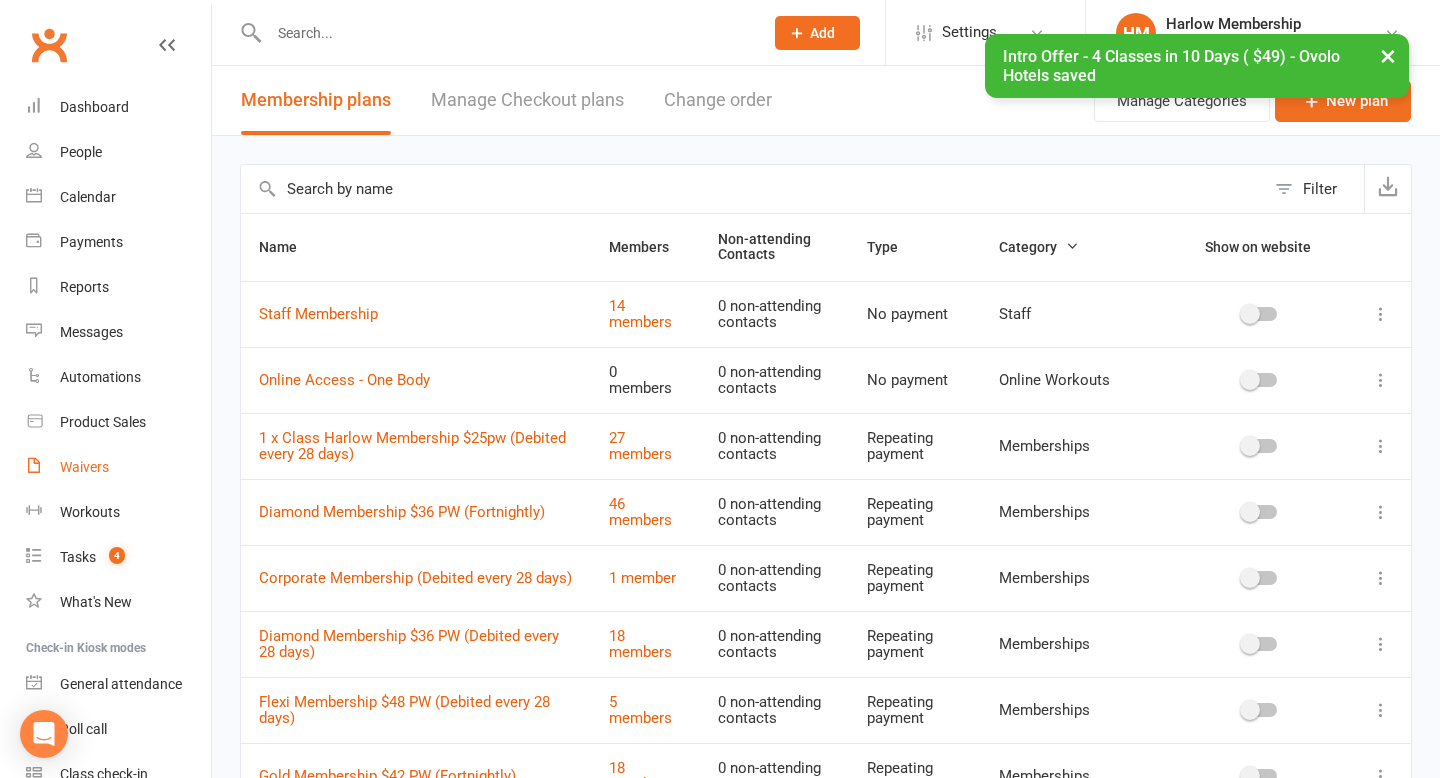 click on "Waivers" at bounding box center (84, 467) 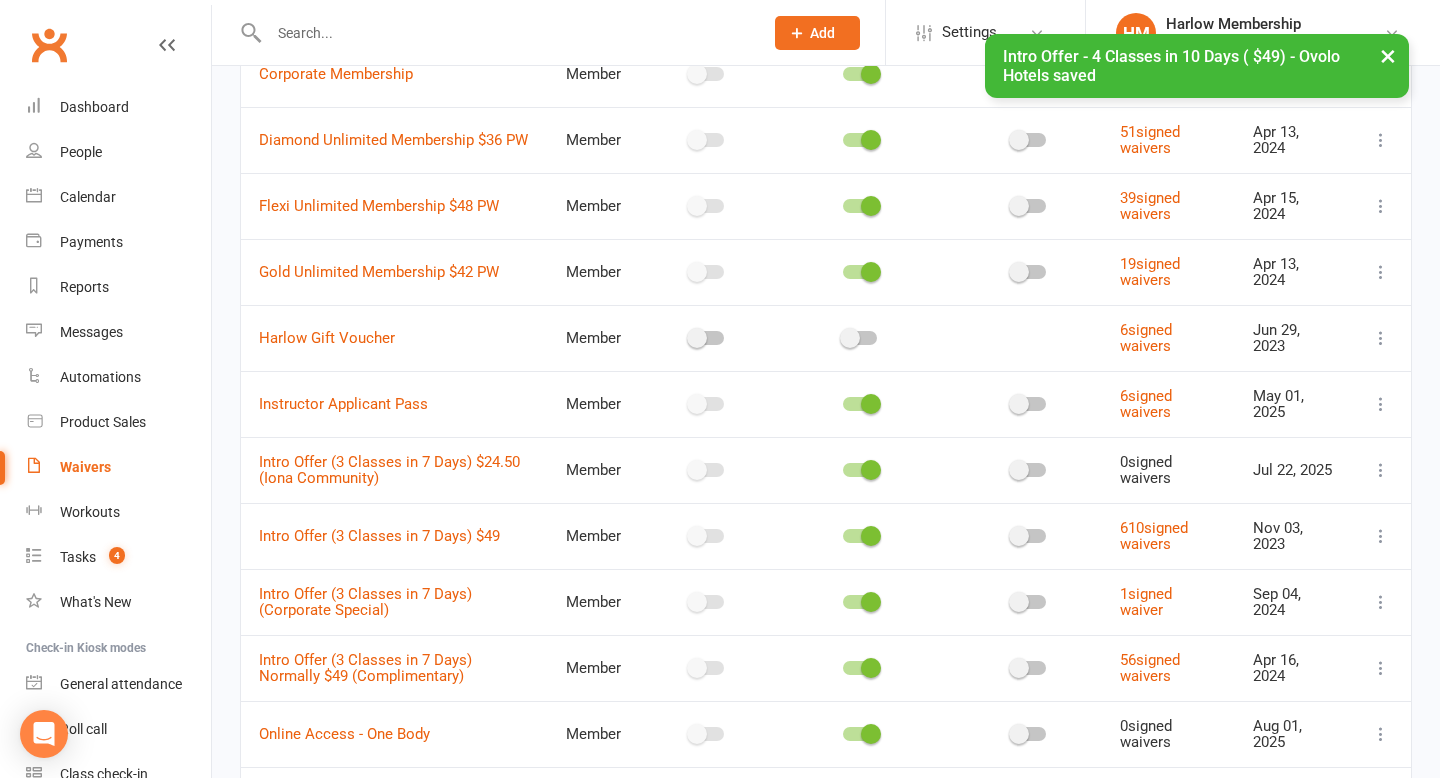 scroll, scrollTop: 506, scrollLeft: 0, axis: vertical 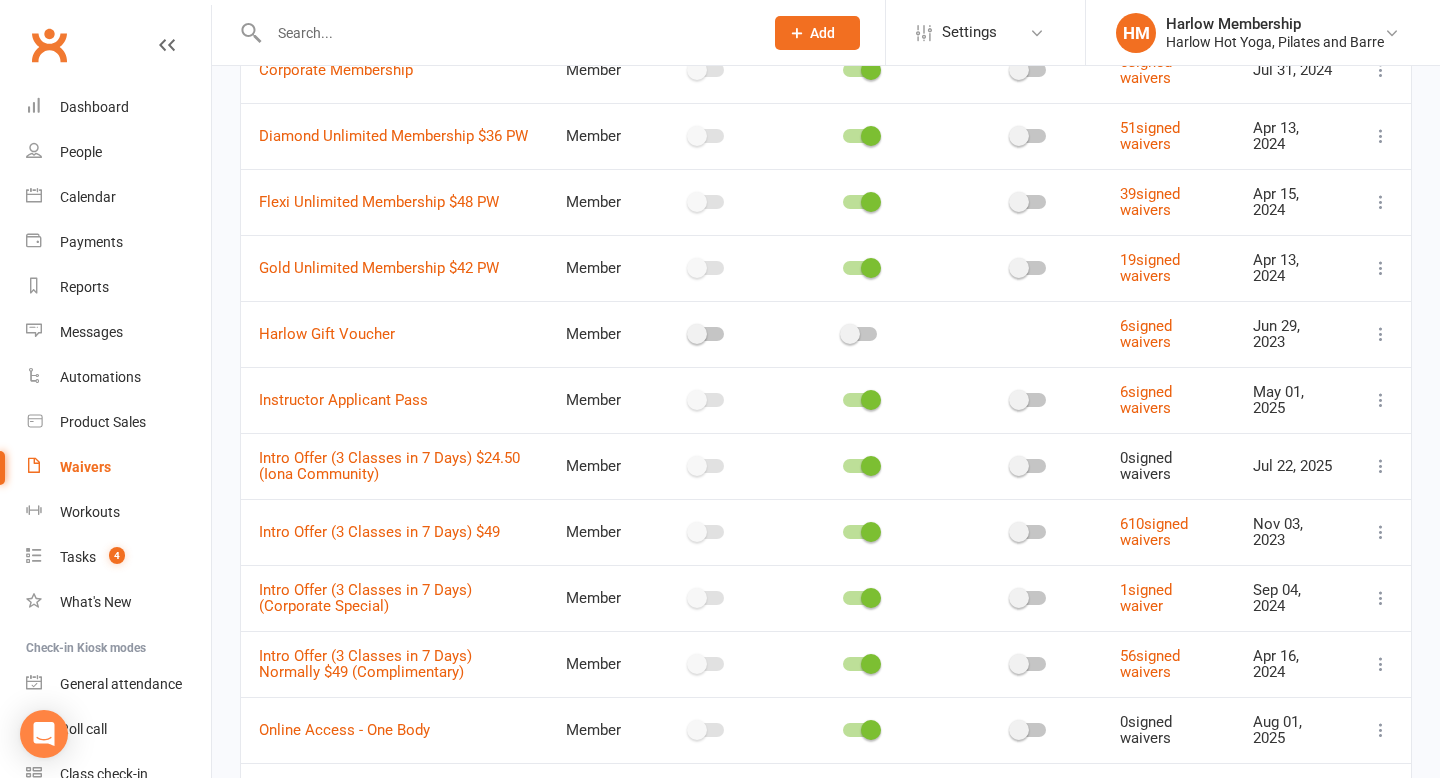 click at bounding box center [1381, 466] 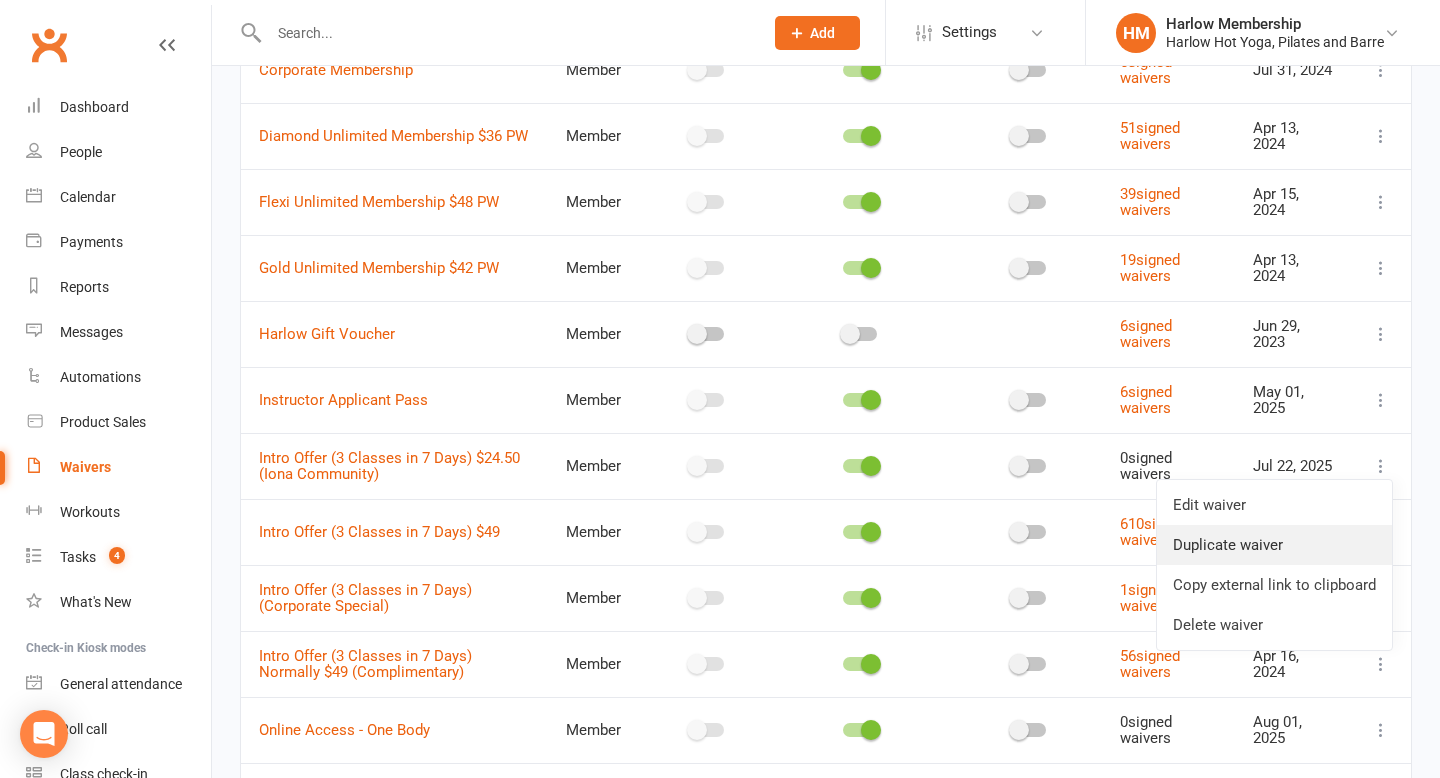 click on "Duplicate waiver" at bounding box center (1274, 545) 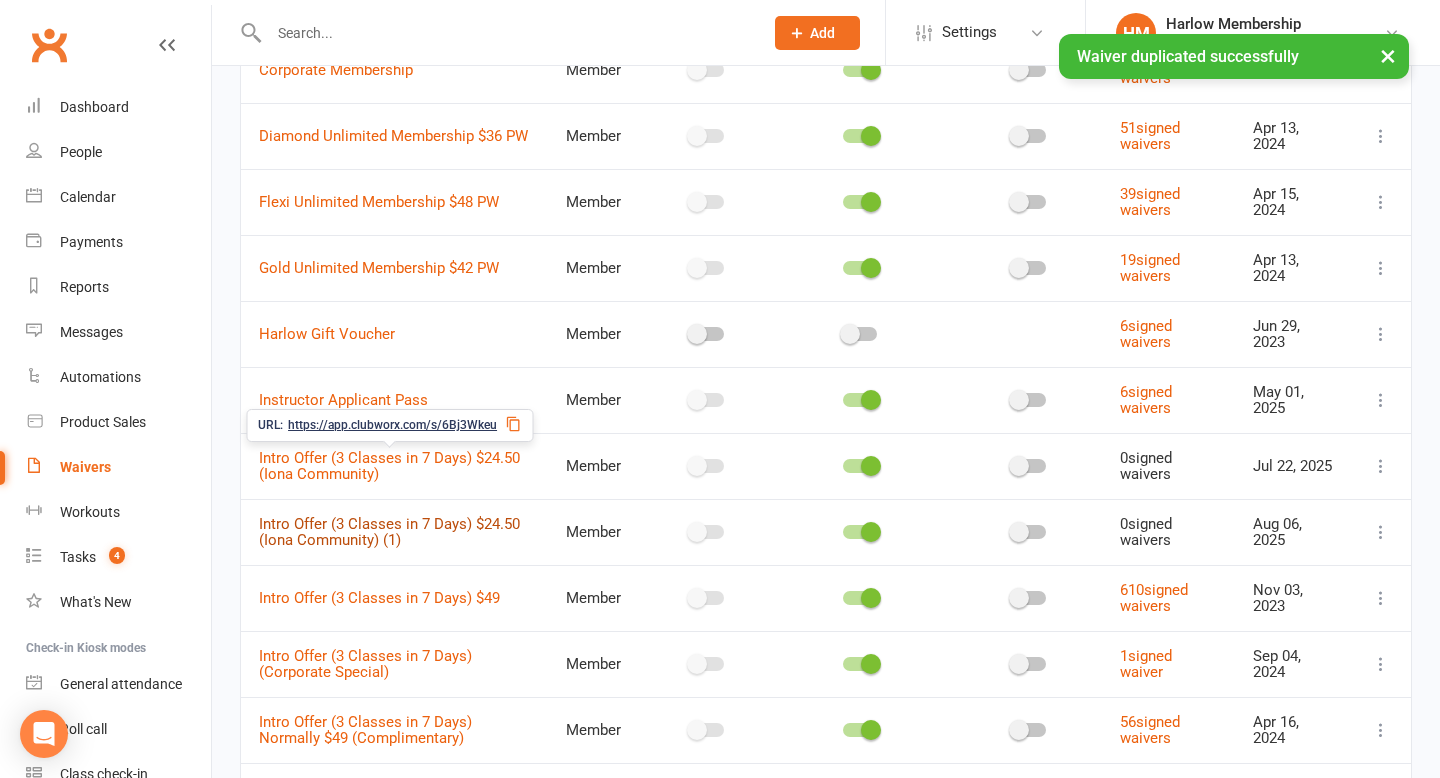 click on "Intro Offer (3 Classes in 7 Days) $24.50 (Iona Community) (1)" at bounding box center [389, 532] 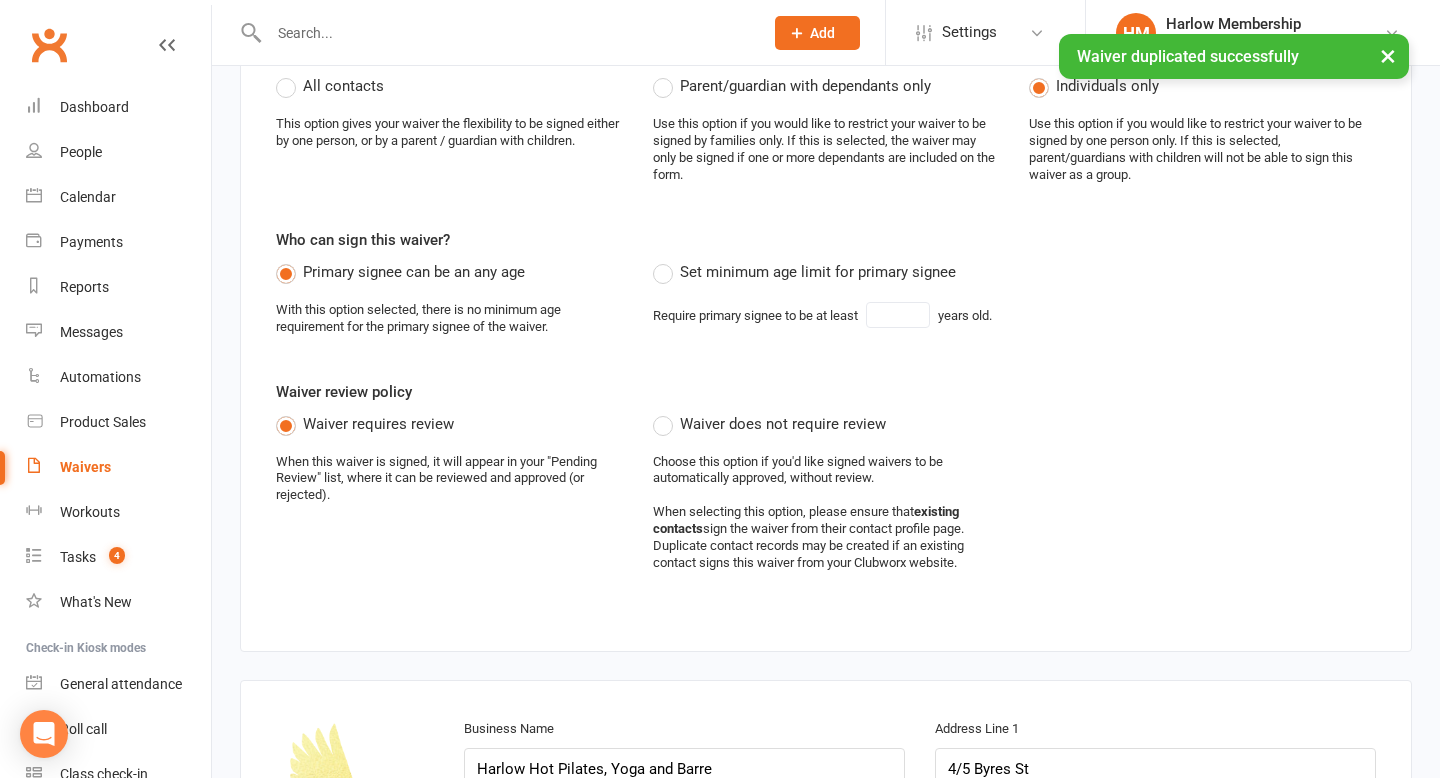 scroll, scrollTop: 0, scrollLeft: 0, axis: both 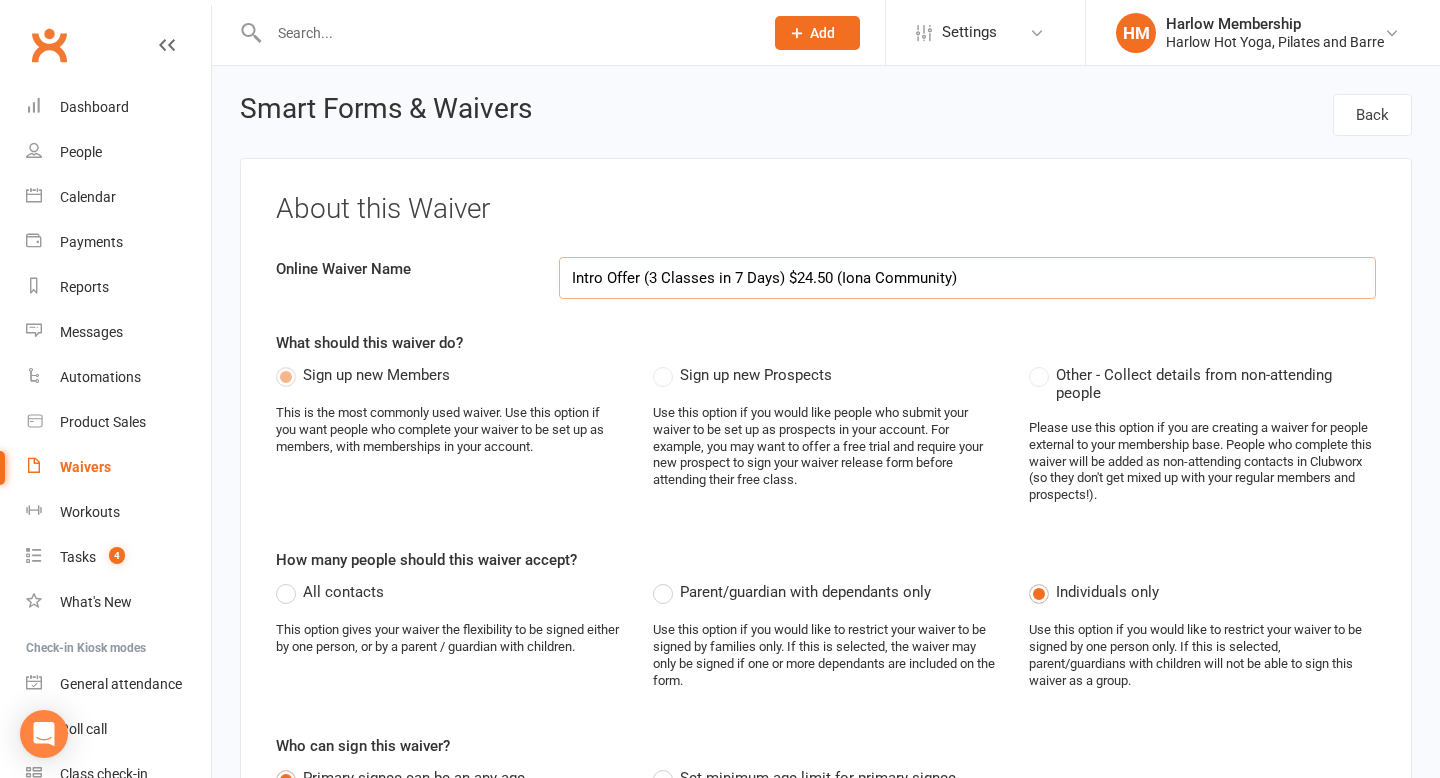 drag, startPoint x: 950, startPoint y: 280, endPoint x: 845, endPoint y: 274, distance: 105.17129 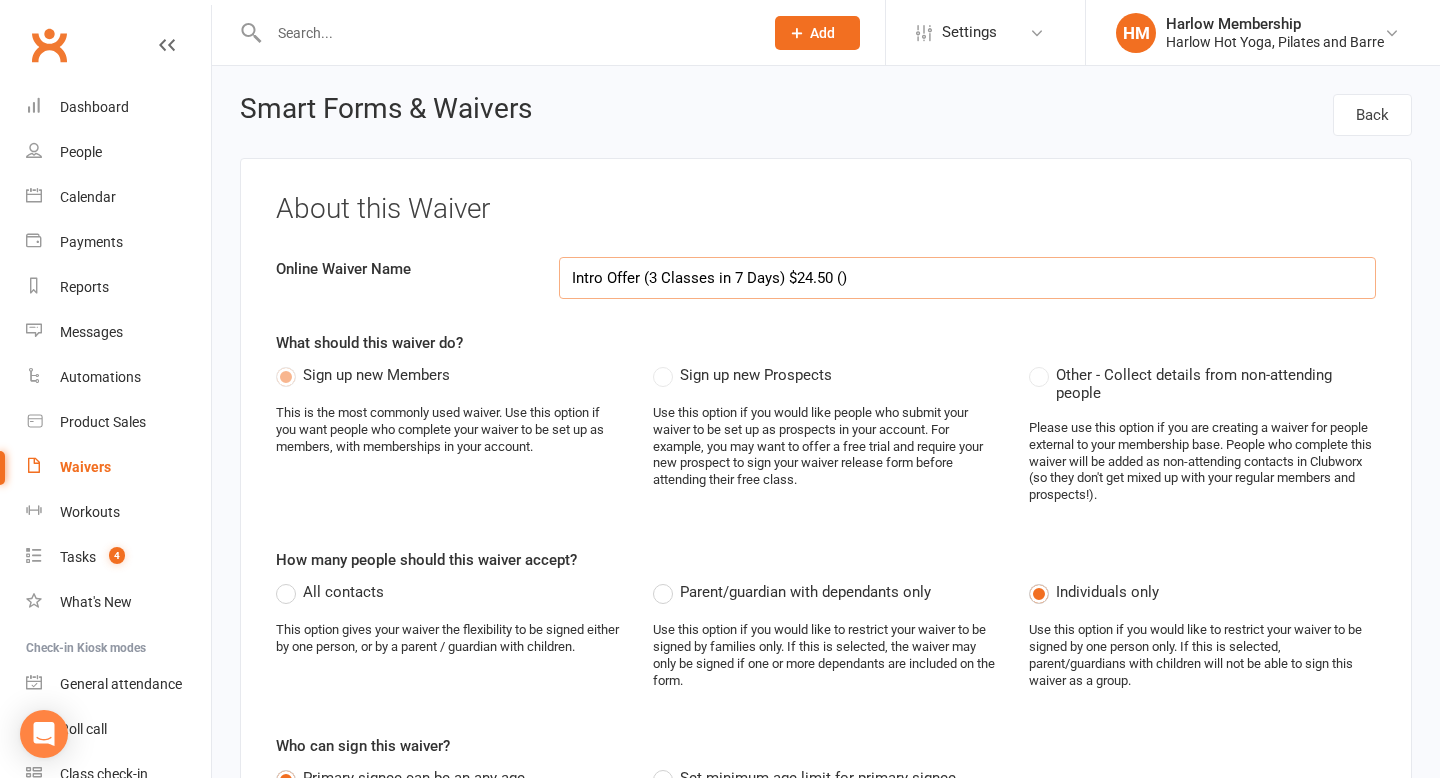 paste on "[FIRST]	[PHONE]		Yoga/Pilates" 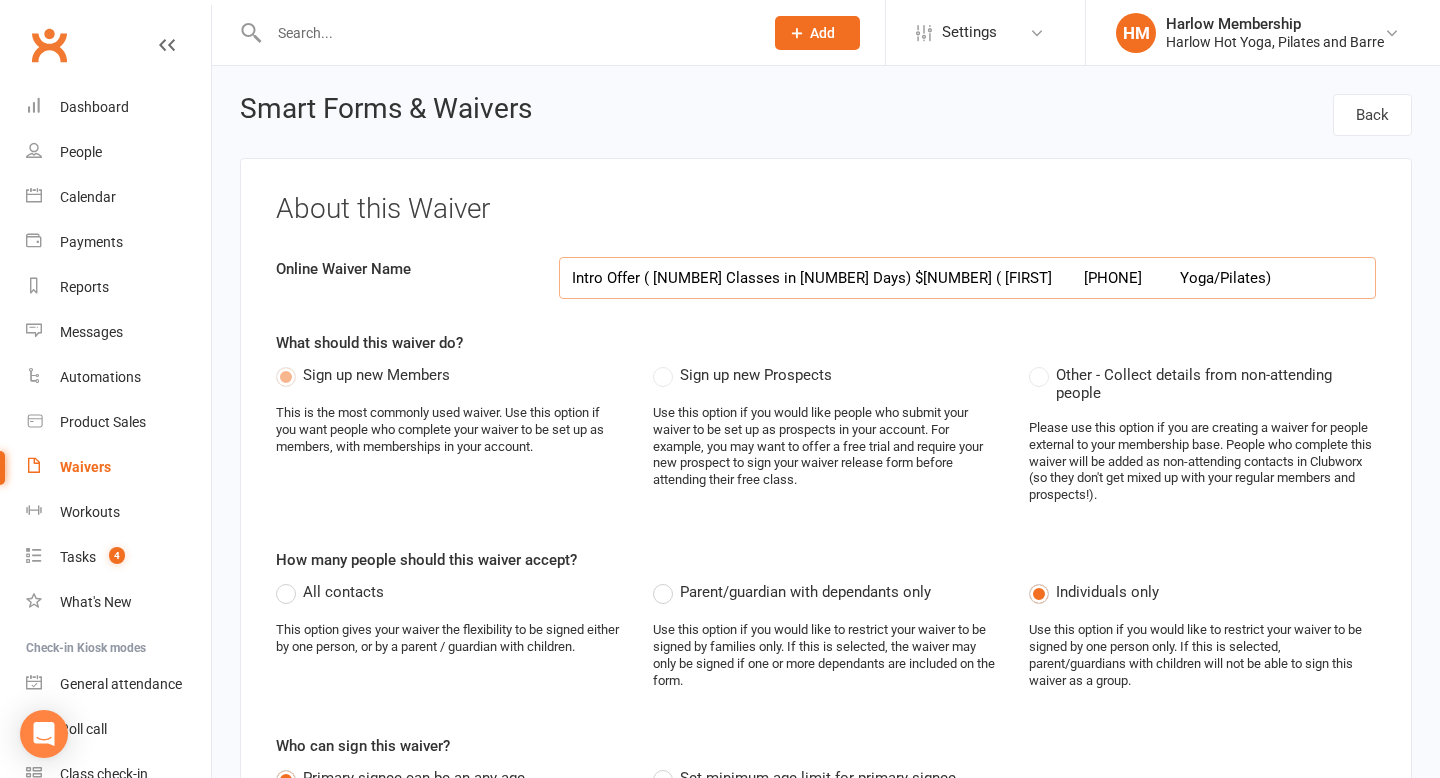 drag, startPoint x: 1147, startPoint y: 273, endPoint x: 843, endPoint y: 273, distance: 304 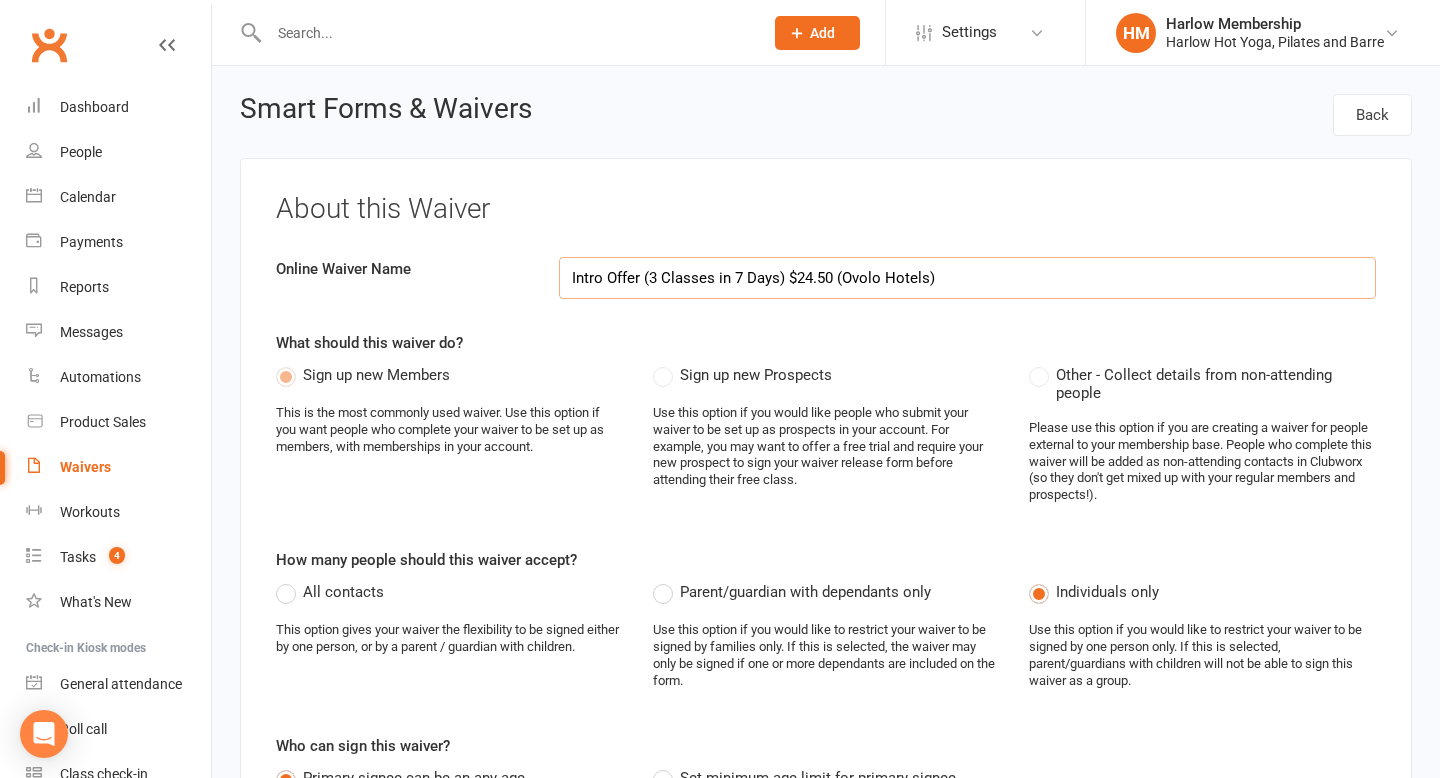 click on "Intro Offer (3 Classes in 7 Days) $24.50 (Ovolo Hotels)" at bounding box center [968, 278] 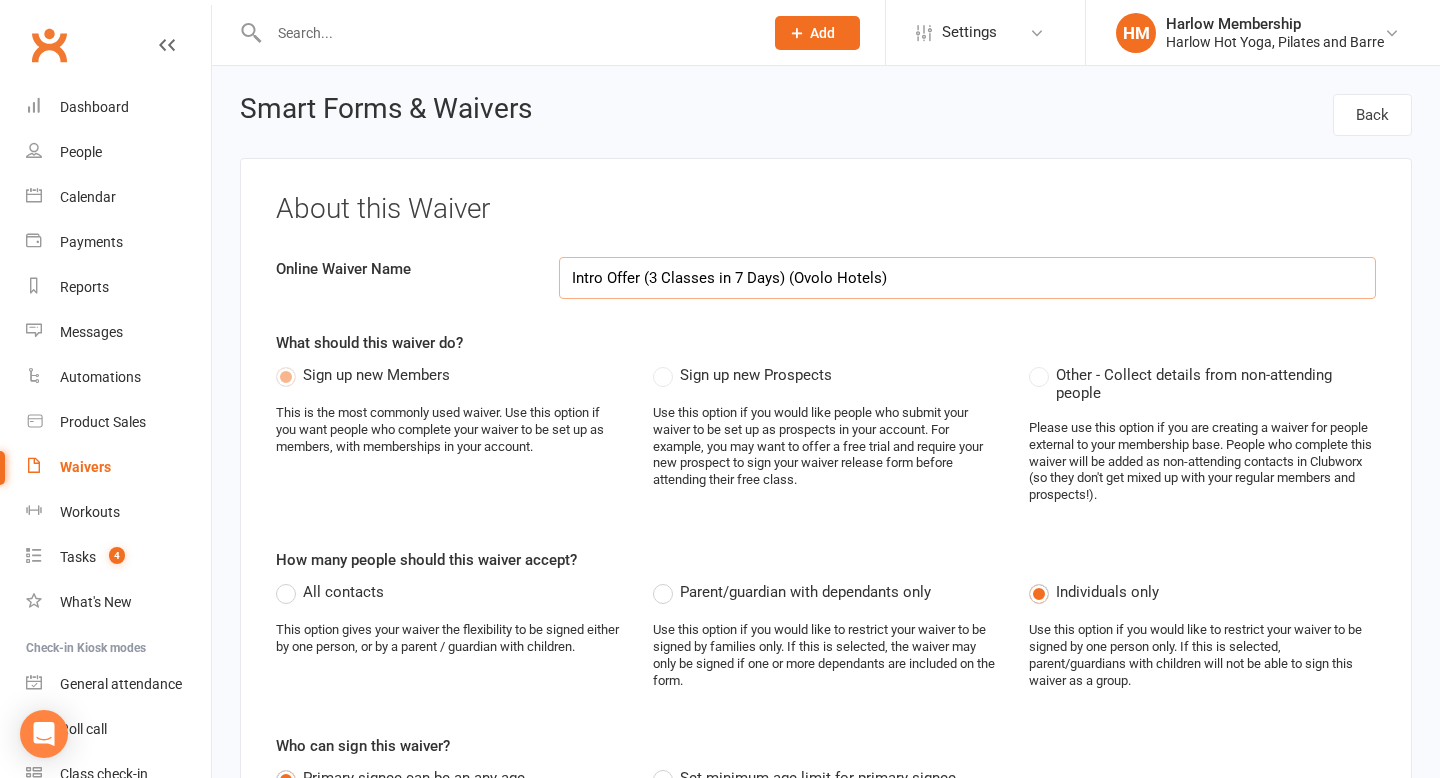 click on "Intro Offer (3 Classes in 7 Days) (Ovolo Hotels)" at bounding box center [968, 278] 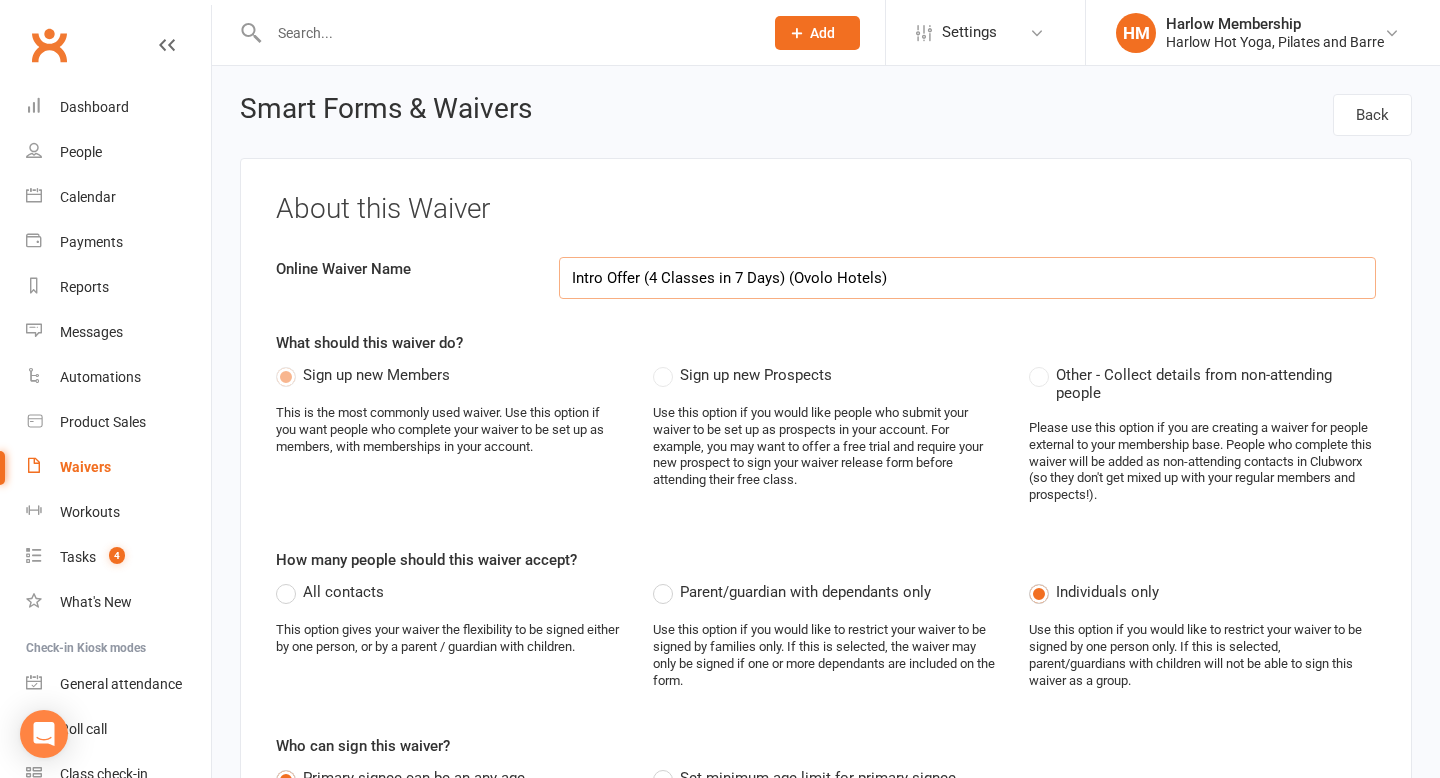 click on "Intro Offer (4 Classes in 7 Days) (Ovolo Hotels)" at bounding box center [968, 278] 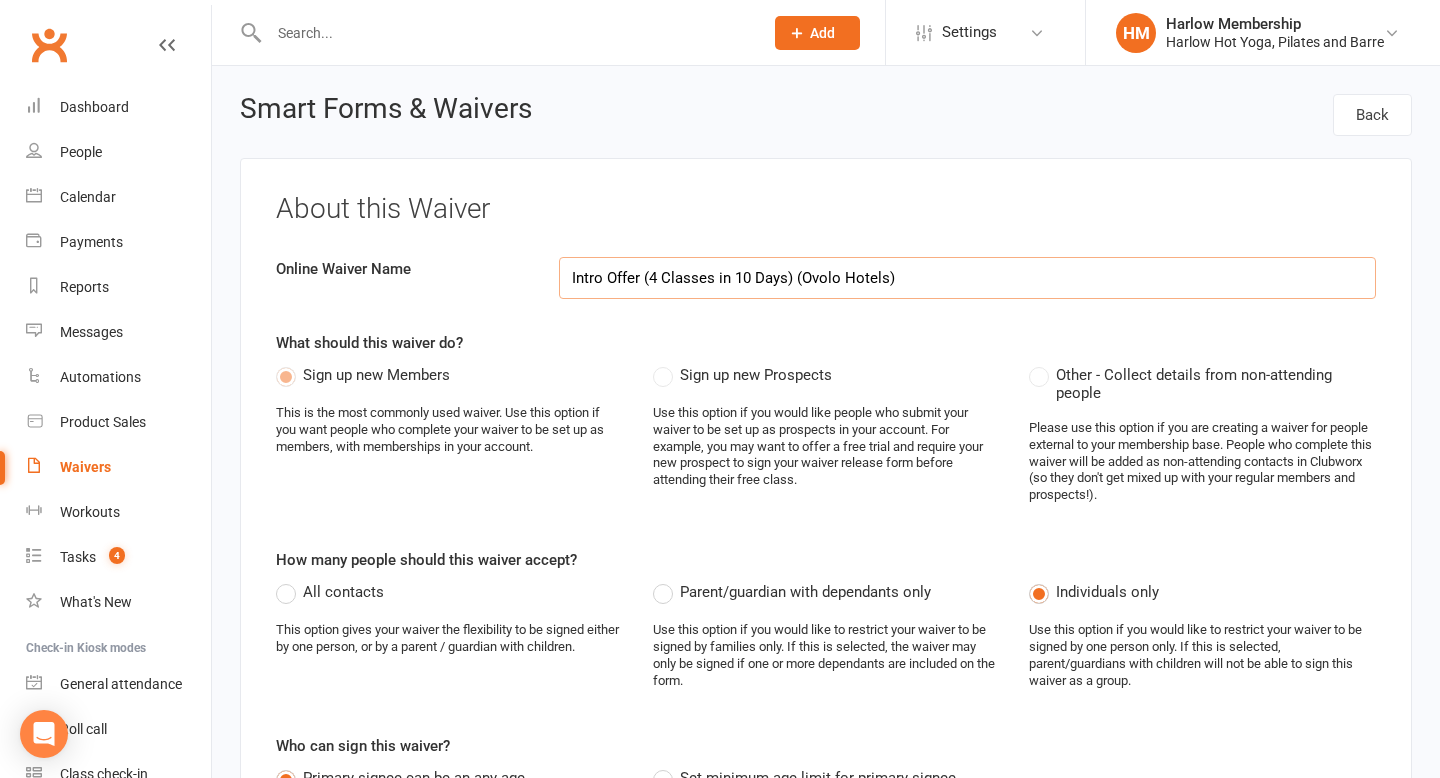 click on "Intro Offer (4 Classes in 10 Days) (Ovolo Hotels)" at bounding box center (968, 278) 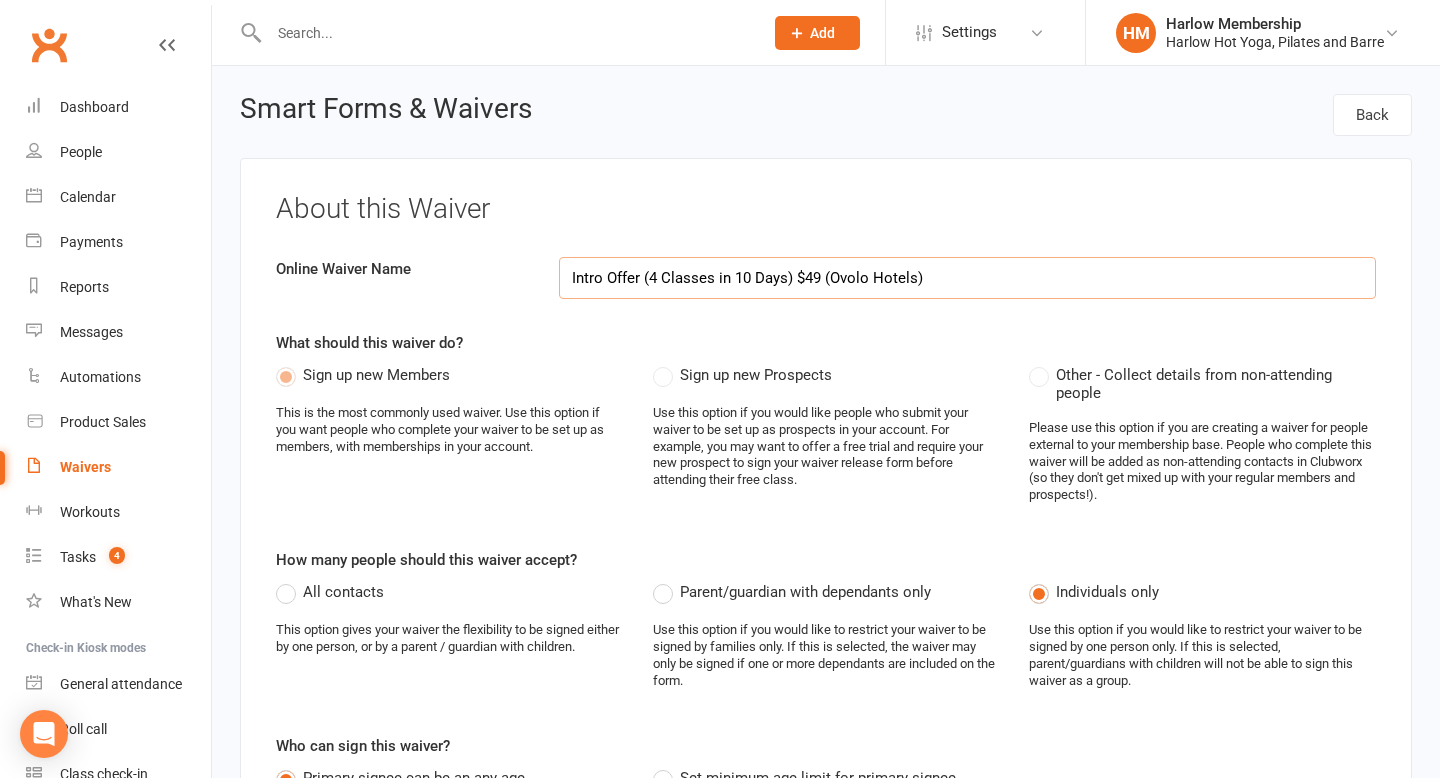 click on "Intro Offer (4 Classes in 10 Days) $49 (Ovolo Hotels)" at bounding box center (968, 278) 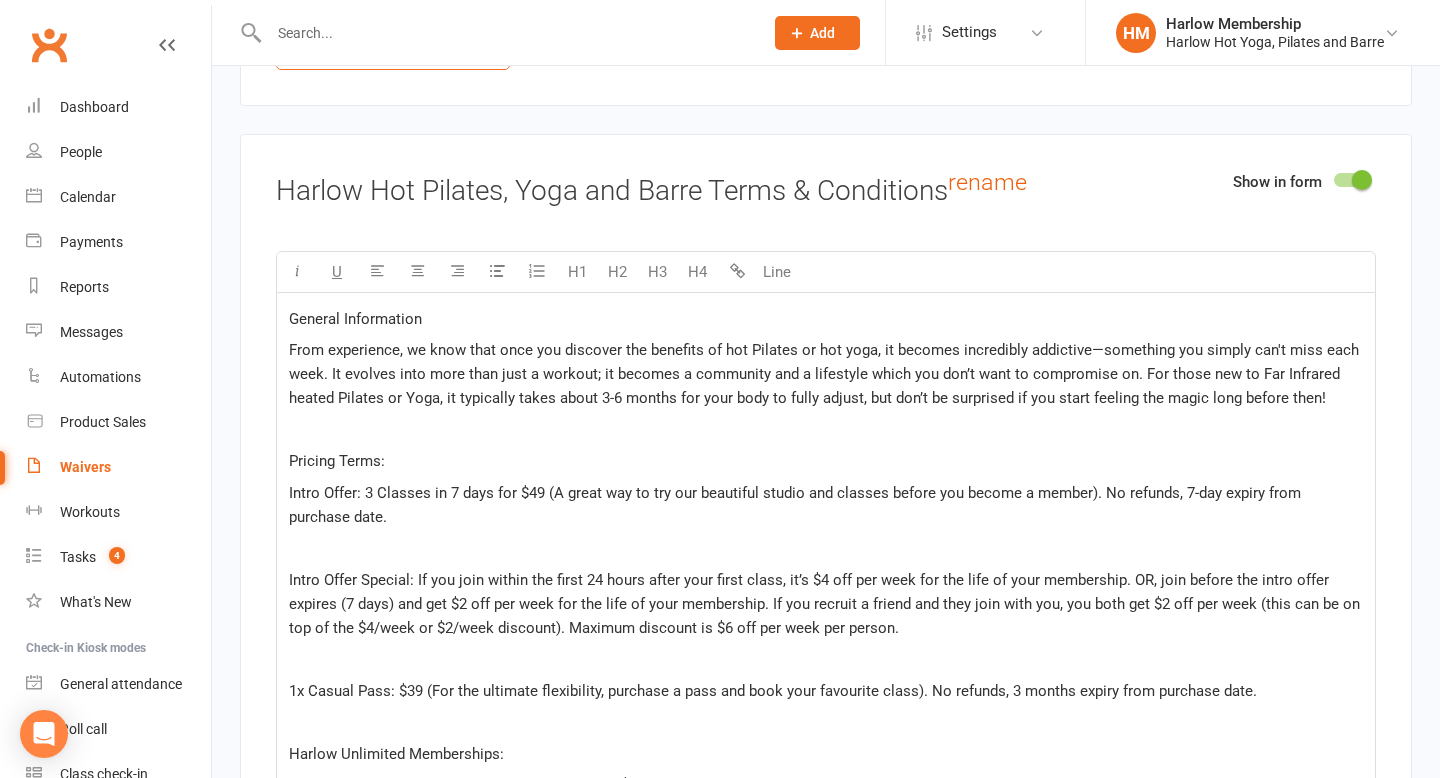 scroll, scrollTop: 4068, scrollLeft: 0, axis: vertical 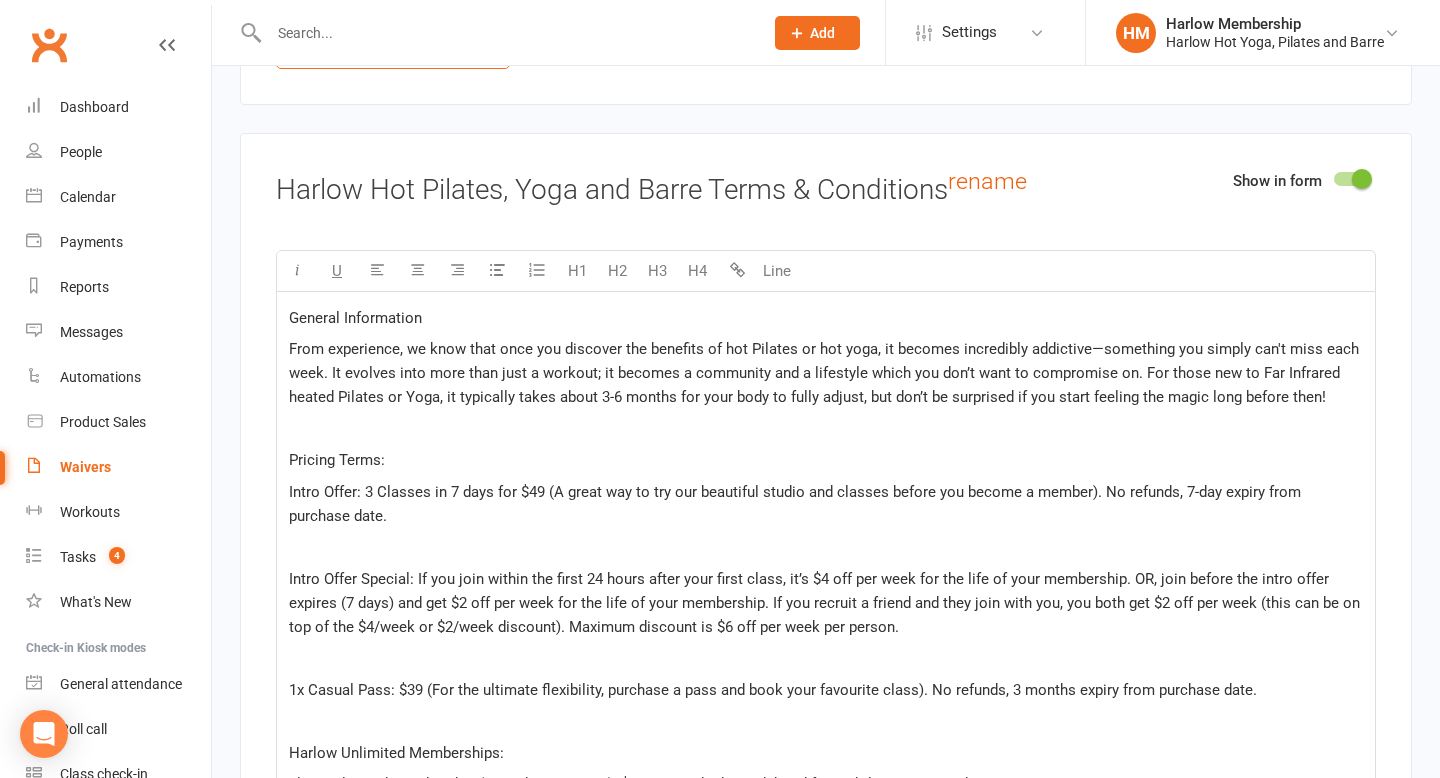 type on "Intro Offer (4 Classes in 10 Days) $49 (Ovolo Hotels)" 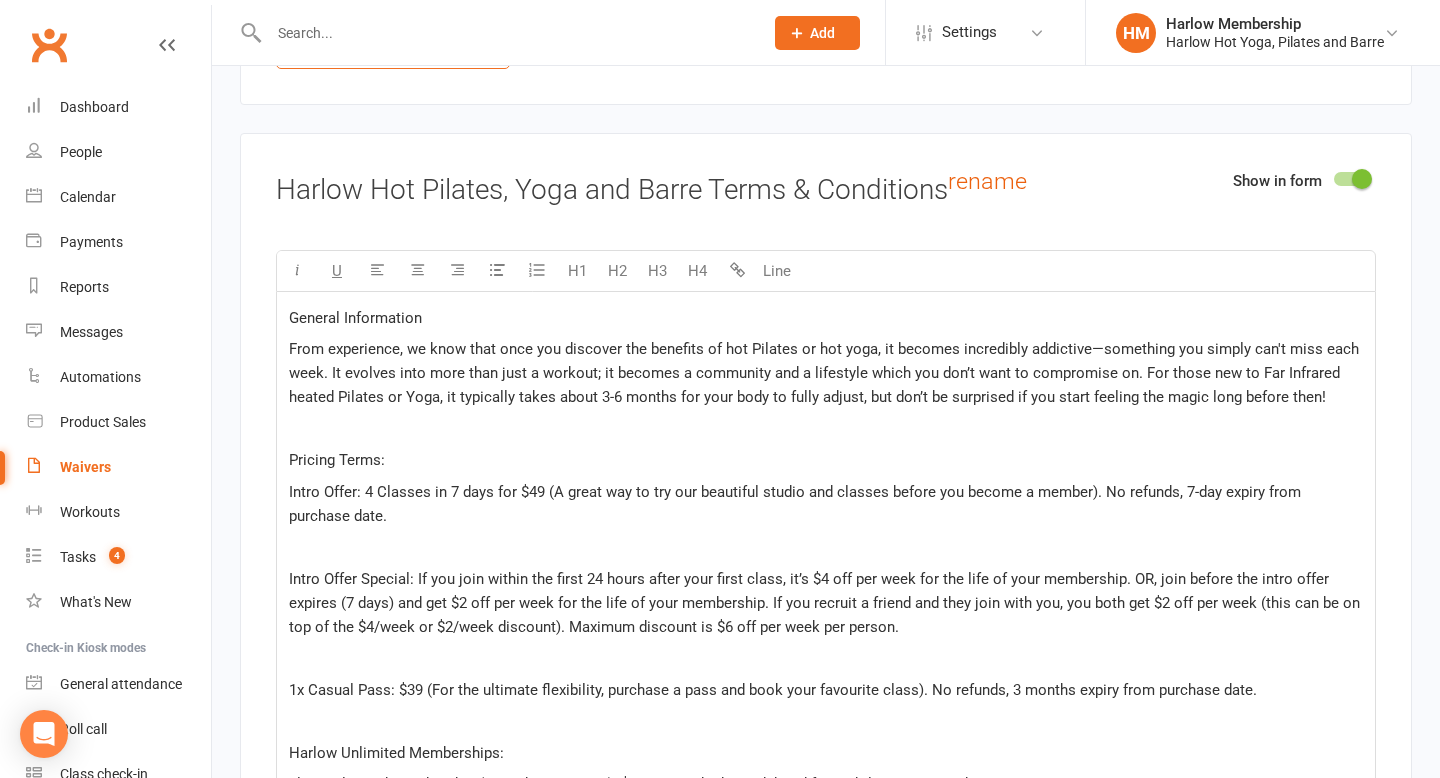 click on "Intro Offer: 4 Classes in 7 days for $49 (A great way to try our beautiful studio and classes before you become a member). No refunds, 7-day expiry from purchase date." at bounding box center (797, 504) 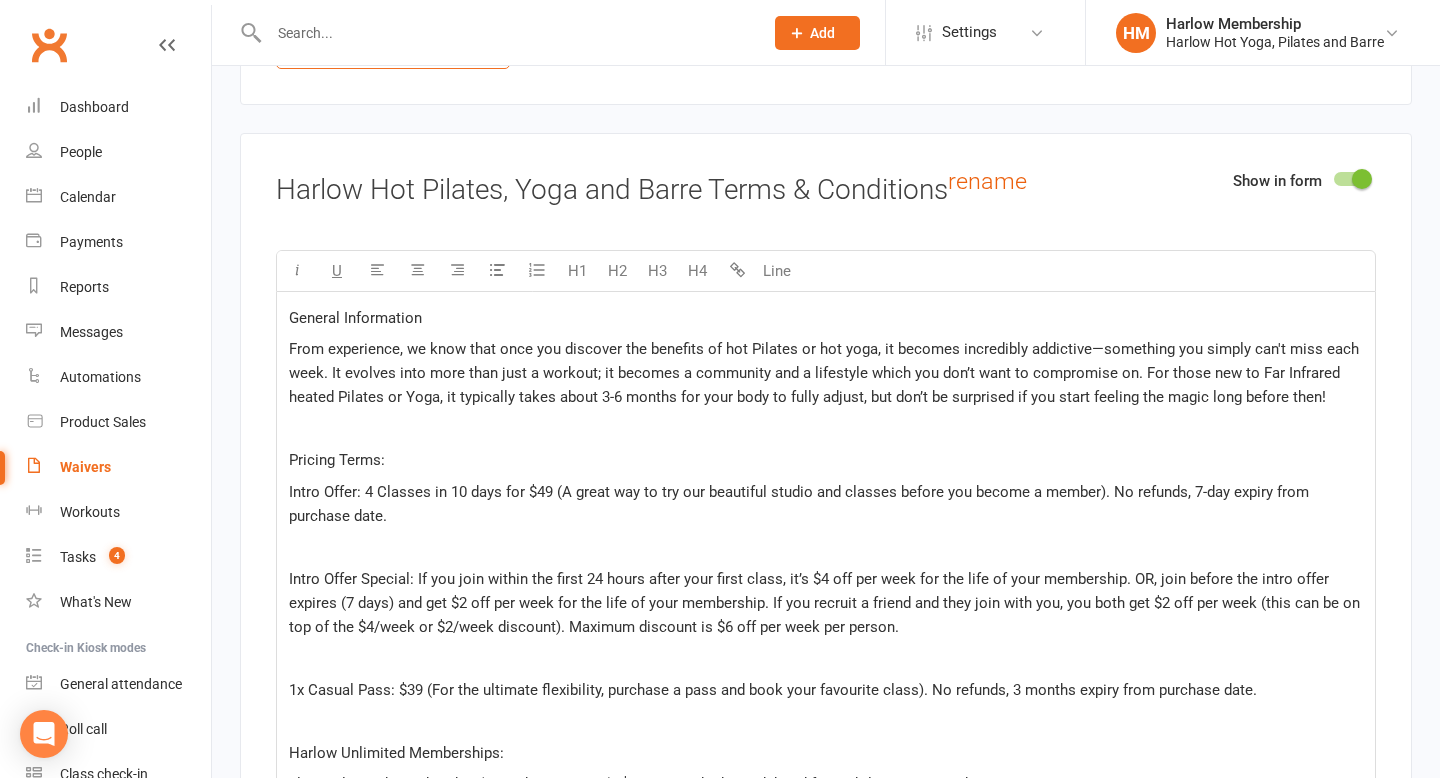 click on "Intro Offer: 4 Classes in 10 days for $49 (A great way to try our beautiful studio and classes before you become a member). No refunds, 7-day expiry from purchase date." at bounding box center [801, 504] 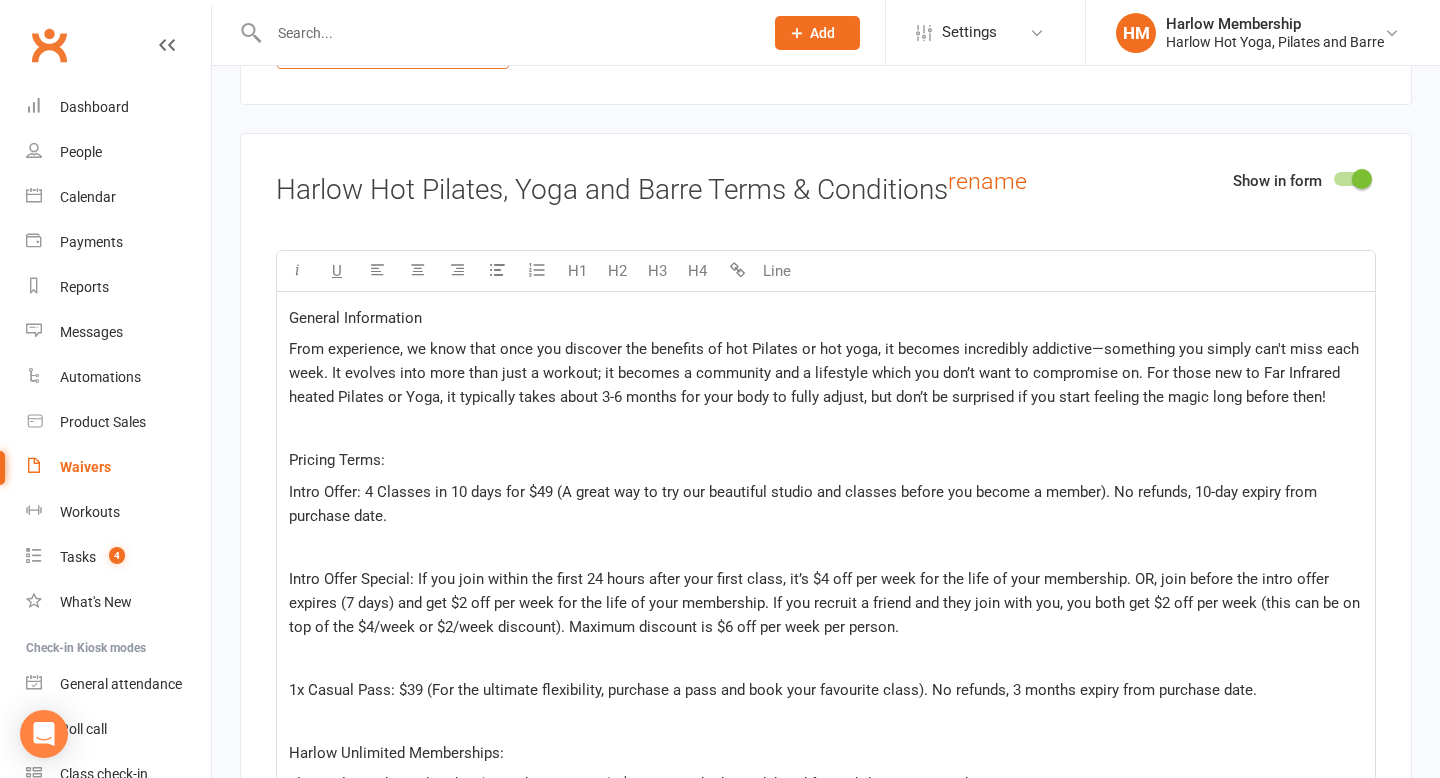 click on "Intro Offer Special: If you join within the first 24 hours after your first class, it’s $4 off per week for the life of your membership. OR, join before the intro offer expires (7 days) and get $2 off per week for the life of your membership. If you recruit a friend and they join with you, you both get $2 off per week (this can be on top of the $4/week or $2/week discount). Maximum discount is $6 off per week per person." at bounding box center (826, 603) 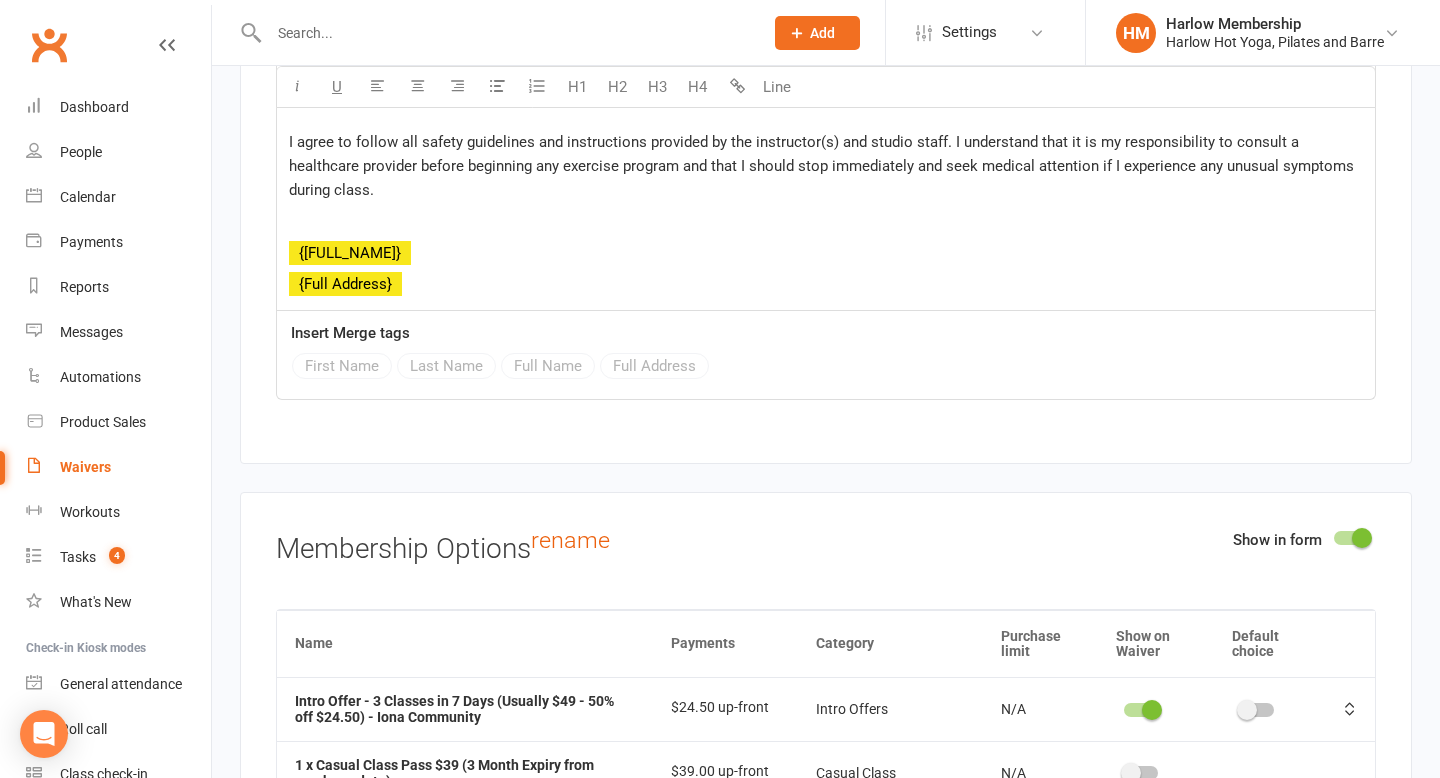 scroll, scrollTop: 6796, scrollLeft: 0, axis: vertical 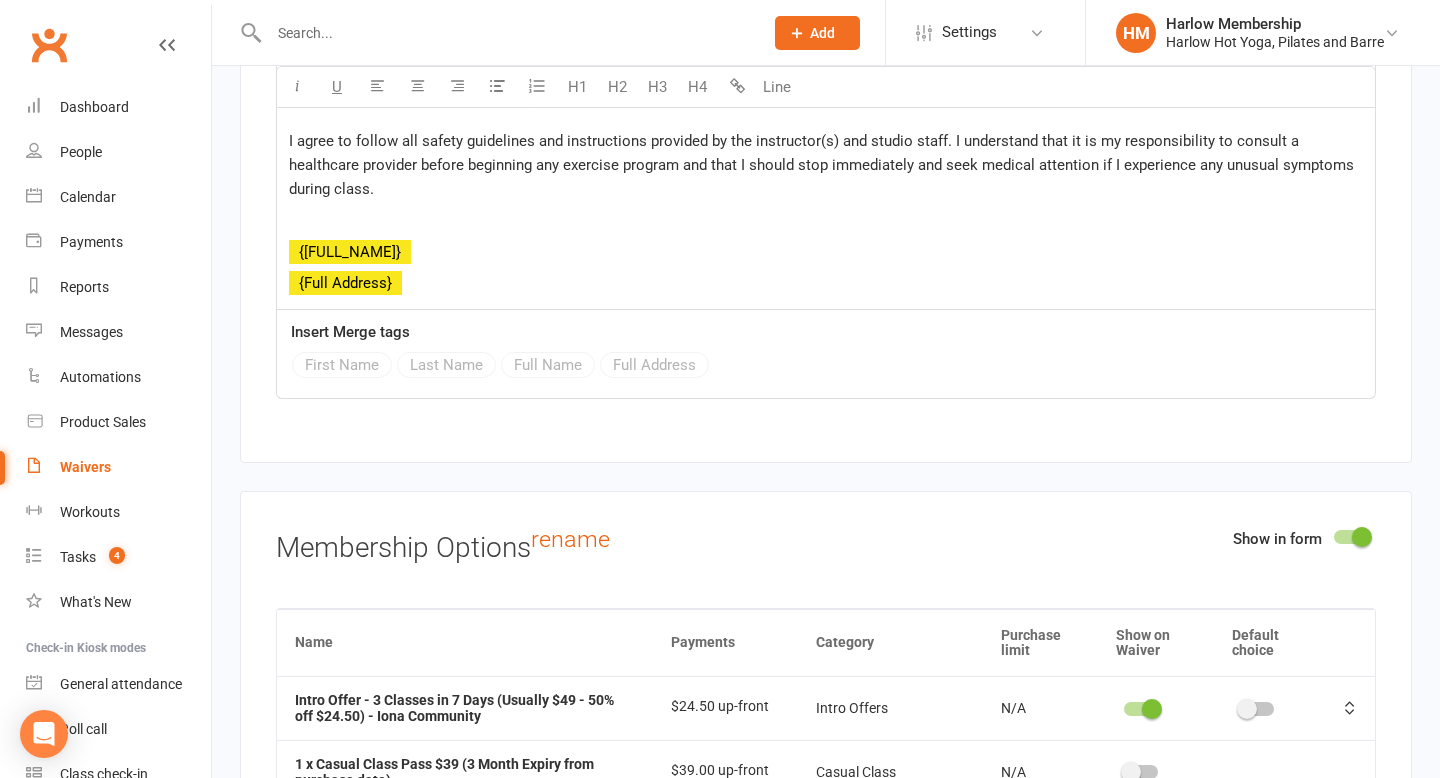 click at bounding box center [1152, 709] 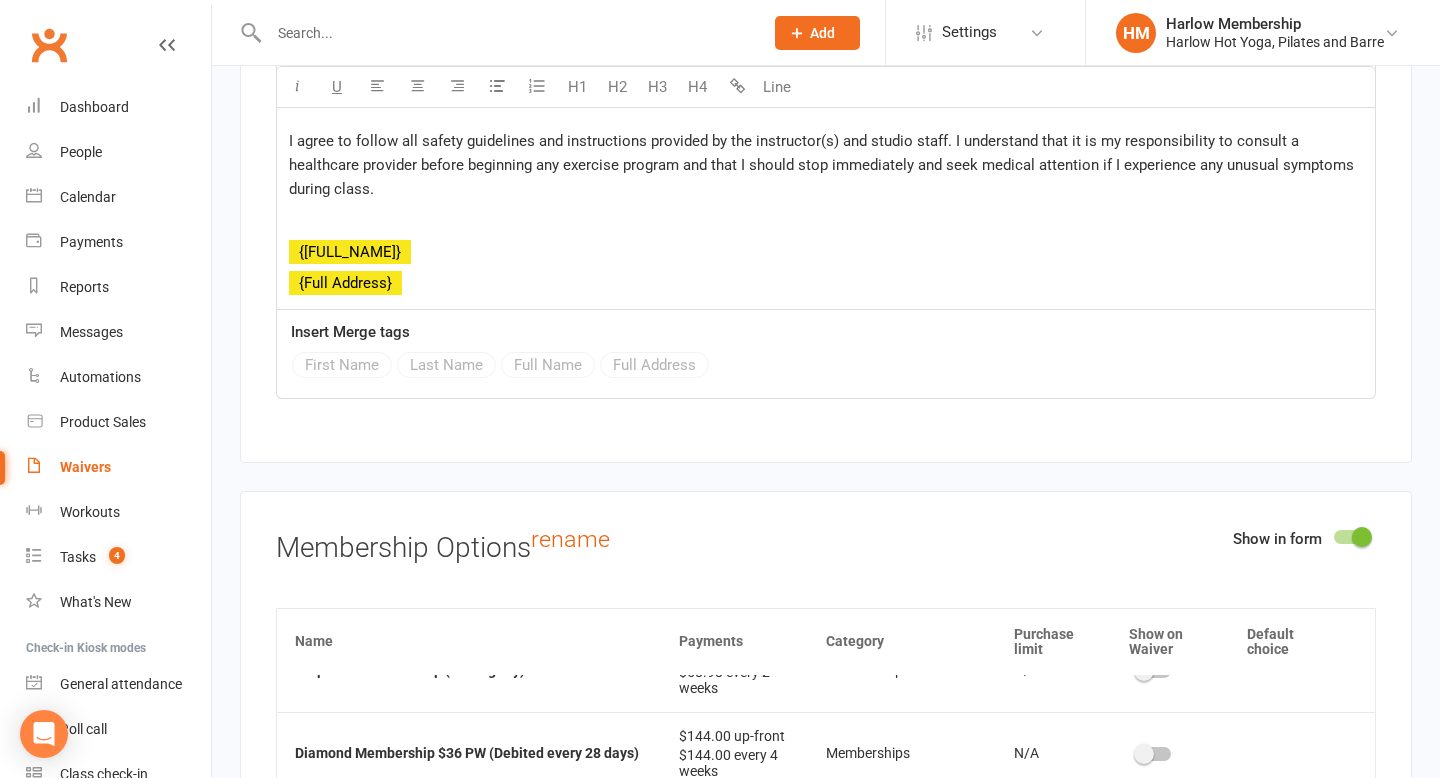 scroll, scrollTop: 2063, scrollLeft: 0, axis: vertical 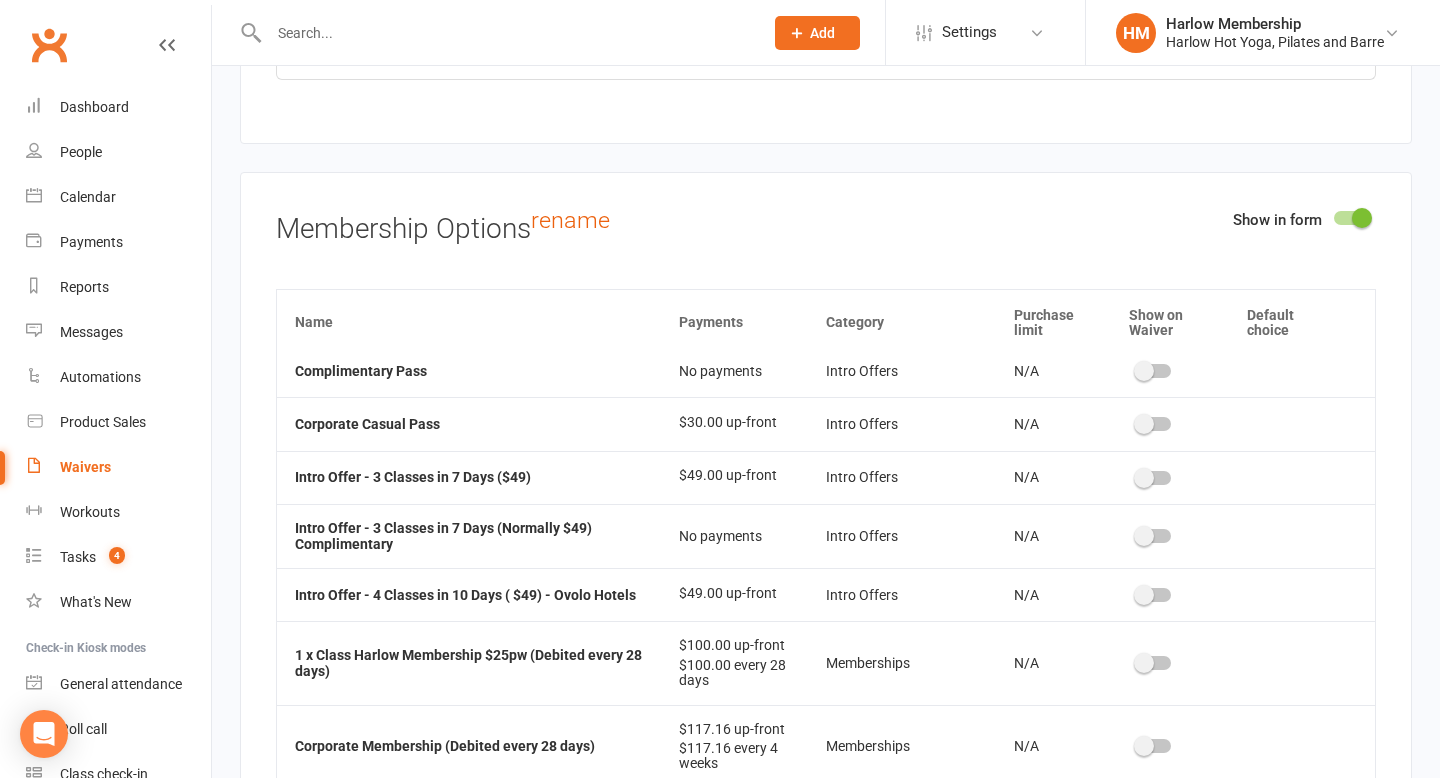 click at bounding box center (1144, 595) 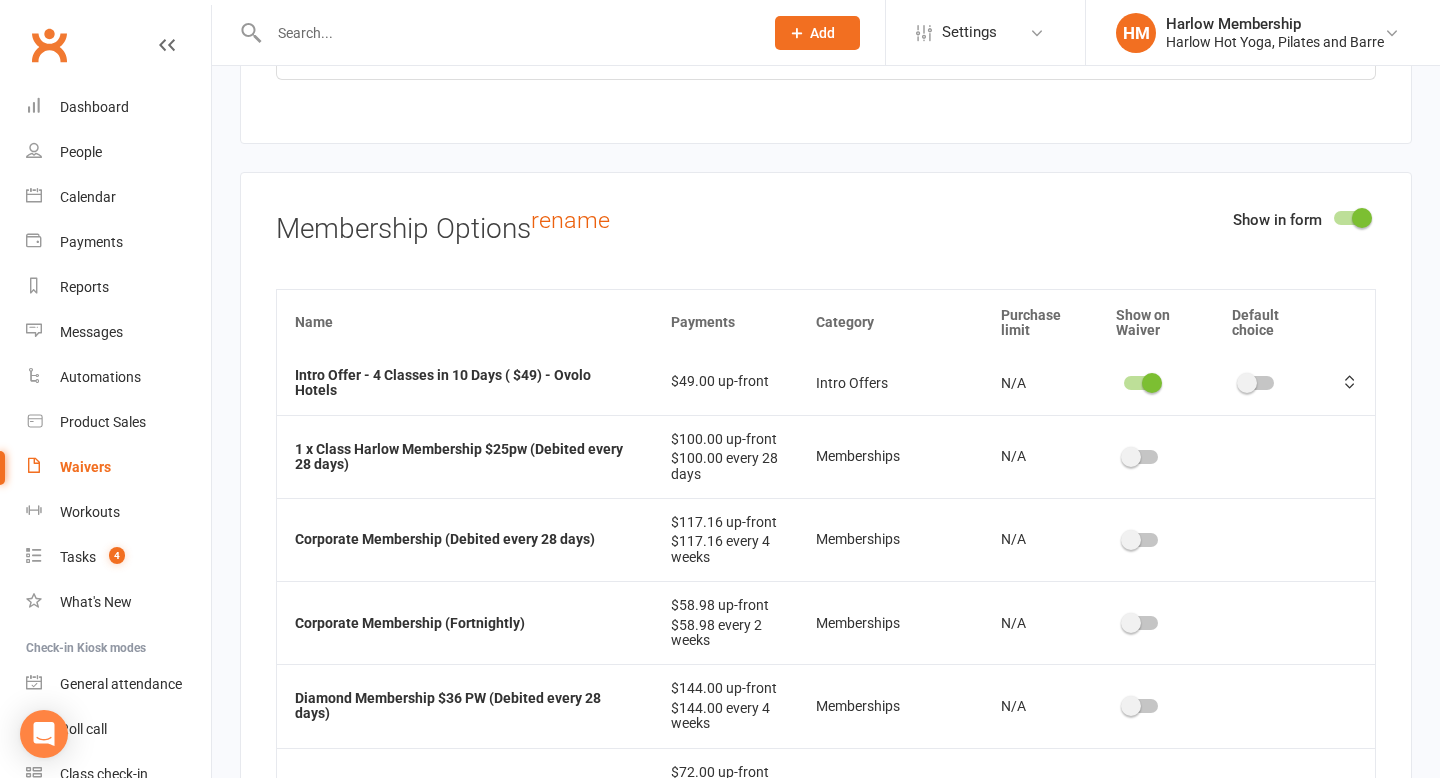 scroll, scrollTop: 2074, scrollLeft: 0, axis: vertical 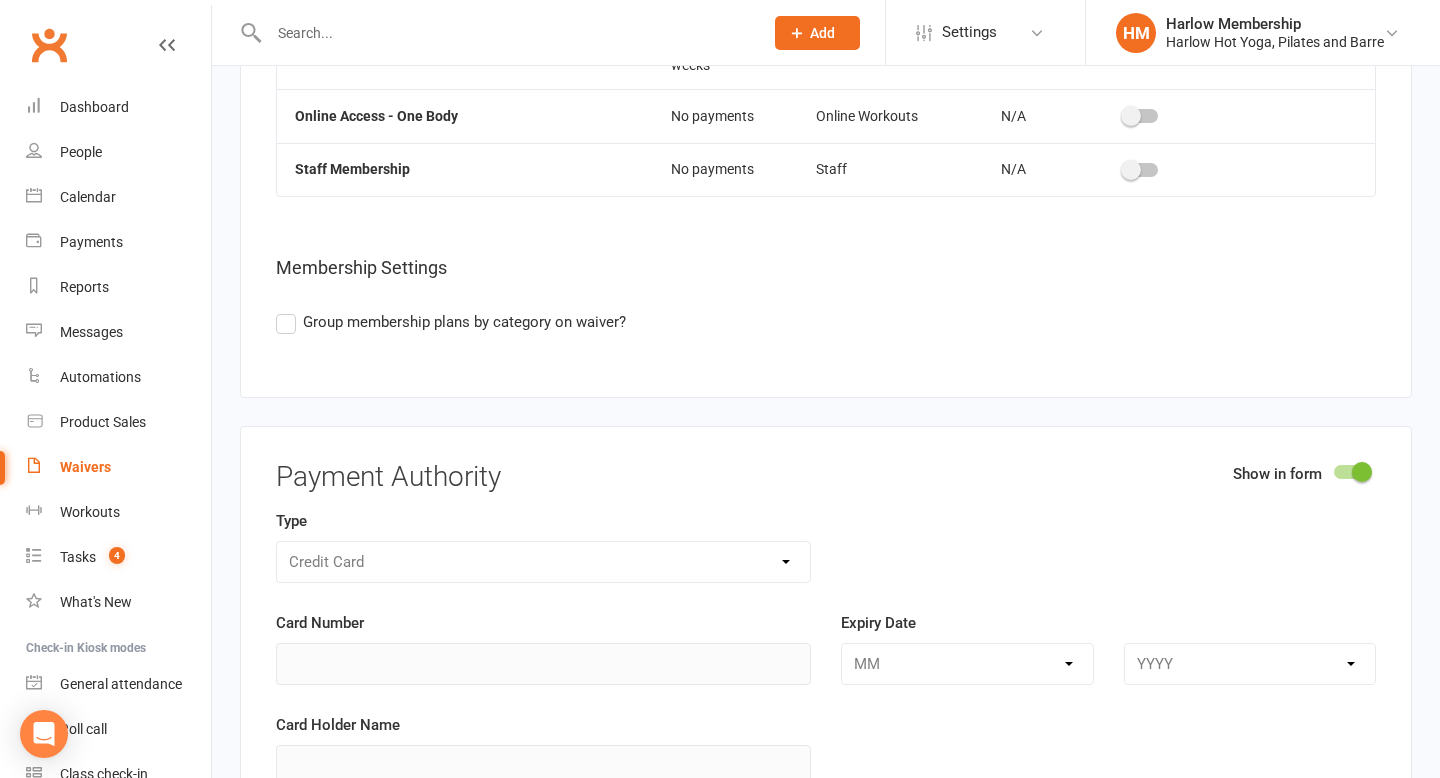 click on "Group membership plans by category on waiver?" at bounding box center [464, 320] 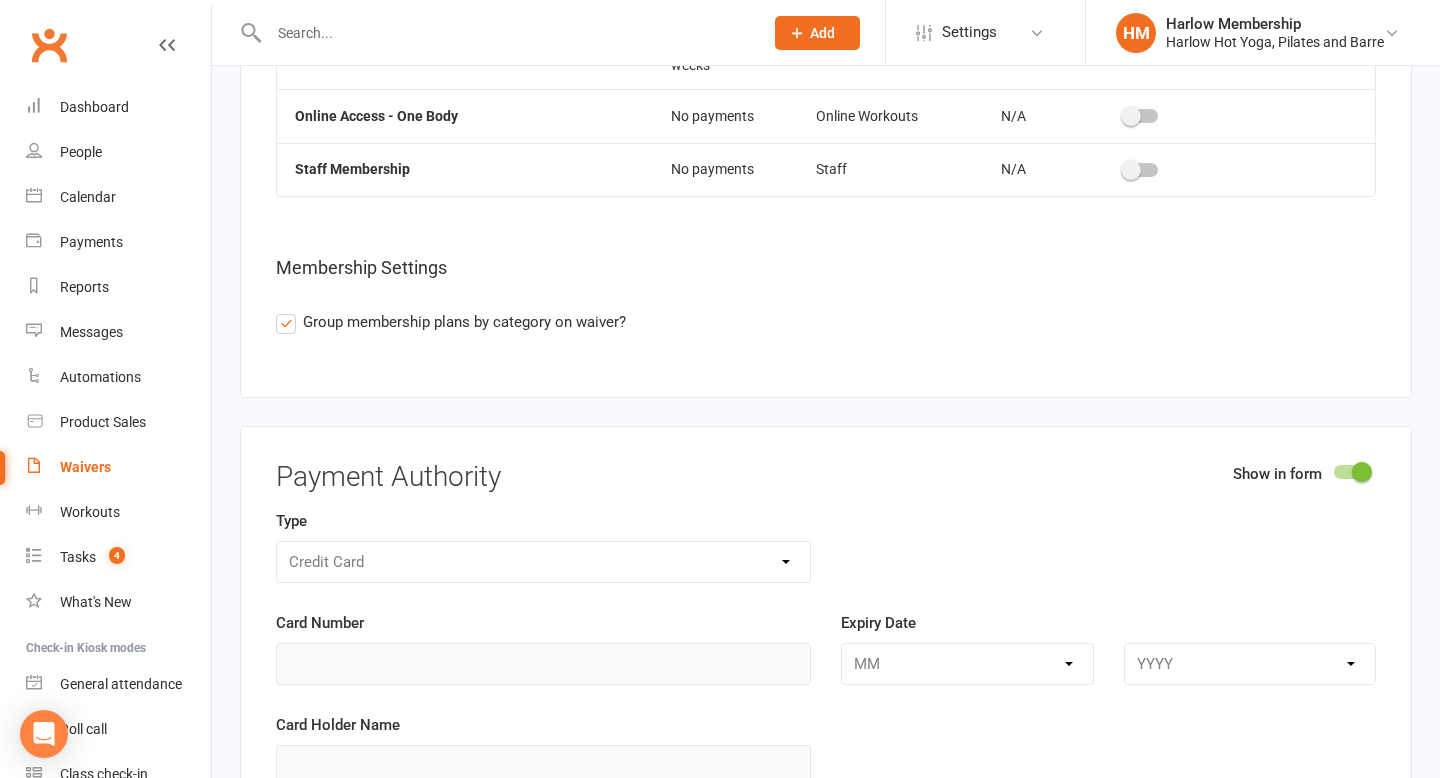 click on "Group membership plans by category on waiver?" at bounding box center [464, 320] 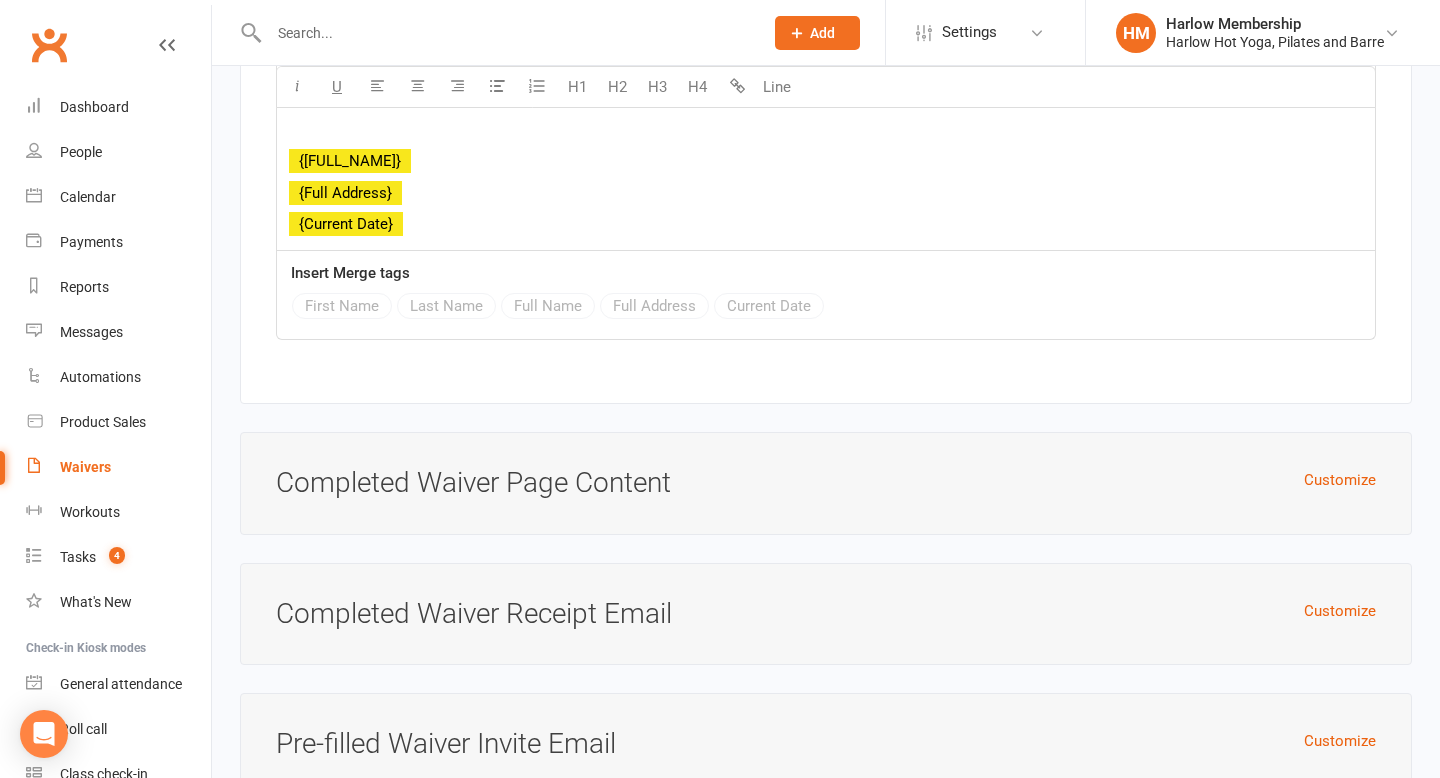 scroll, scrollTop: 9668, scrollLeft: 0, axis: vertical 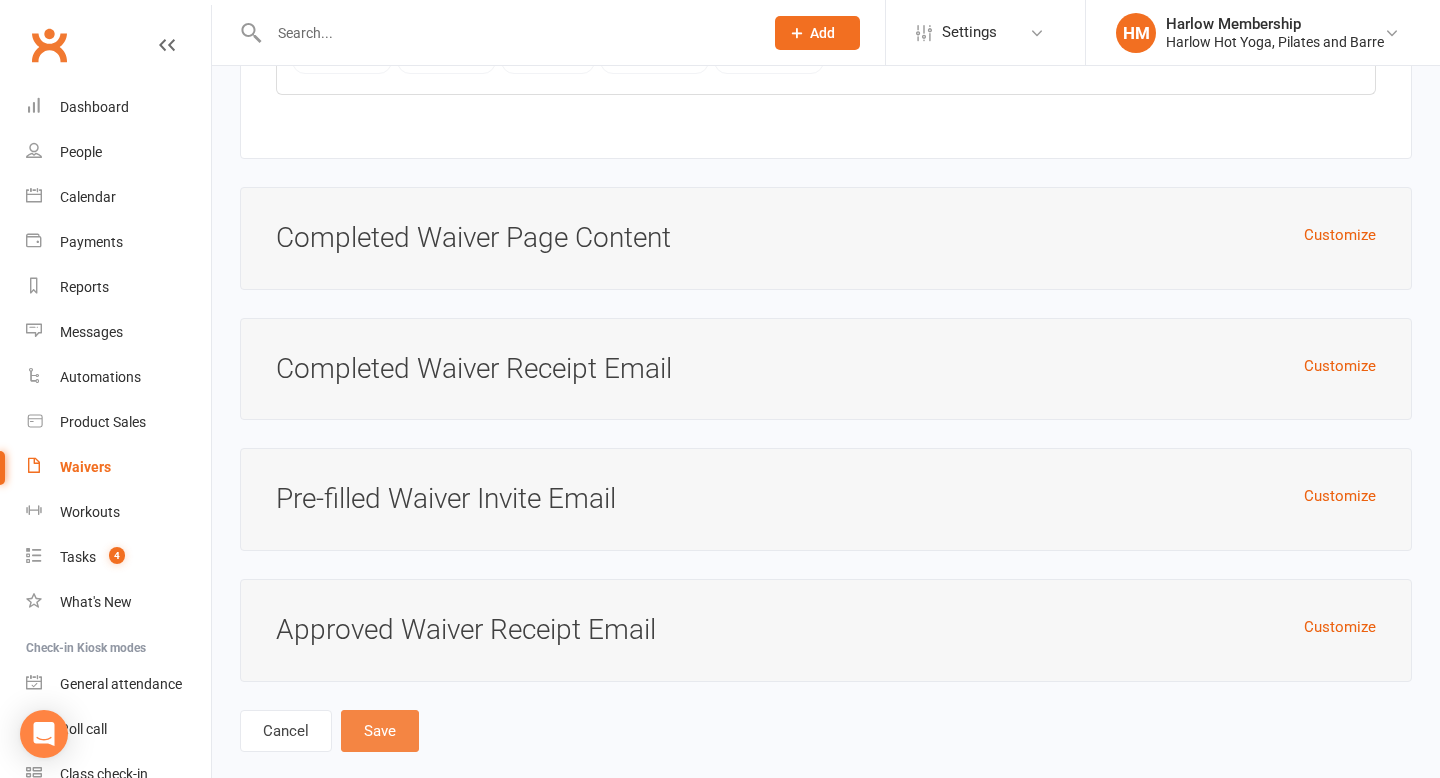 click on "Save" at bounding box center [380, 731] 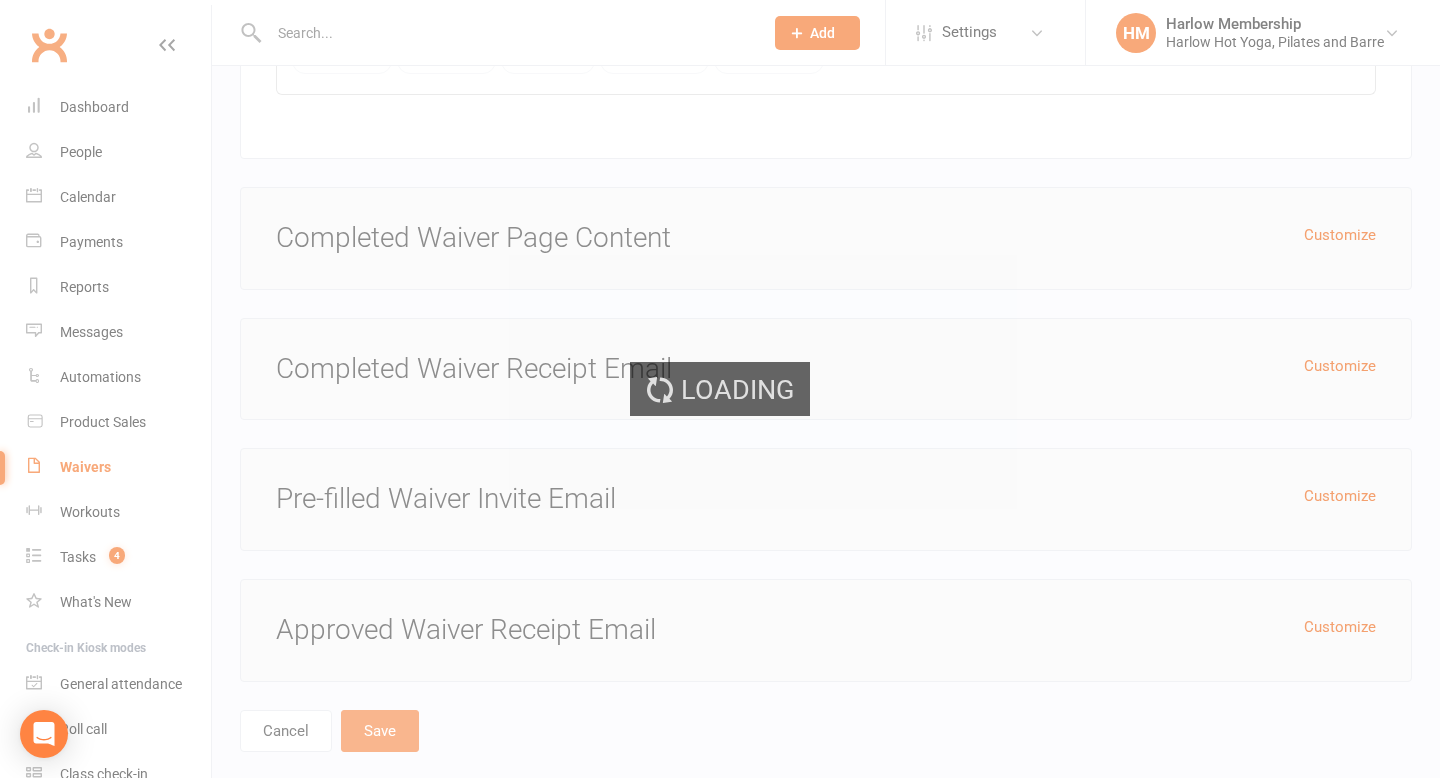 select on "100" 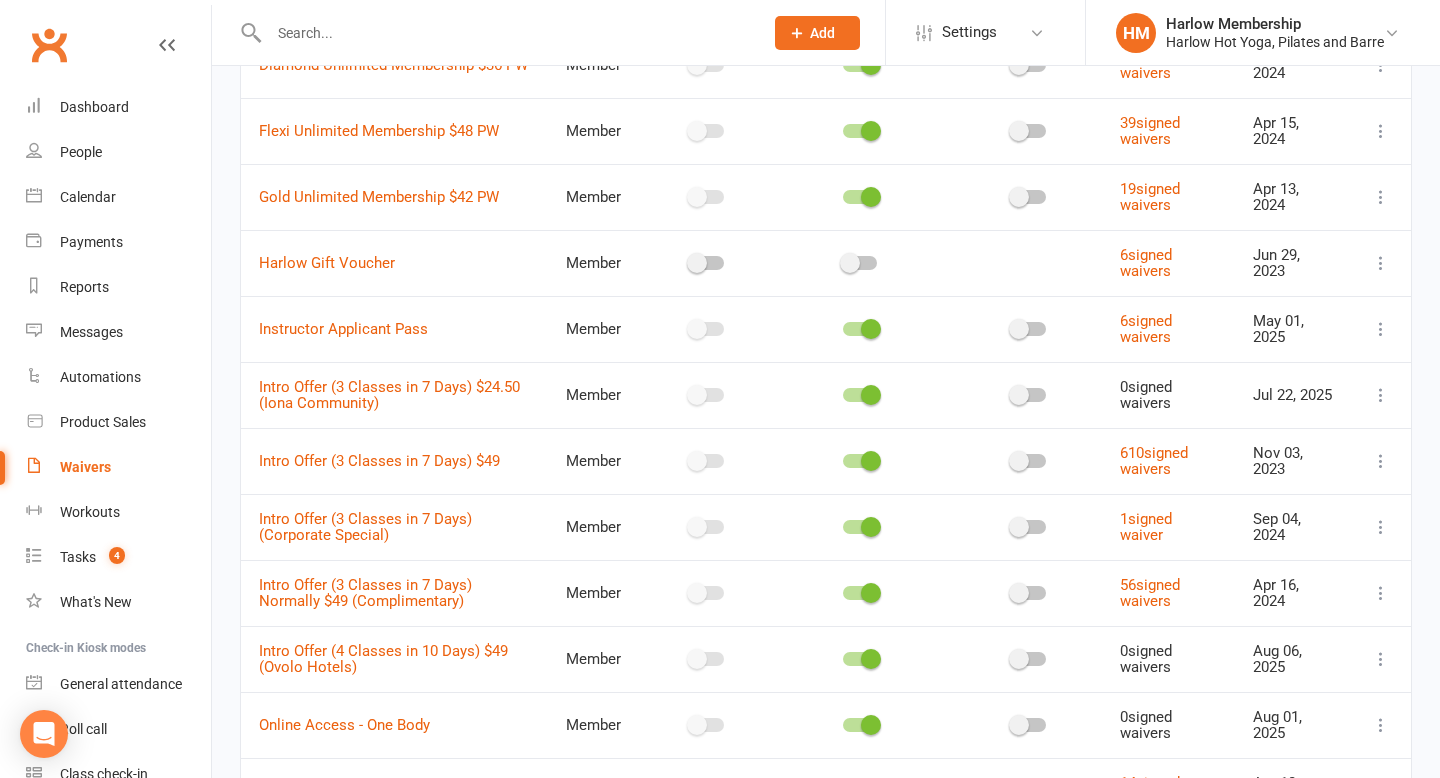 scroll, scrollTop: 579, scrollLeft: 0, axis: vertical 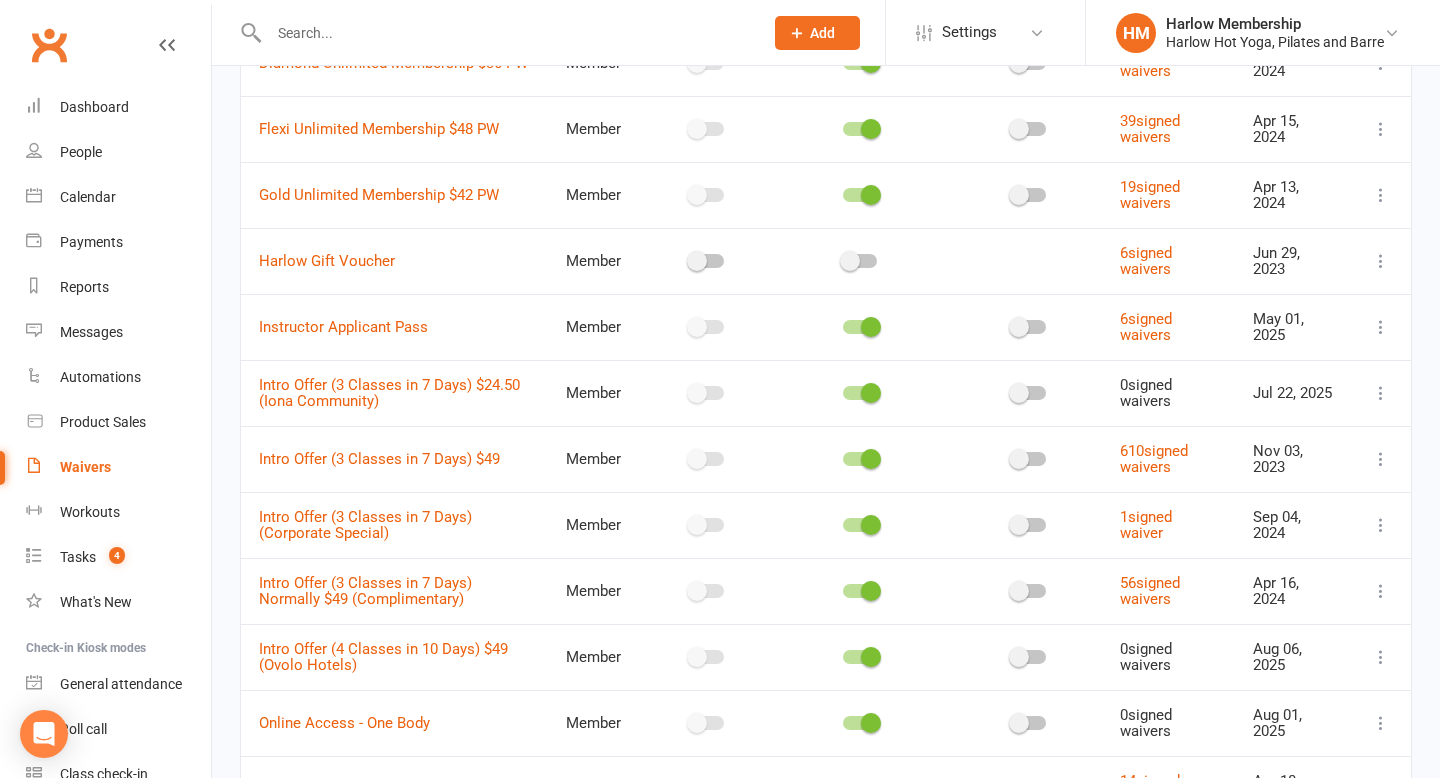 click at bounding box center (1381, 657) 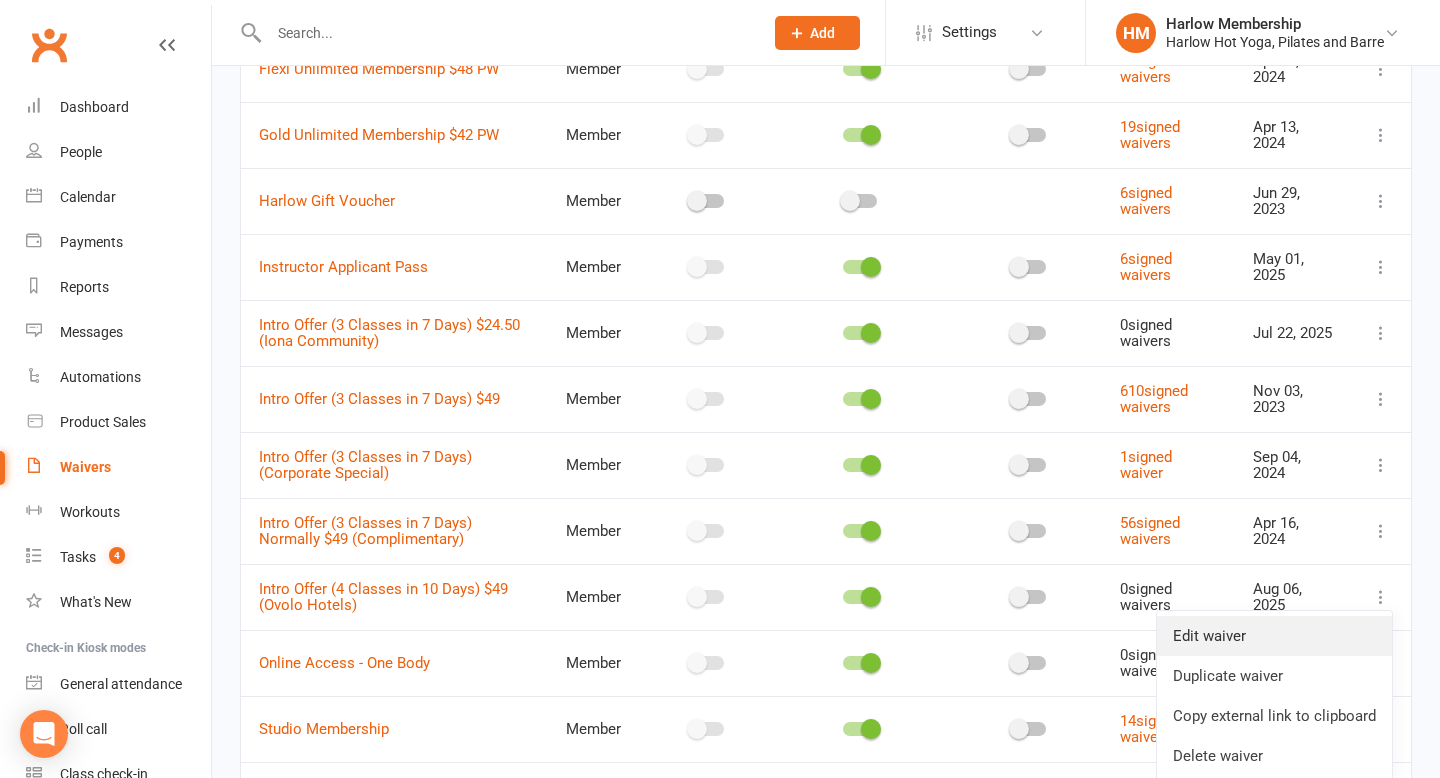 scroll, scrollTop: 648, scrollLeft: 0, axis: vertical 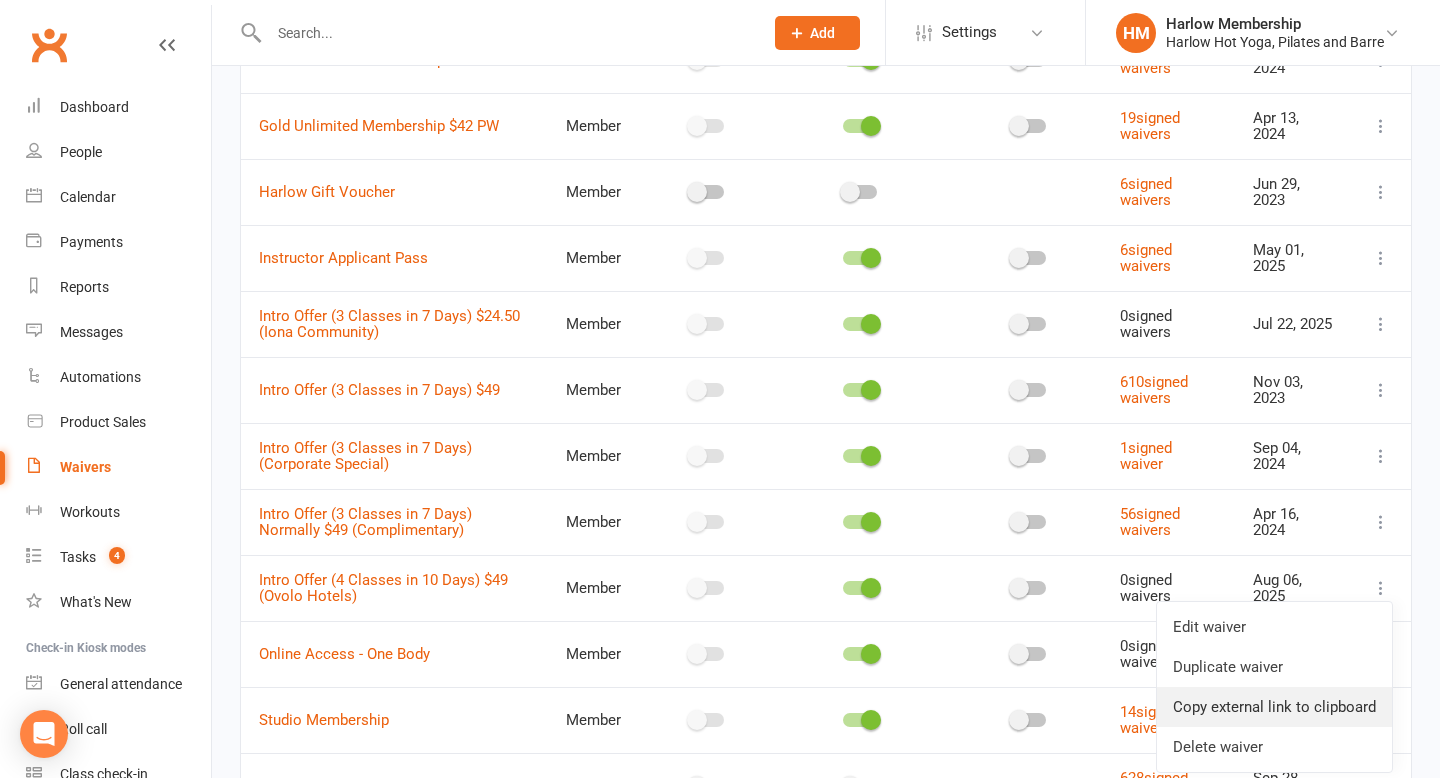 click on "Copy external link to clipboard" at bounding box center [1274, 707] 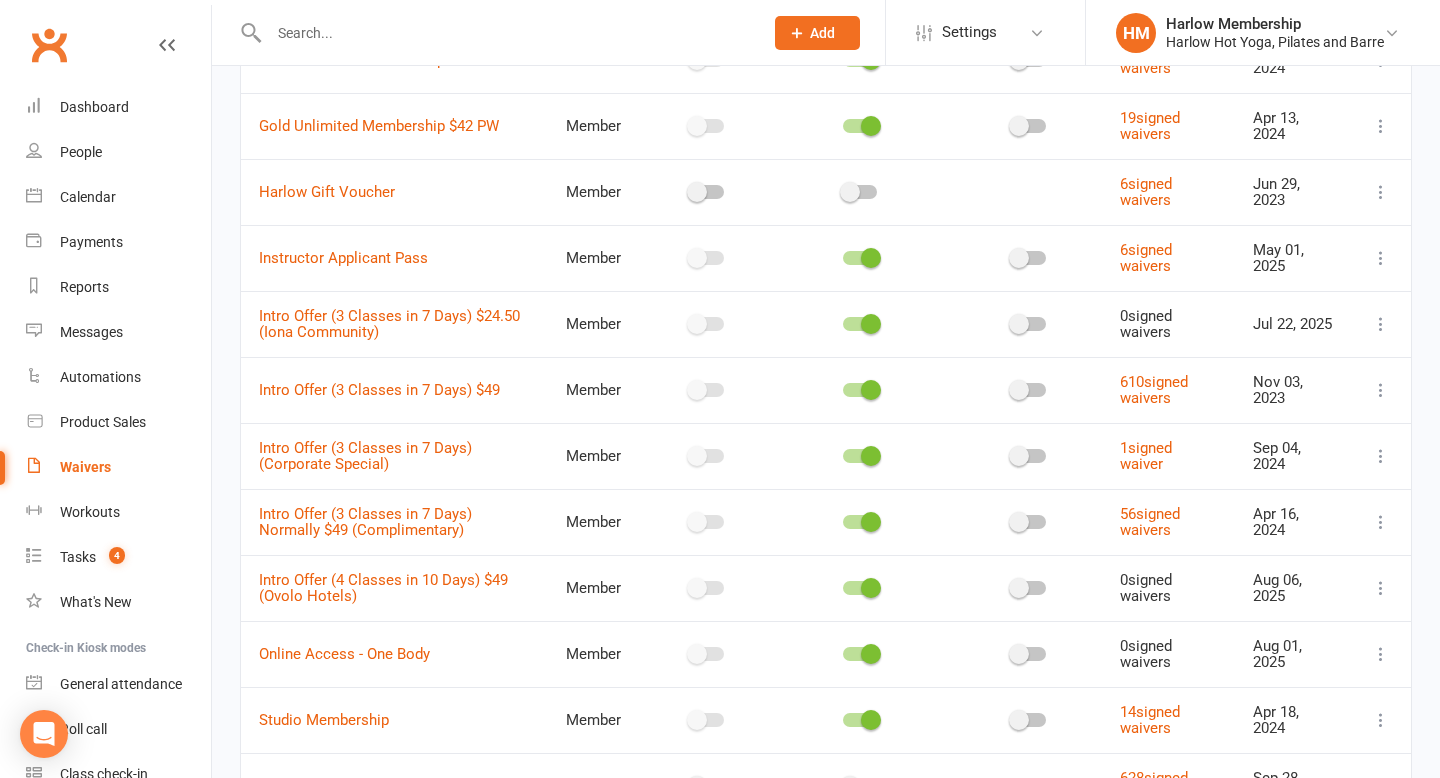 click at bounding box center [506, 33] 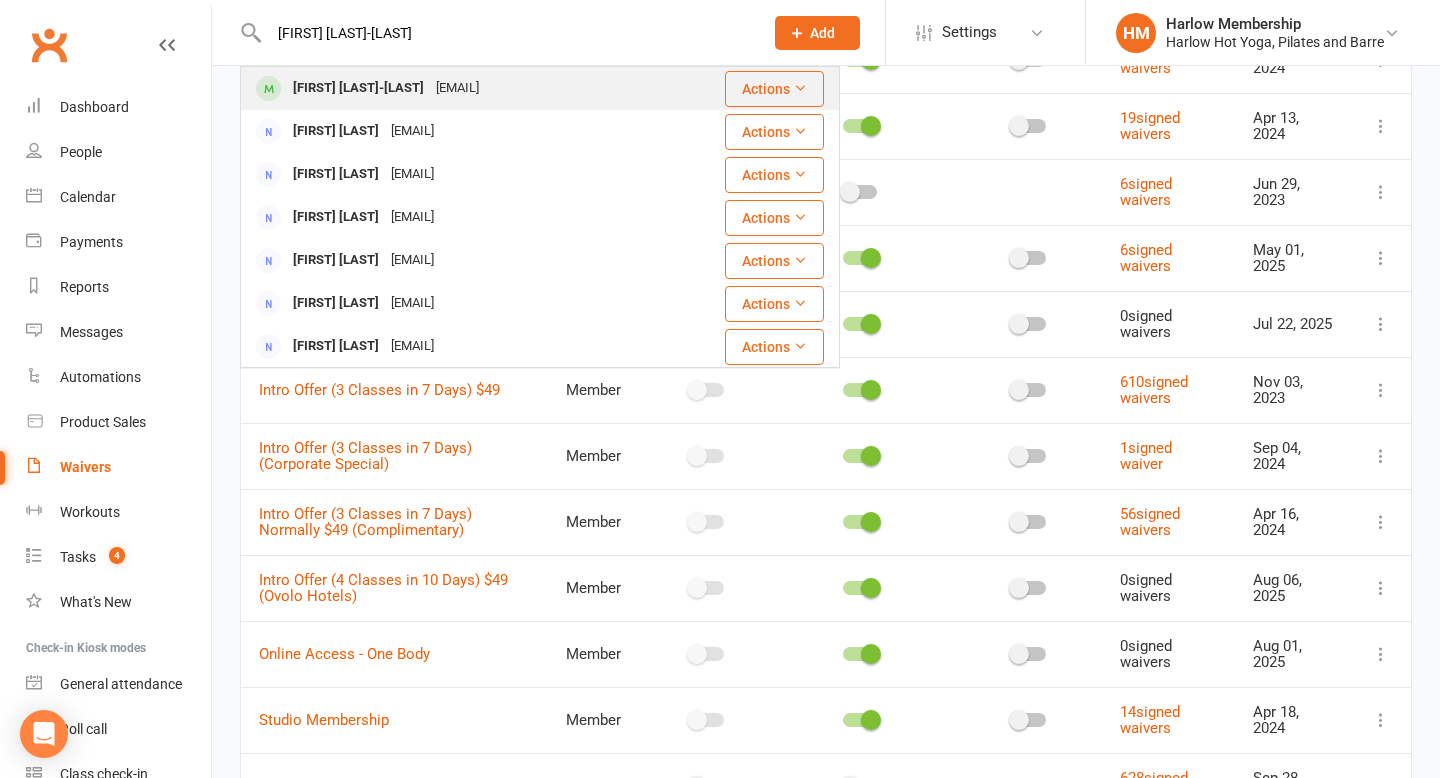 type on "[FIRST] [LAST]-[LAST]" 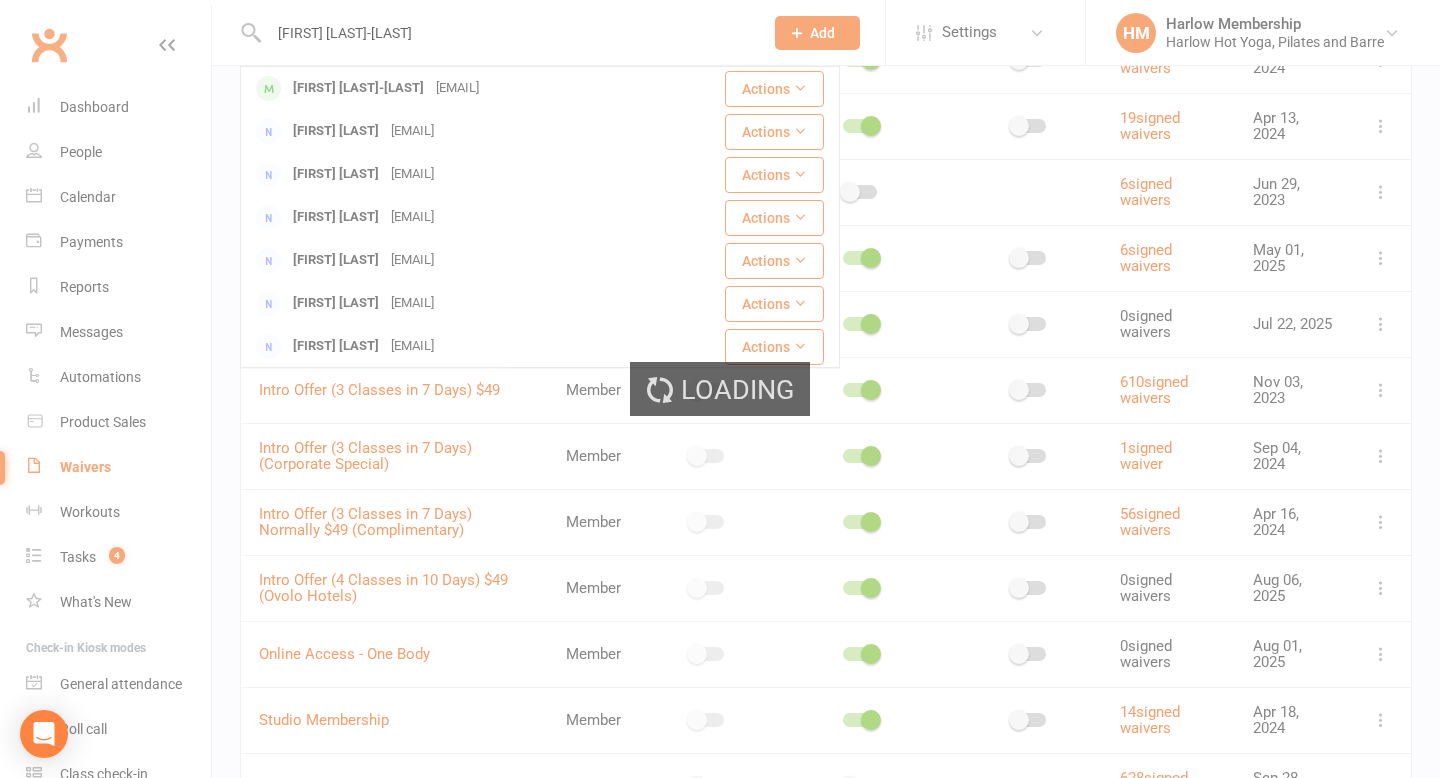 type 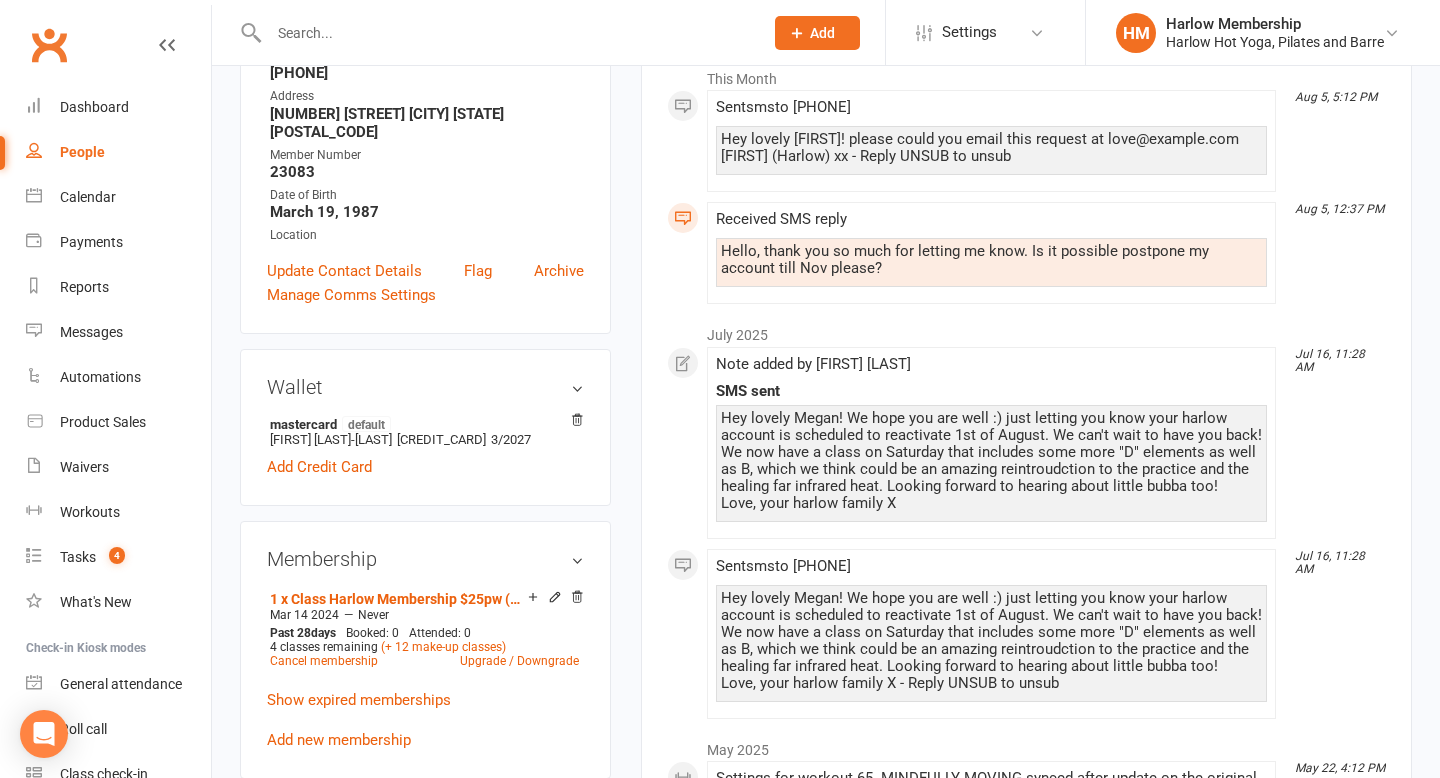 scroll, scrollTop: 341, scrollLeft: 0, axis: vertical 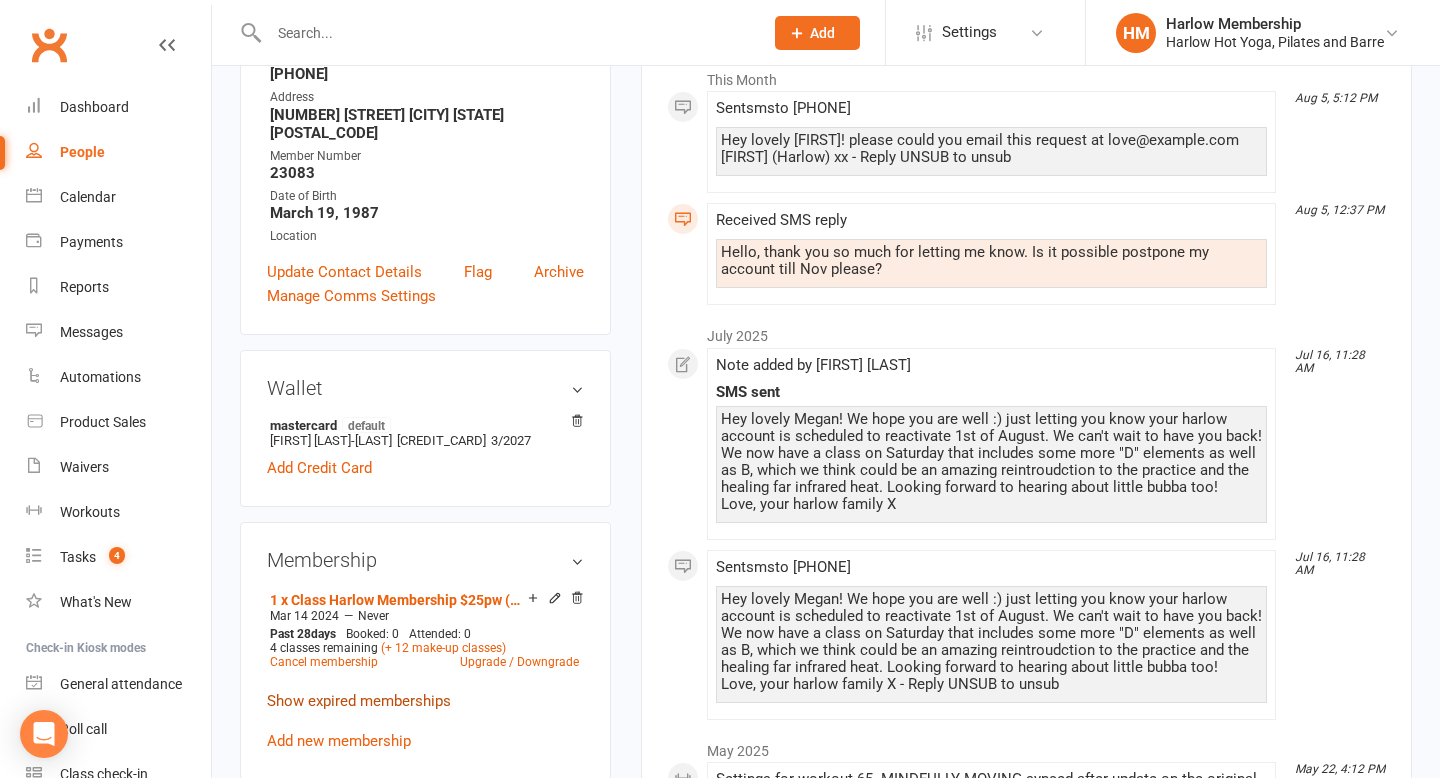 click on "Show expired memberships" at bounding box center [359, 701] 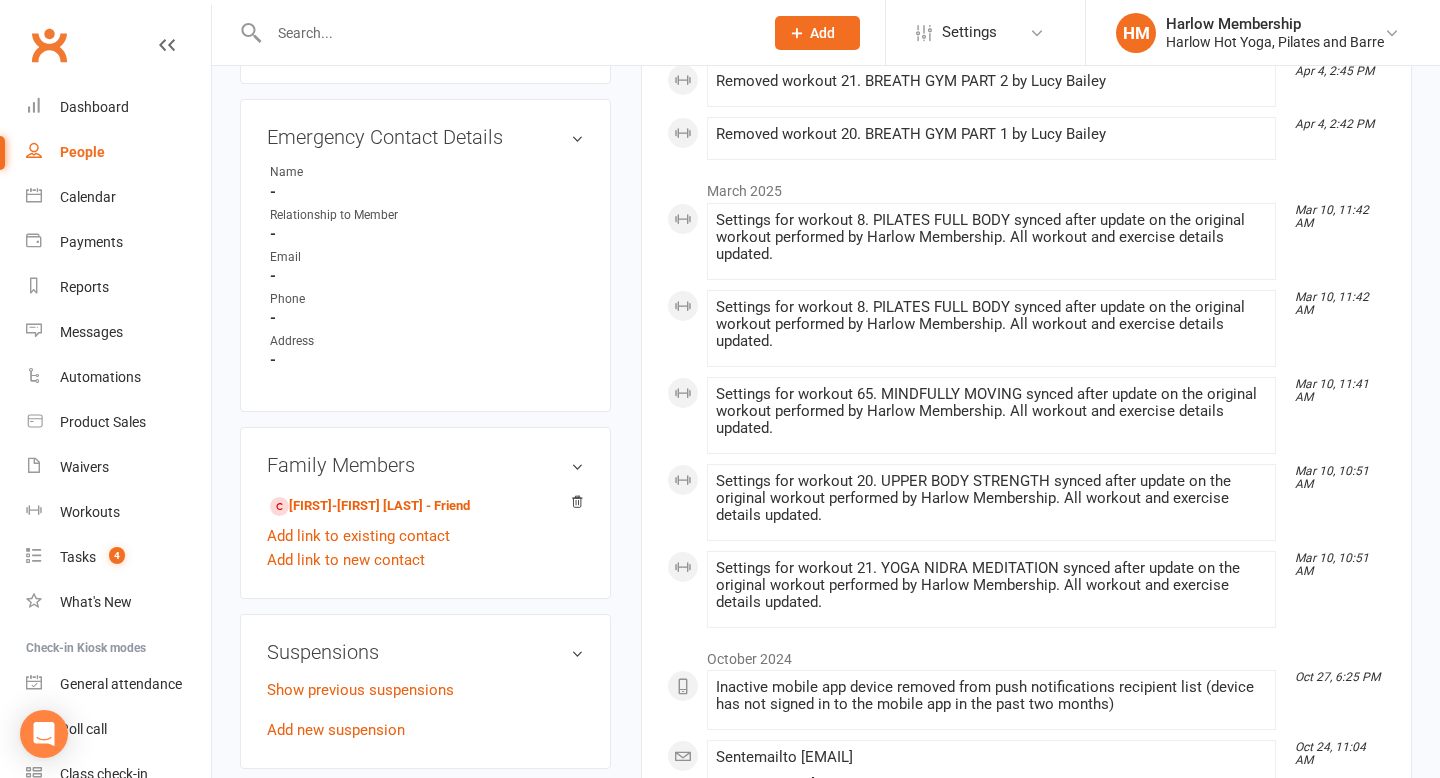 scroll, scrollTop: 0, scrollLeft: 0, axis: both 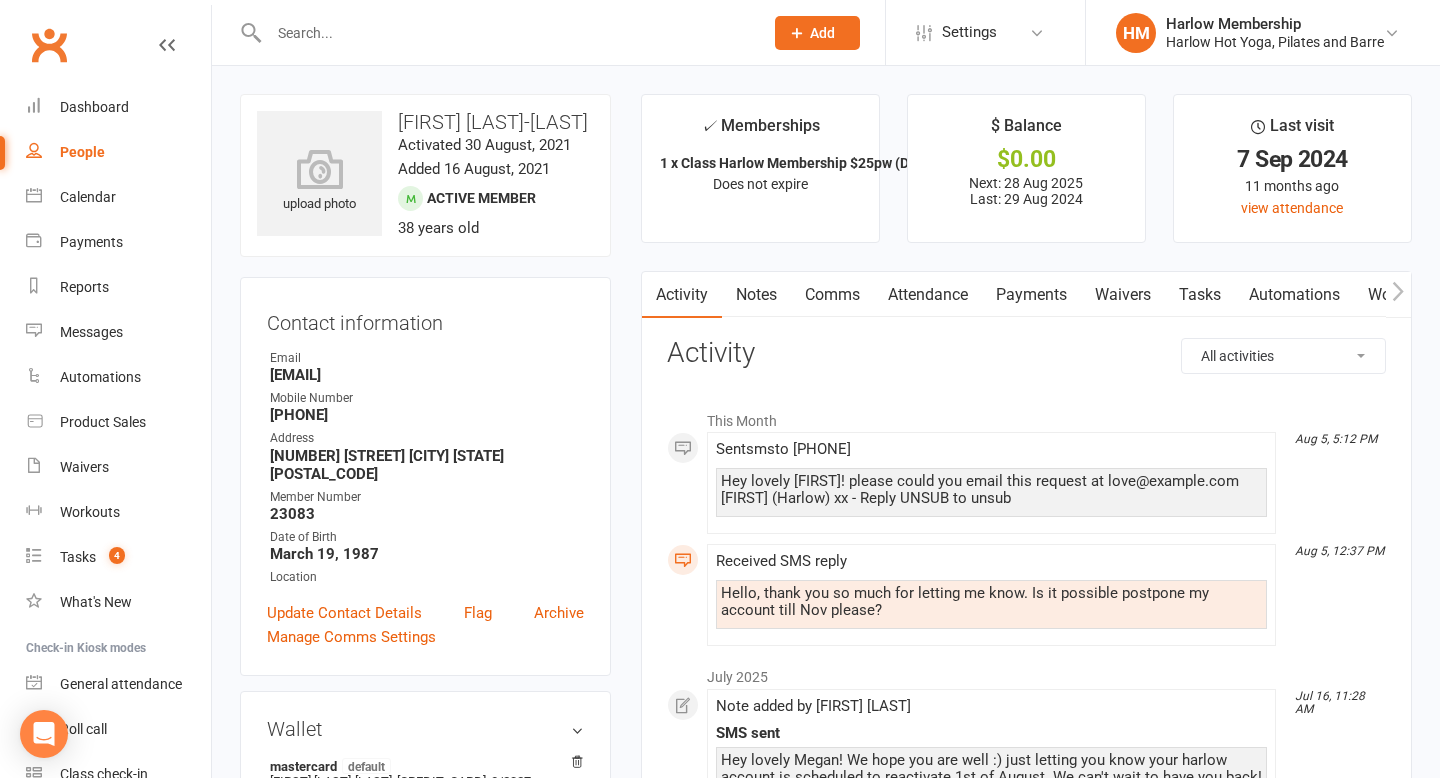 click on "Payments" at bounding box center (1031, 295) 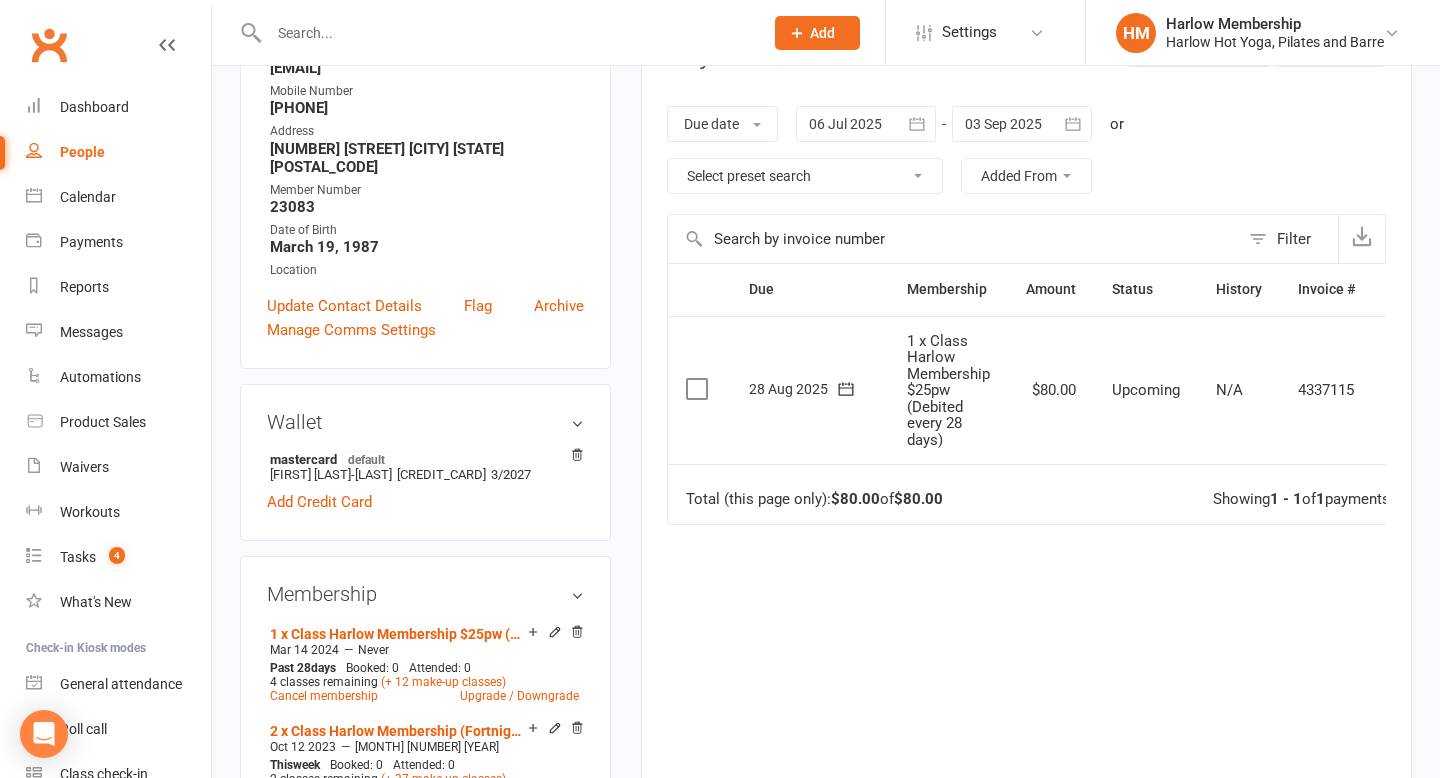 scroll, scrollTop: 317, scrollLeft: 0, axis: vertical 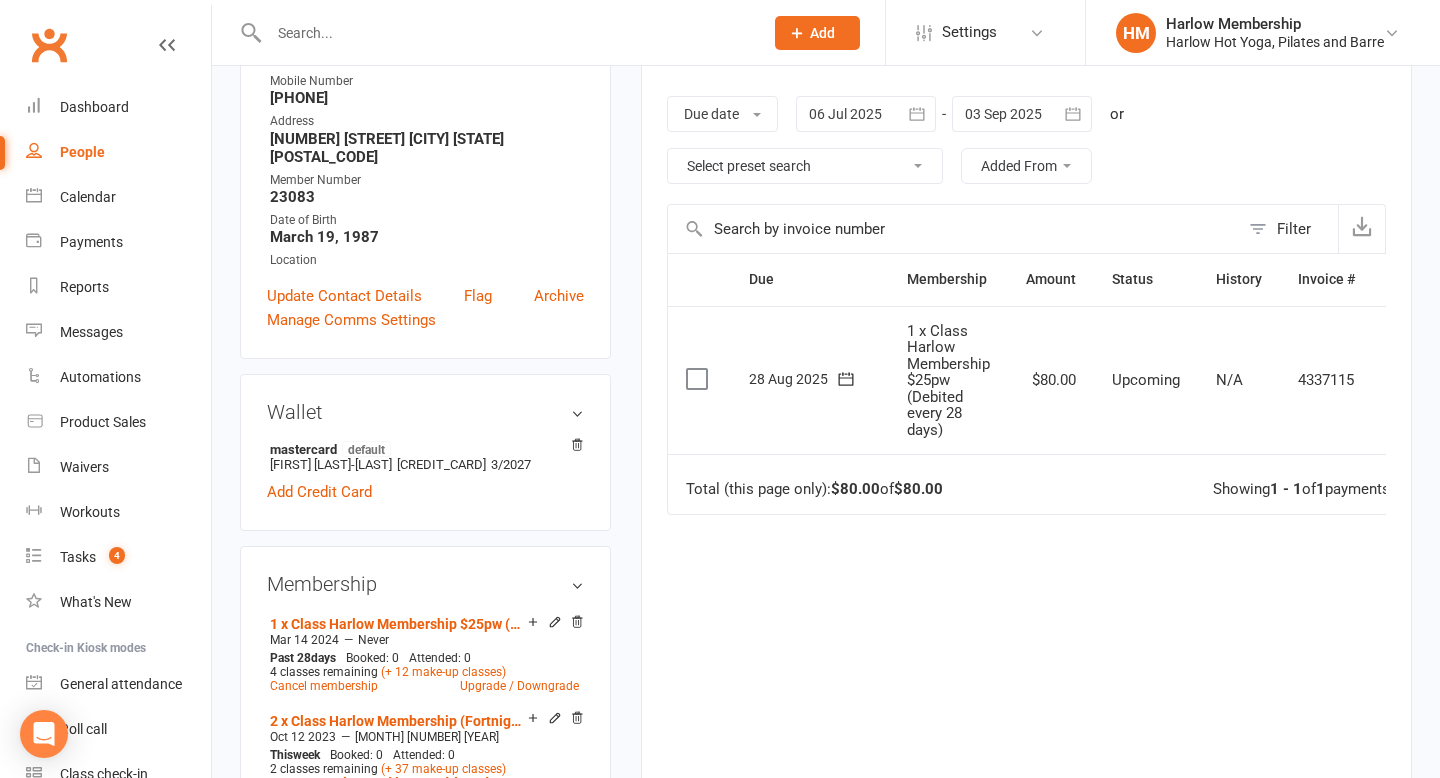 click on "Clubworx" at bounding box center [105, 57] 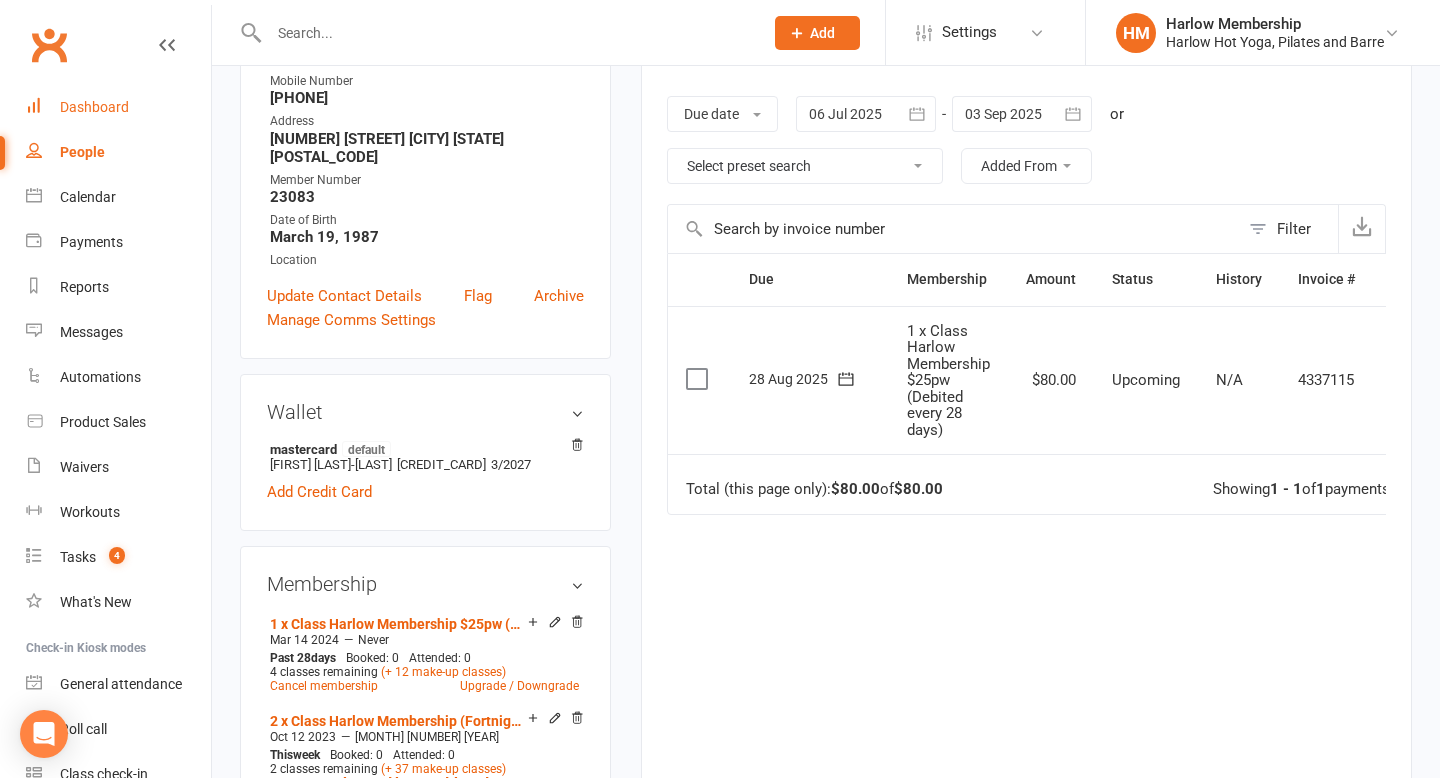 click on "Dashboard" at bounding box center (94, 107) 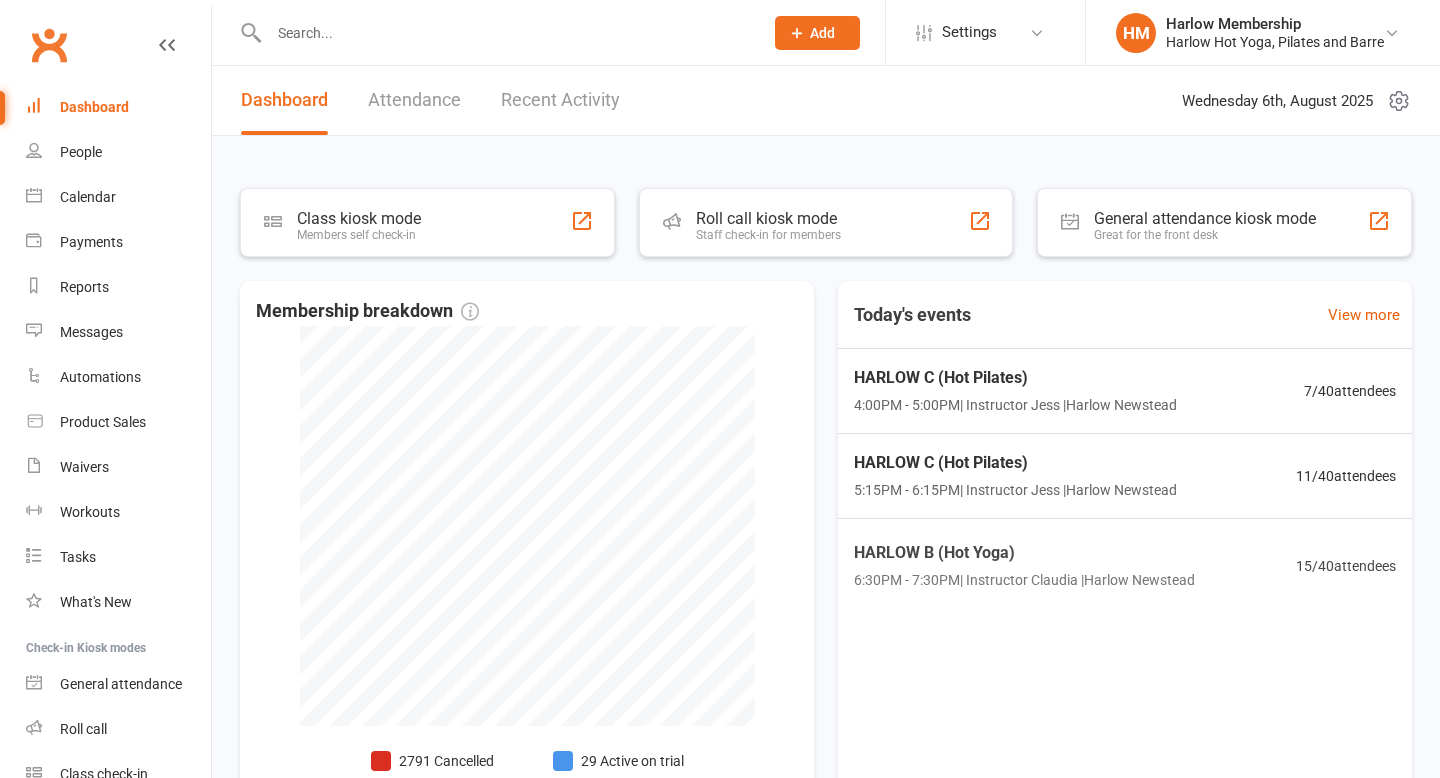 scroll, scrollTop: 0, scrollLeft: 0, axis: both 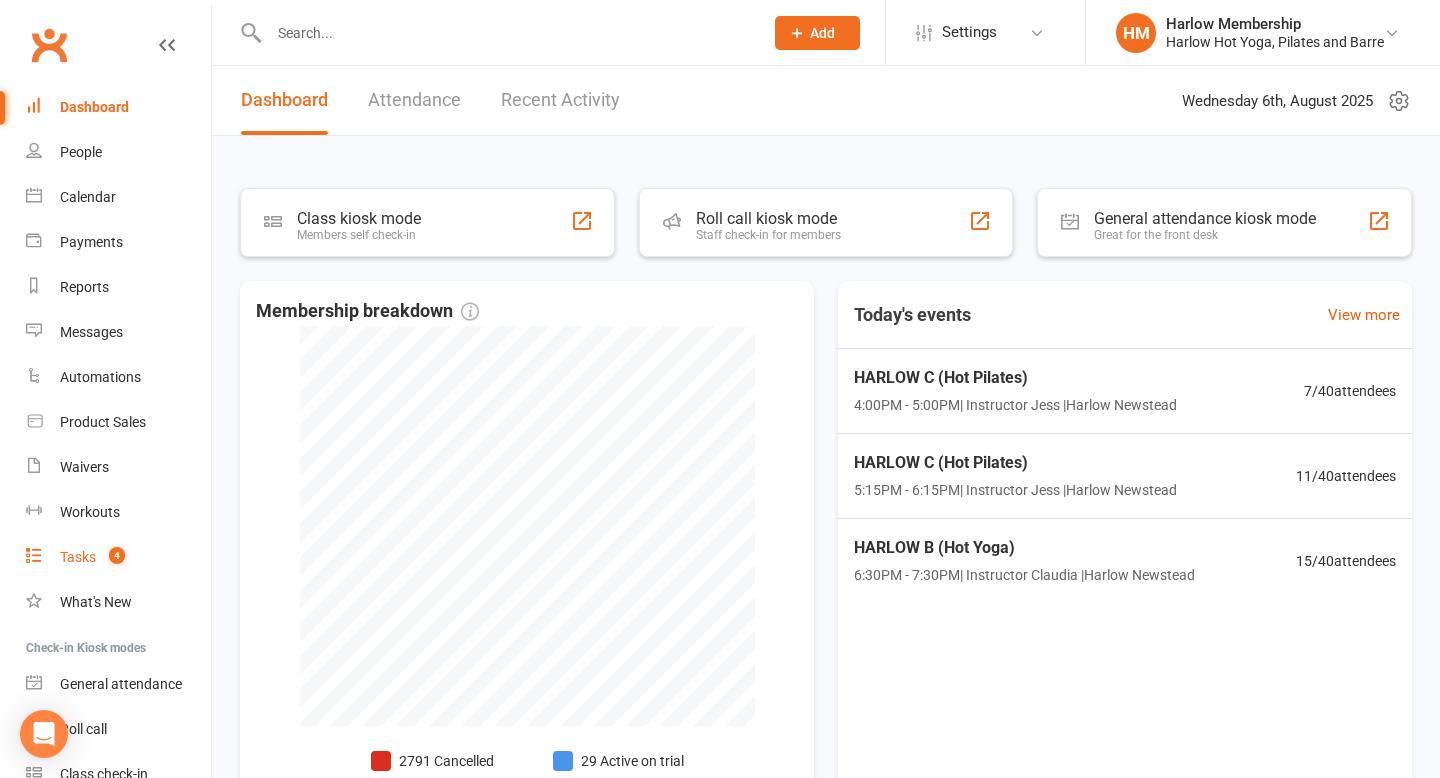 click on "Tasks   4" at bounding box center (118, 557) 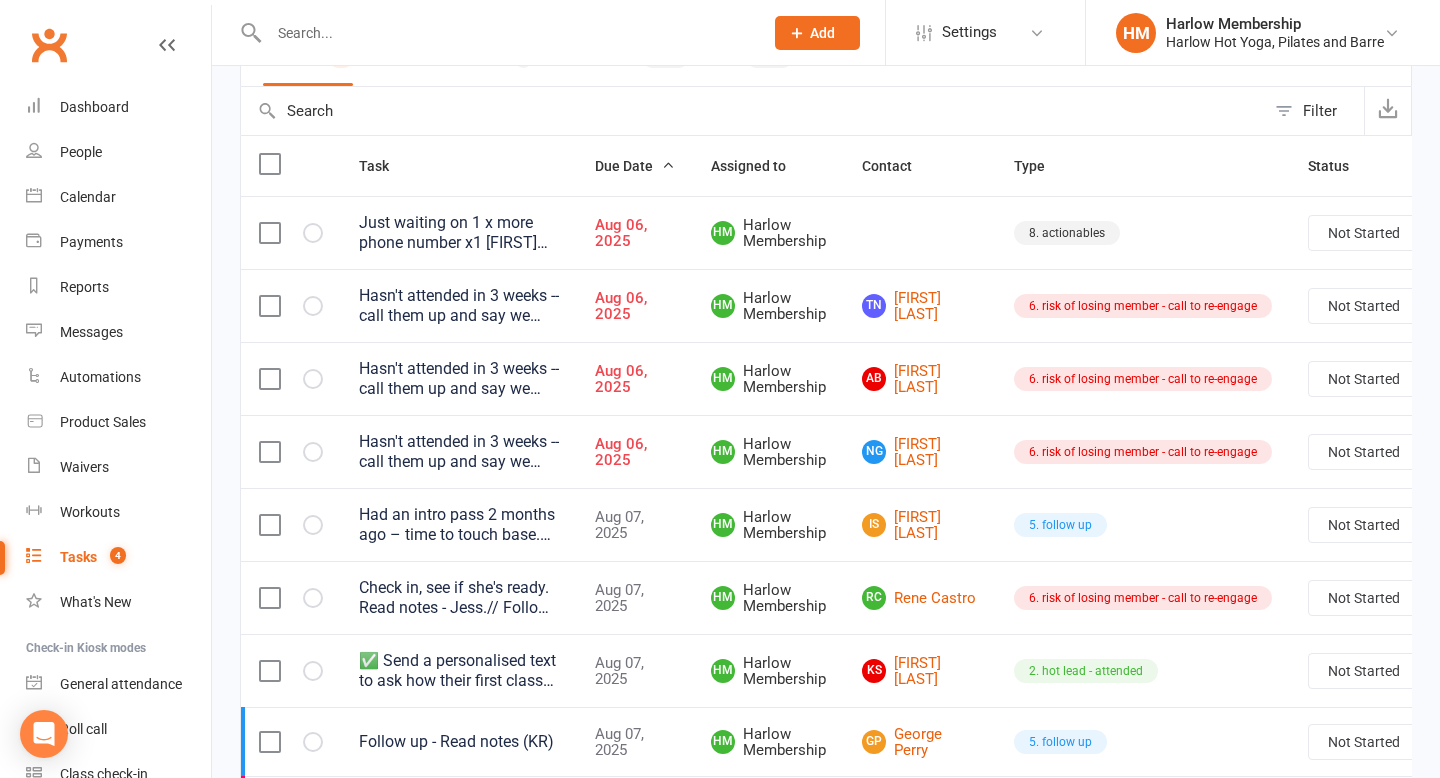 scroll, scrollTop: 0, scrollLeft: 0, axis: both 